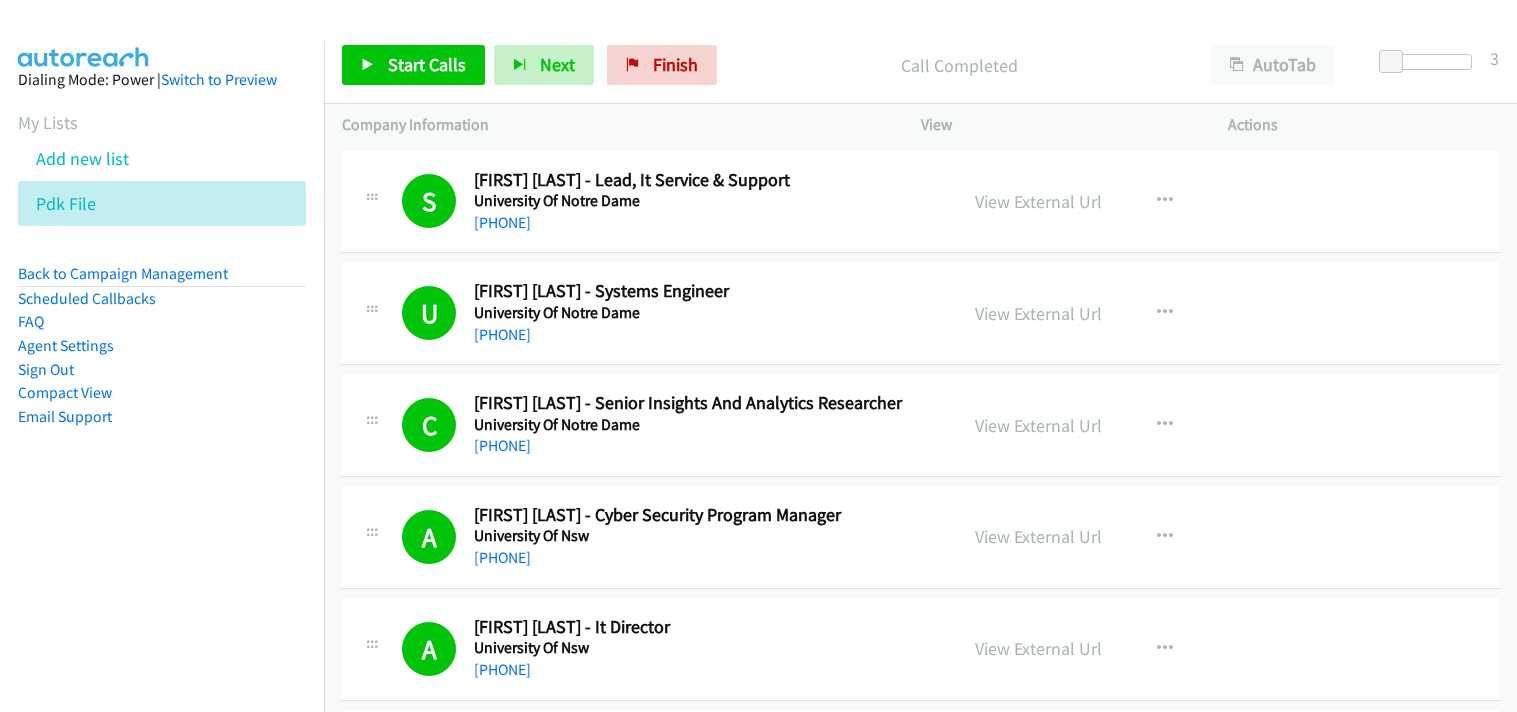 click at bounding box center (107, 205) 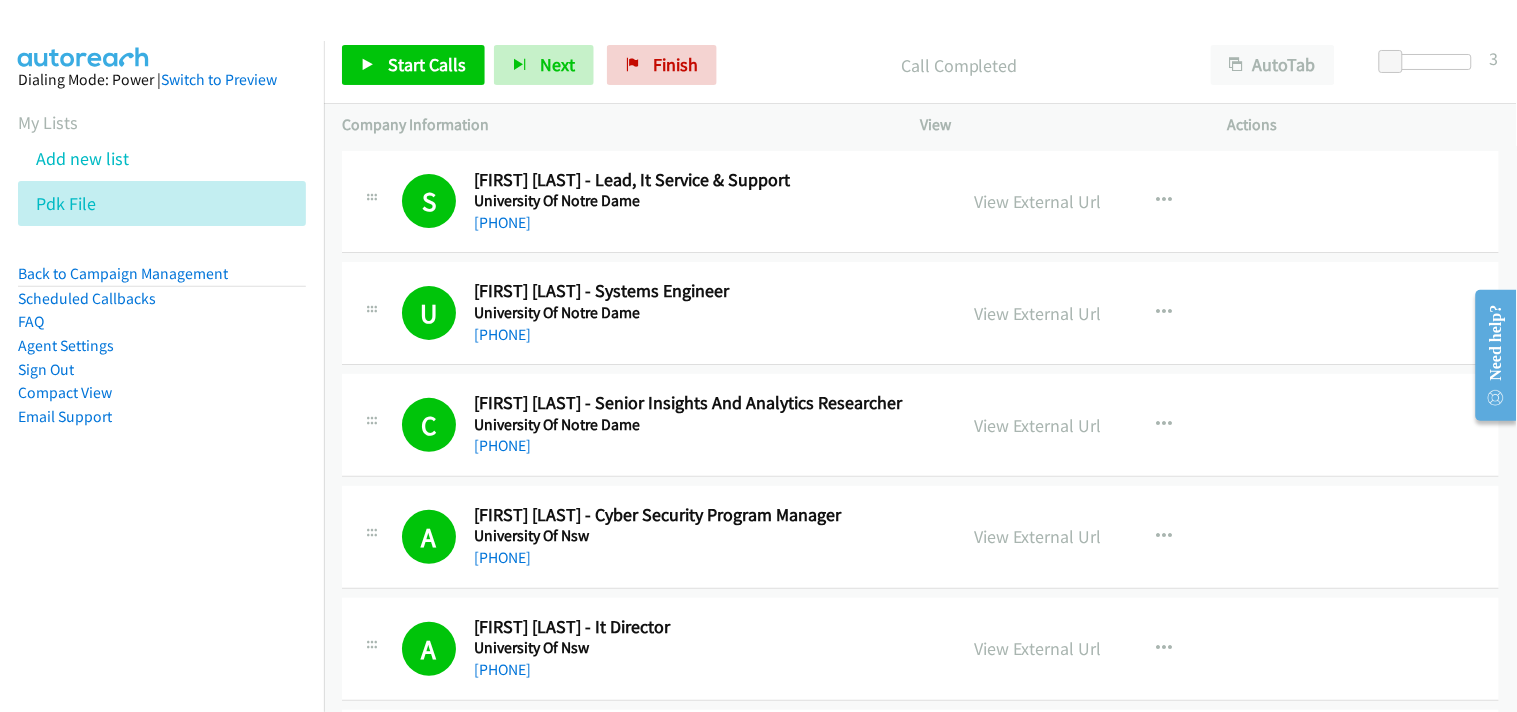 scroll, scrollTop: 40000, scrollLeft: 0, axis: vertical 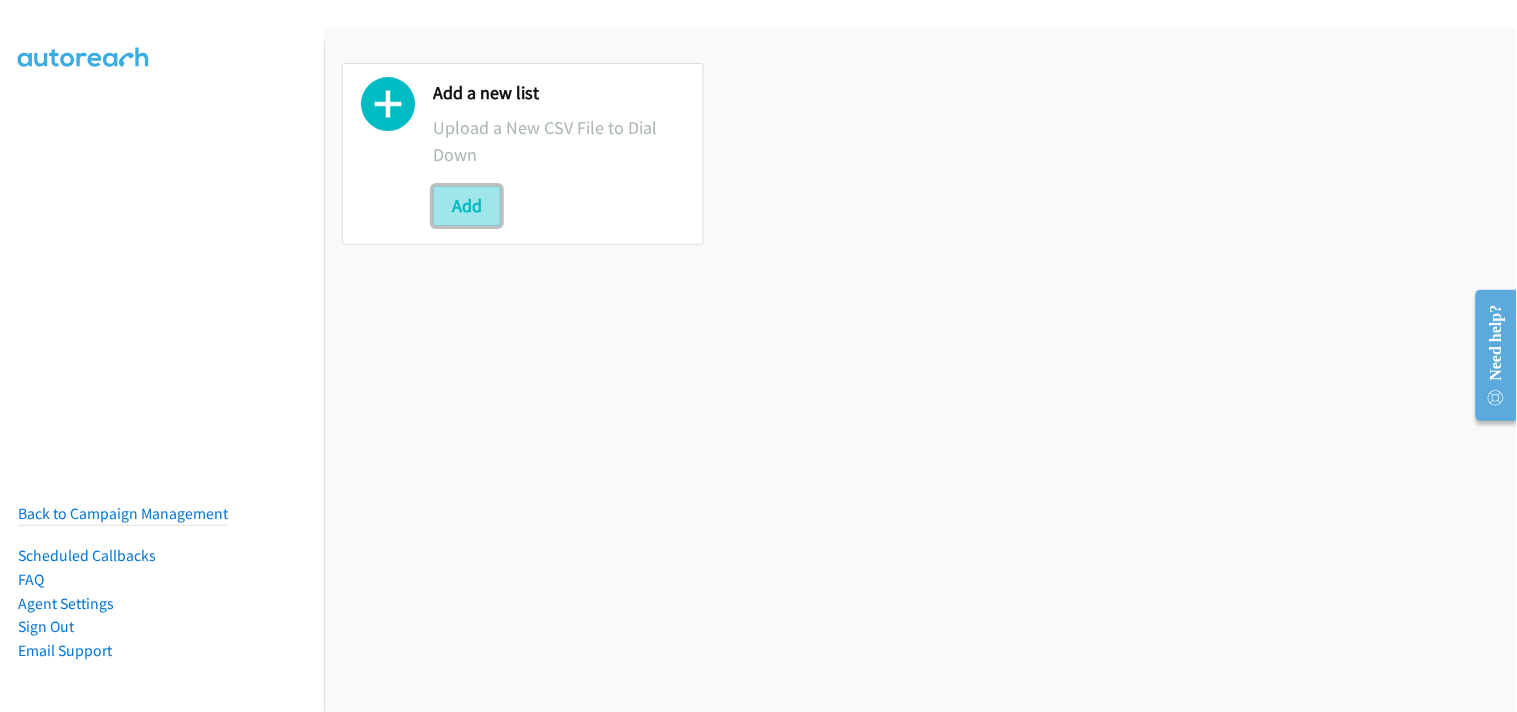 click on "Add" at bounding box center (467, 206) 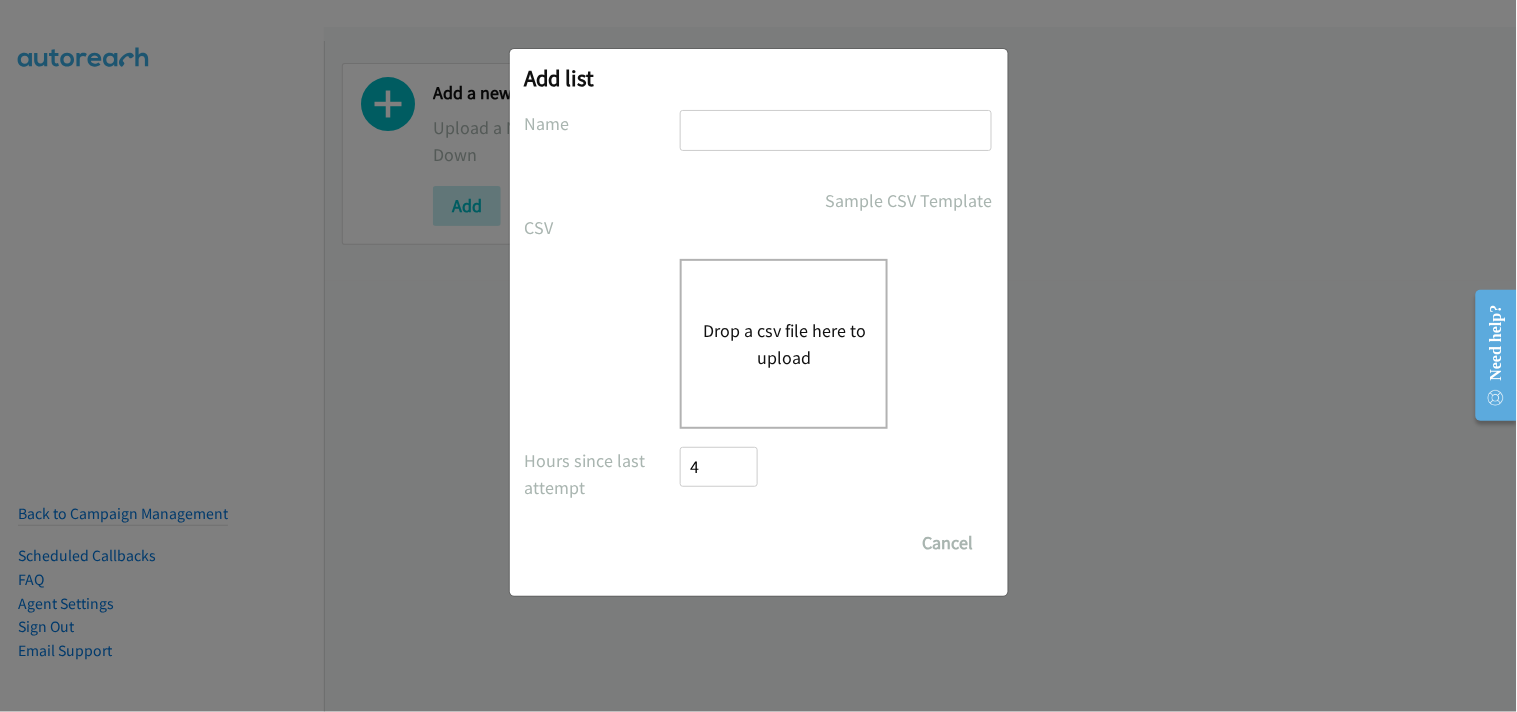 click at bounding box center [836, 130] 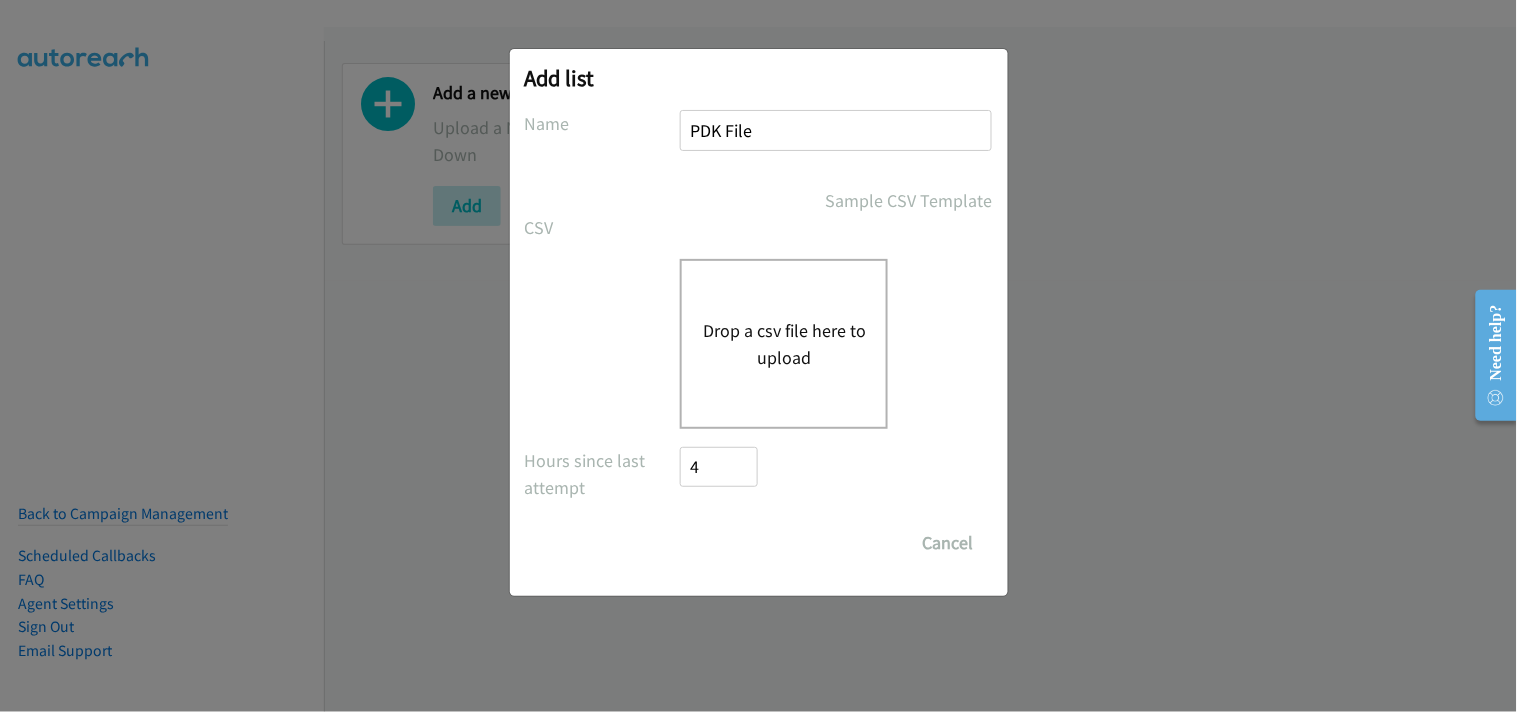 click on "Drop a csv file here to upload" at bounding box center (784, 344) 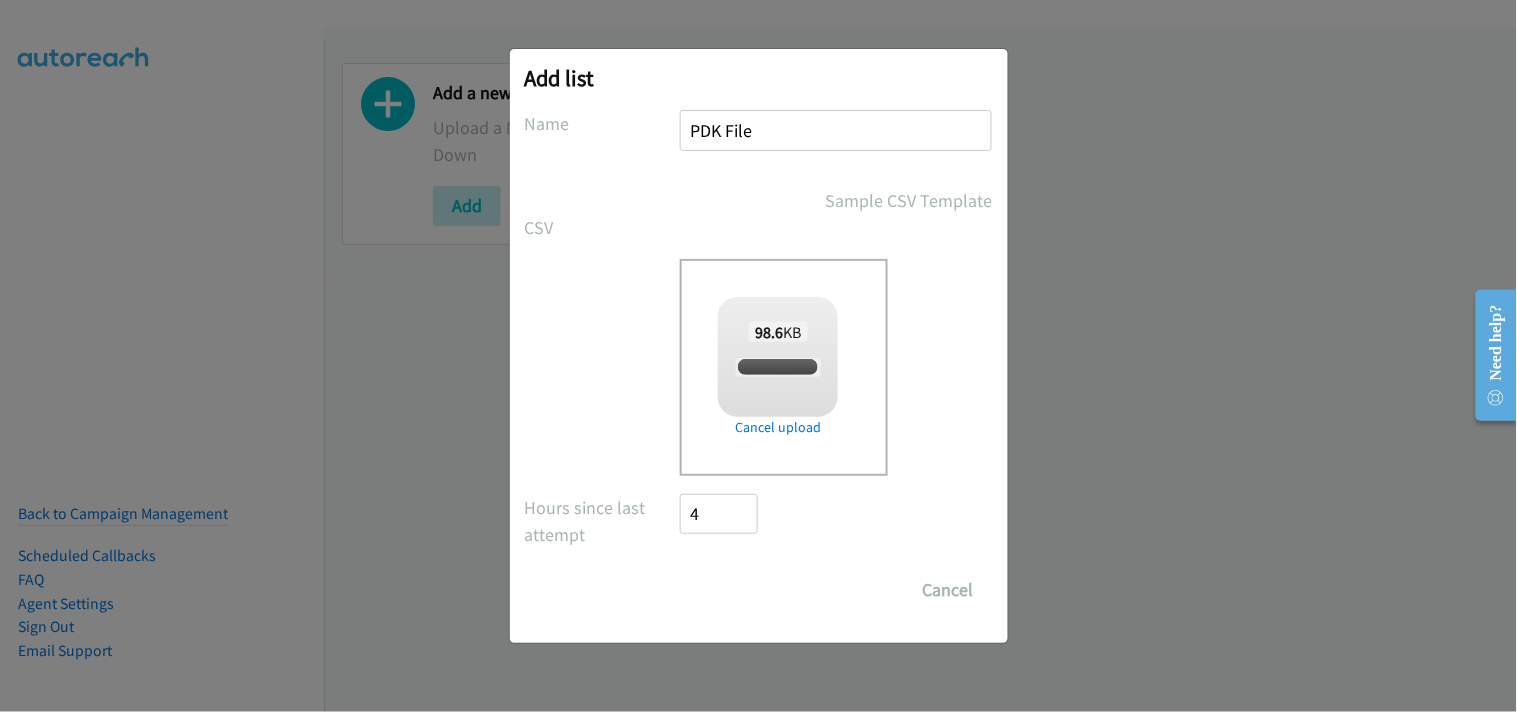 checkbox on "true" 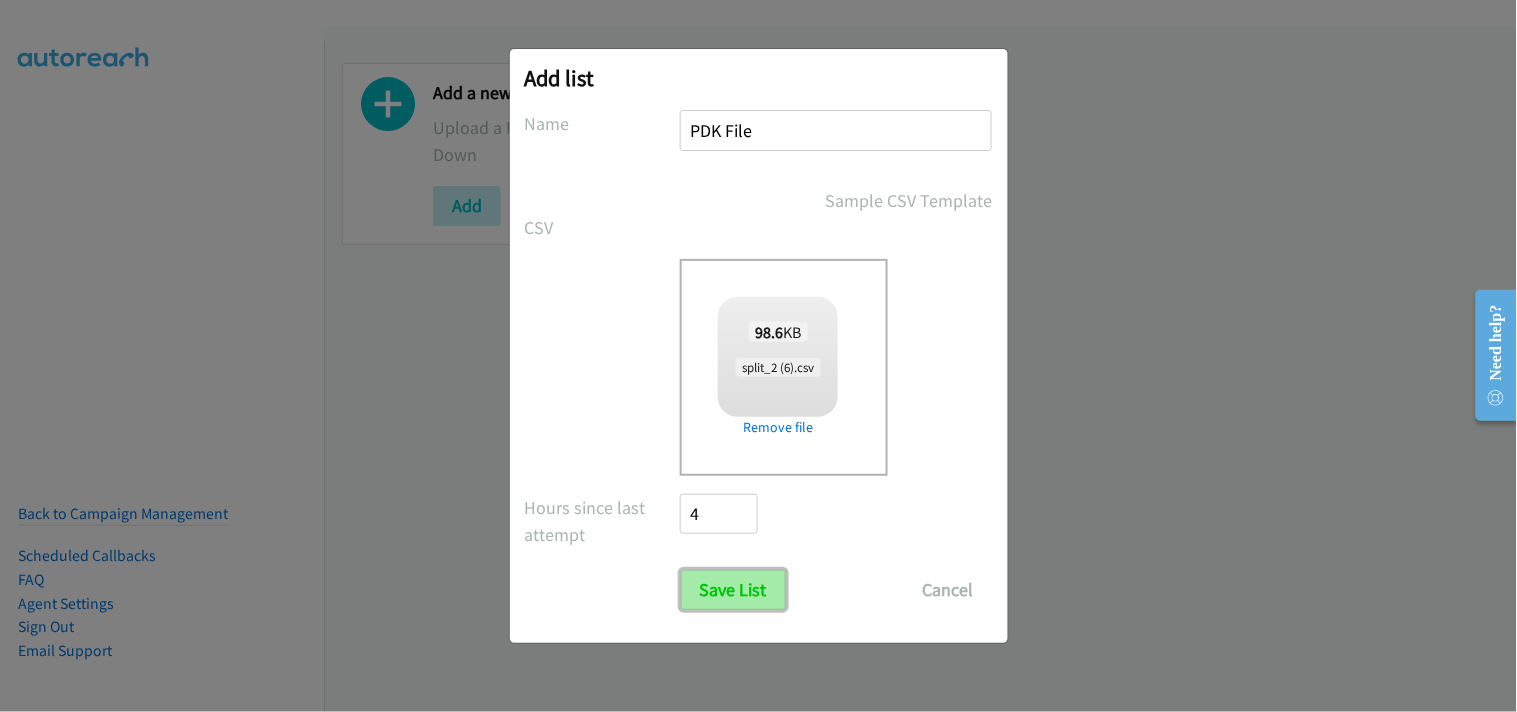 click on "Save List" at bounding box center [733, 590] 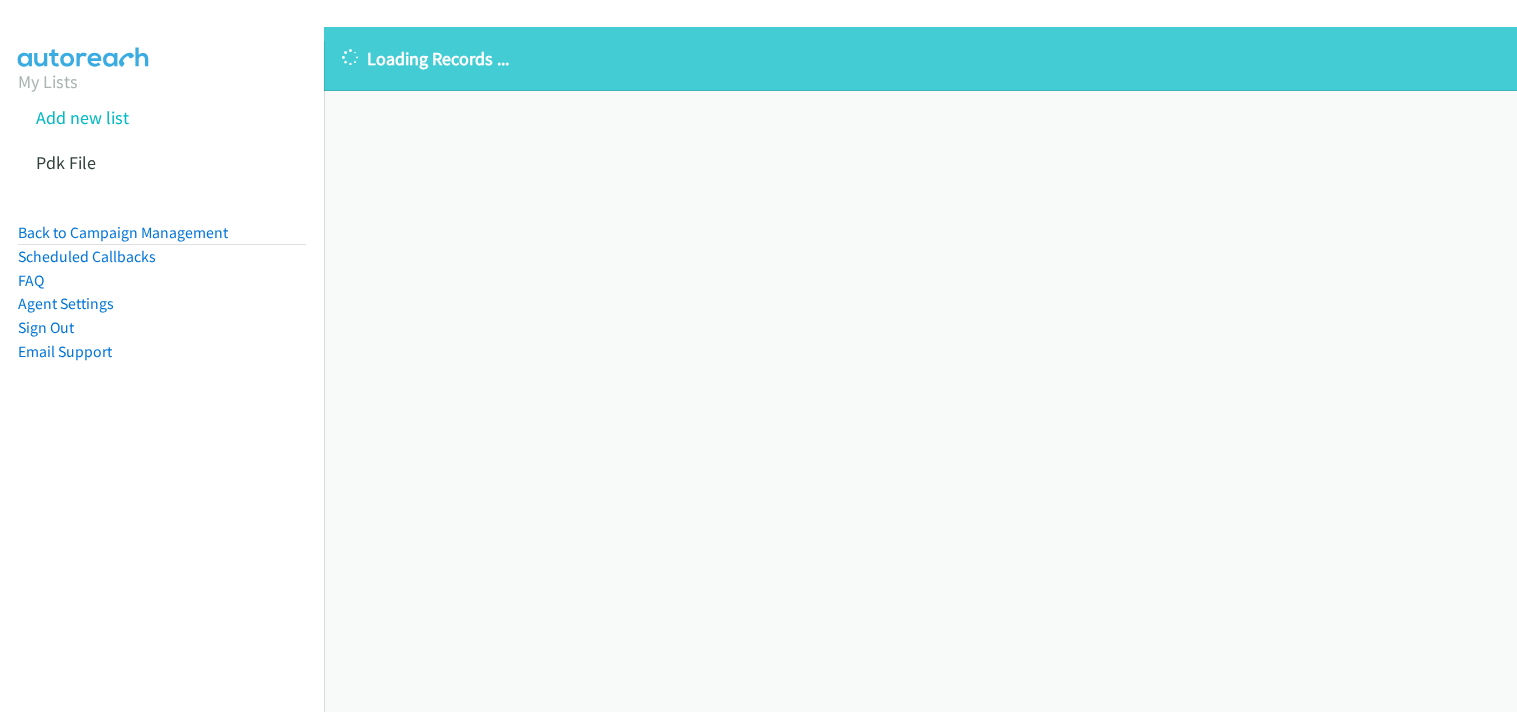 scroll, scrollTop: 0, scrollLeft: 0, axis: both 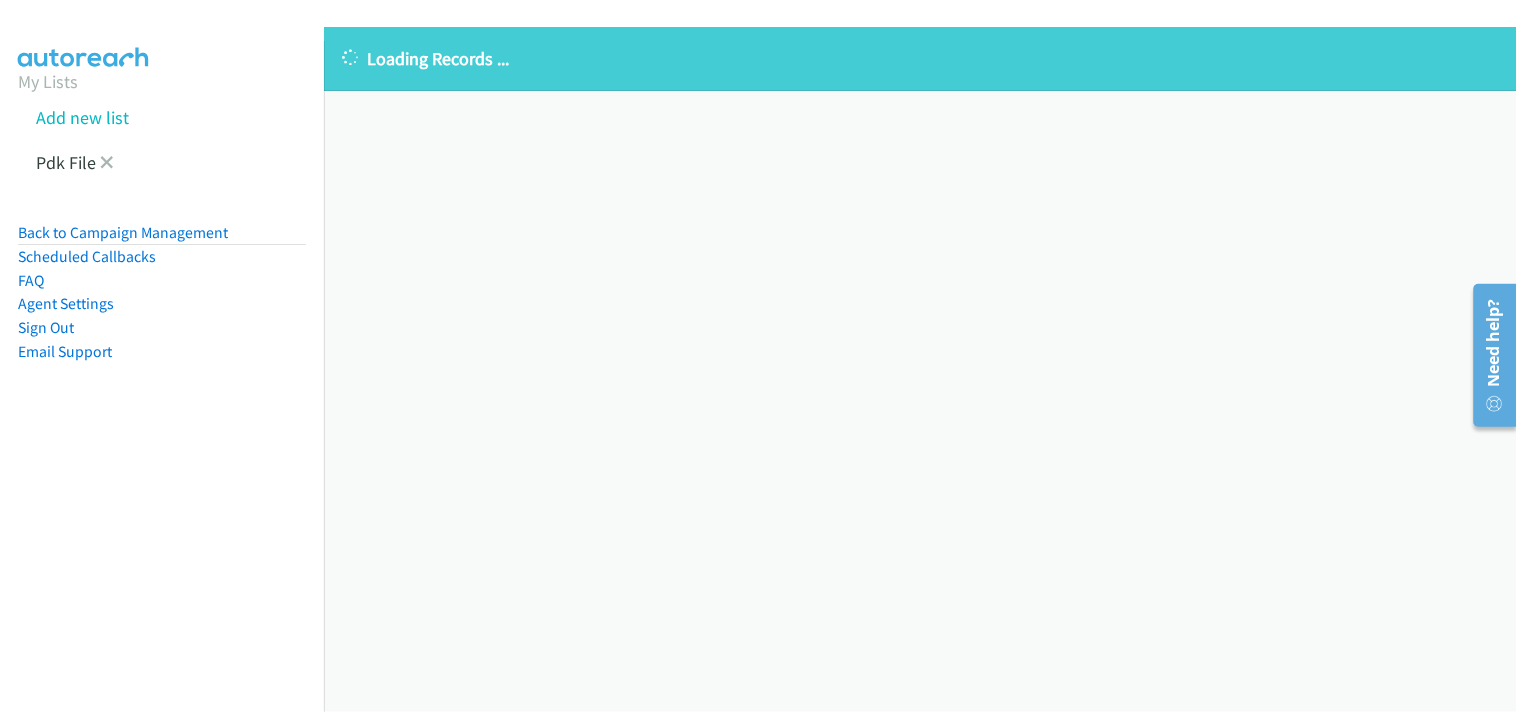 click at bounding box center (107, 162) 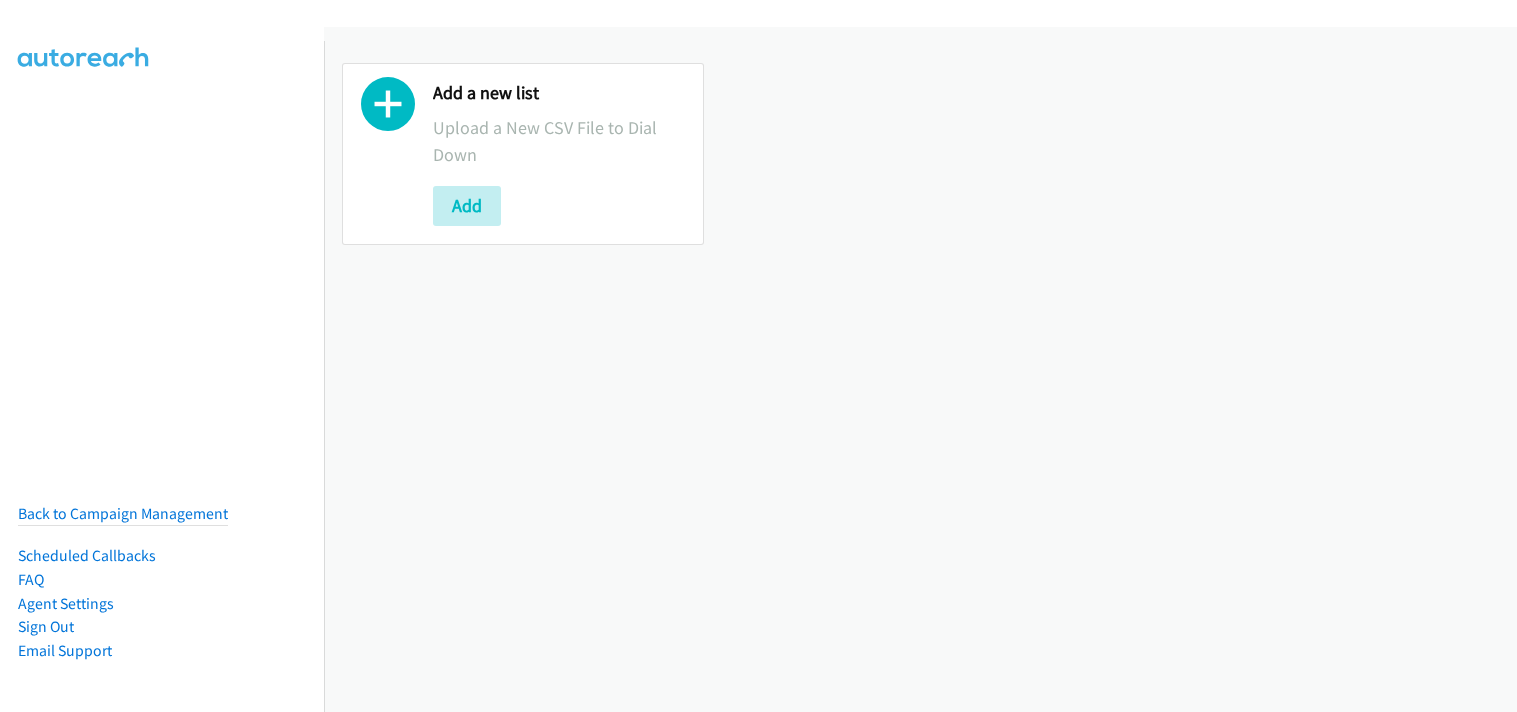 scroll, scrollTop: 0, scrollLeft: 0, axis: both 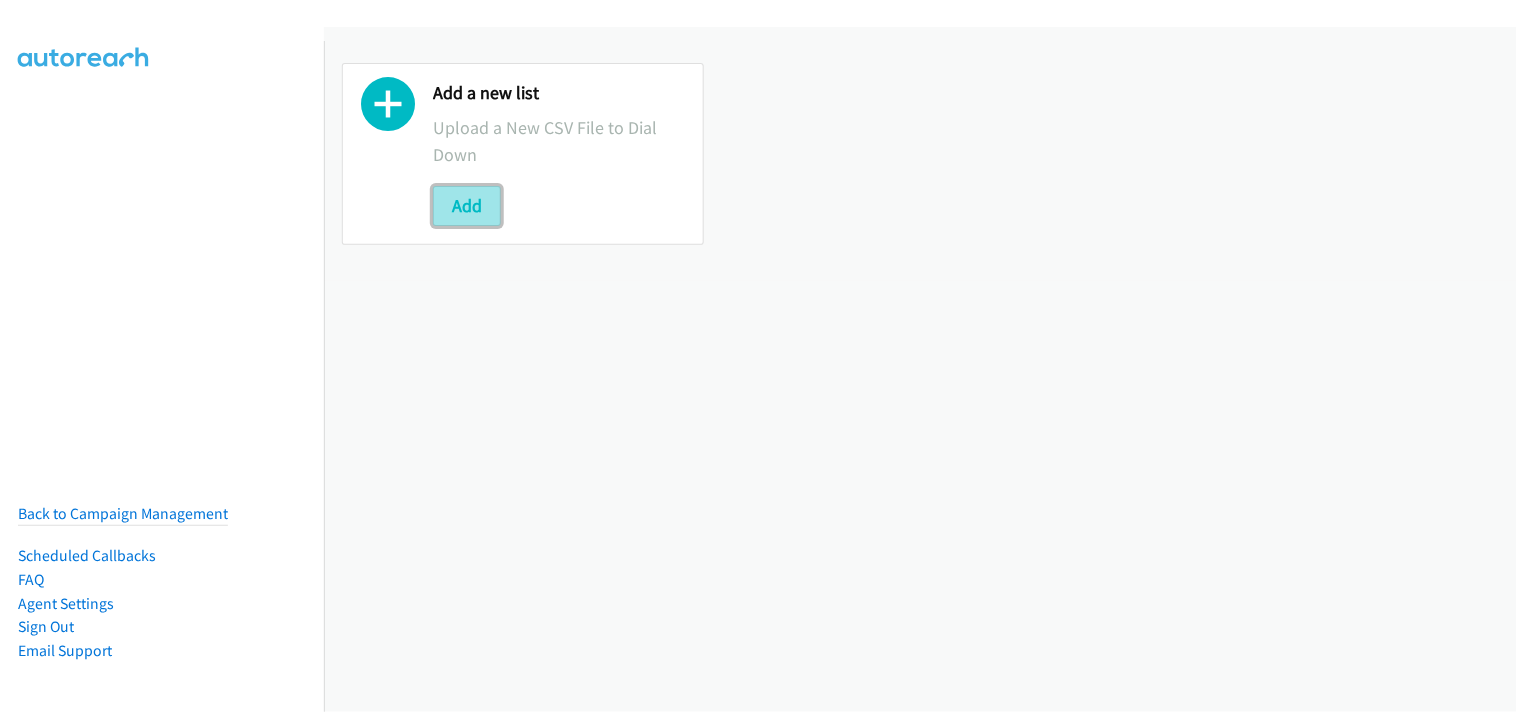 click on "Add" at bounding box center [467, 206] 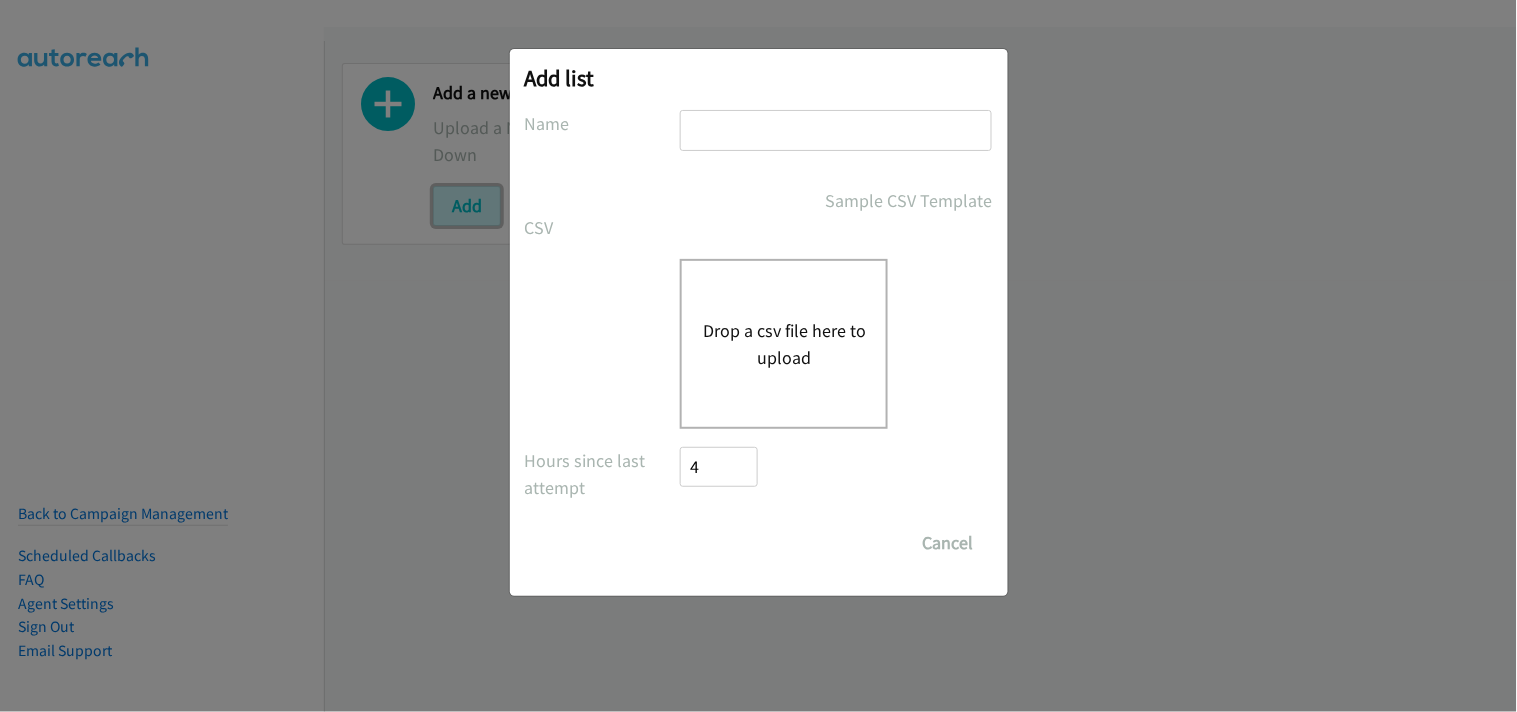 scroll, scrollTop: 0, scrollLeft: 0, axis: both 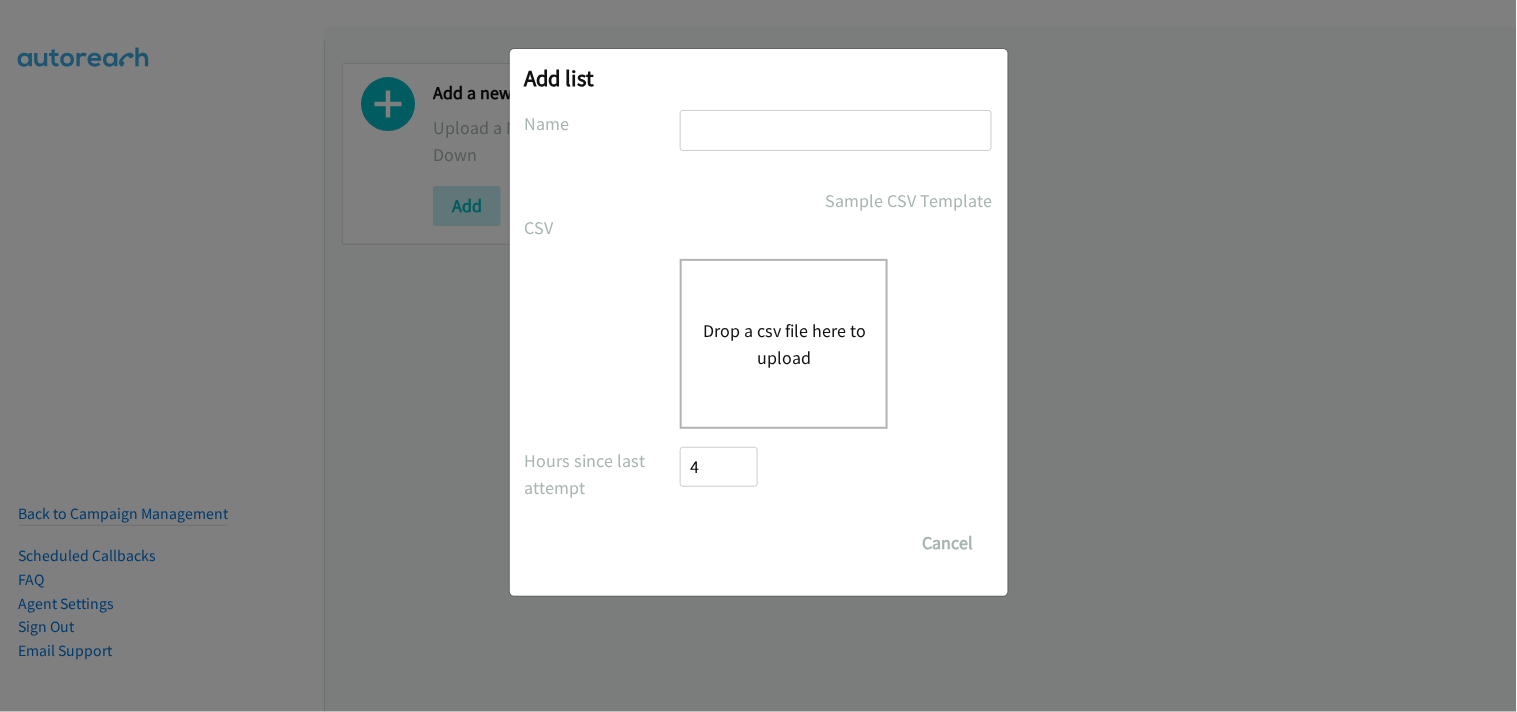 click at bounding box center [836, 130] 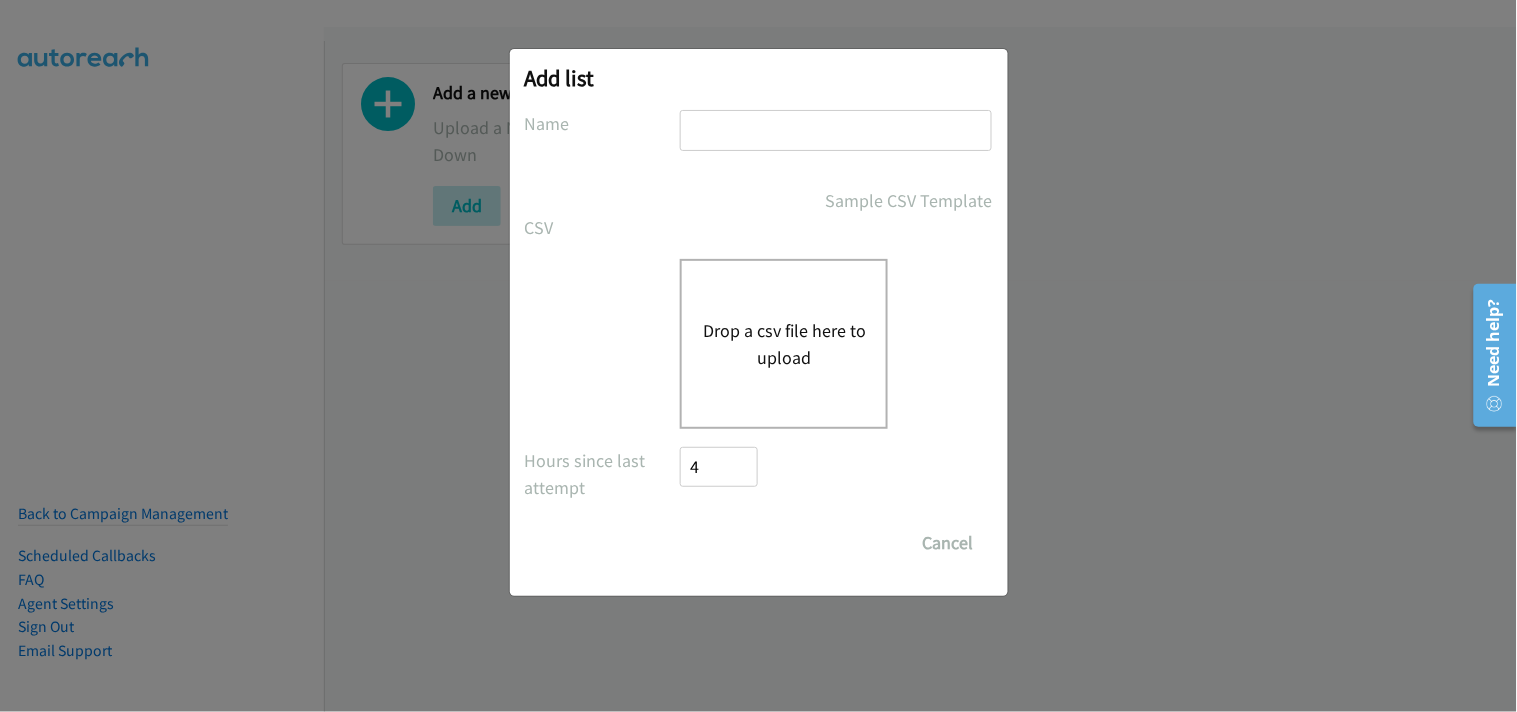 type on "PDK File" 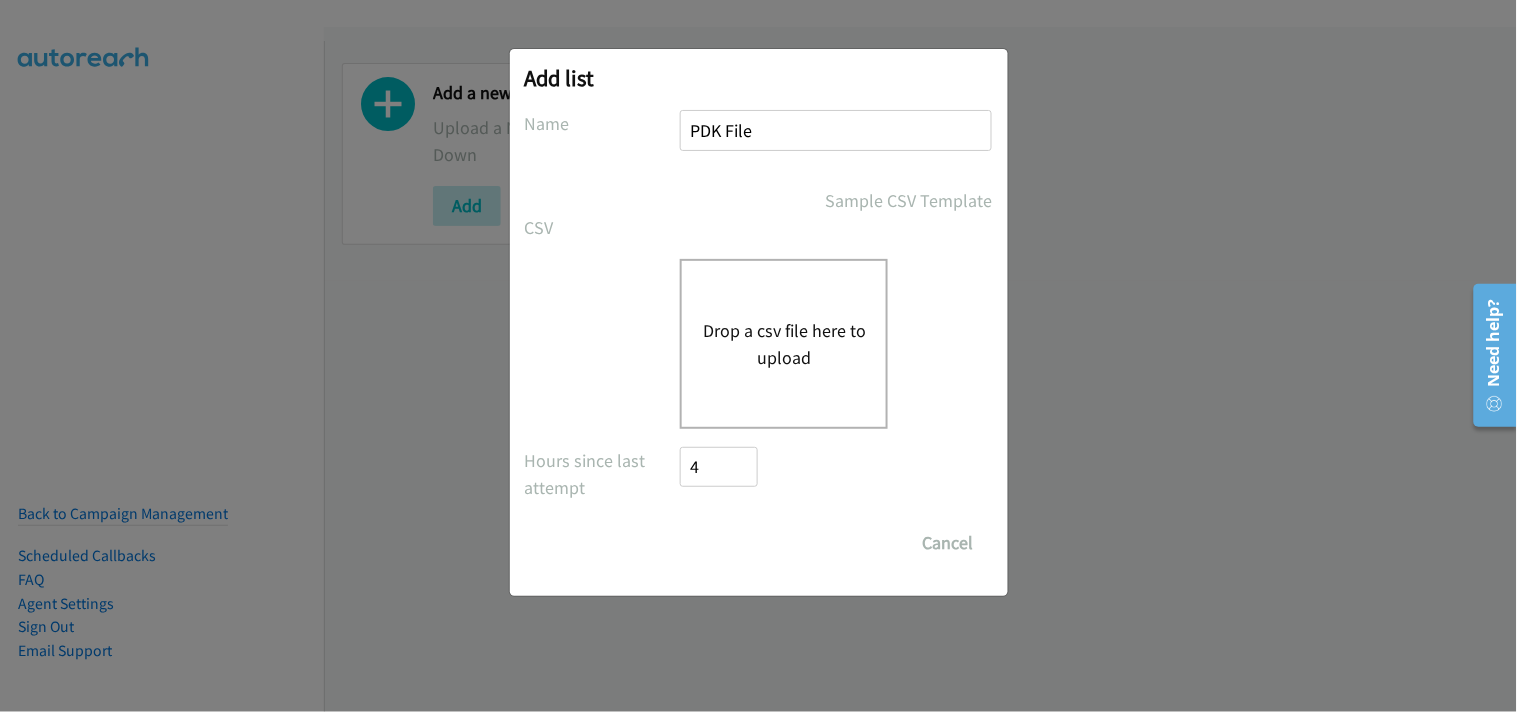 click on "Drop a csv file here to upload" at bounding box center [784, 344] 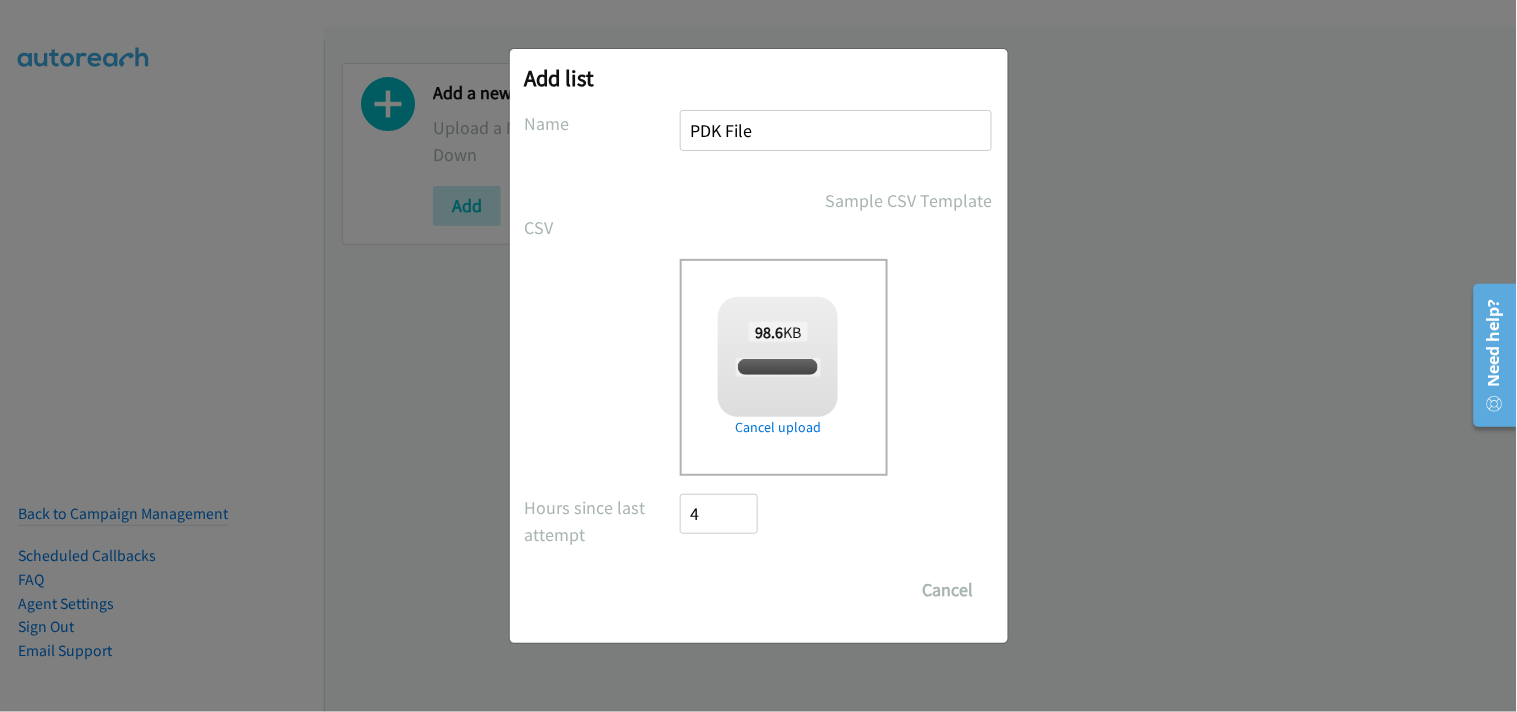 checkbox on "true" 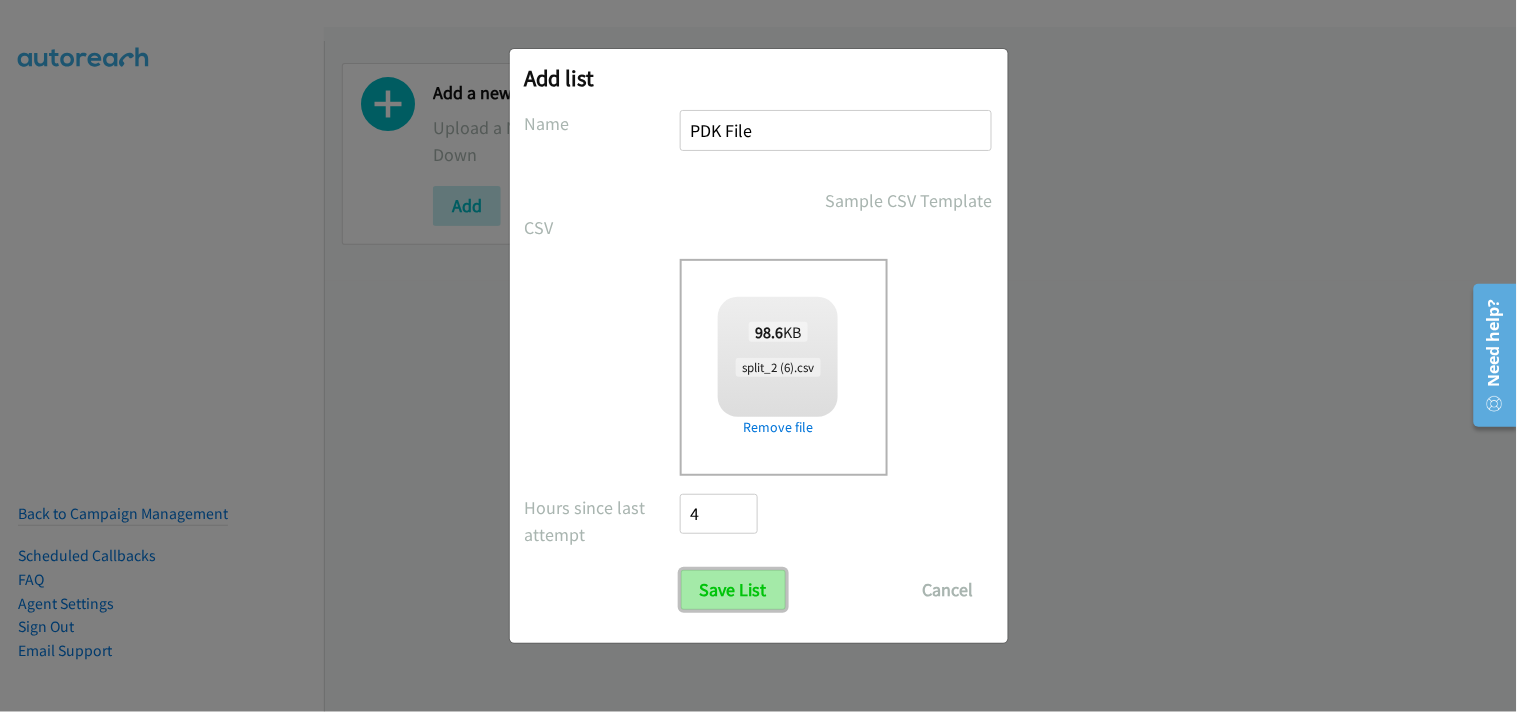 click on "Save List" at bounding box center (733, 590) 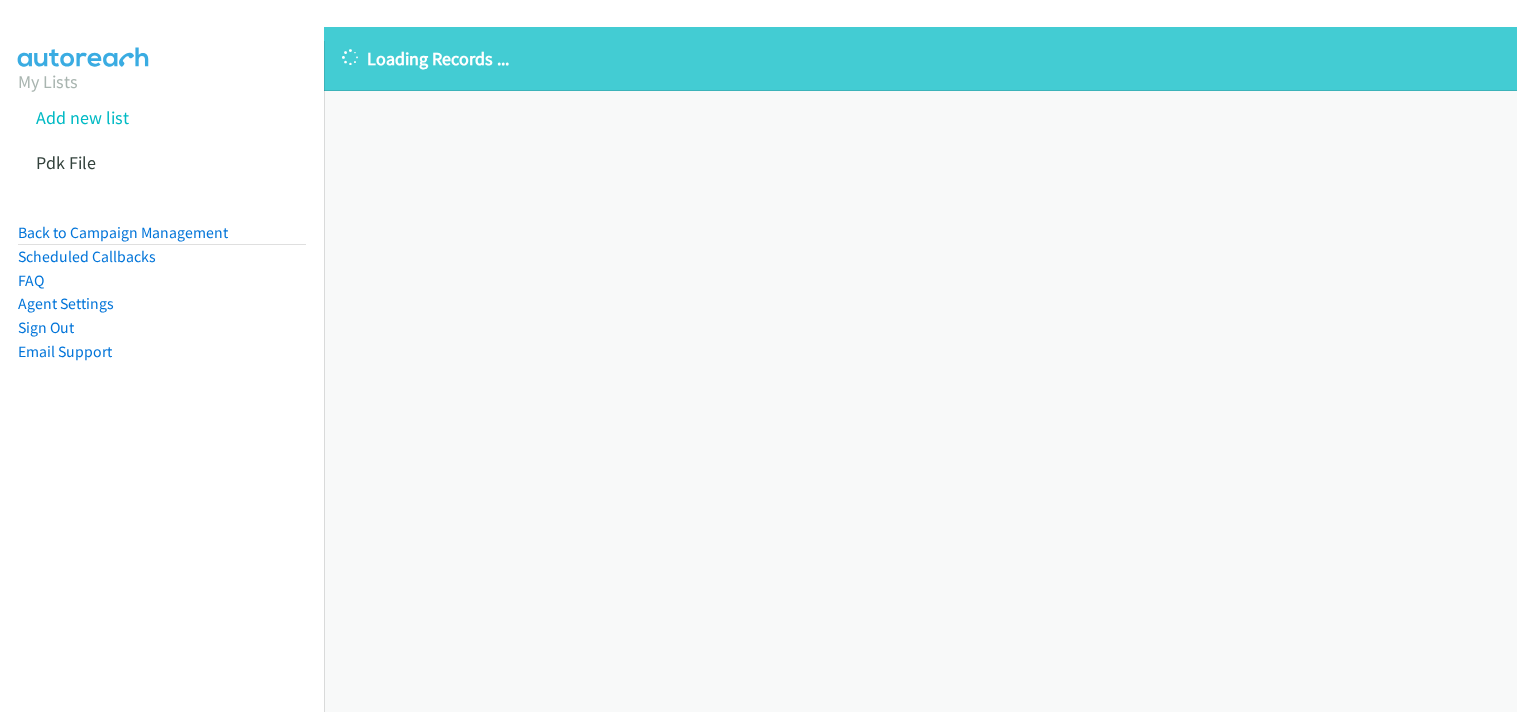 scroll, scrollTop: 0, scrollLeft: 0, axis: both 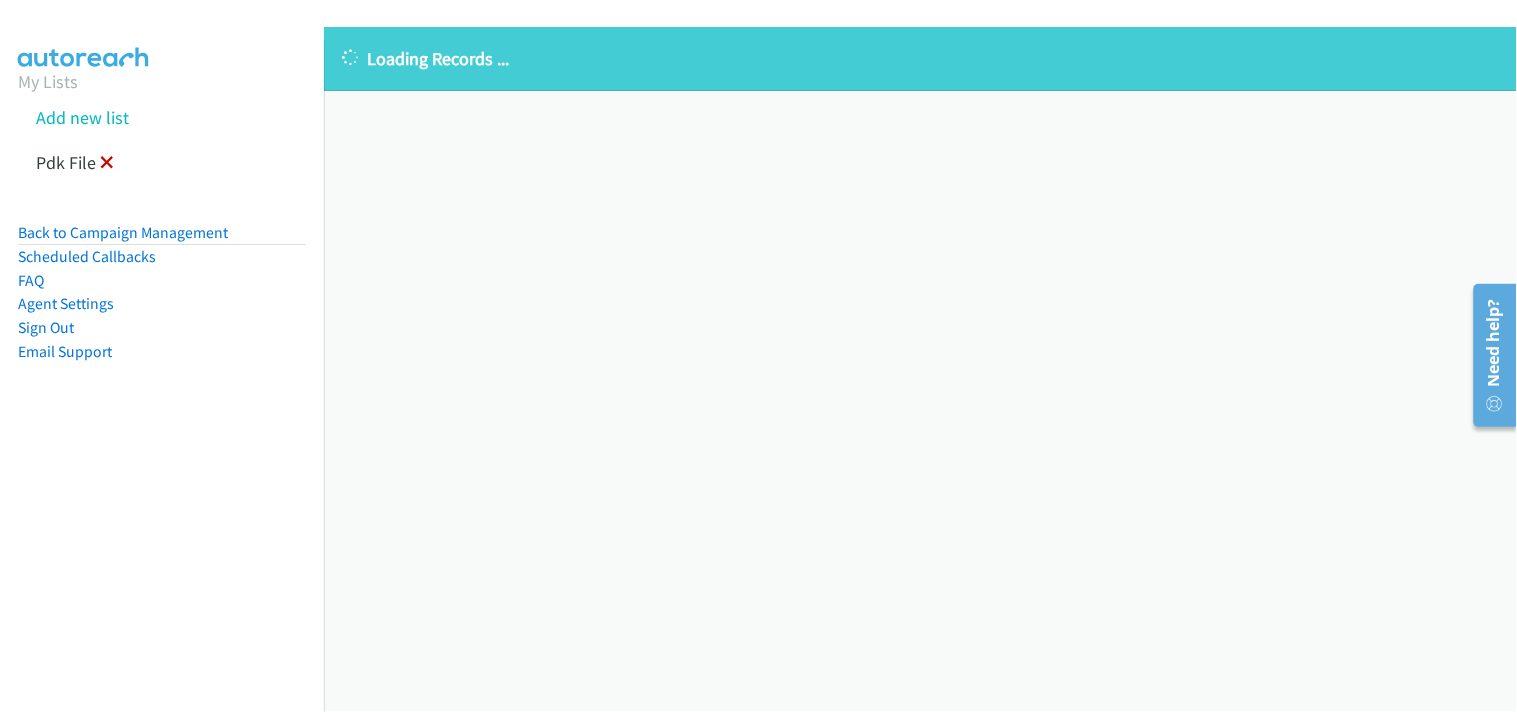 click at bounding box center [107, 164] 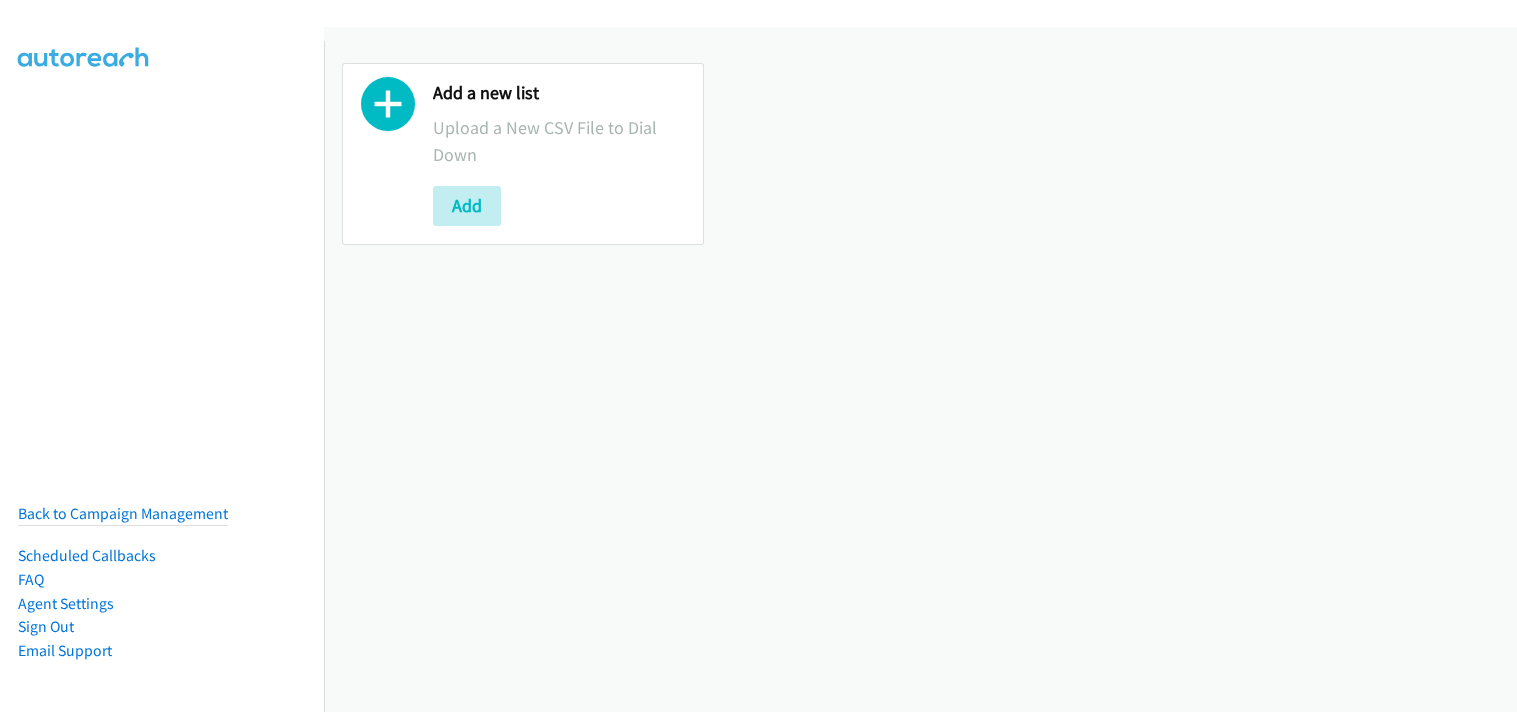 scroll, scrollTop: 0, scrollLeft: 0, axis: both 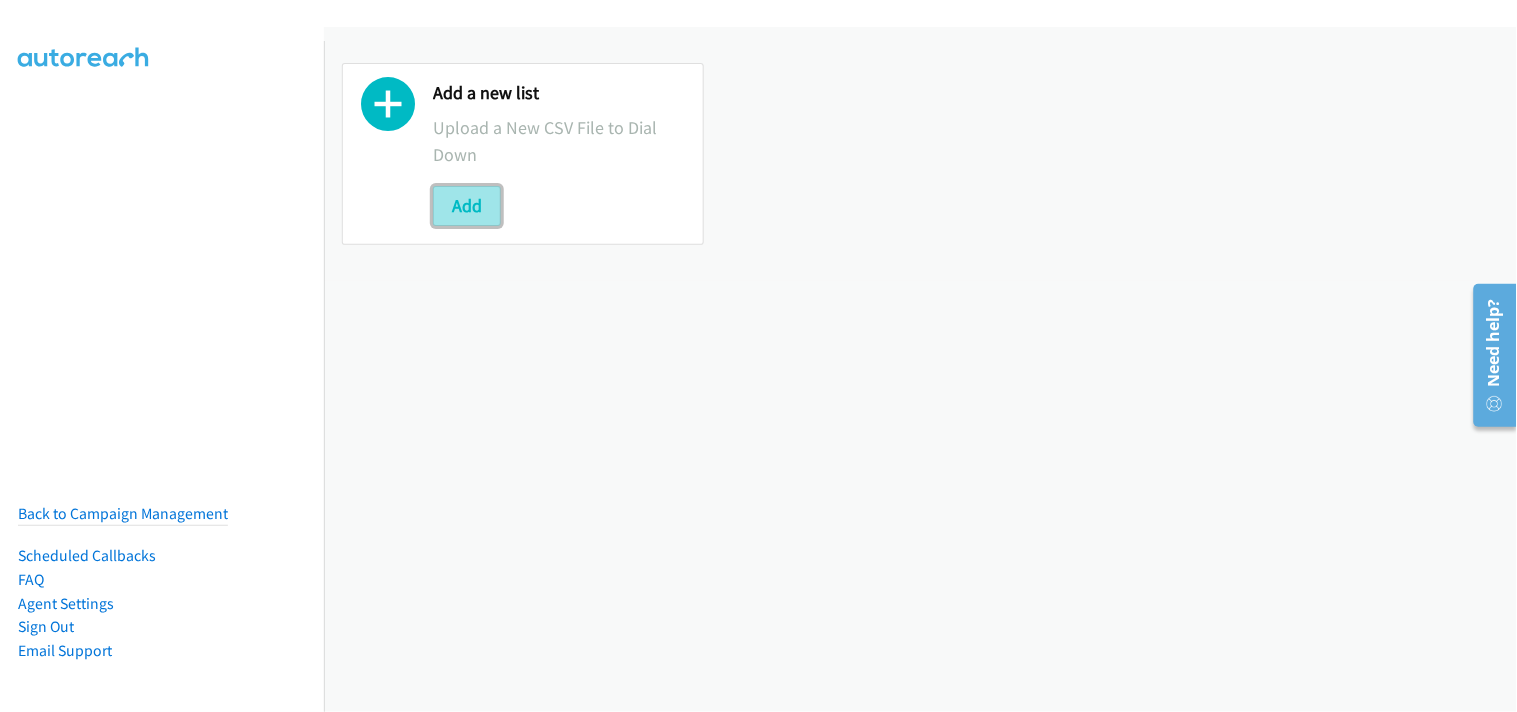 click on "Add" at bounding box center [467, 206] 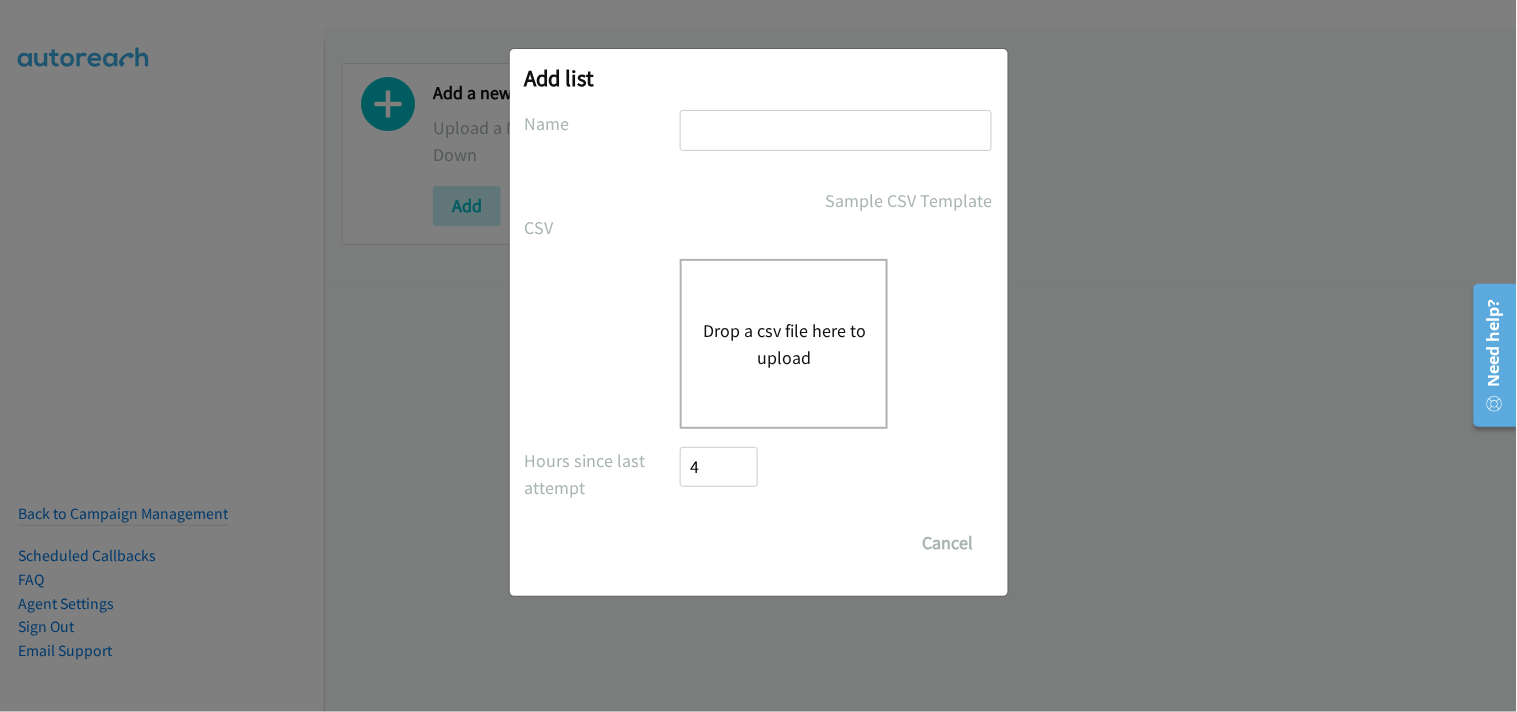 click at bounding box center (836, 130) 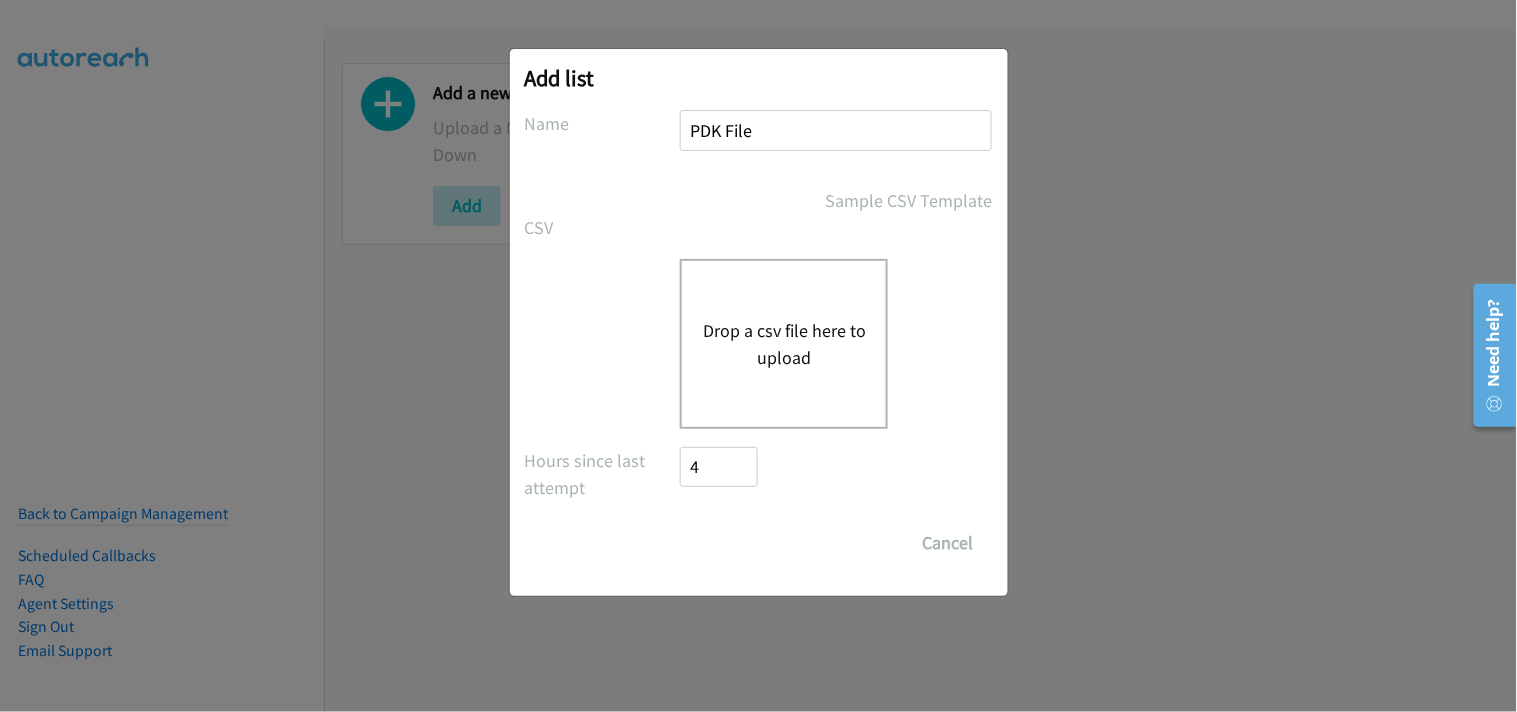 click on "Drop a csv file here to upload" at bounding box center [784, 344] 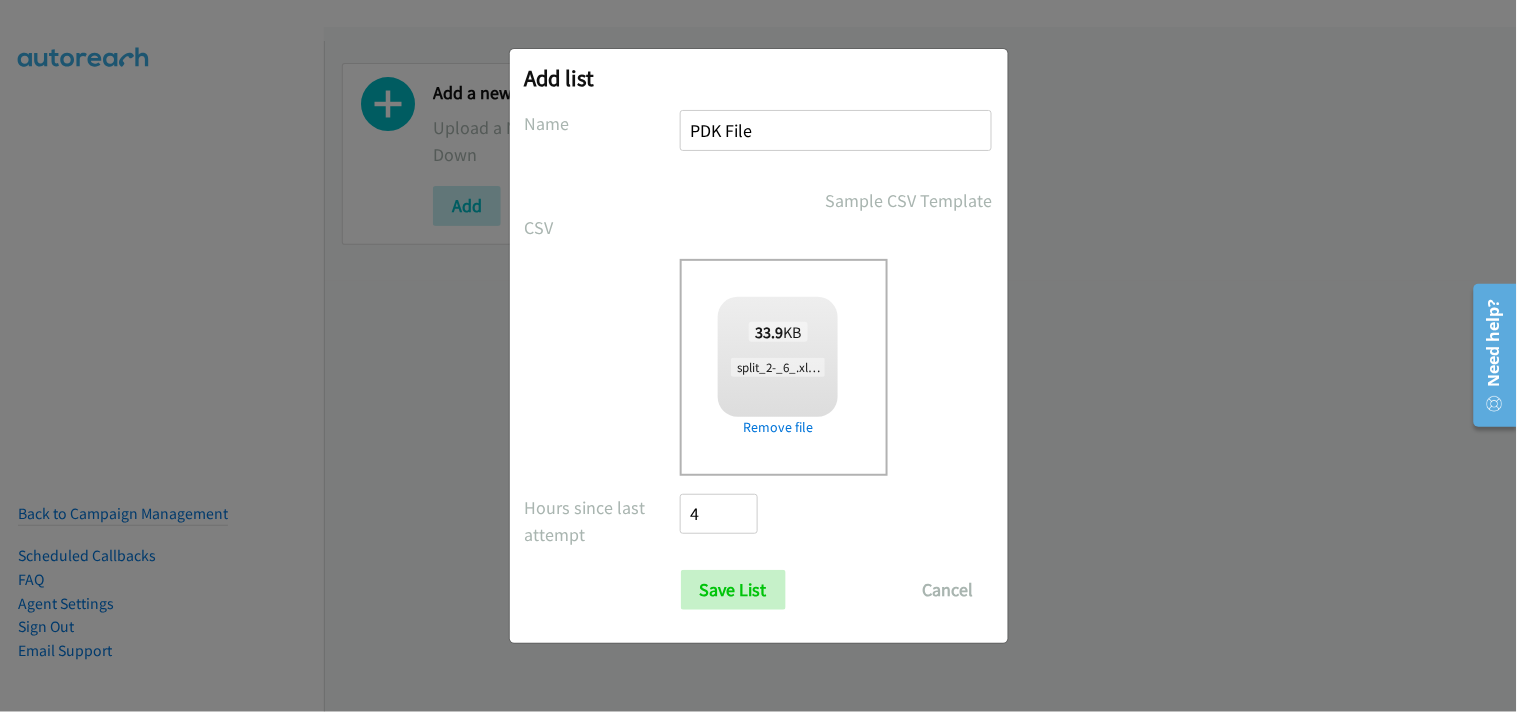 checkbox on "true" 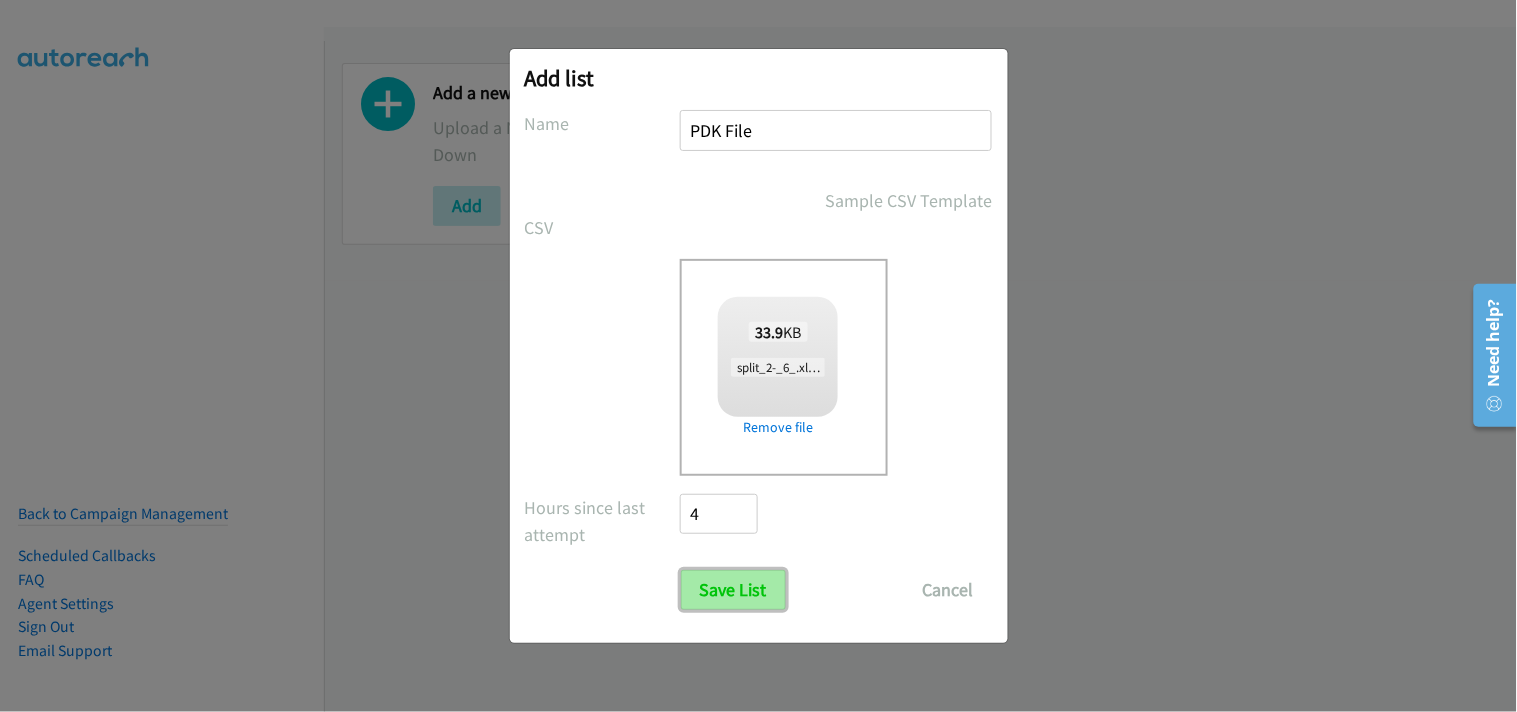 click on "Save List" at bounding box center [733, 590] 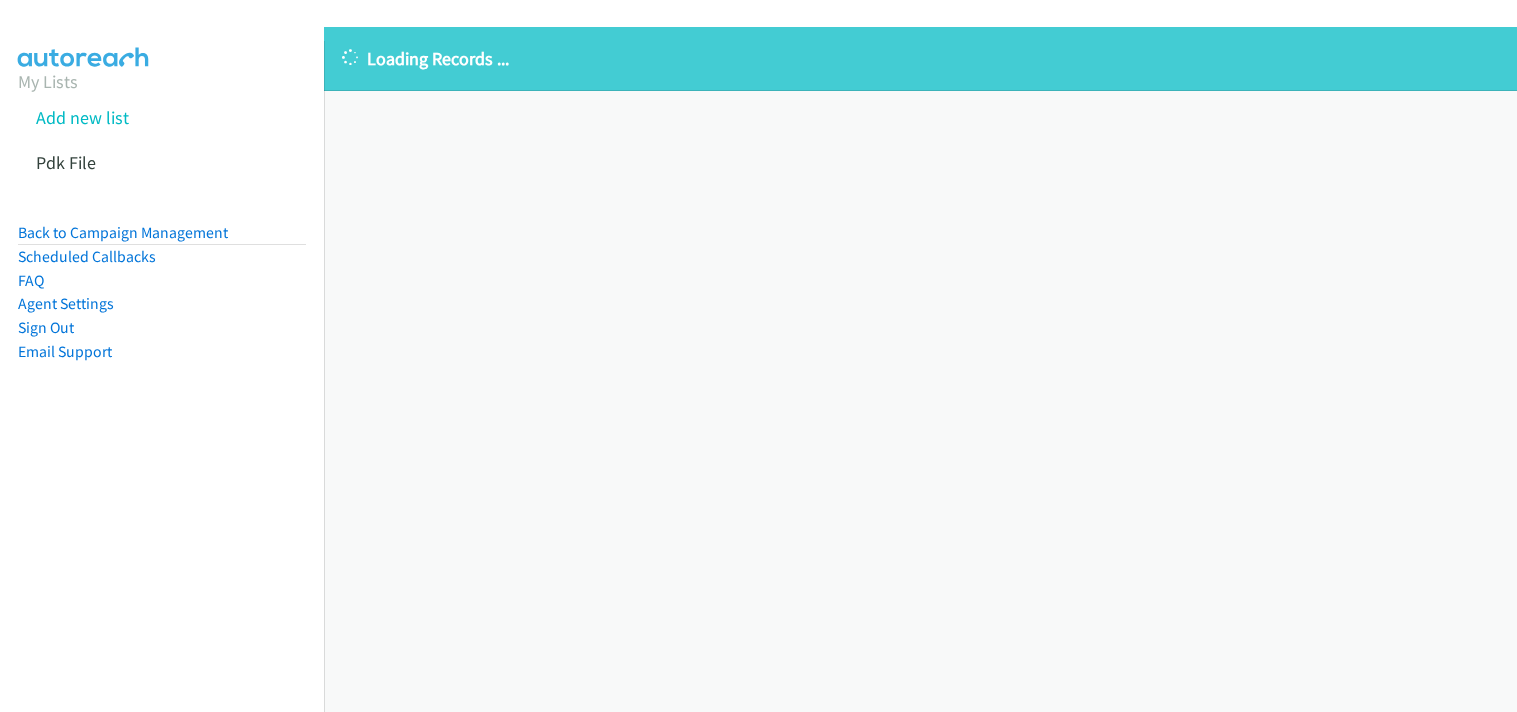 scroll, scrollTop: 0, scrollLeft: 0, axis: both 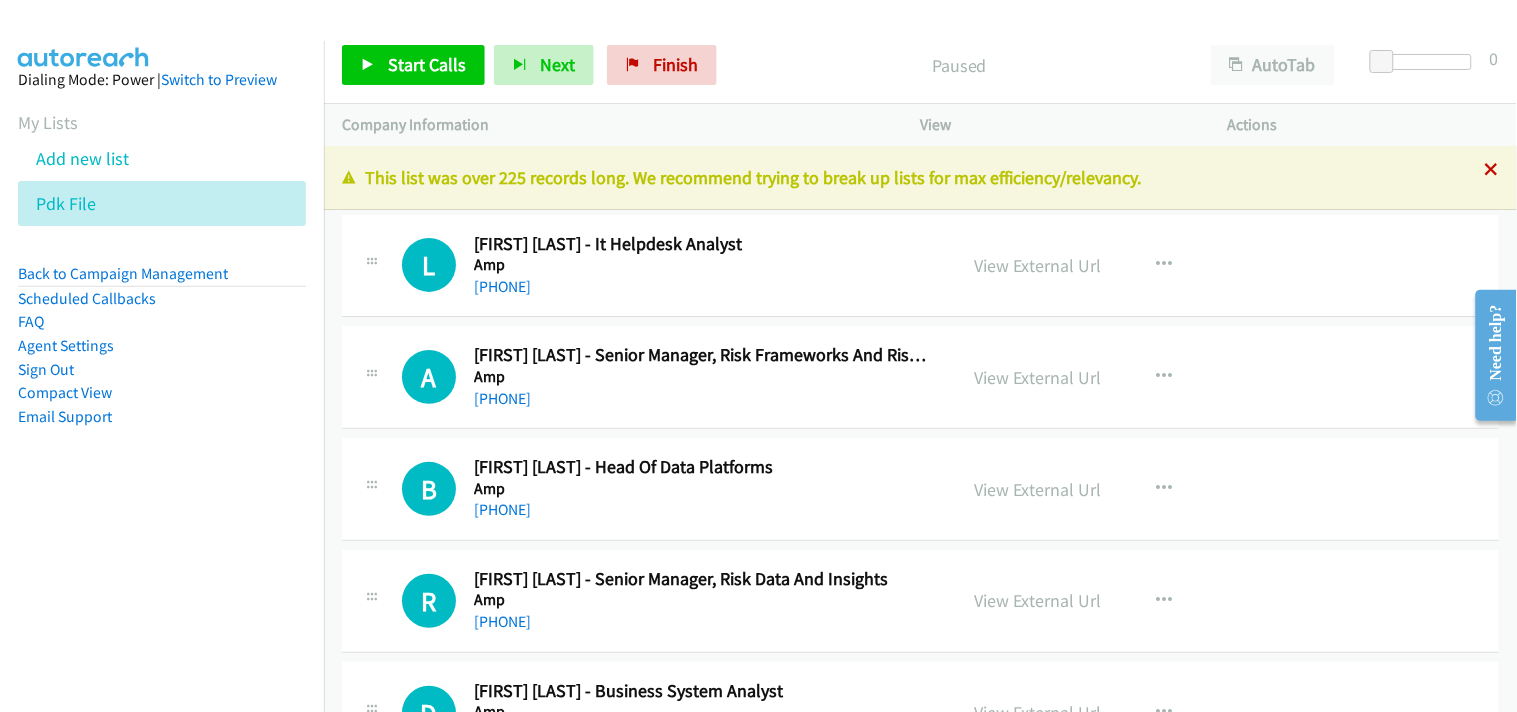 click at bounding box center [1492, 171] 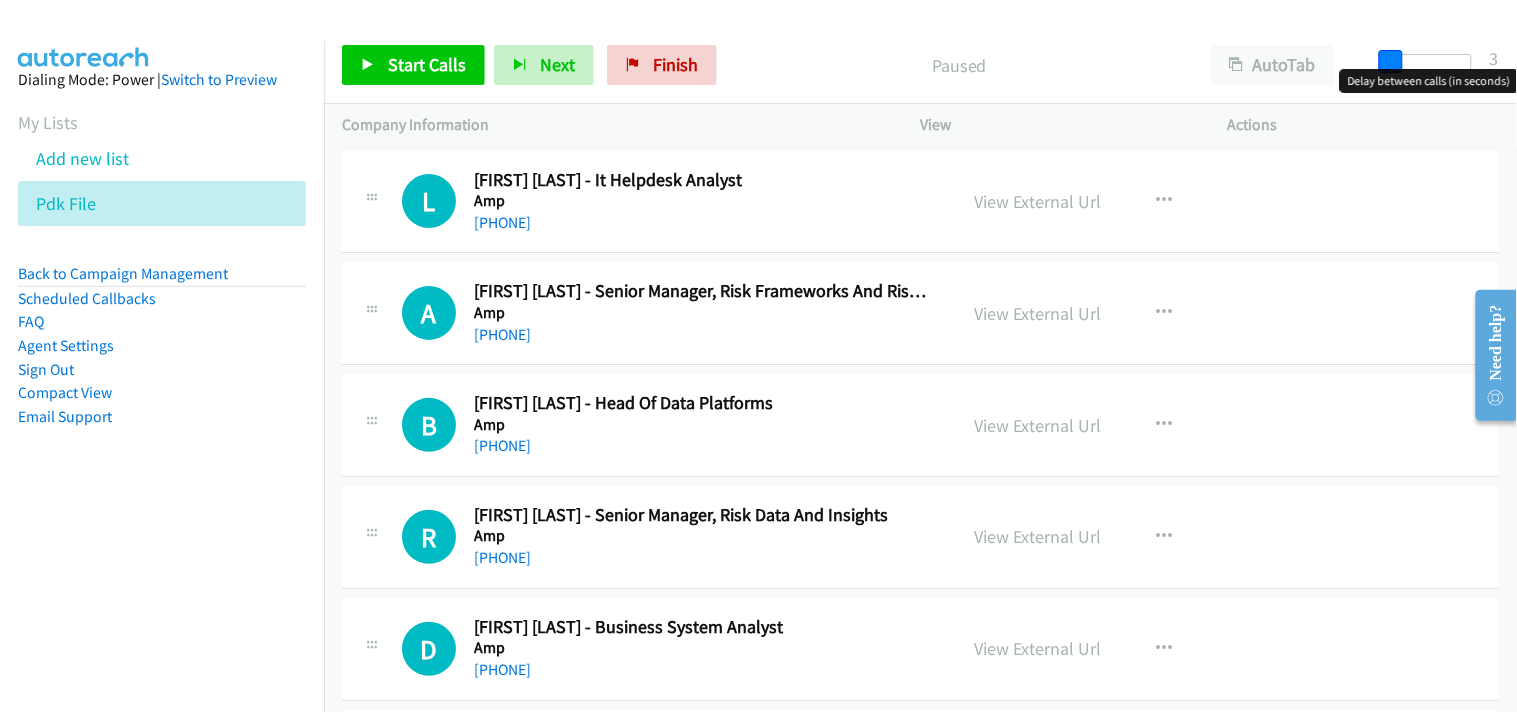 click on "Start Calls
Pause
Next
Finish
Paused
AutoTab
AutoTab
3
Company Information
Info
Status
View
Actions
+1 415-964-1034
Call failed - Please reload the list and try again
This list was over 225 records long. We recommend trying to break up lists for max efficiency/relevancy.
The Callbar Failed to Load Please Open it and Reload the Page
Hmm something isn't quite right.. Please refresh the page
Hmm something isn't quite right.. Please refresh the page
The entire list has been dialed down. We'll auto-refresh when new numbers are added.
Loading New Records ...
L
Callback Scheduled
Lilian Esterbauer - It Helpdesk Analyst
Amp
Australia/Sydney
+61 413 020 588
View External Url" at bounding box center [758, 47] 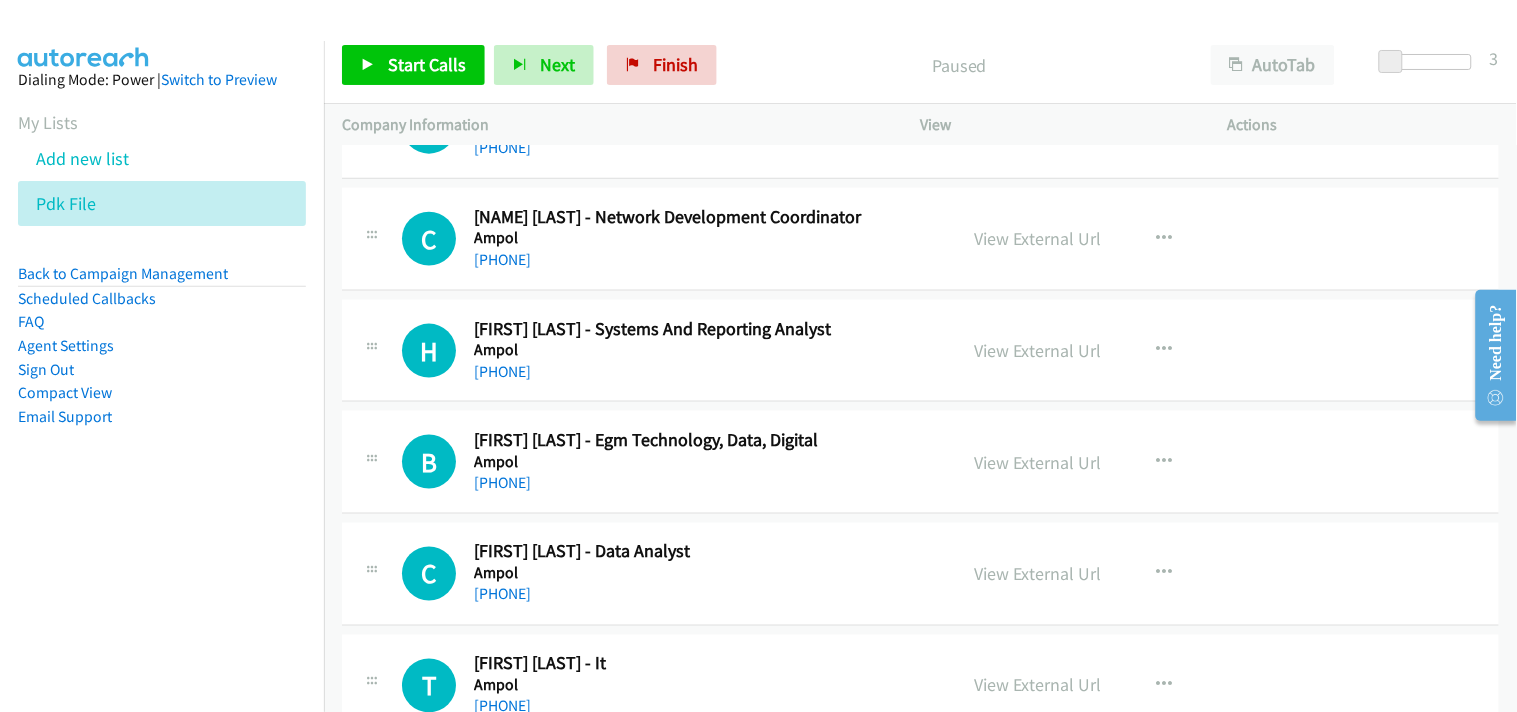 scroll, scrollTop: 4888, scrollLeft: 0, axis: vertical 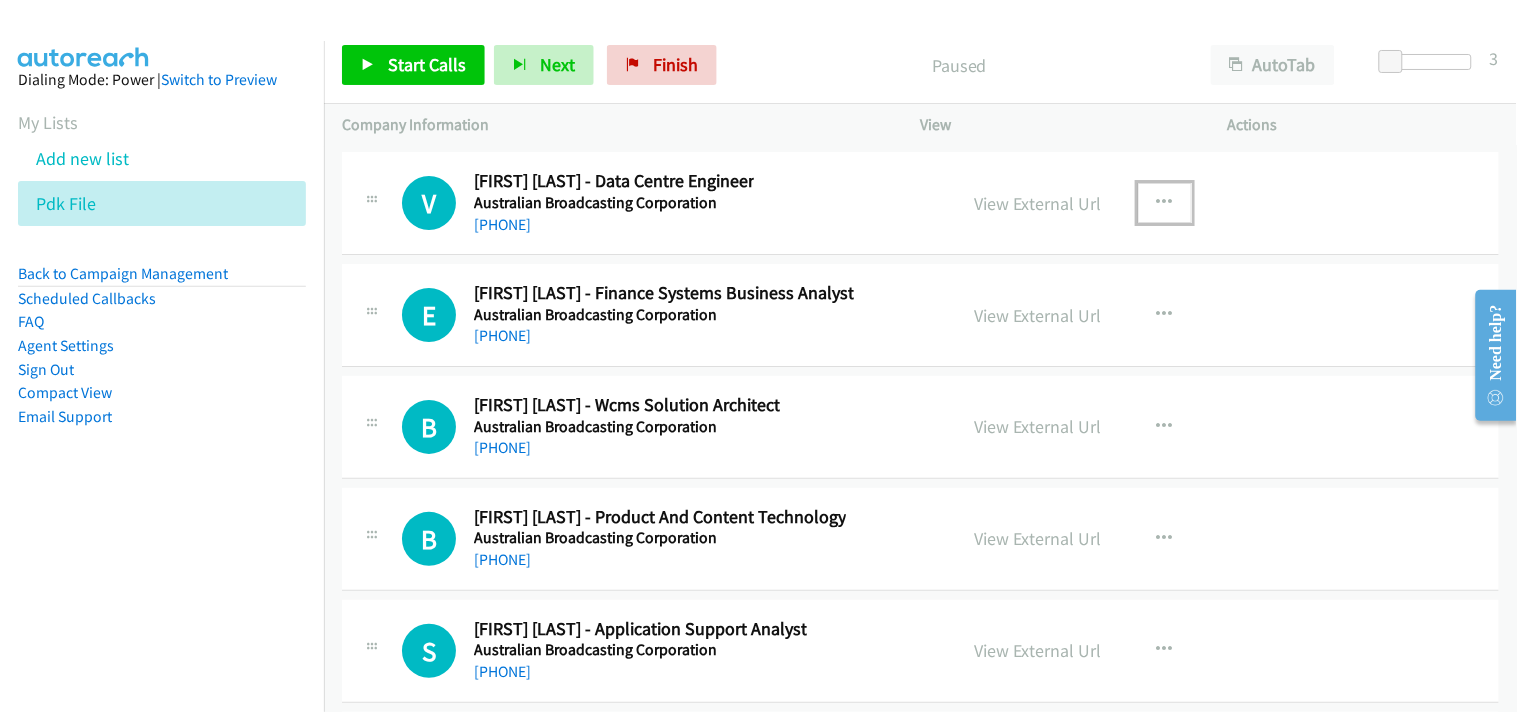 click at bounding box center (1165, 203) 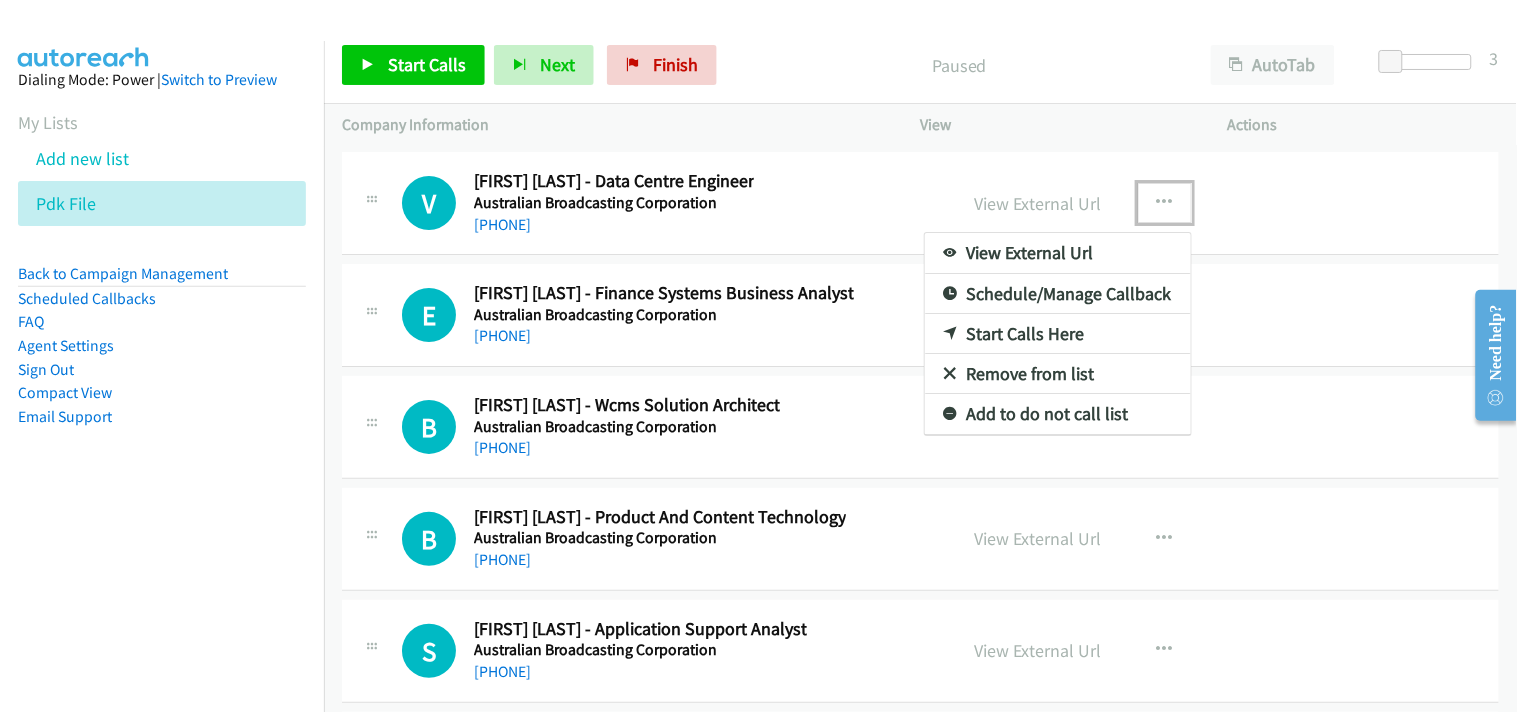 click on "Start Calls Here" at bounding box center (1058, 334) 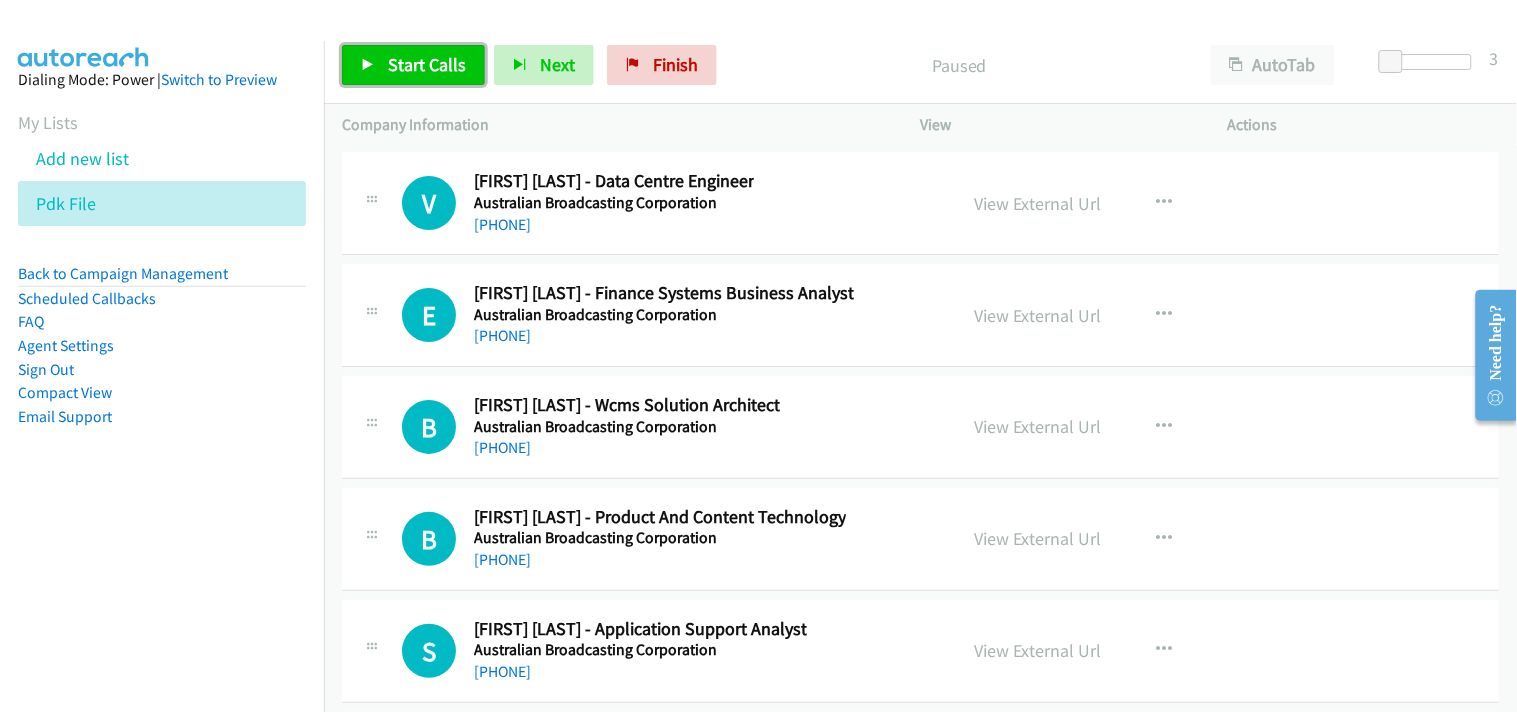 click on "Start Calls" at bounding box center [413, 65] 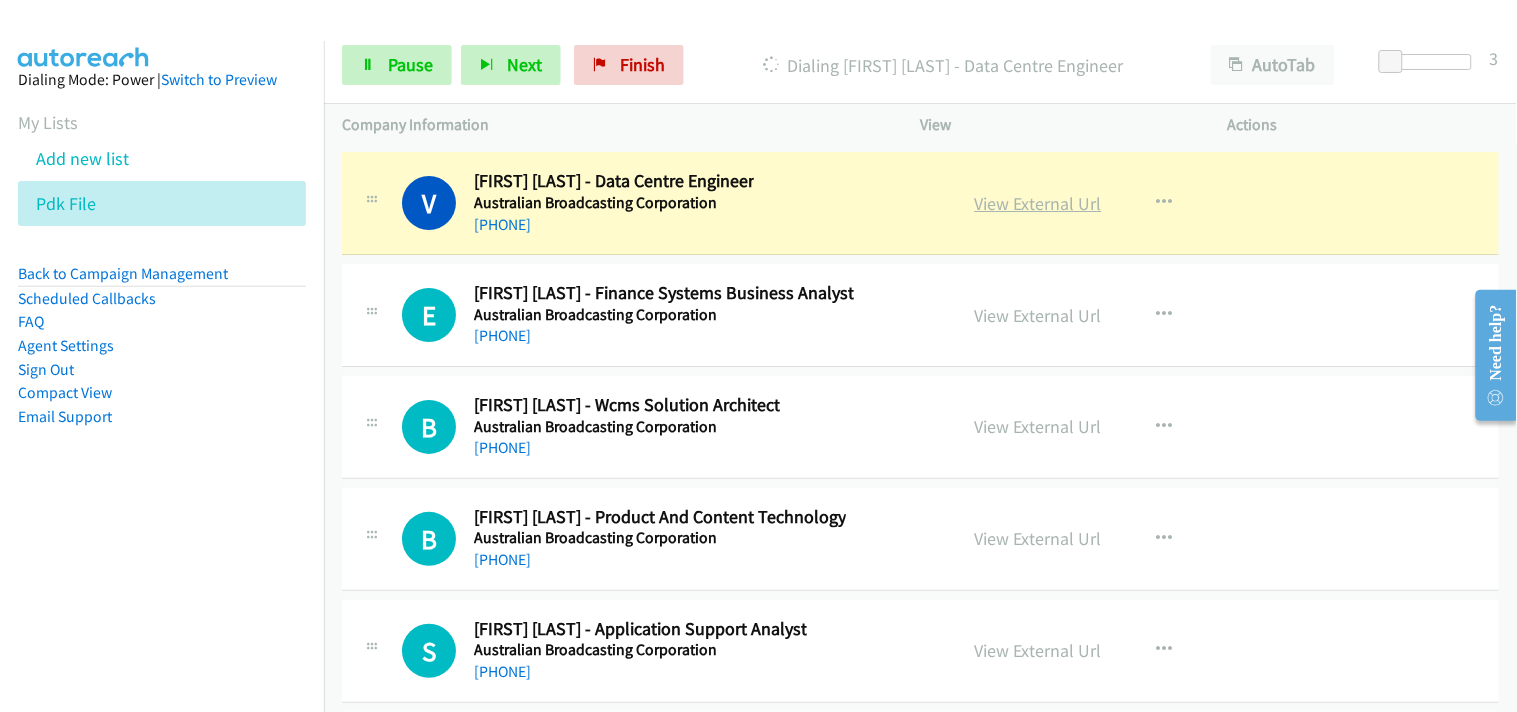 click on "View External Url" at bounding box center (1038, 203) 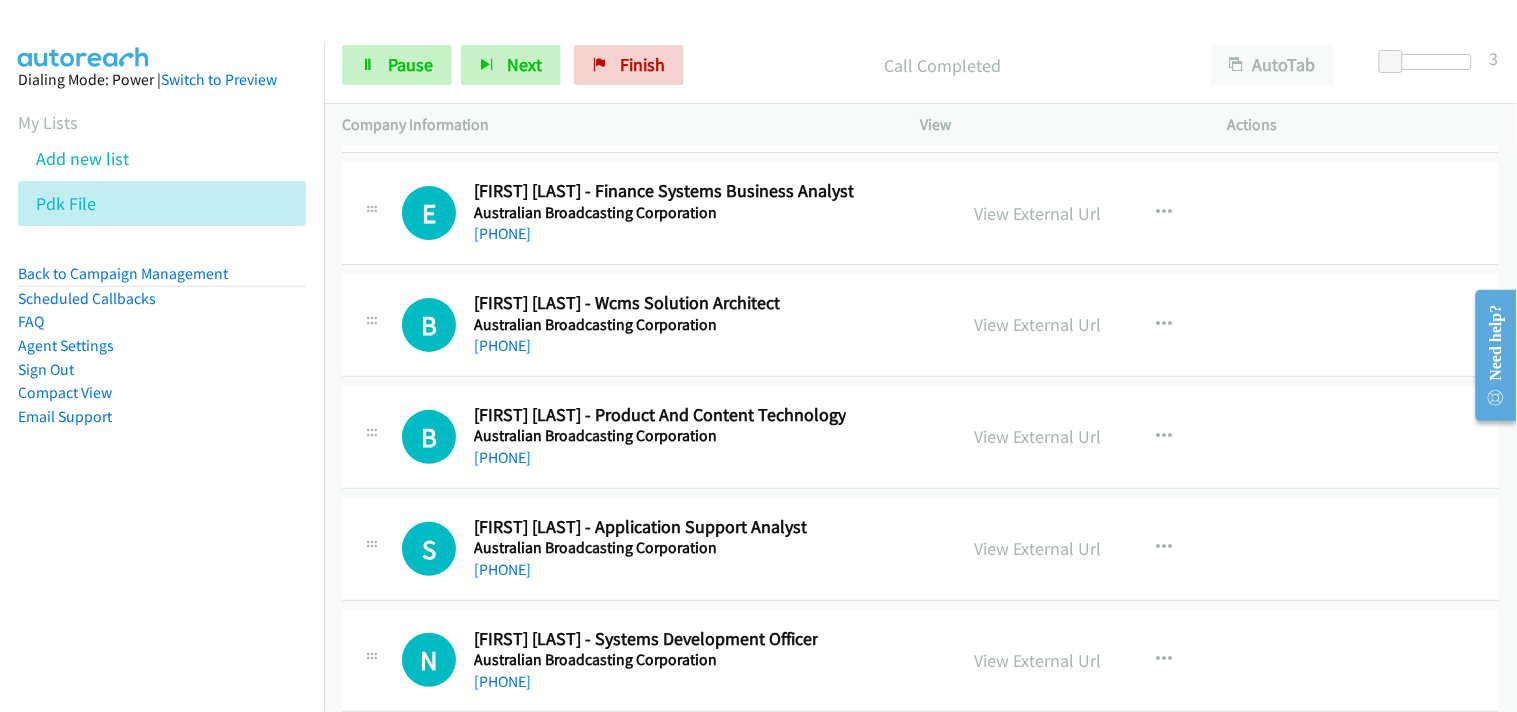 scroll, scrollTop: 37231, scrollLeft: 0, axis: vertical 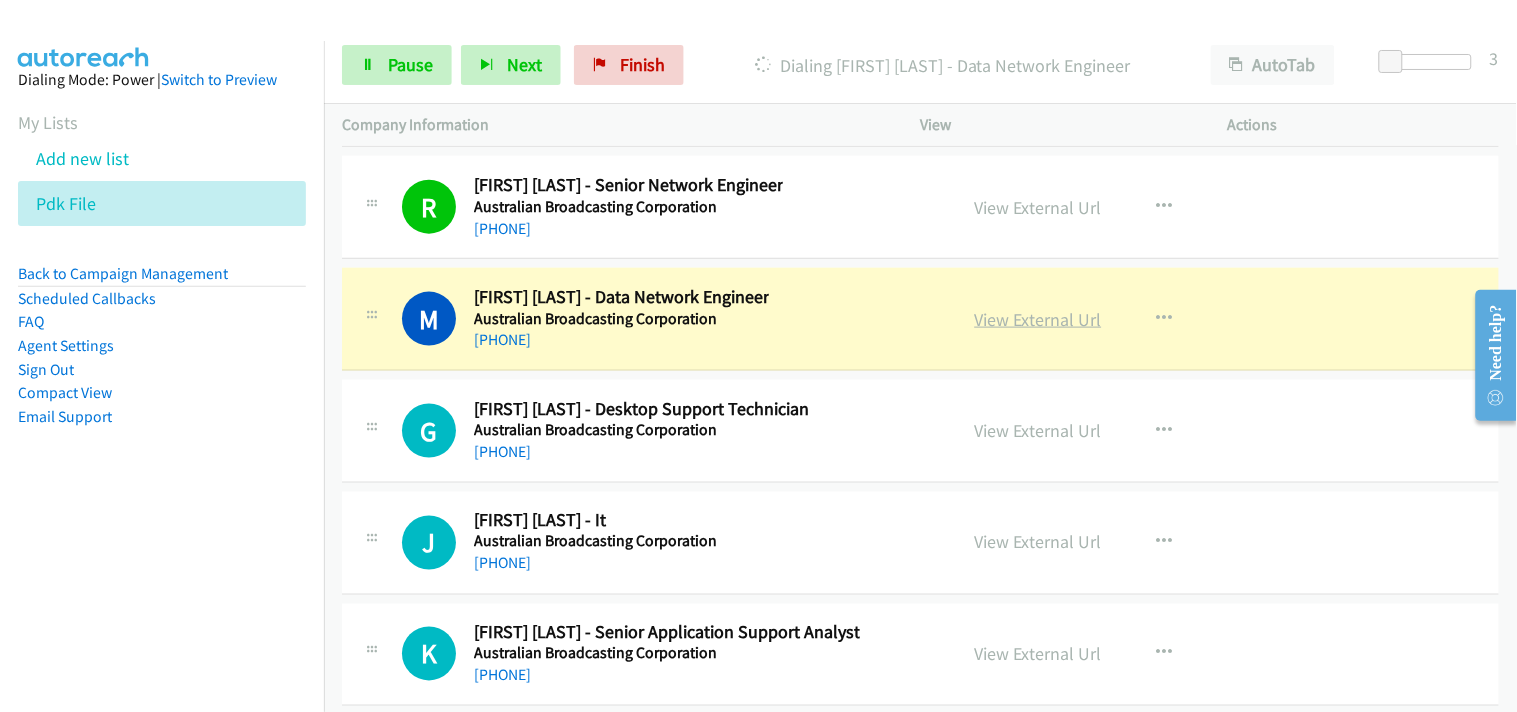 click on "View External Url" at bounding box center (1038, 319) 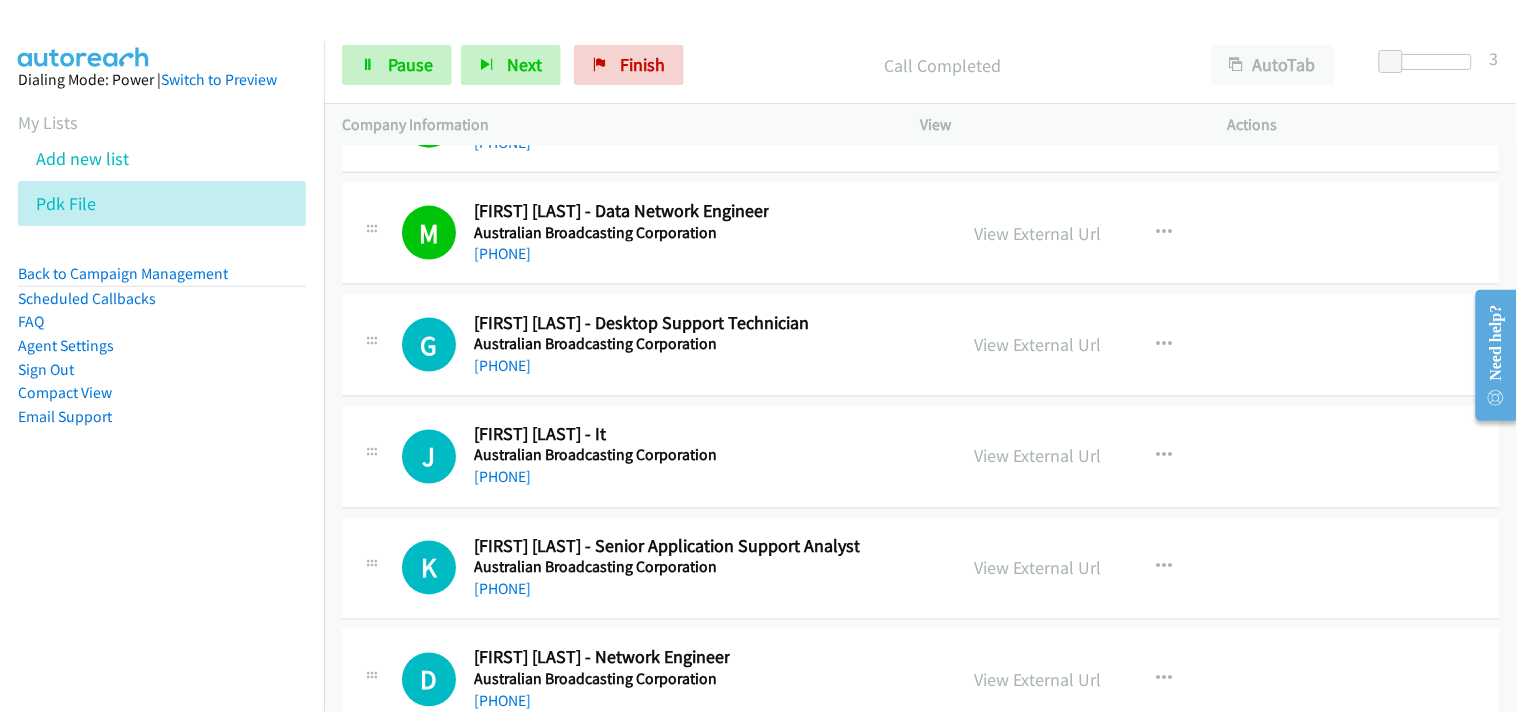 scroll, scrollTop: 37786, scrollLeft: 0, axis: vertical 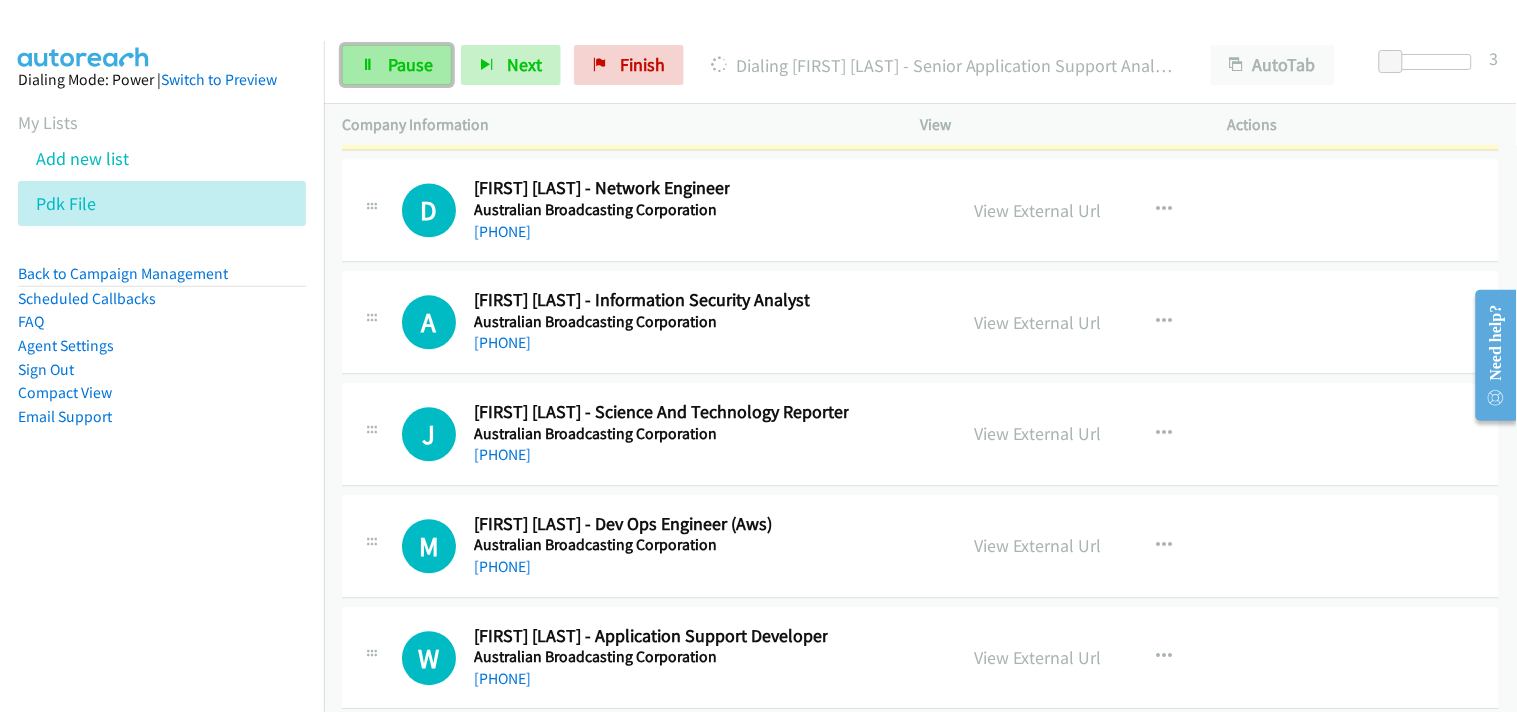 click on "Pause" at bounding box center [410, 64] 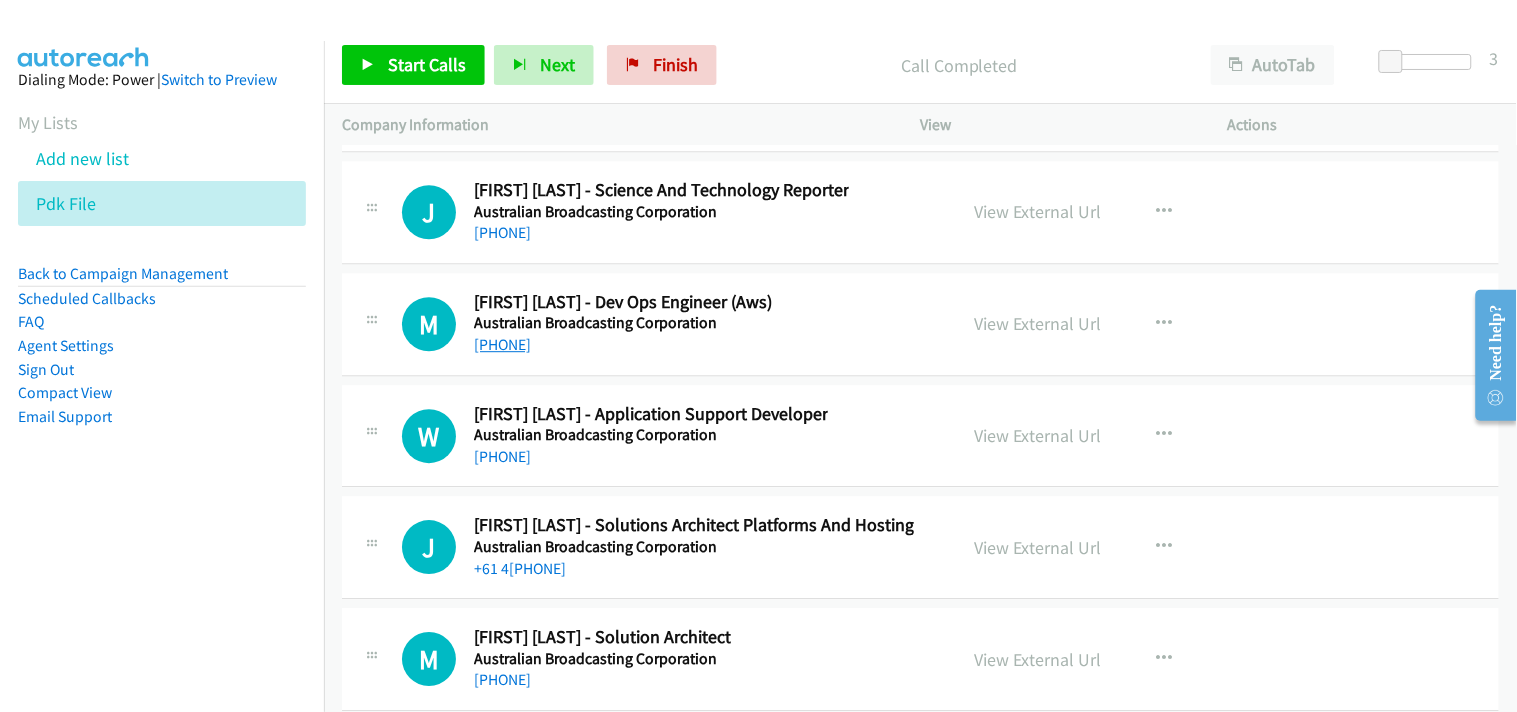 scroll, scrollTop: 38564, scrollLeft: 0, axis: vertical 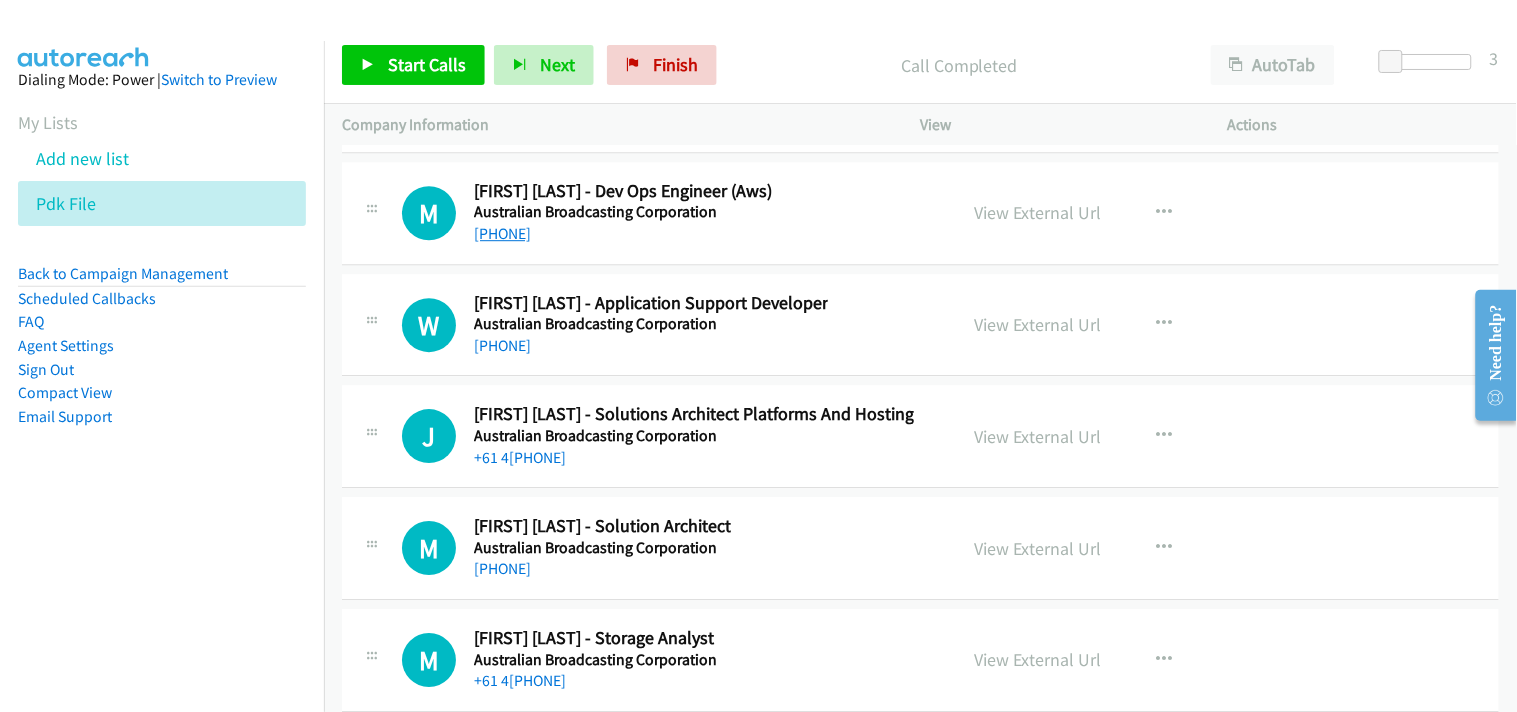 click on "+61 451 451 013" at bounding box center (502, 233) 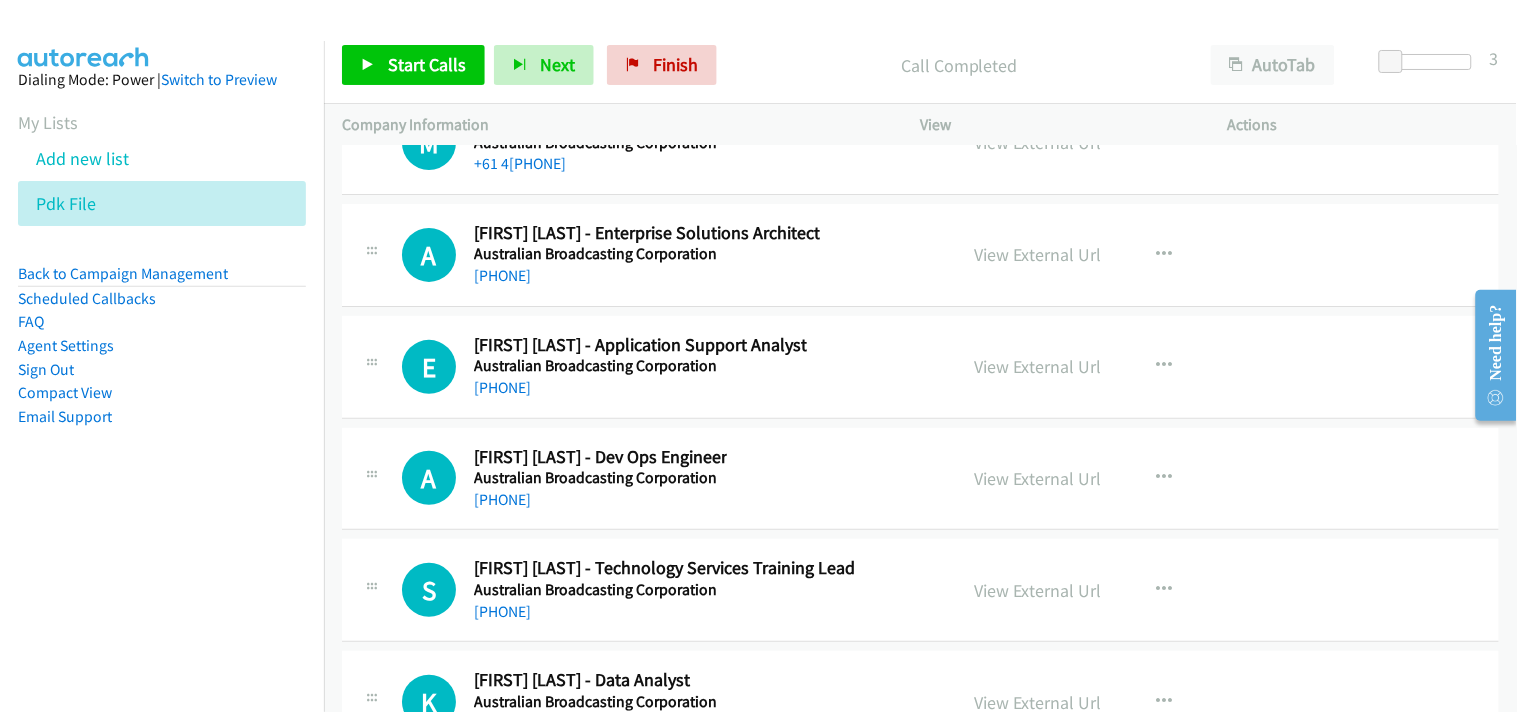 scroll, scrollTop: 39120, scrollLeft: 0, axis: vertical 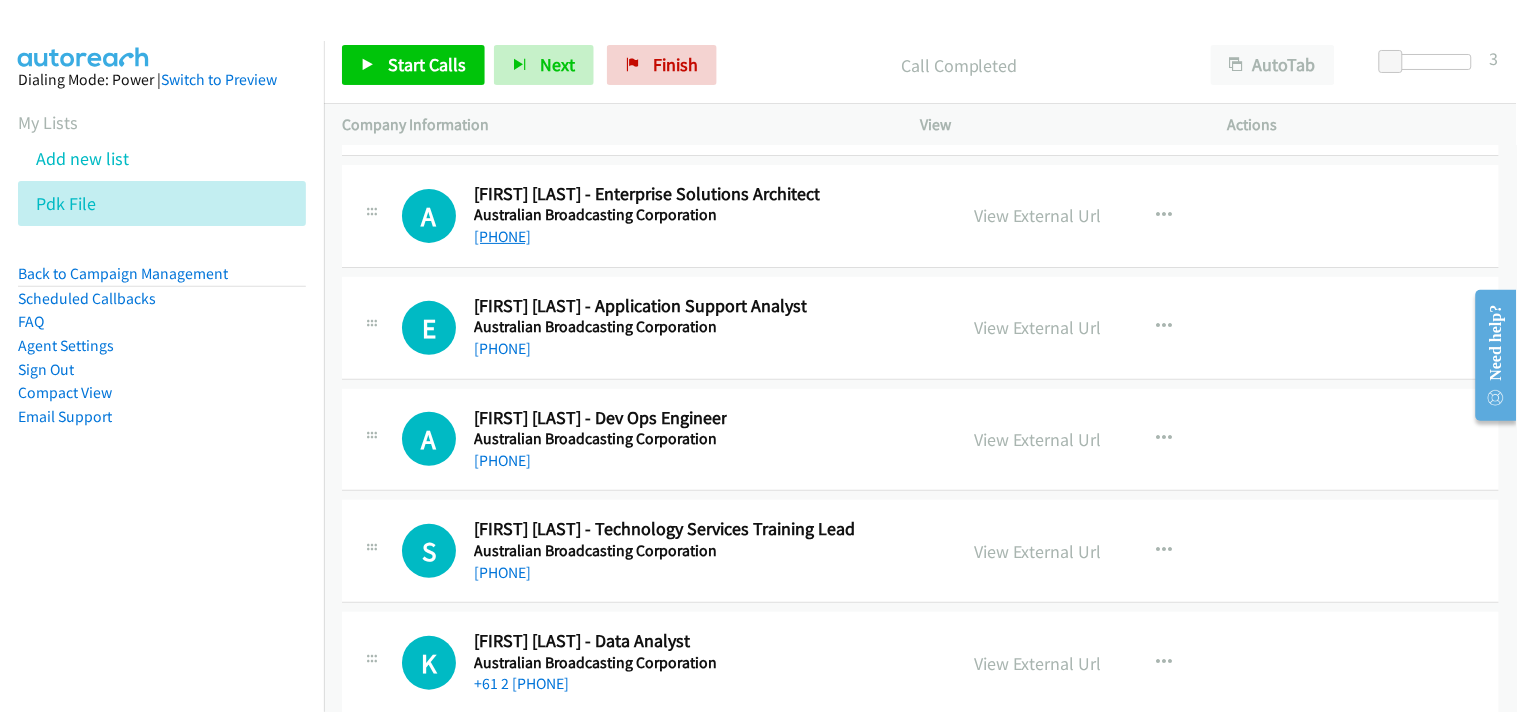 click on "+61 2 8333 3189" at bounding box center (502, 236) 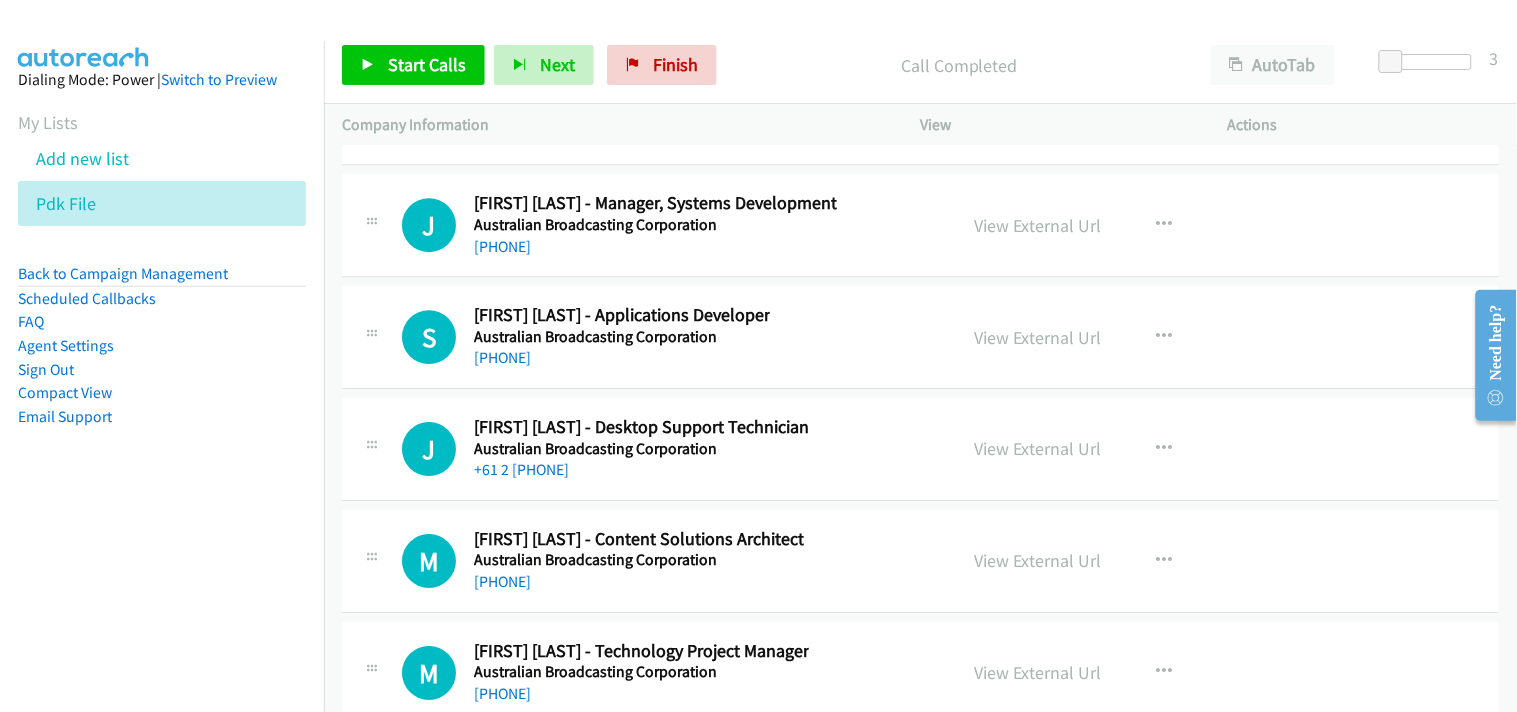 scroll, scrollTop: 40675, scrollLeft: 0, axis: vertical 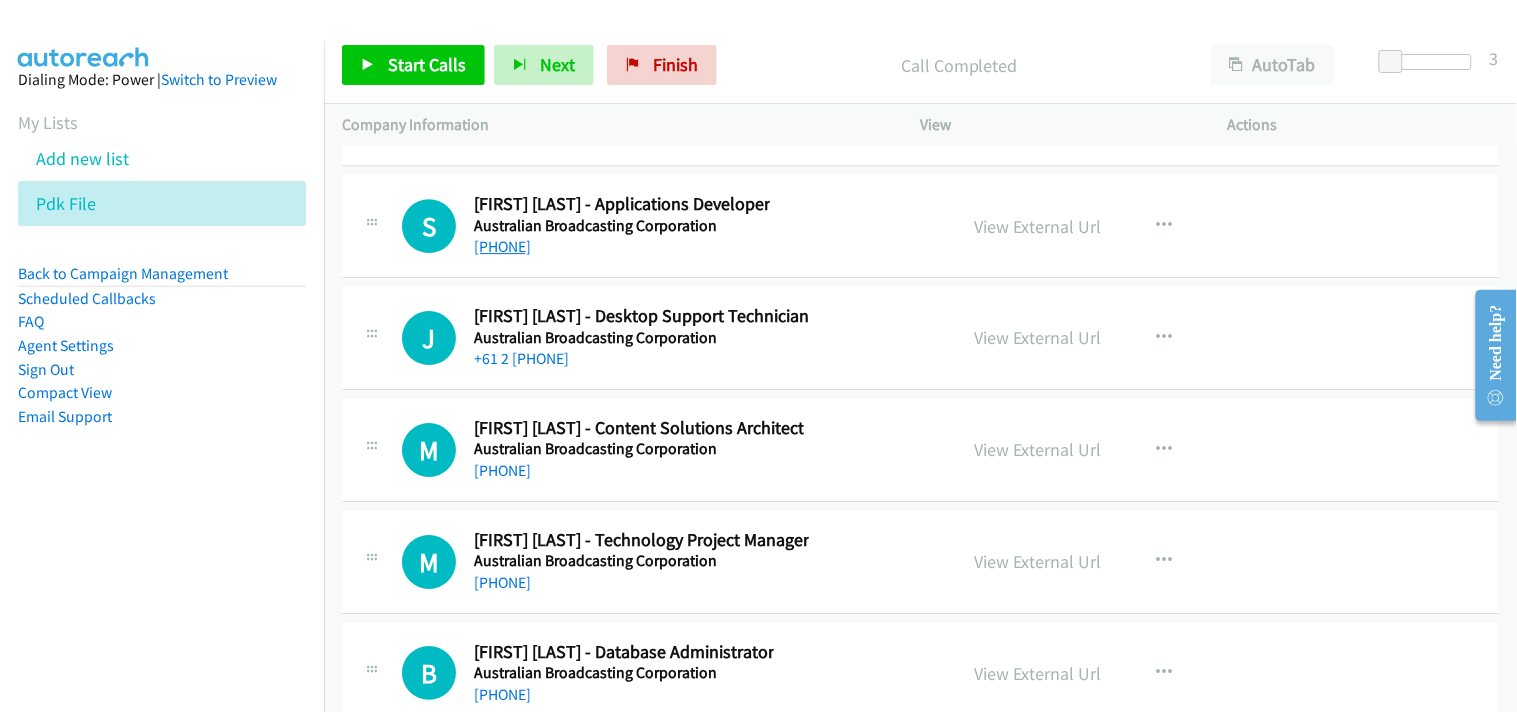 click on "+61 2 8333 4381" at bounding box center (502, 246) 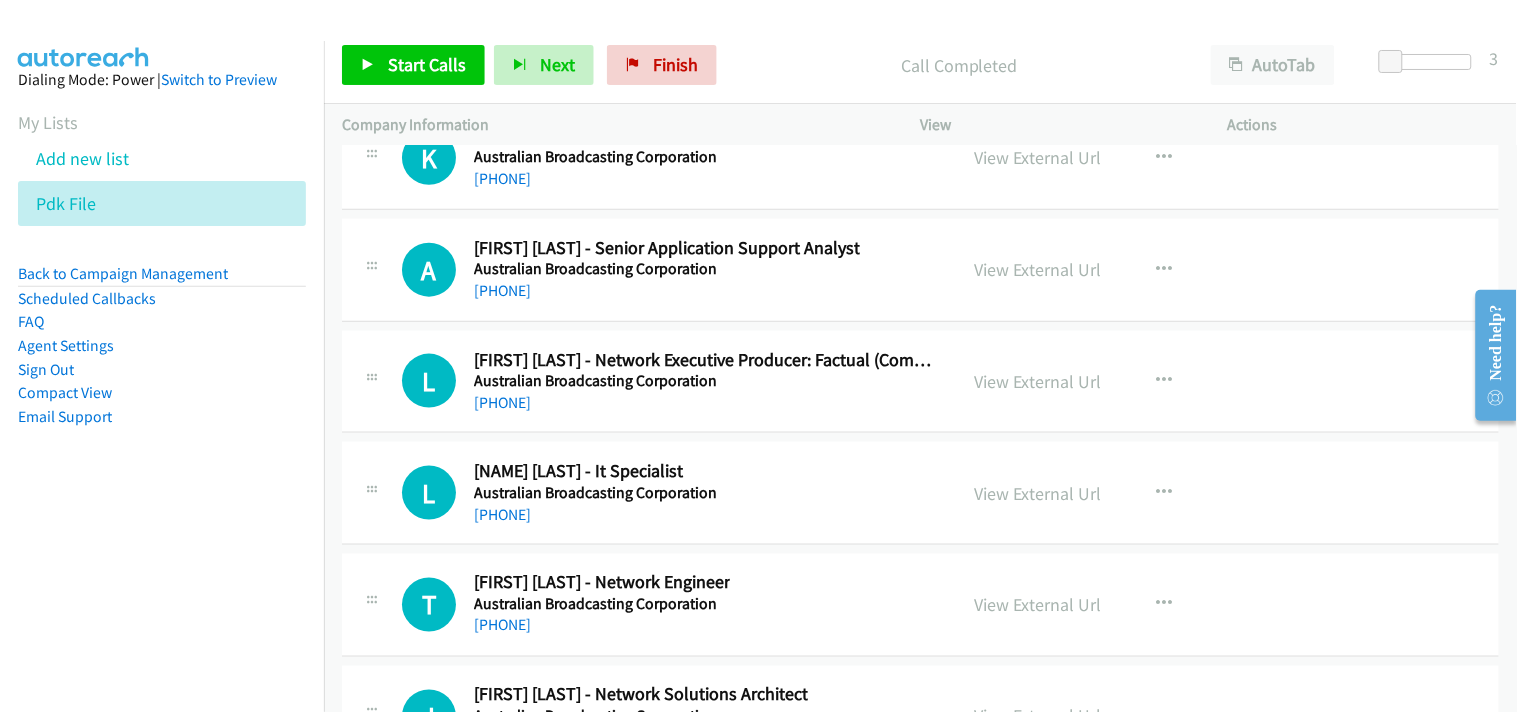 scroll, scrollTop: 41564, scrollLeft: 0, axis: vertical 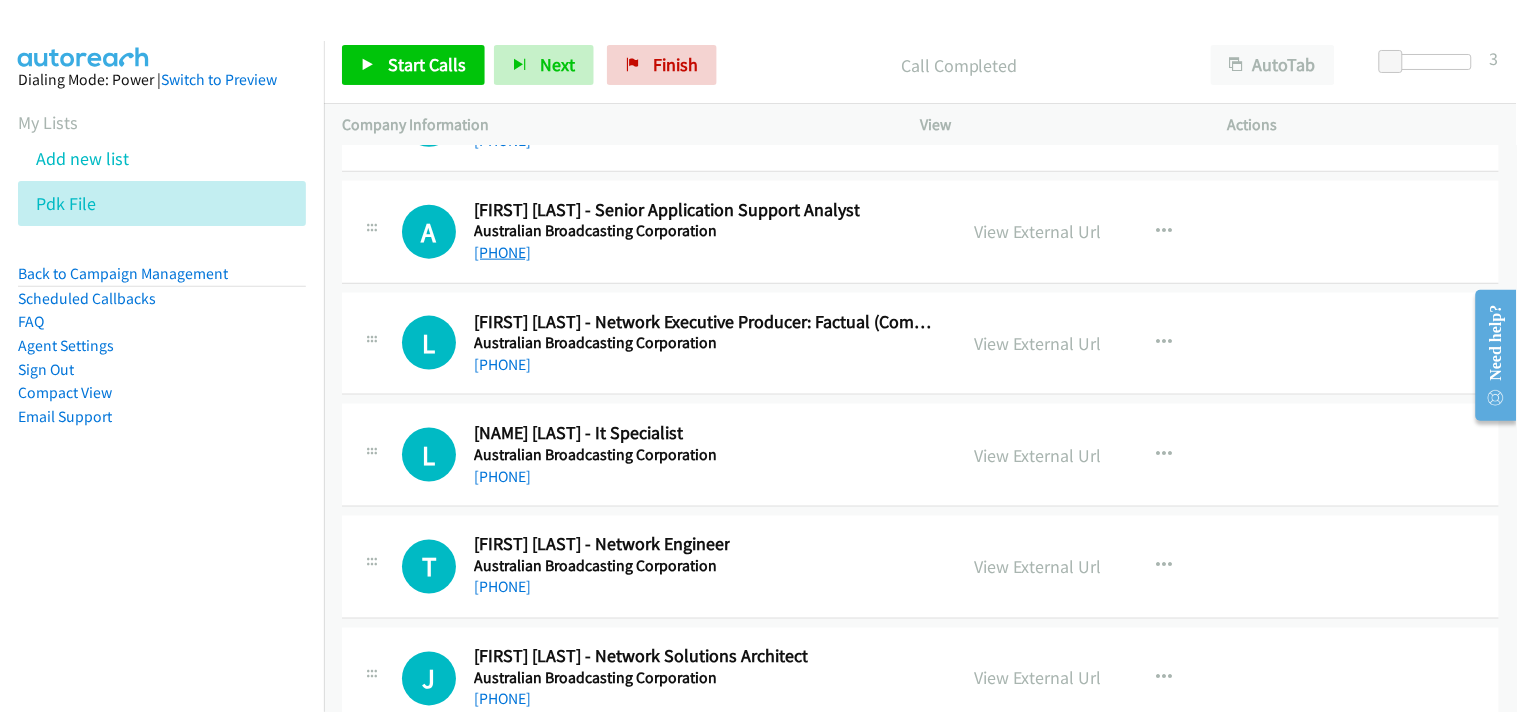 click on "+61 401 360 304" at bounding box center (502, 252) 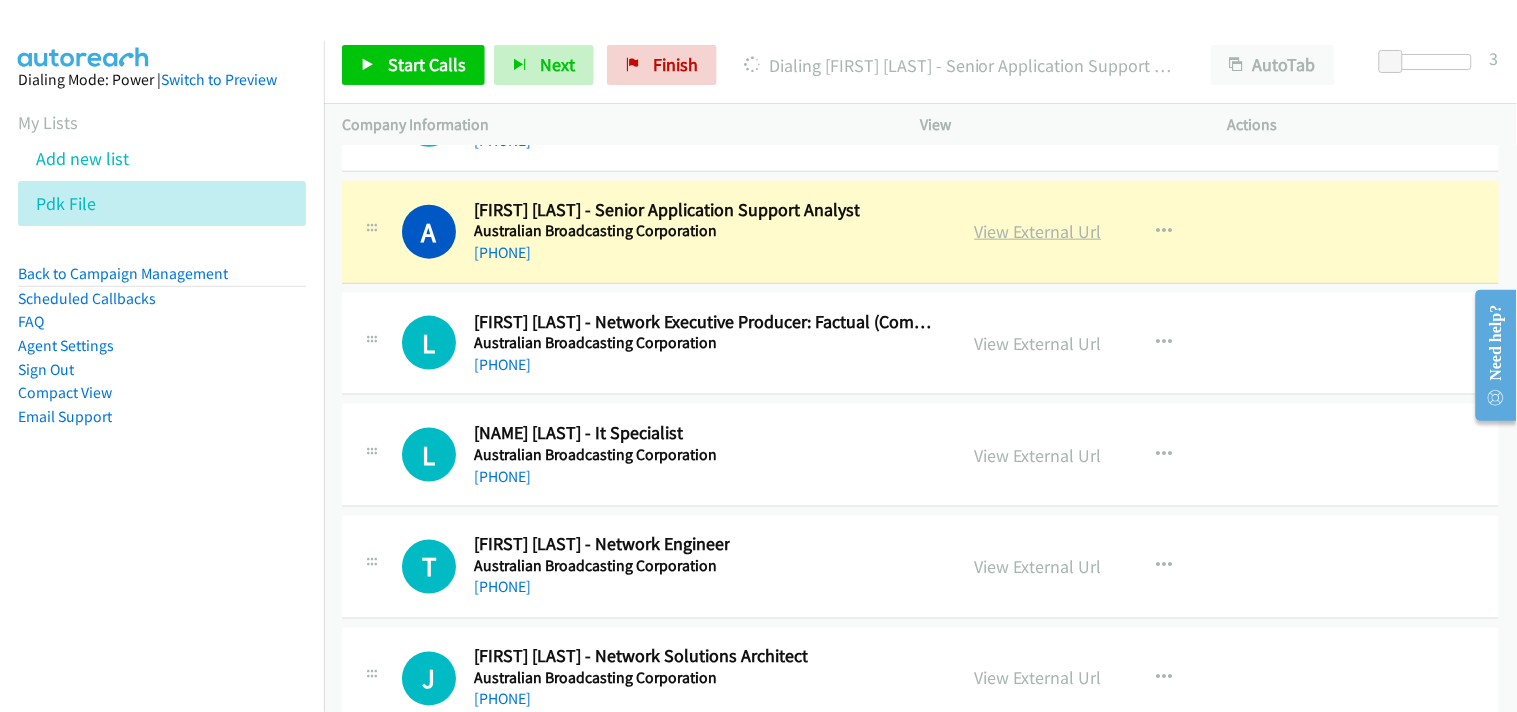 click on "View External Url" at bounding box center [1038, 231] 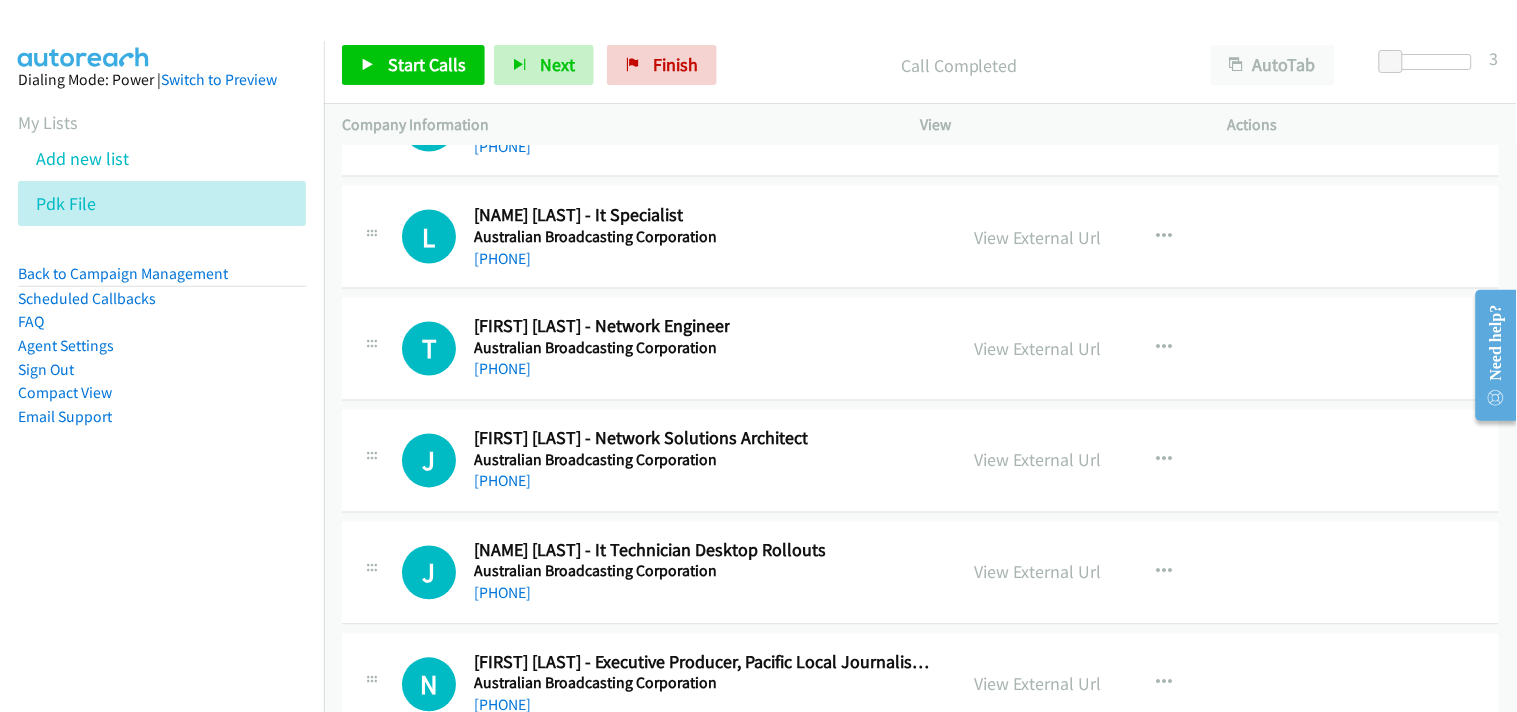 scroll, scrollTop: 41786, scrollLeft: 0, axis: vertical 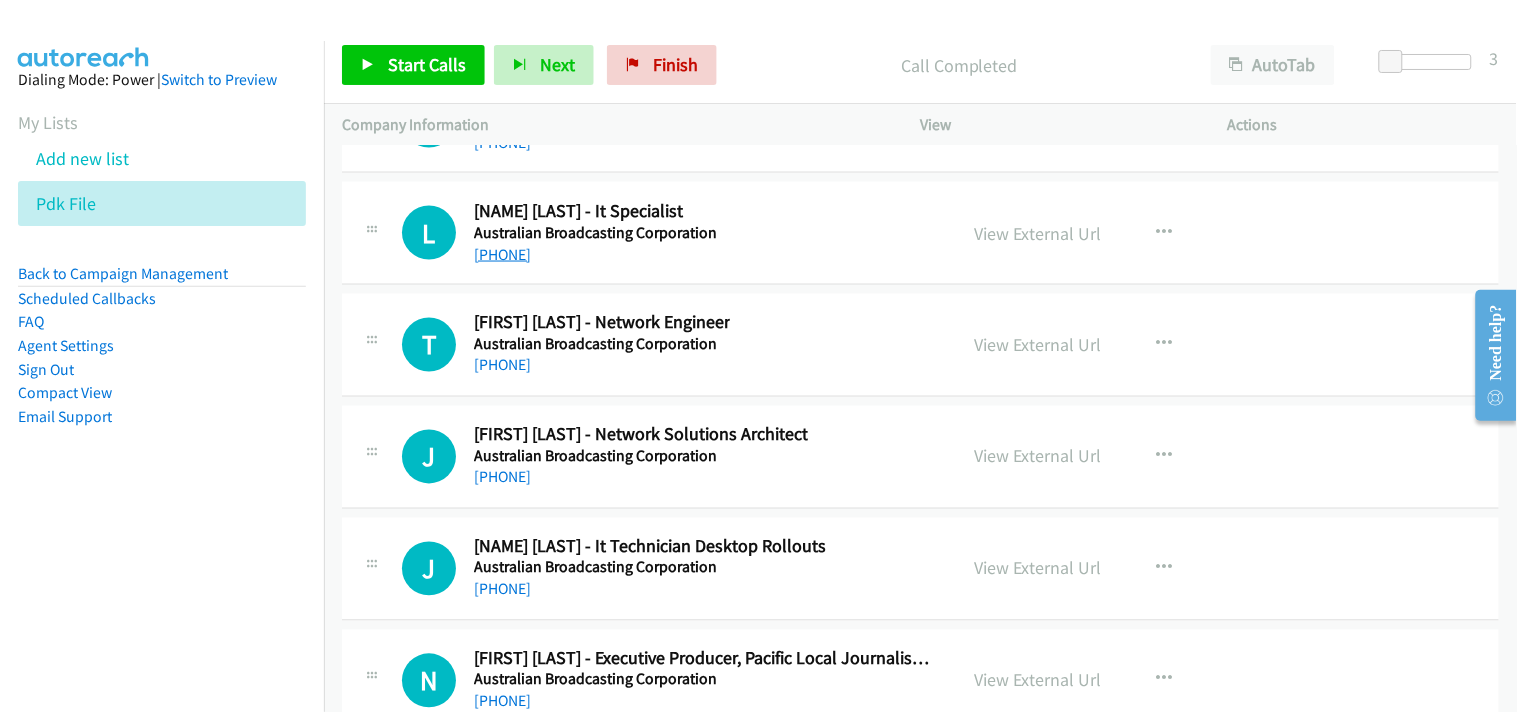click on "+61 2 8333 3080" at bounding box center [502, 254] 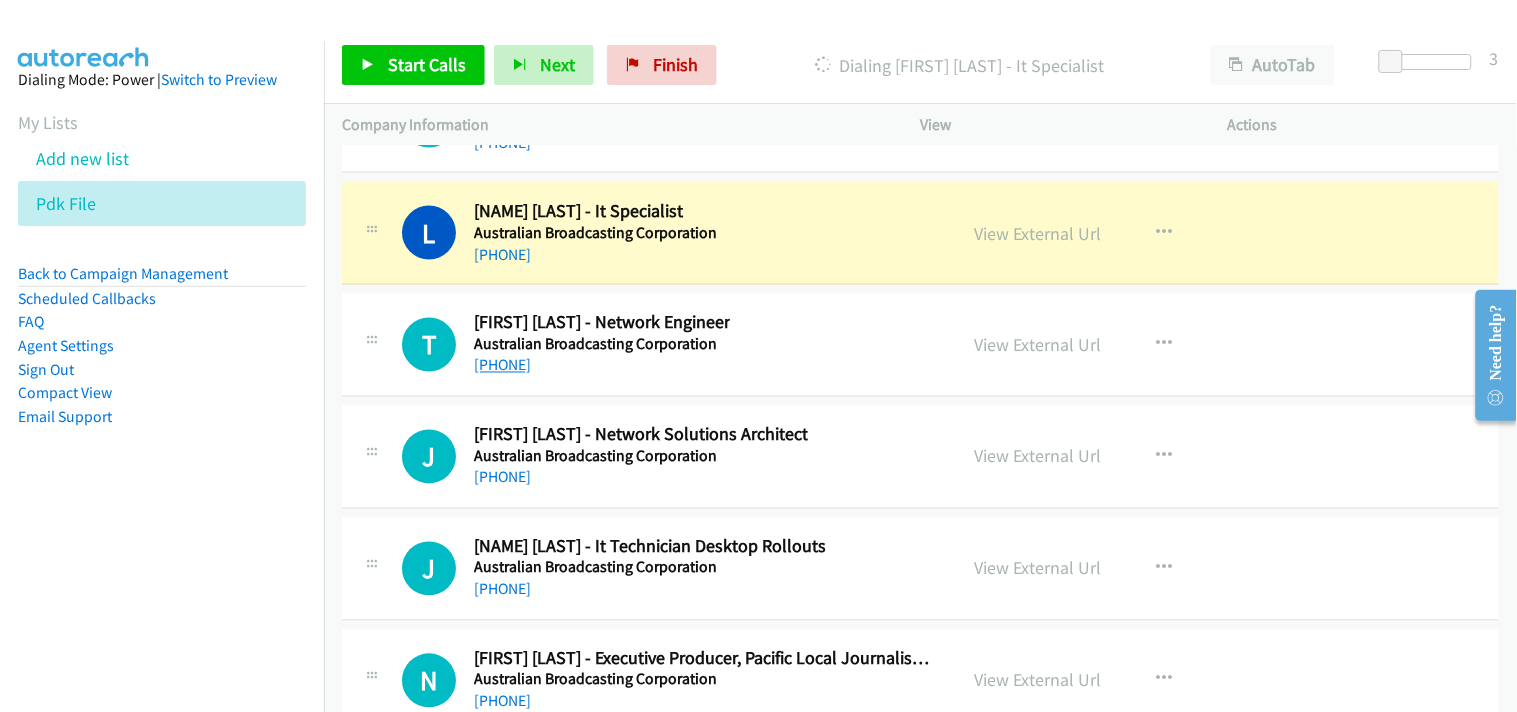 click on "+61 2 9409 9113" at bounding box center [502, 365] 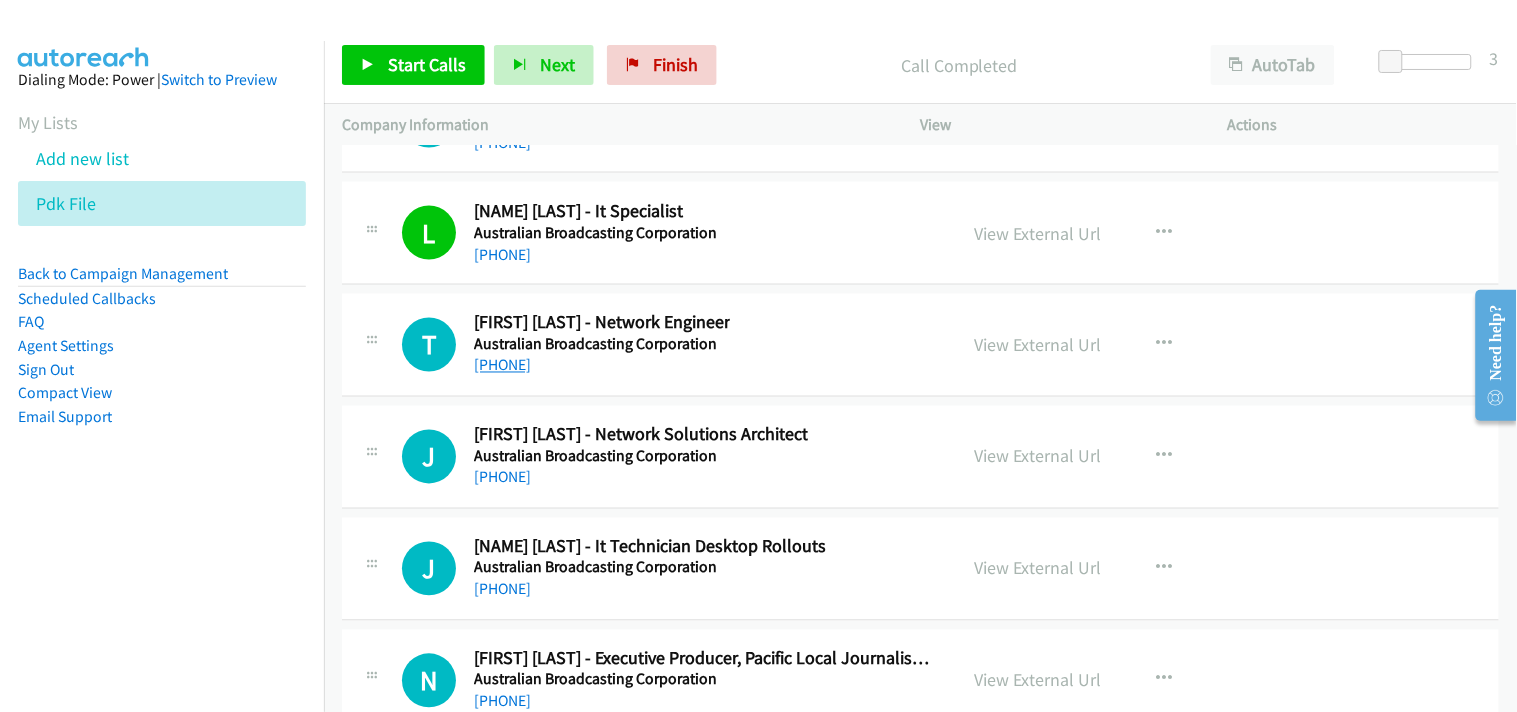 click on "+61 2 9409 9113" at bounding box center (502, 365) 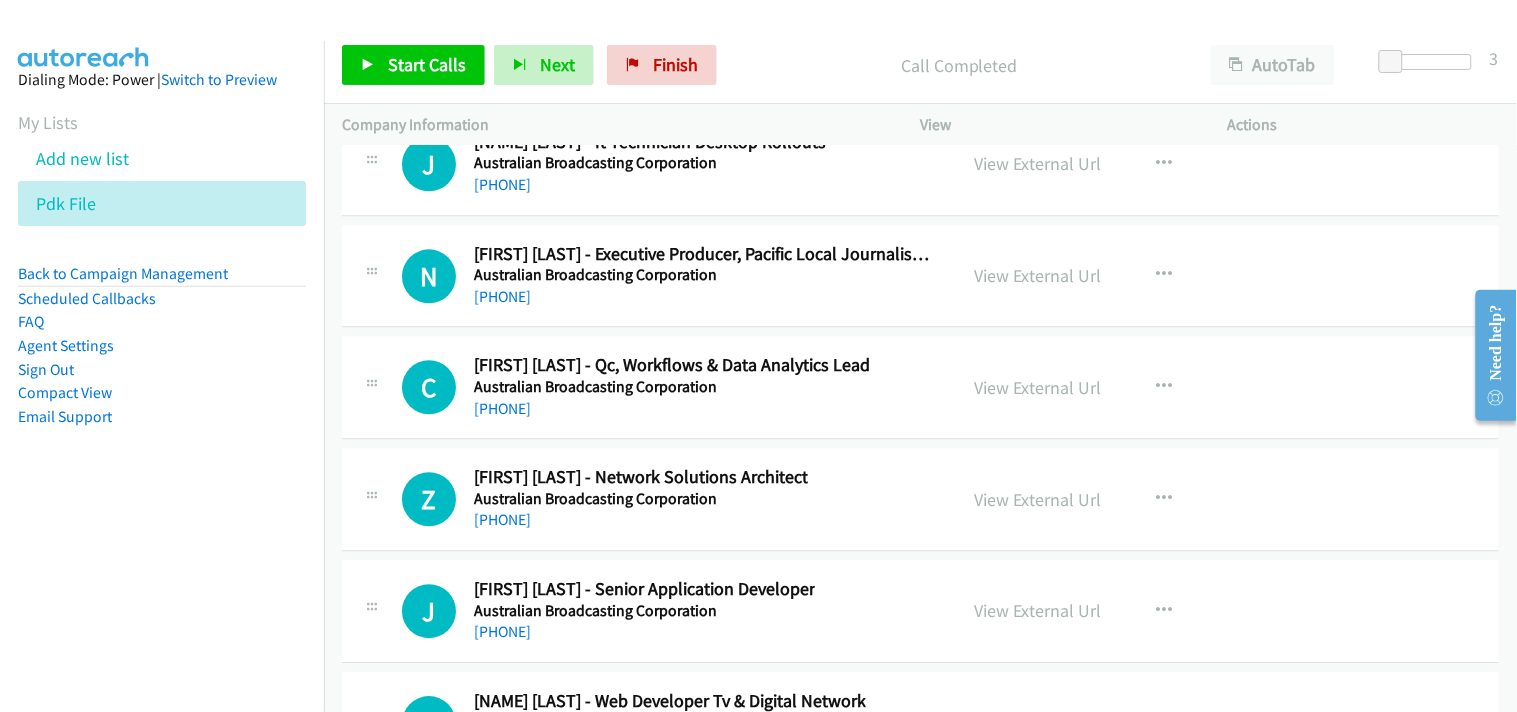 scroll, scrollTop: 42231, scrollLeft: 0, axis: vertical 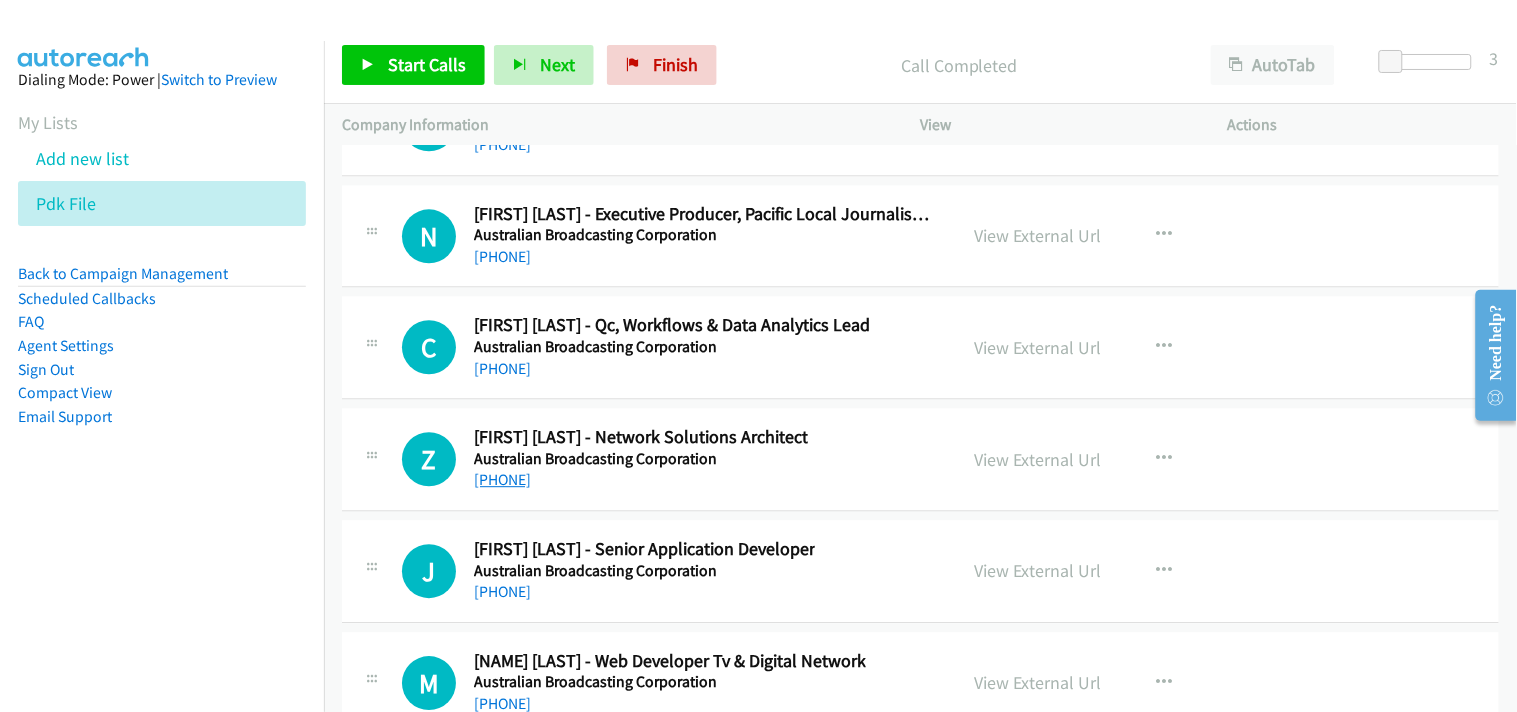 click on "+61 2 8333 2701" at bounding box center [502, 479] 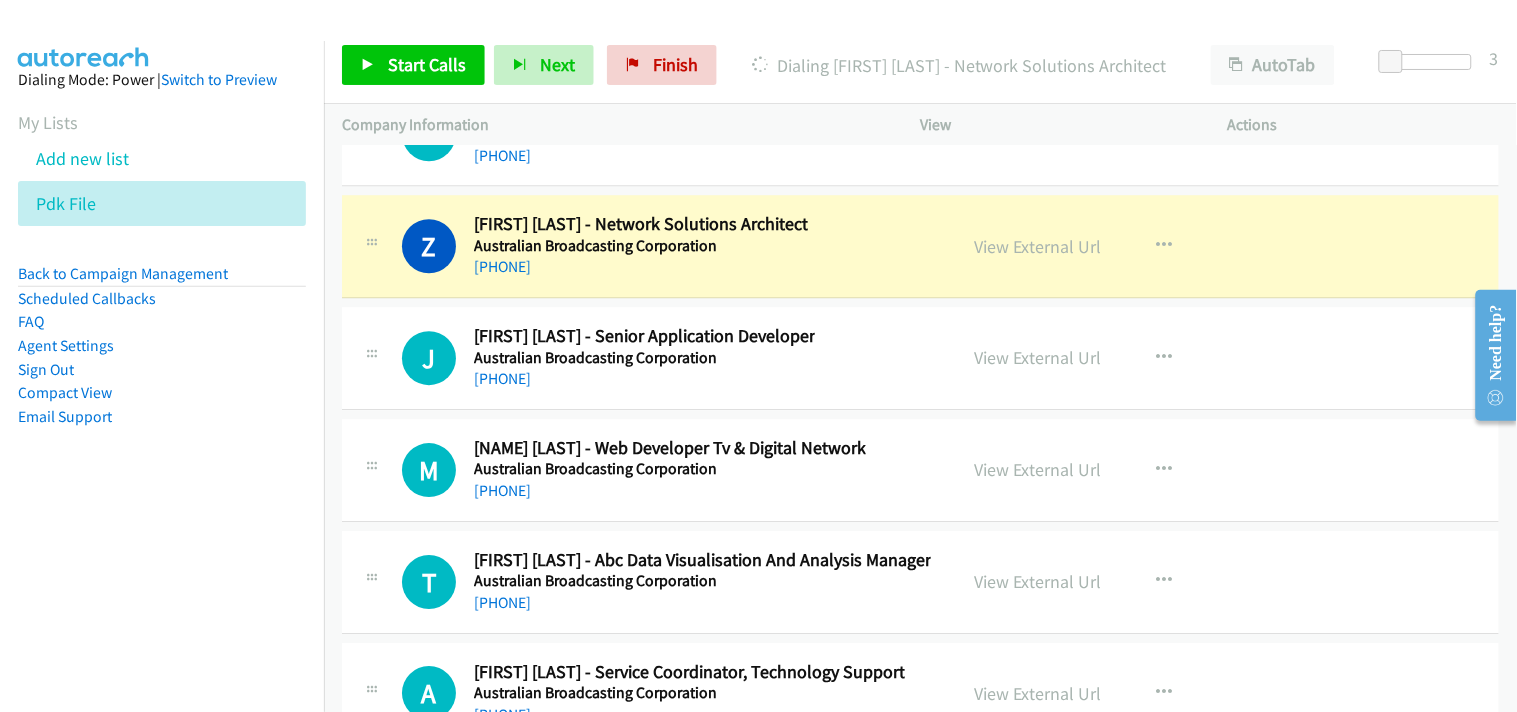 scroll, scrollTop: 42453, scrollLeft: 0, axis: vertical 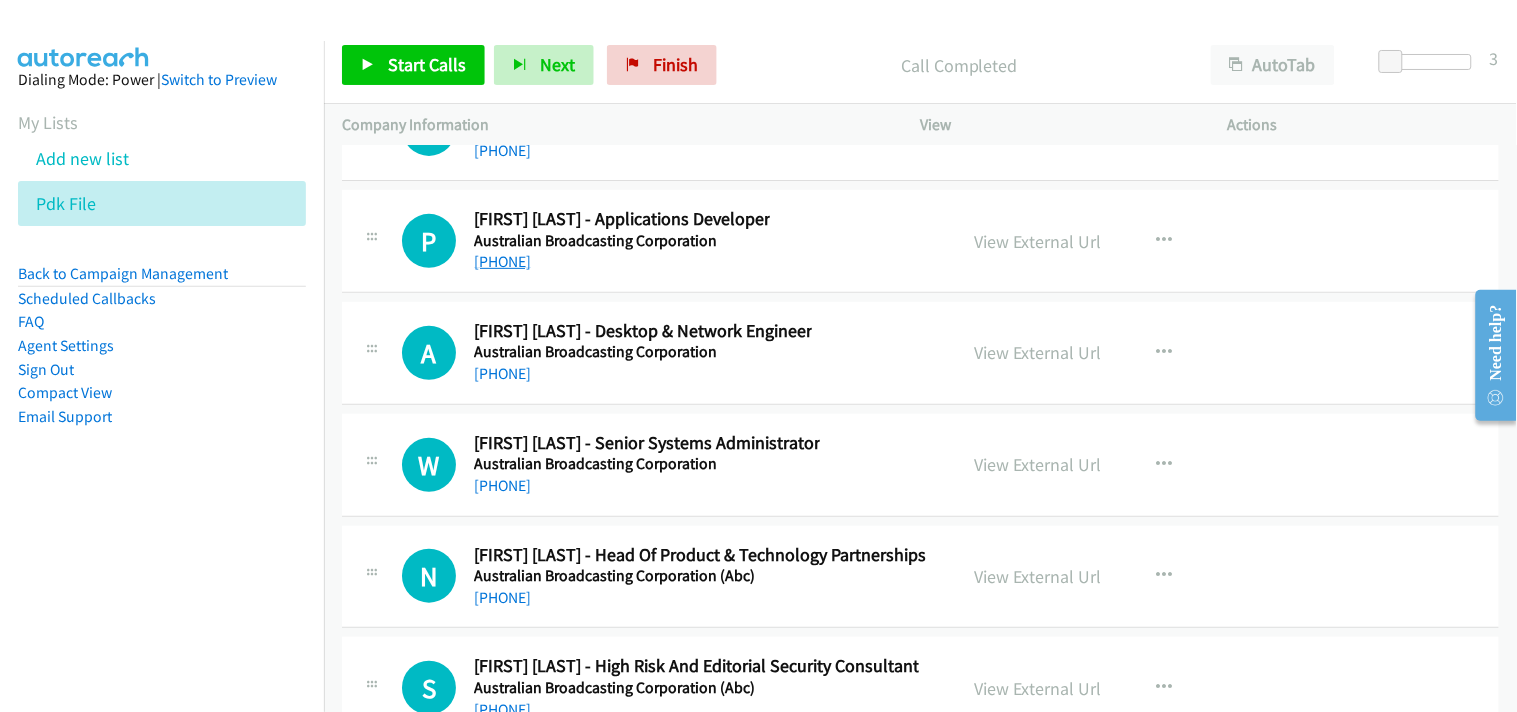 click on "+61 2 8333 2309" at bounding box center [502, 261] 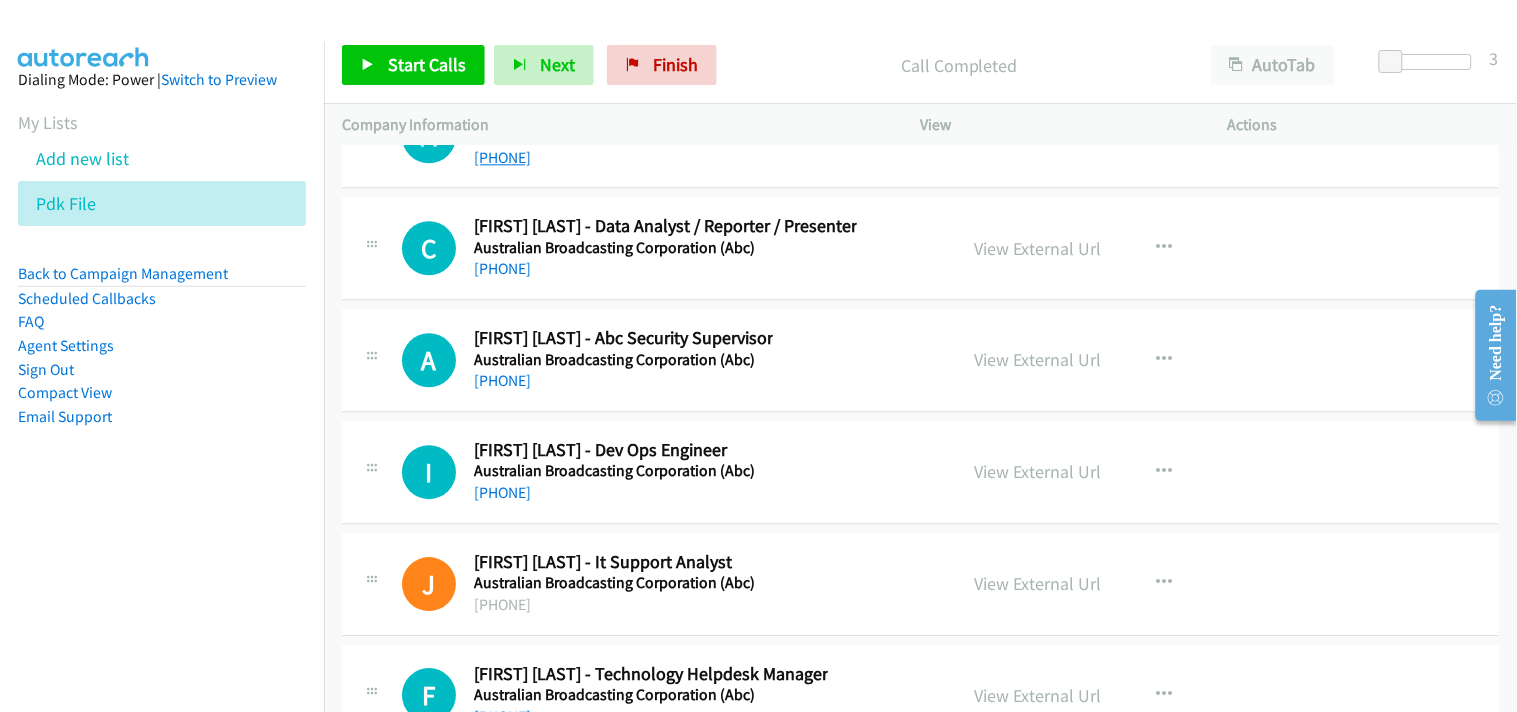 scroll, scrollTop: 44342, scrollLeft: 0, axis: vertical 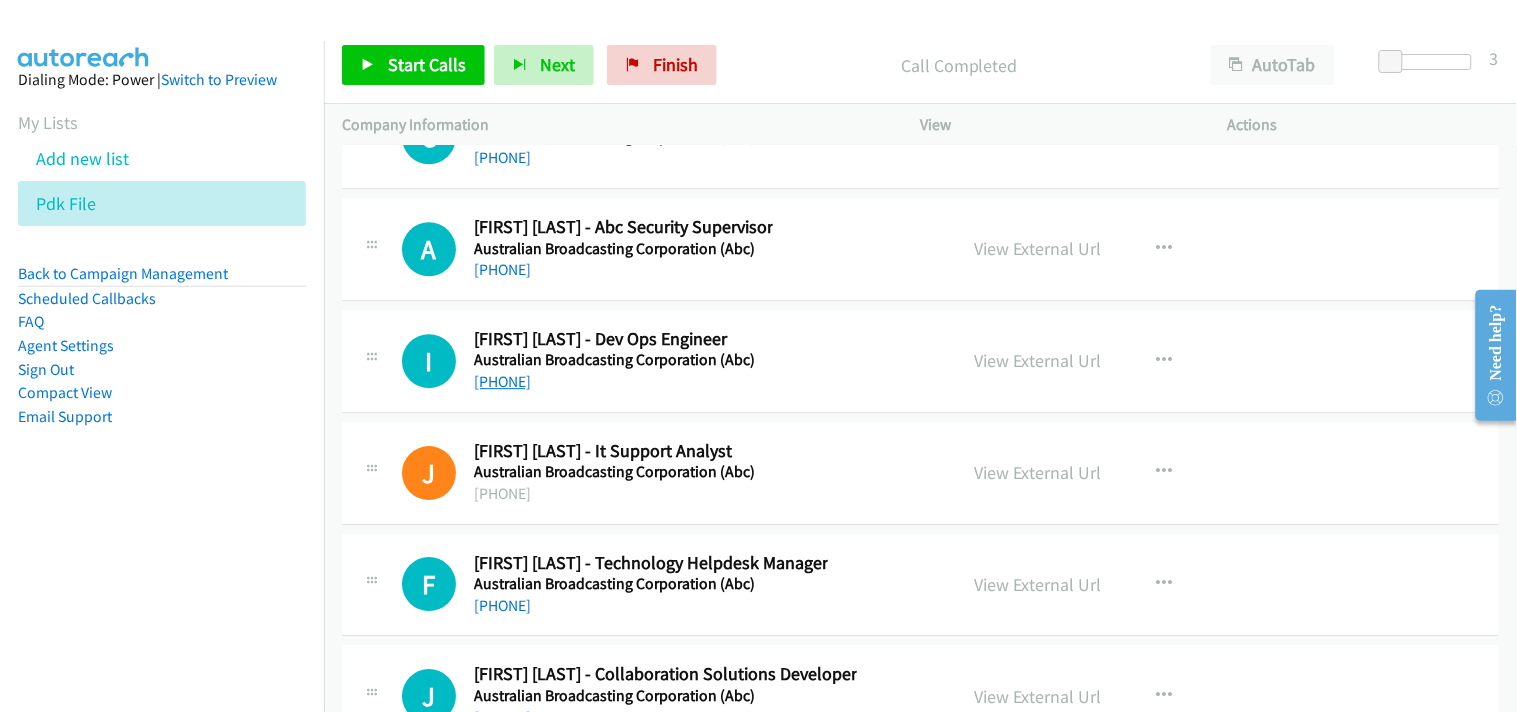 click on "+61 430 837 864" at bounding box center [502, 381] 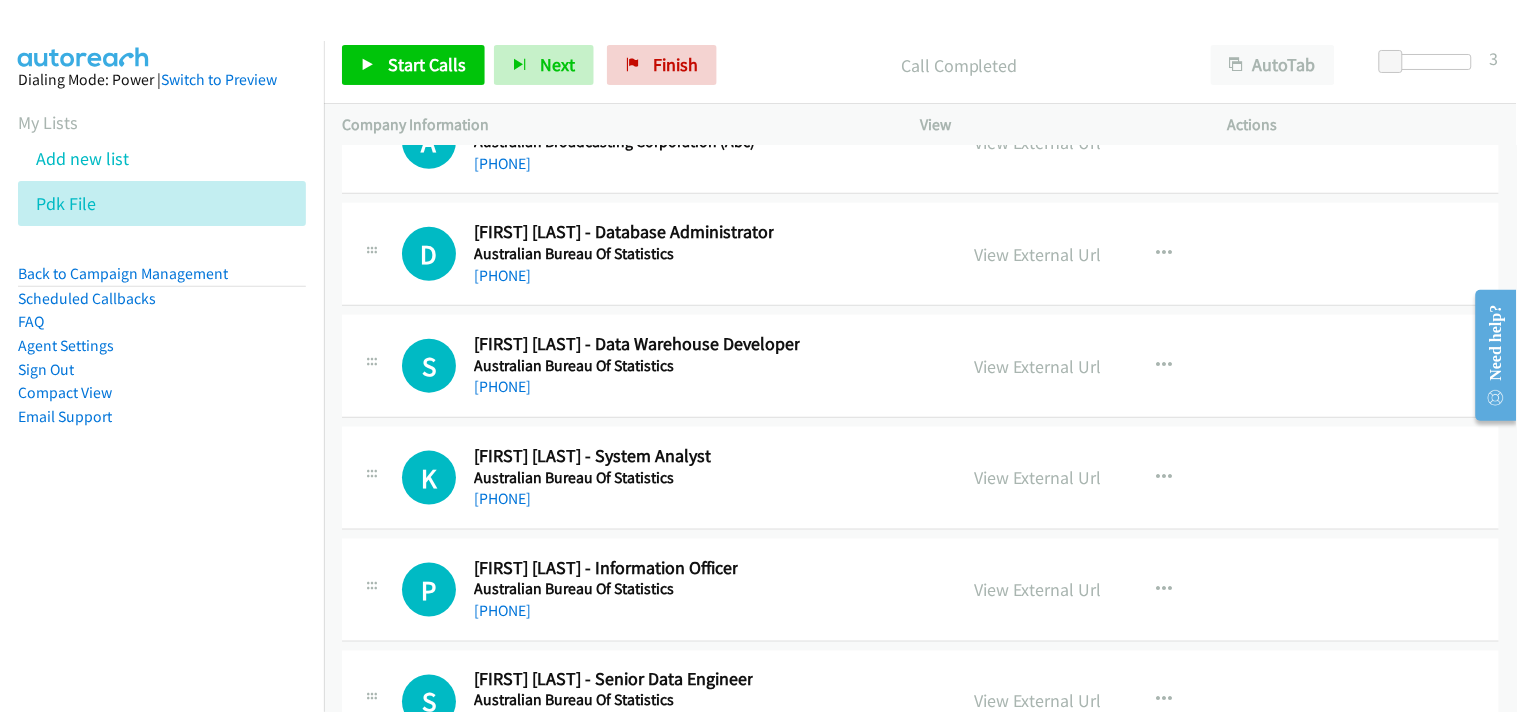 scroll, scrollTop: 45453, scrollLeft: 0, axis: vertical 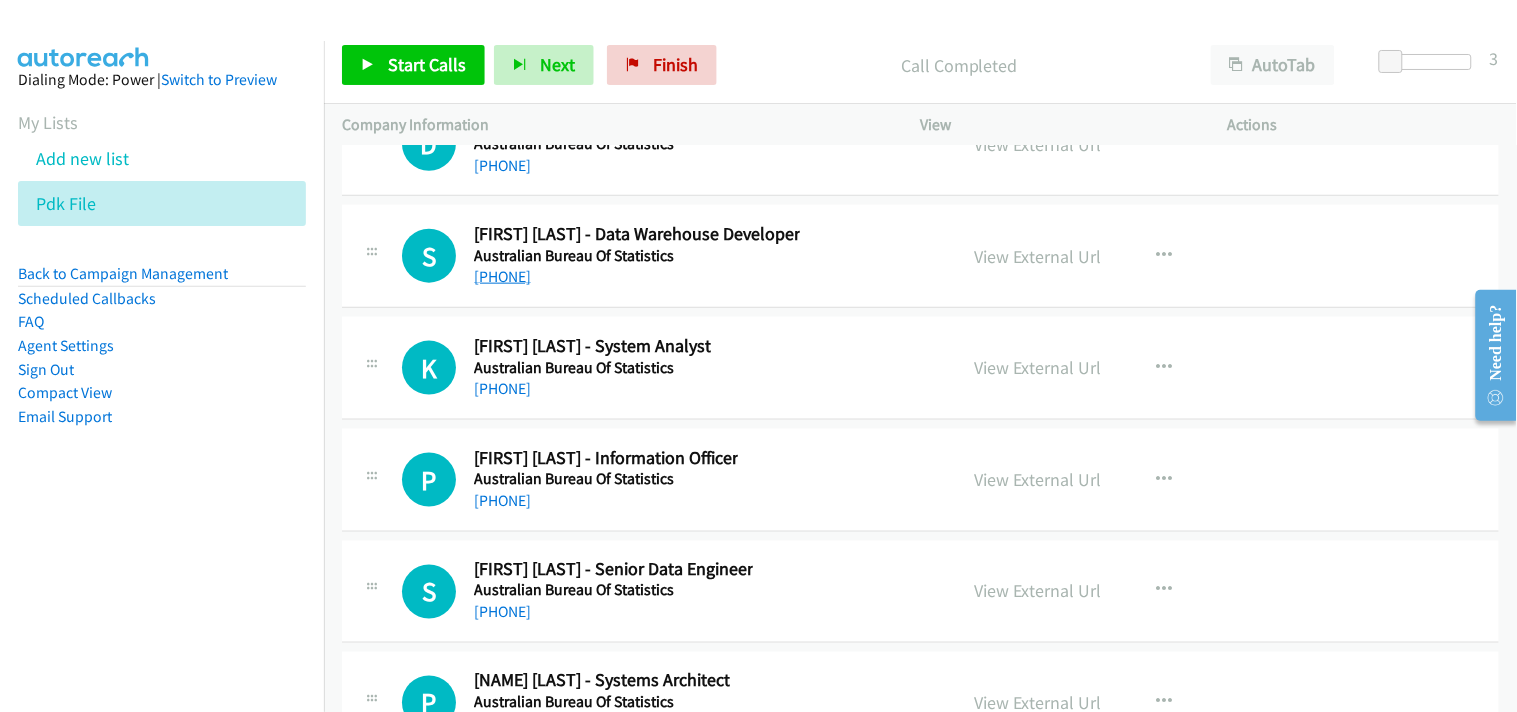 click on "+61 2 6252 7768" at bounding box center (502, 276) 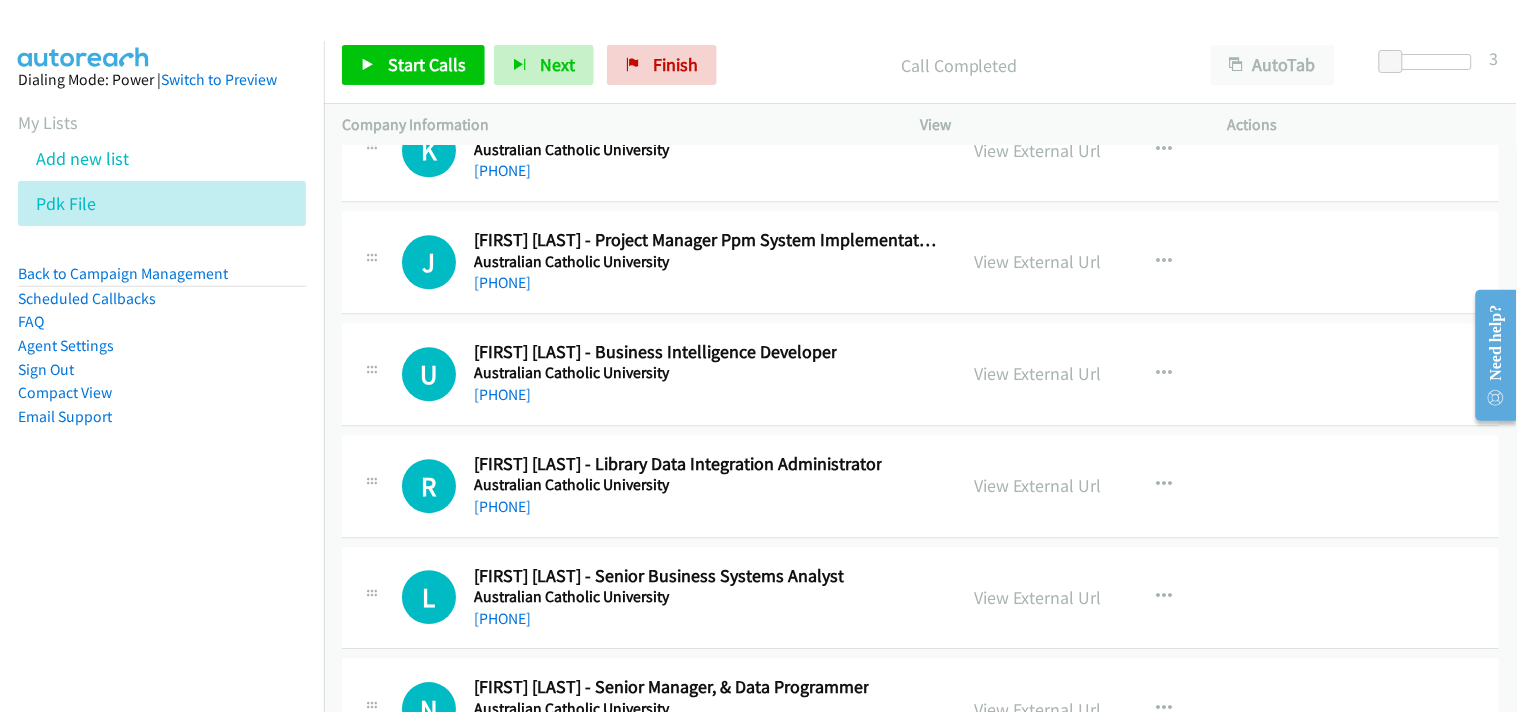 scroll, scrollTop: 46120, scrollLeft: 0, axis: vertical 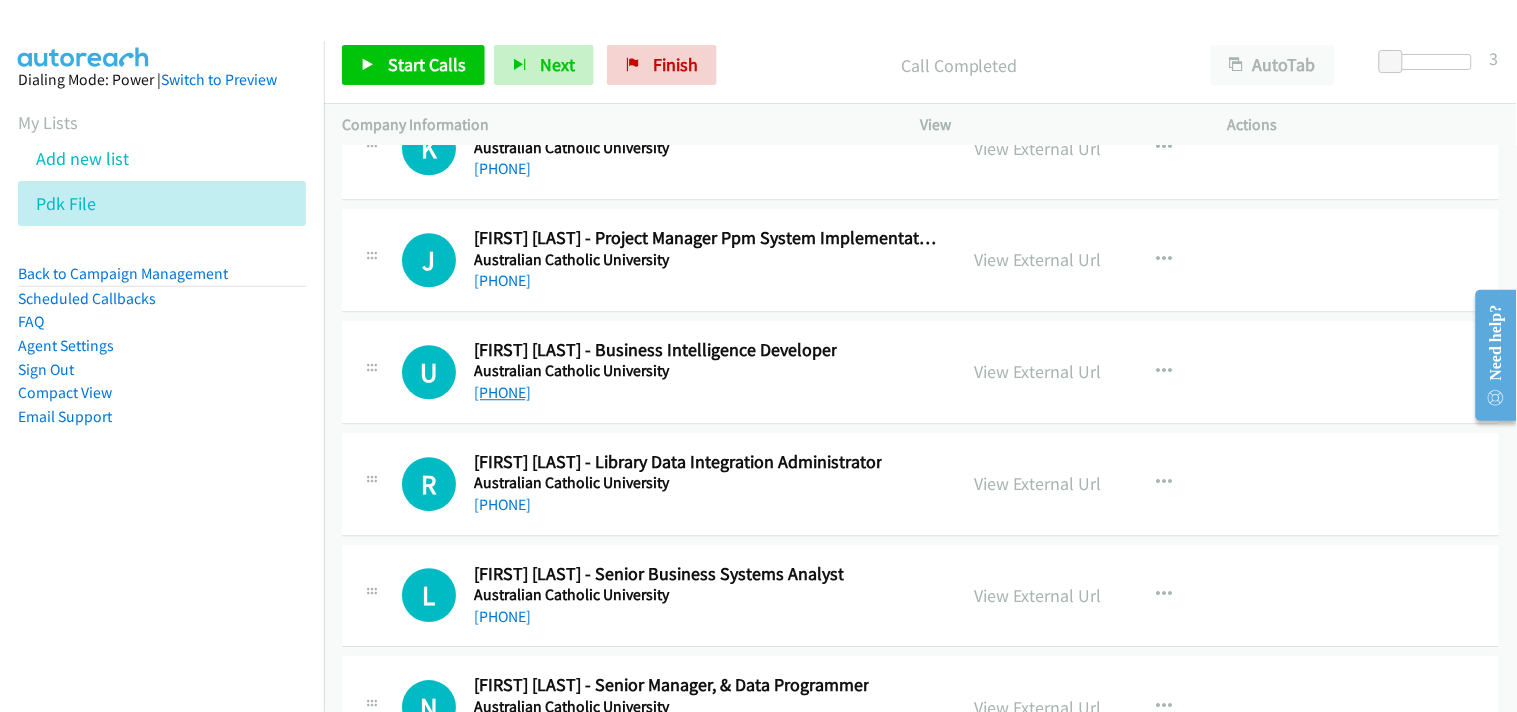 click on "+61 2 9739 2610" at bounding box center (502, 392) 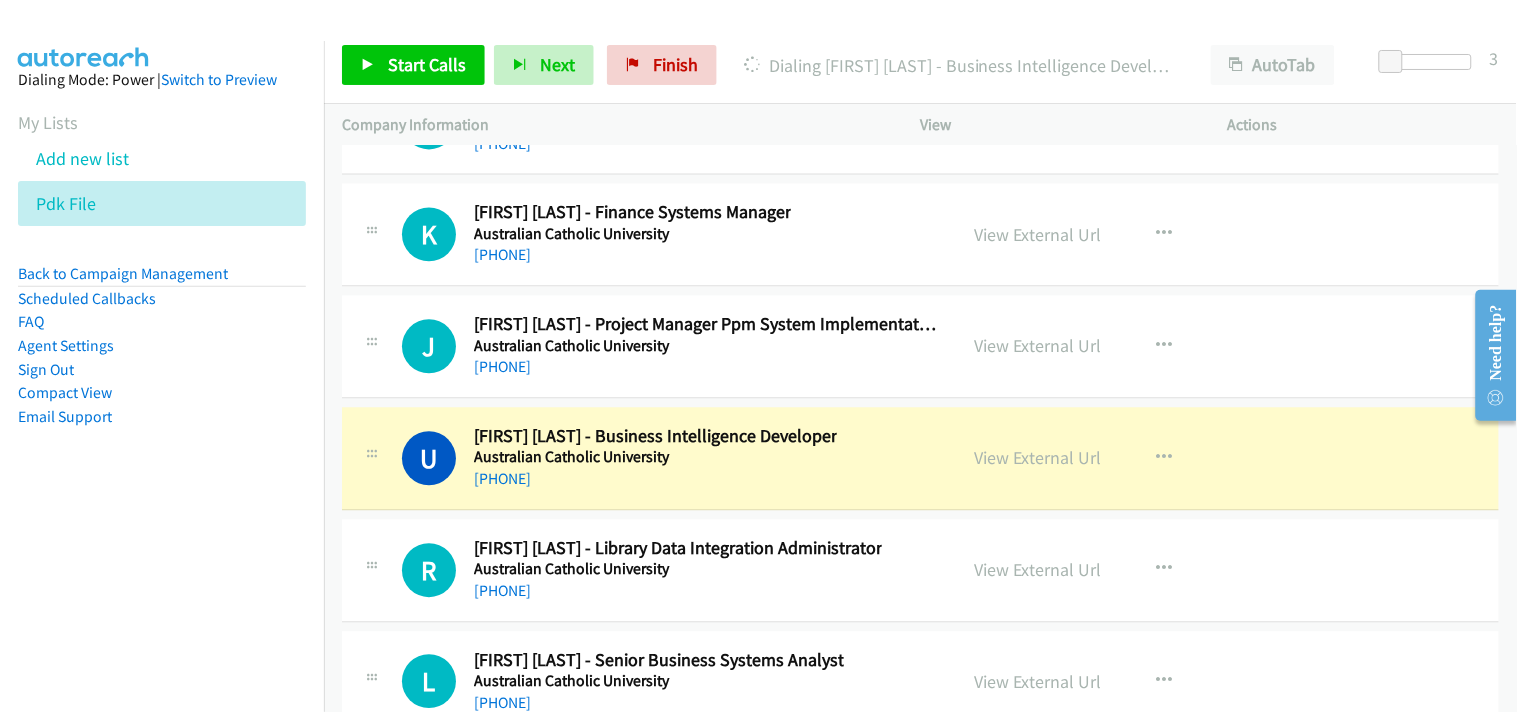 scroll, scrollTop: 46008, scrollLeft: 0, axis: vertical 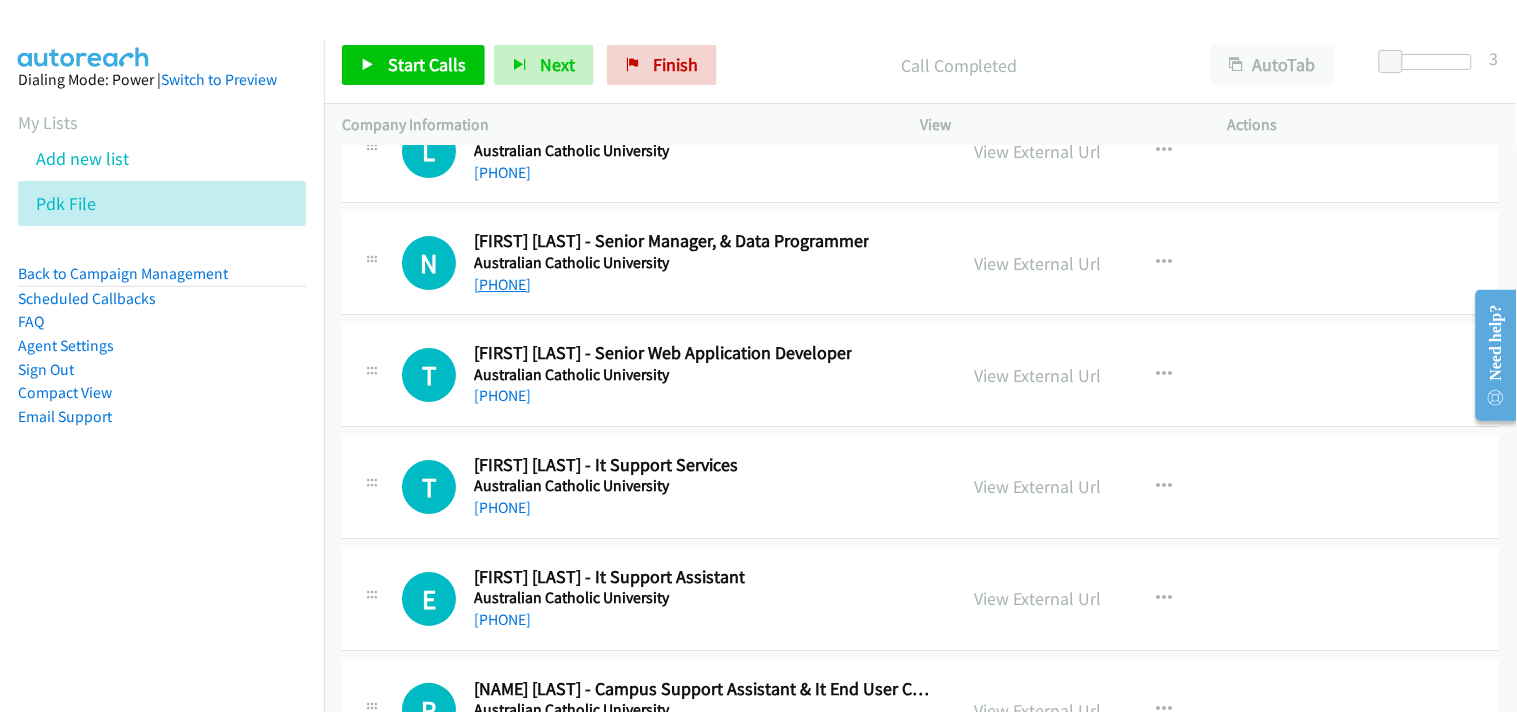 click on "+61 3 9230 8057" at bounding box center (502, 284) 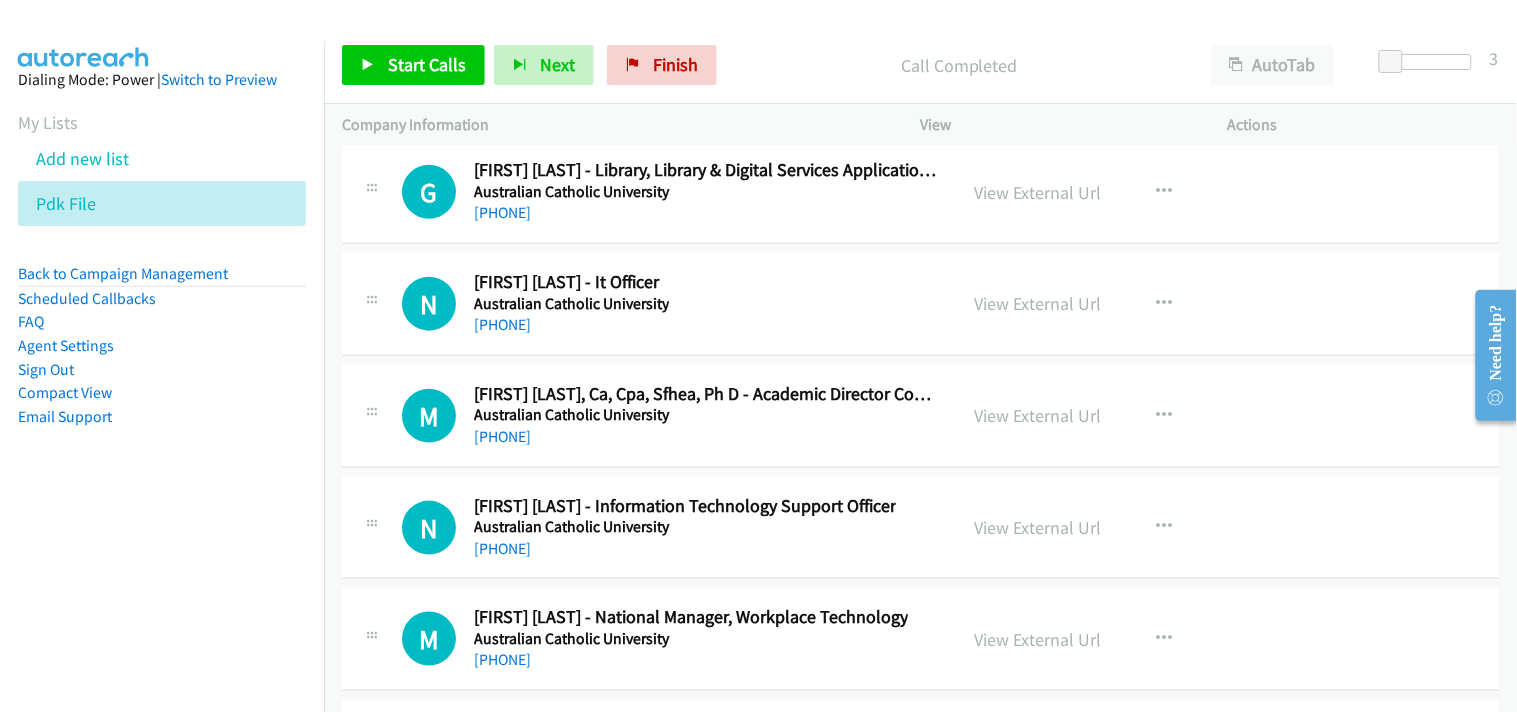 scroll, scrollTop: 47342, scrollLeft: 0, axis: vertical 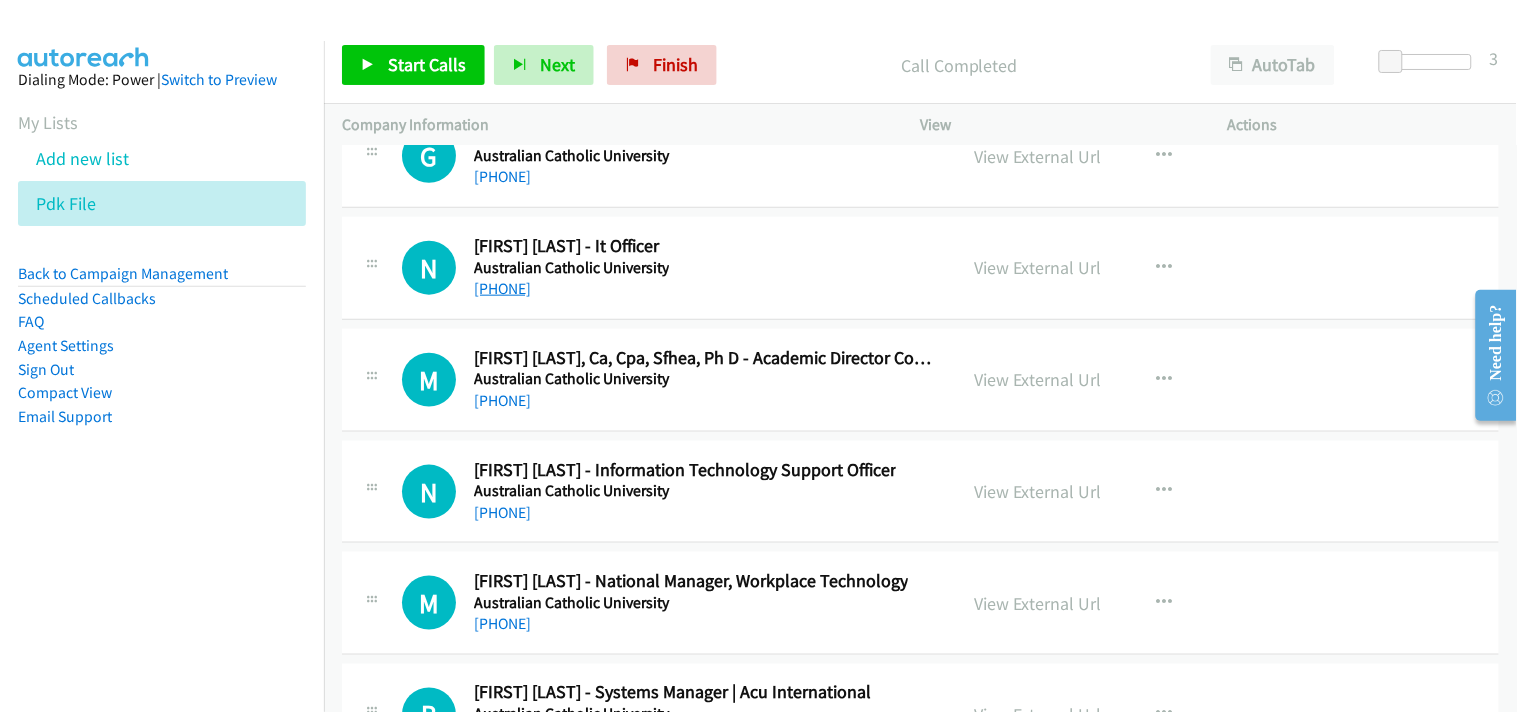 click on "+61 400 583 007" at bounding box center [502, 288] 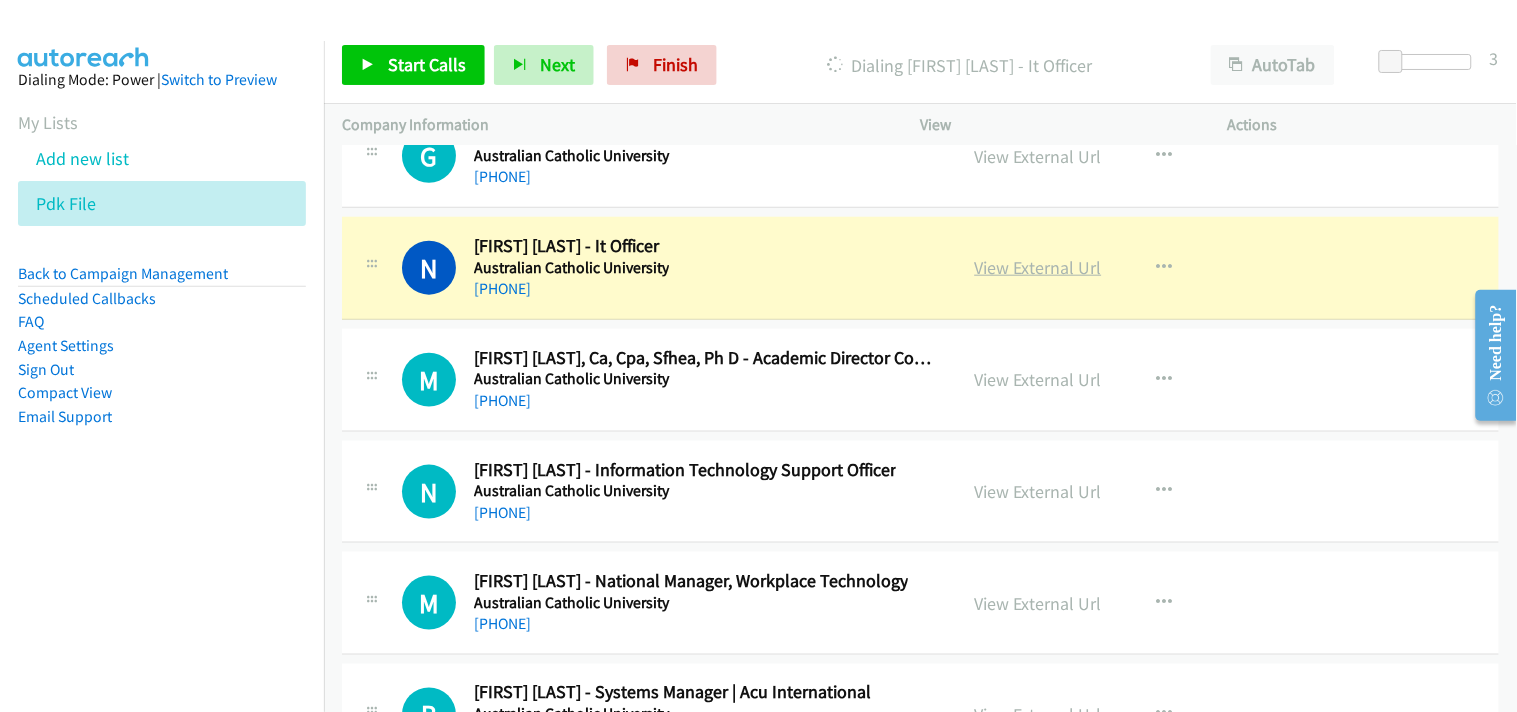 click on "View External Url" at bounding box center (1038, 267) 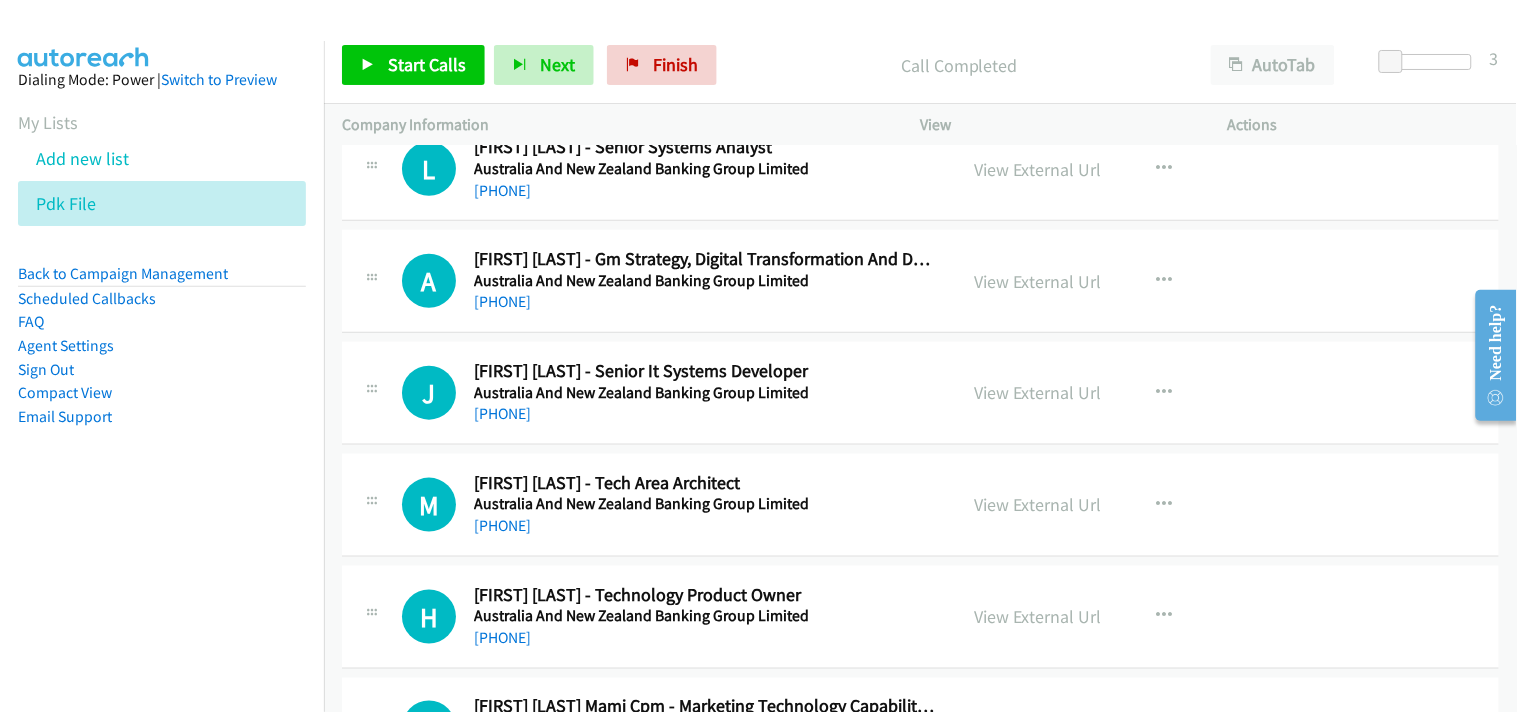 scroll, scrollTop: 31453, scrollLeft: 0, axis: vertical 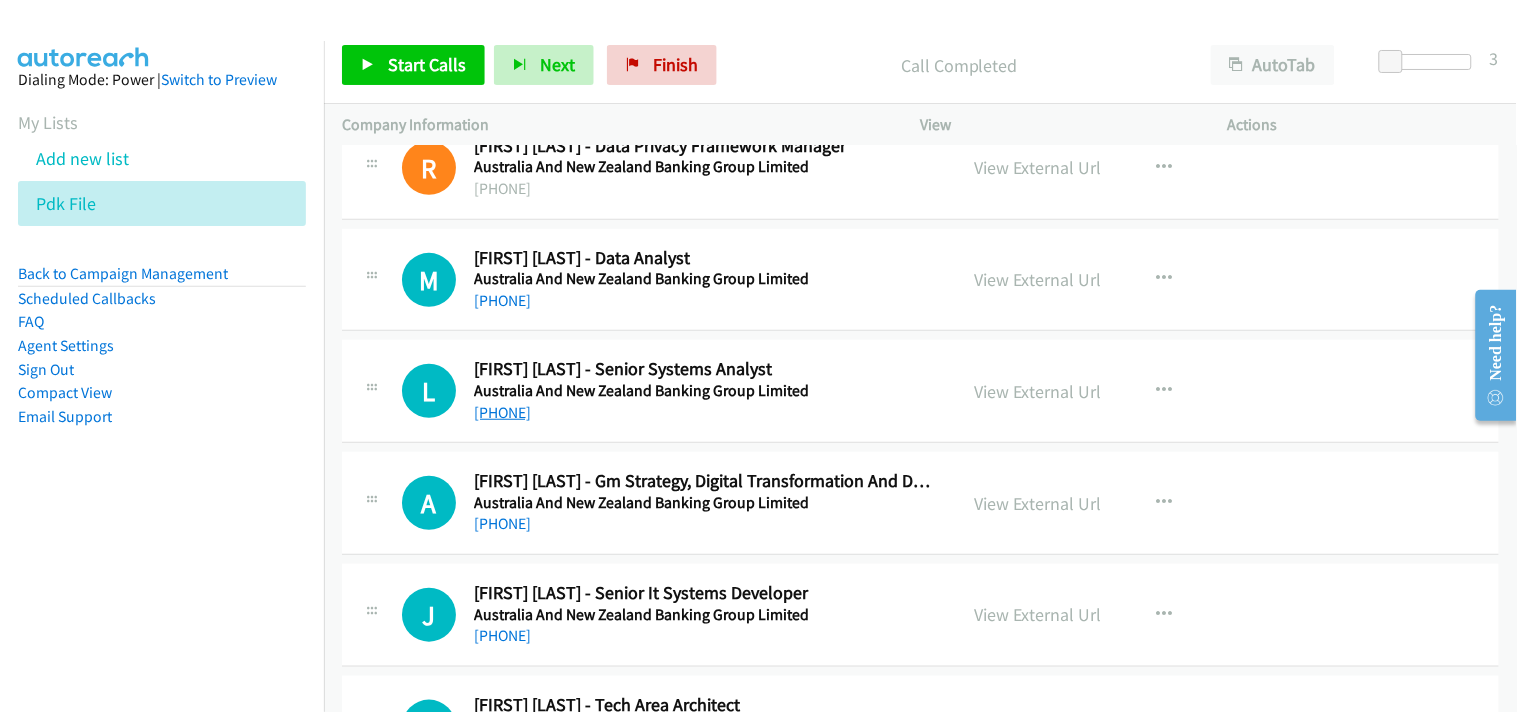 click on "+61 402 125 241" at bounding box center (502, 412) 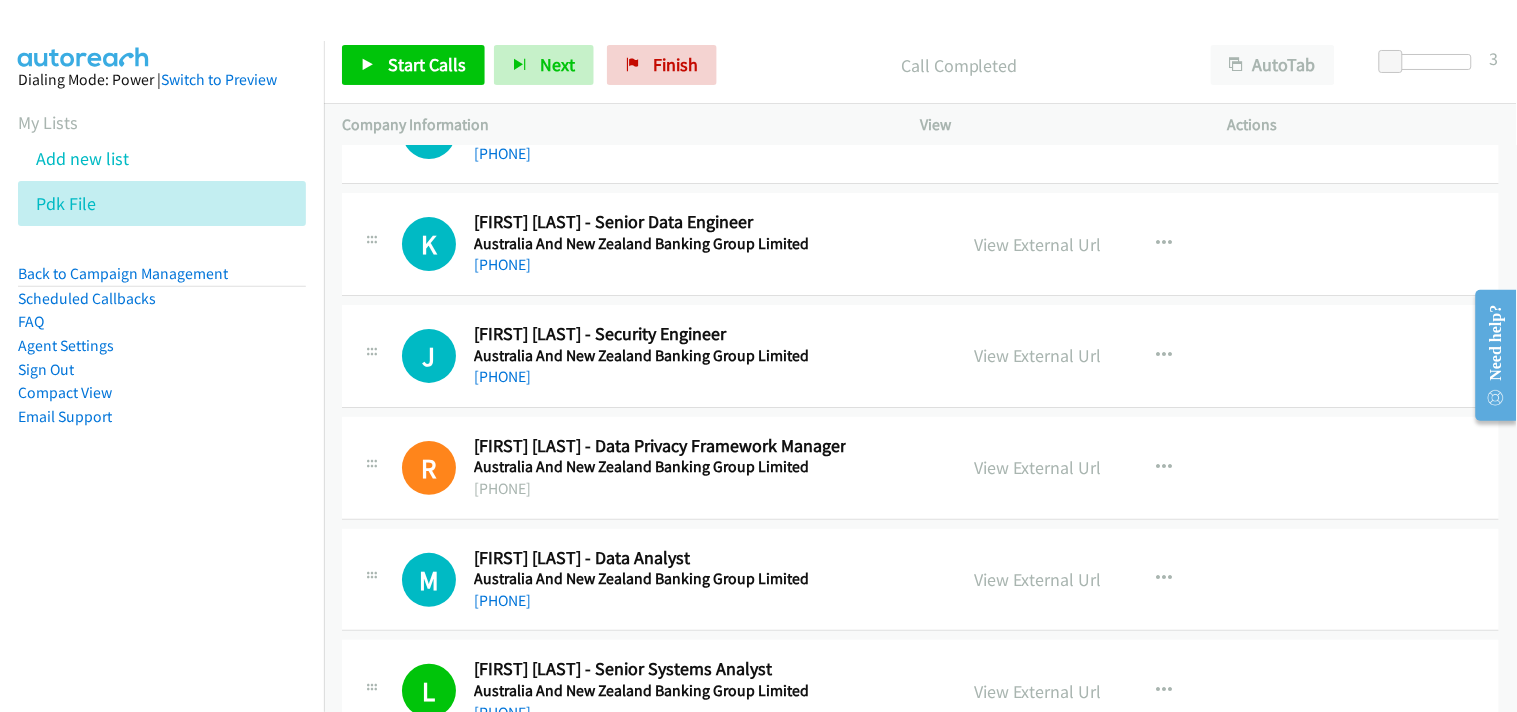 scroll, scrollTop: 31120, scrollLeft: 0, axis: vertical 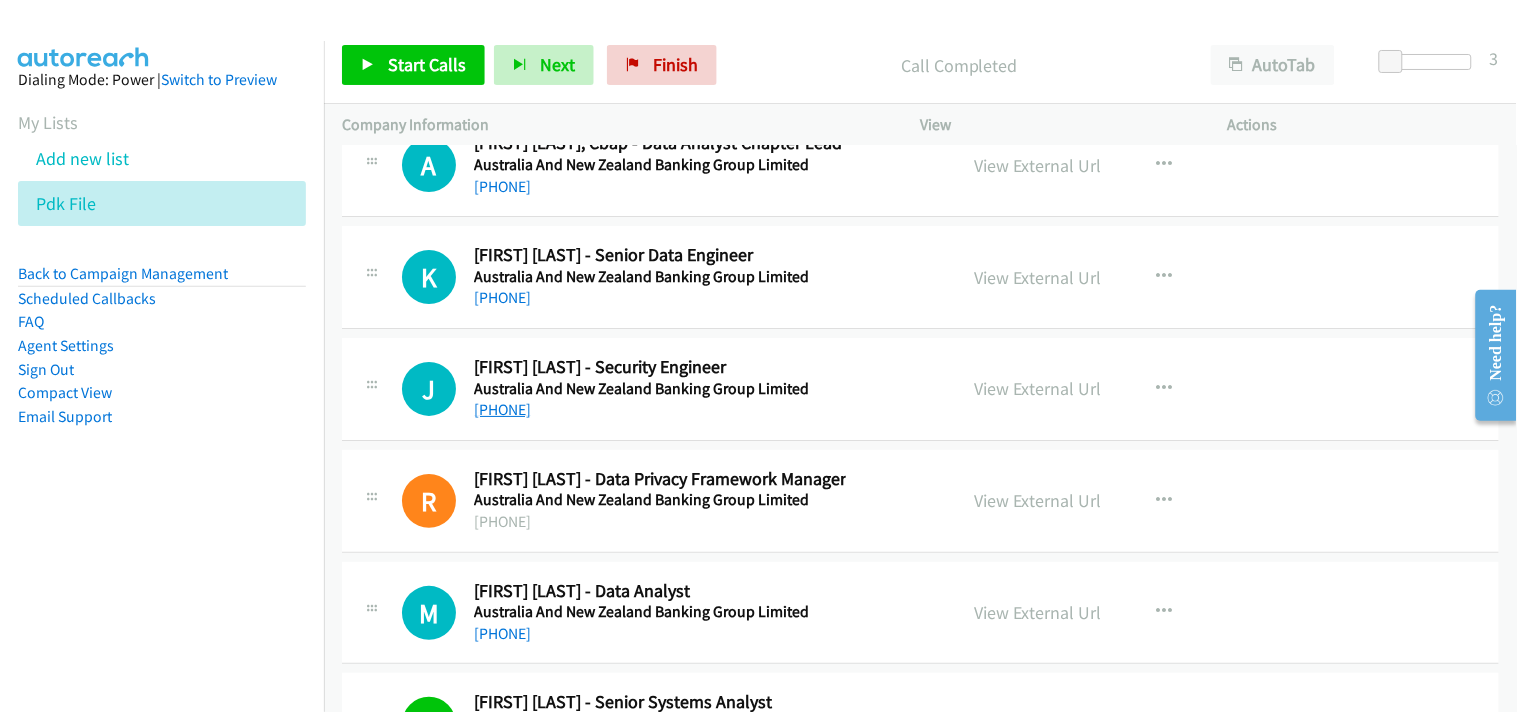 click on "+61 433 840 626" at bounding box center (502, 409) 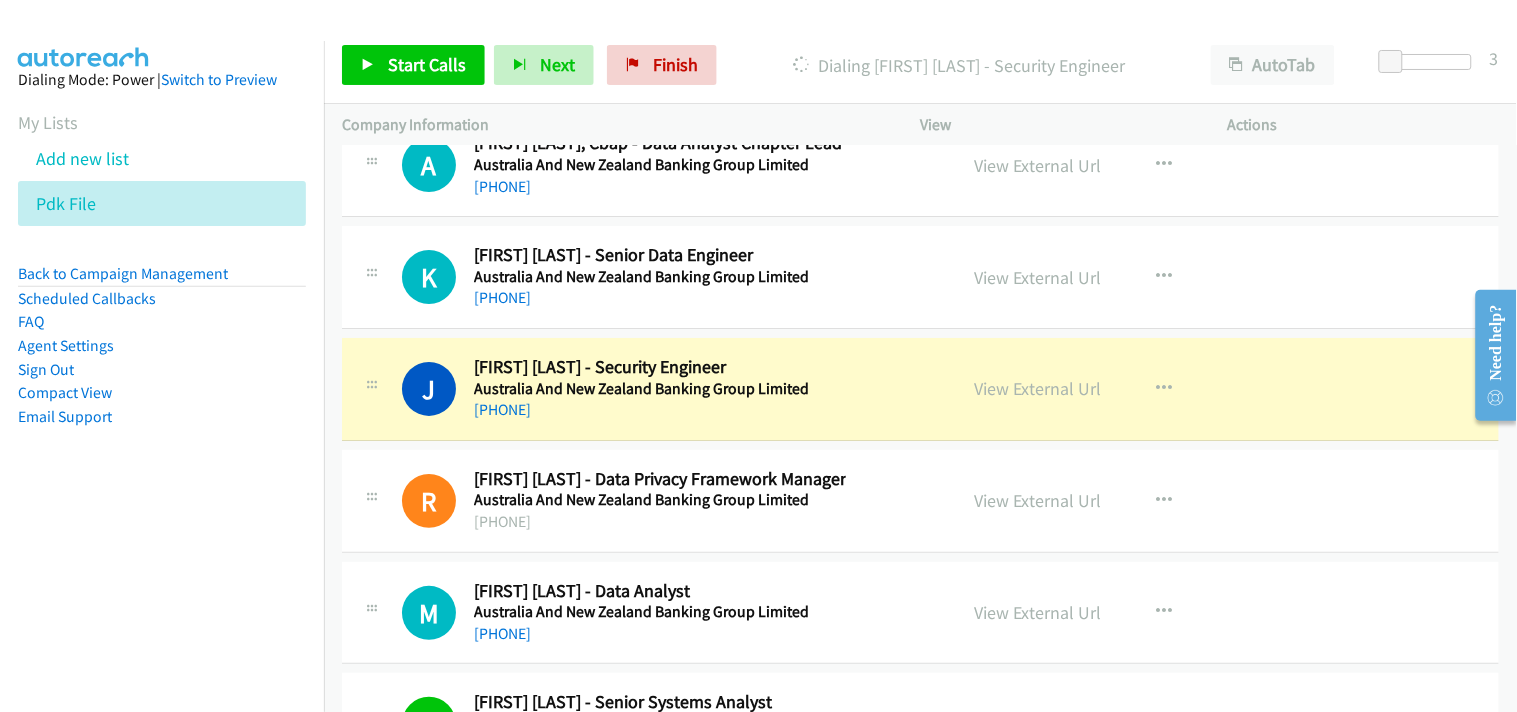 scroll, scrollTop: 30897, scrollLeft: 0, axis: vertical 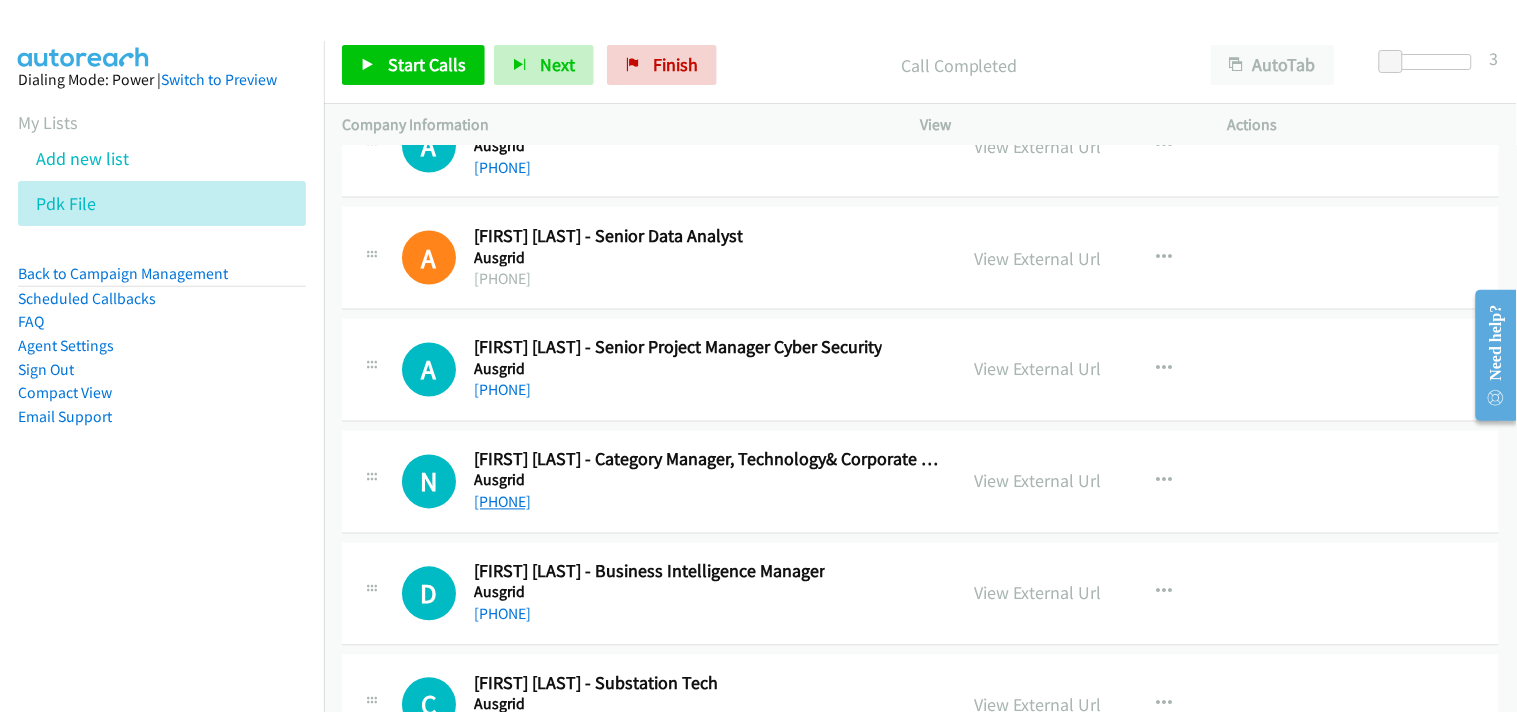 click on "+61 2 9160 6861" at bounding box center (502, 502) 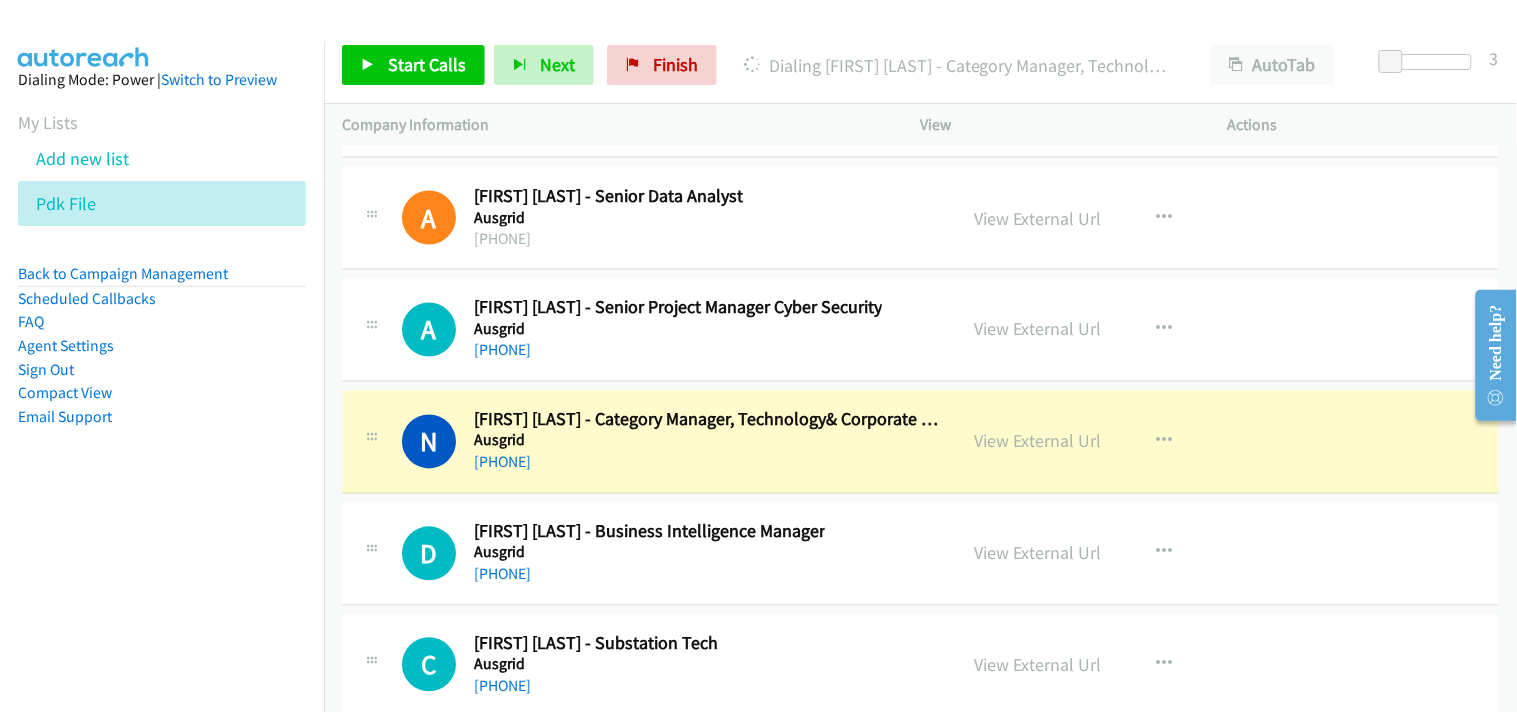 scroll, scrollTop: 28120, scrollLeft: 0, axis: vertical 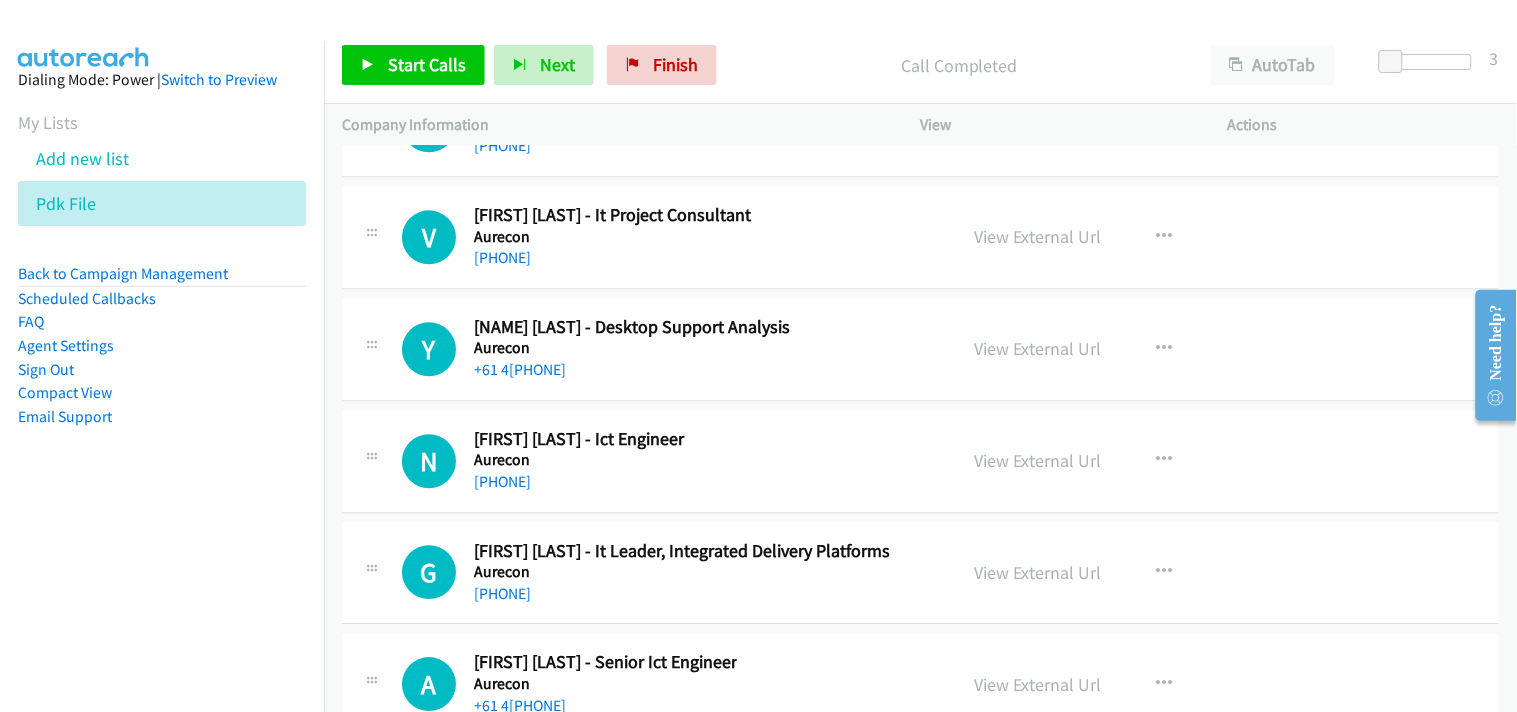 click on "+61 424 984 155" at bounding box center [520, 369] 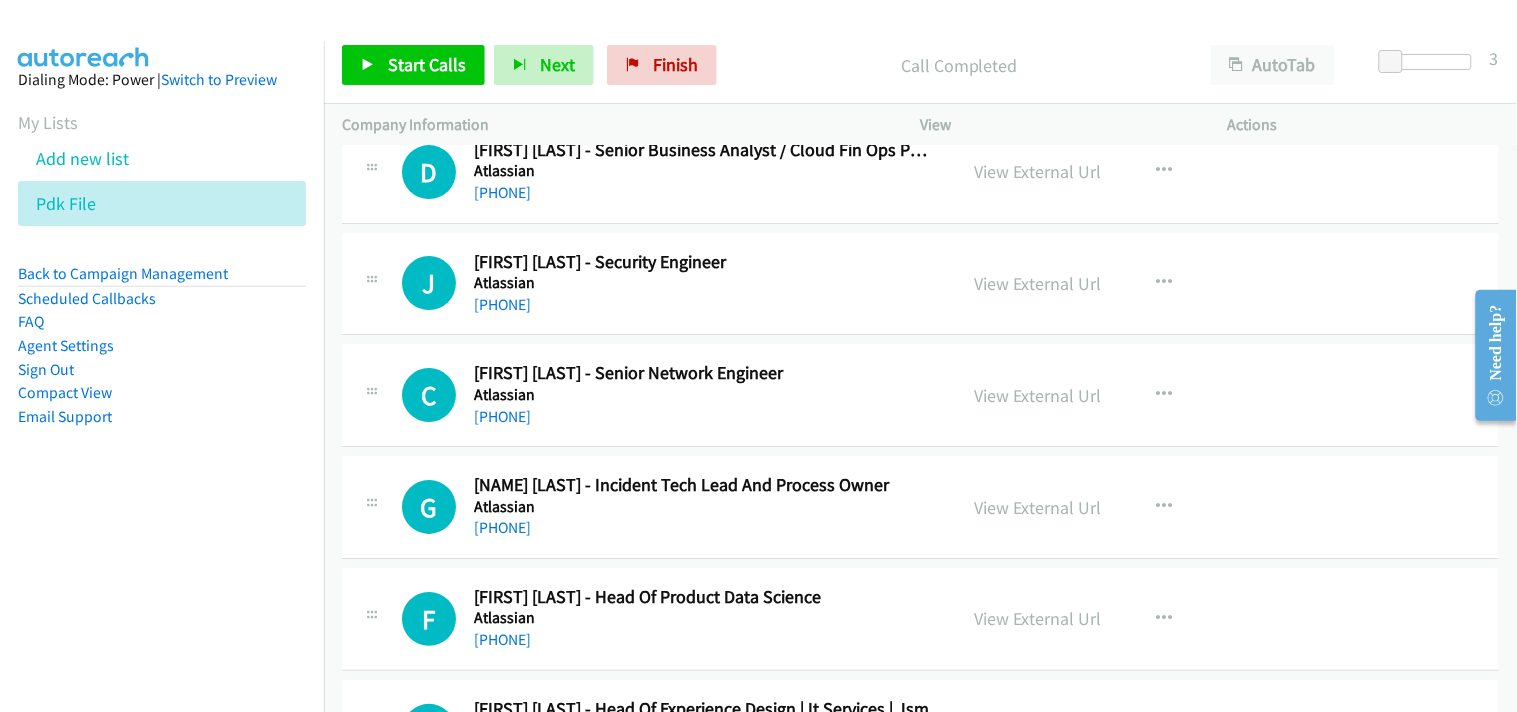 scroll, scrollTop: 23120, scrollLeft: 0, axis: vertical 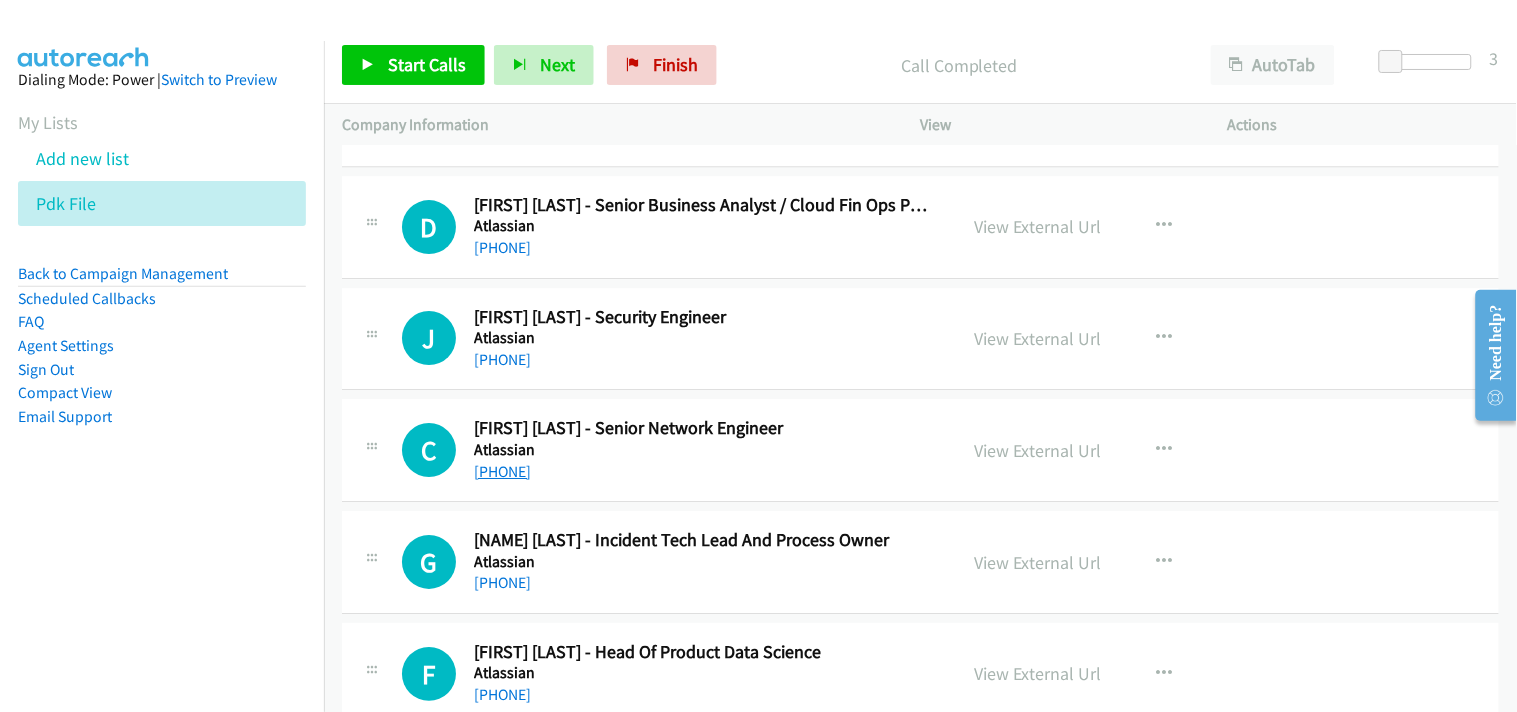 click on "+61 487 531 134" at bounding box center [502, 471] 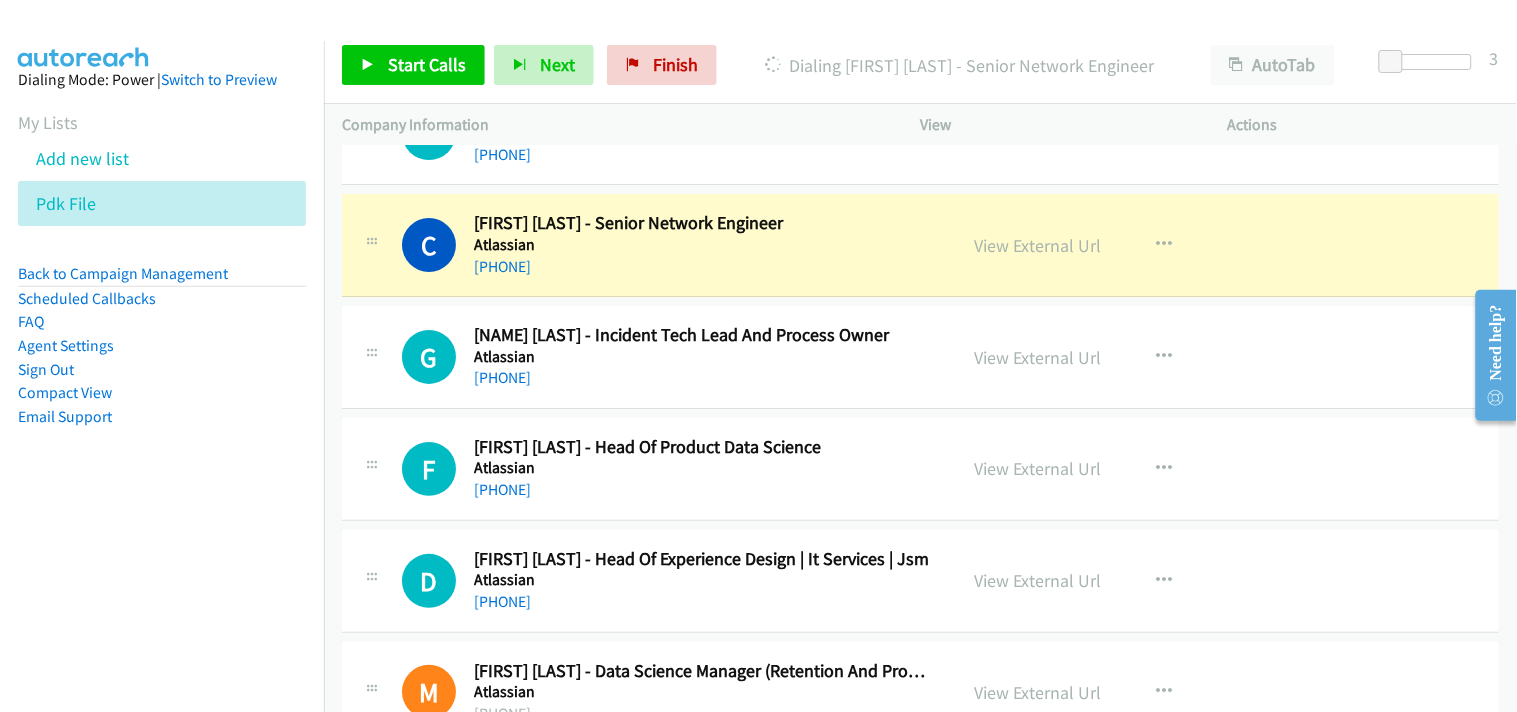 scroll, scrollTop: 23342, scrollLeft: 0, axis: vertical 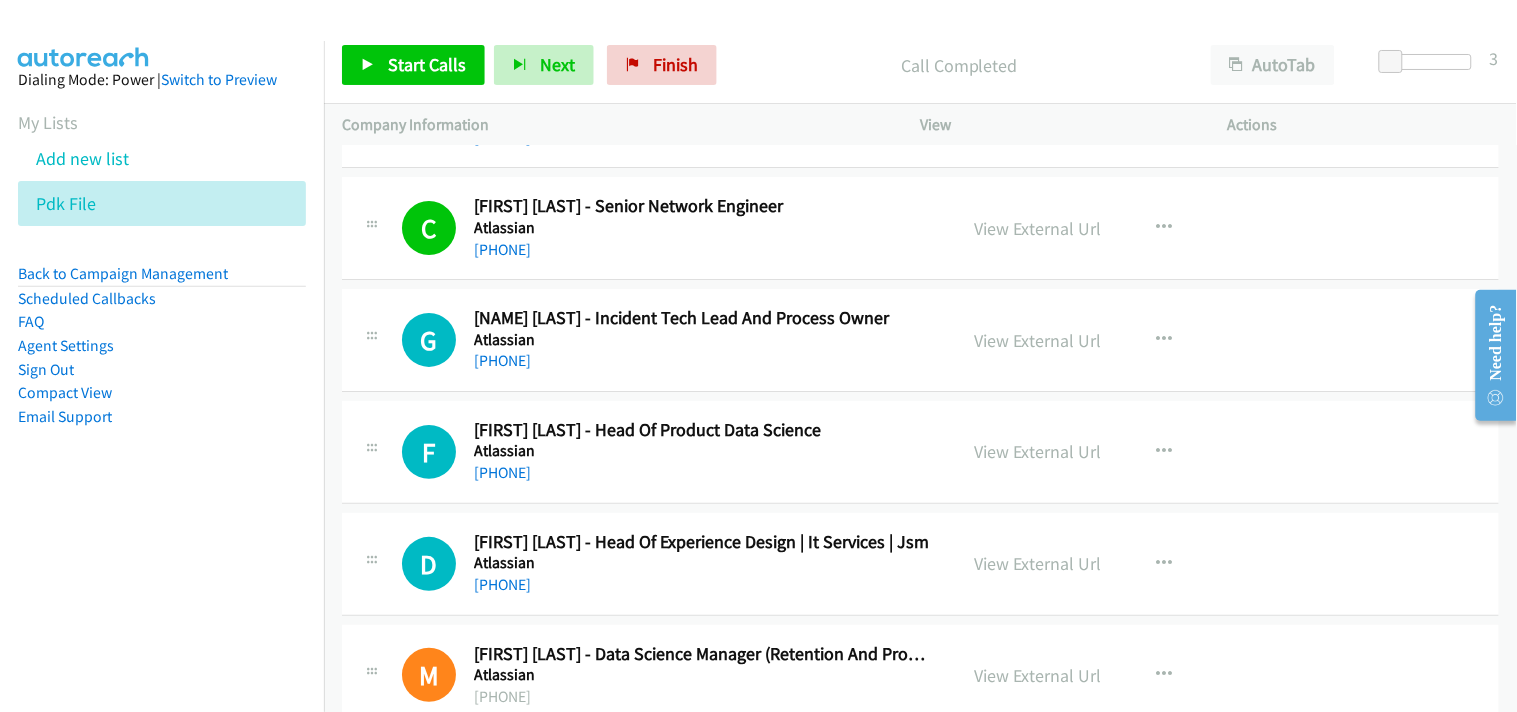 click on "C
Callback Scheduled
Chukwuemeka Orunta - Senior Network Engineer
Atlassian
Australia/Sydney
+61 487 531 134
View External Url
View External Url
Schedule/Manage Callback
Start Calls Here
Remove from list
Add to do not call list
Reset Call Status" at bounding box center (920, 228) 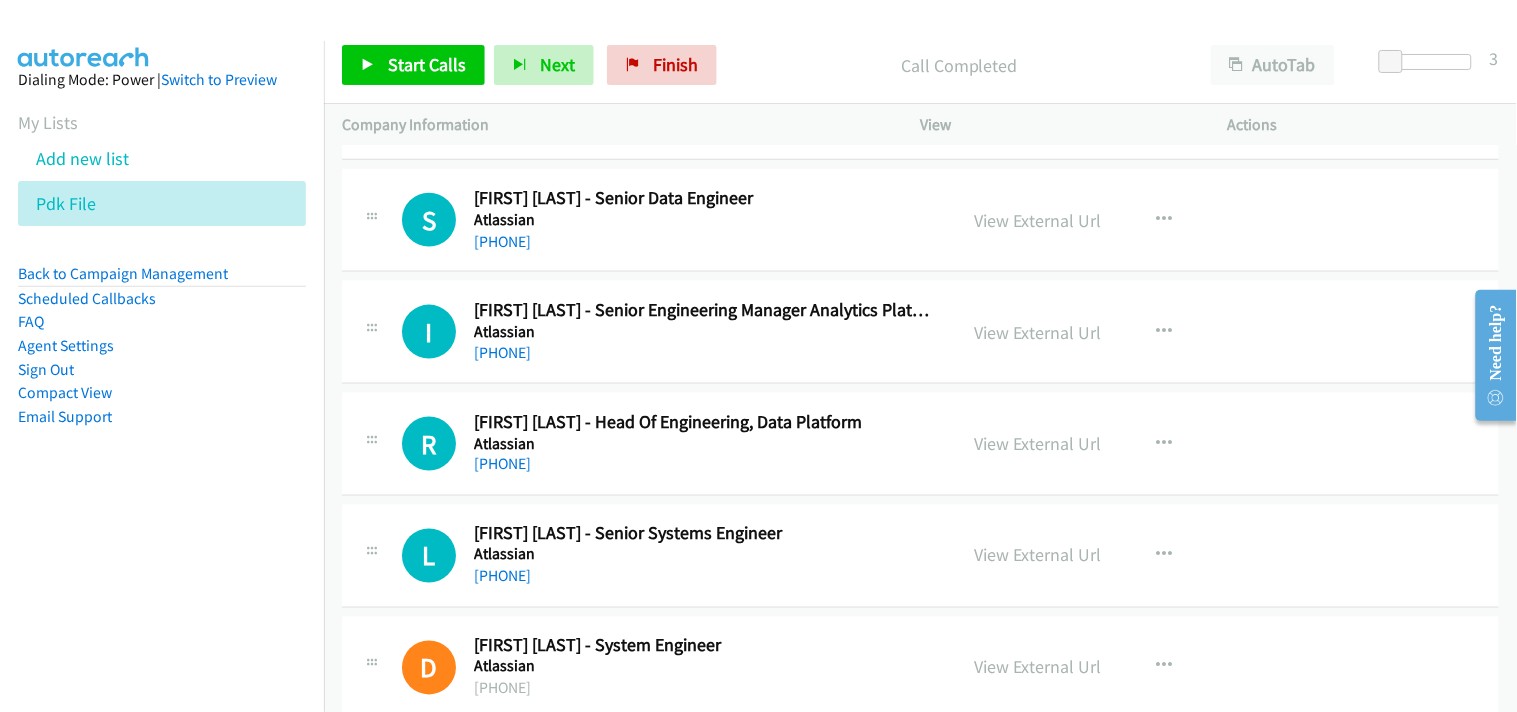 scroll, scrollTop: 22008, scrollLeft: 0, axis: vertical 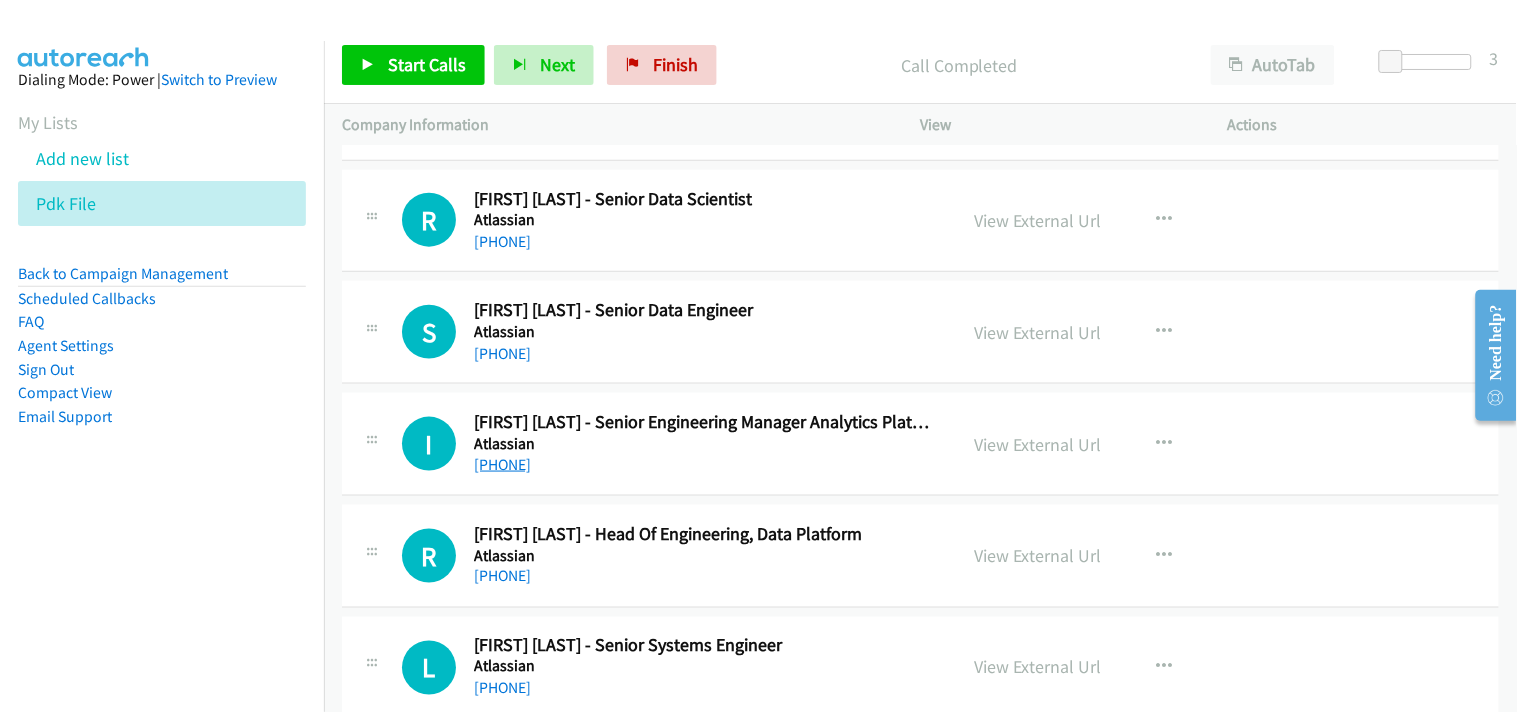 click on "+61 451 915 095" at bounding box center [502, 464] 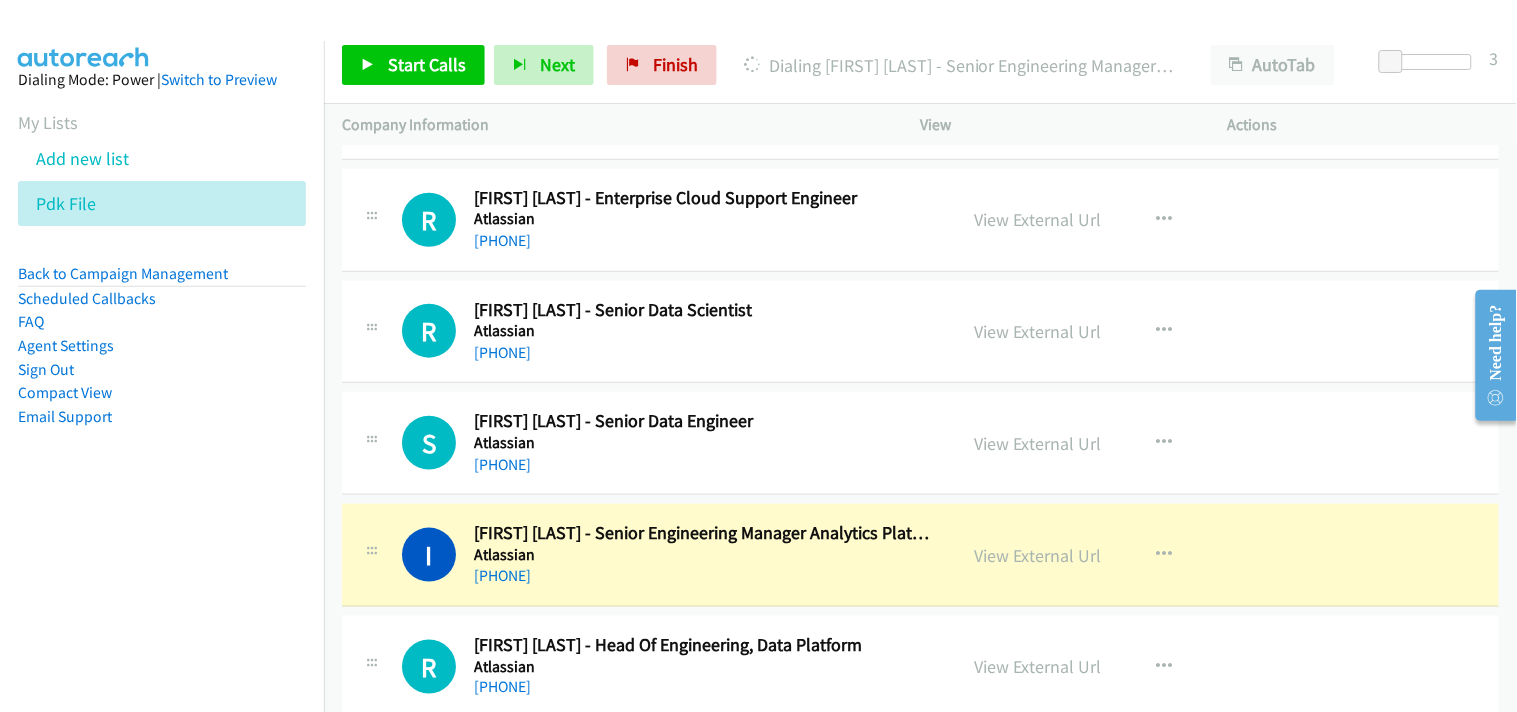 scroll, scrollTop: 21786, scrollLeft: 0, axis: vertical 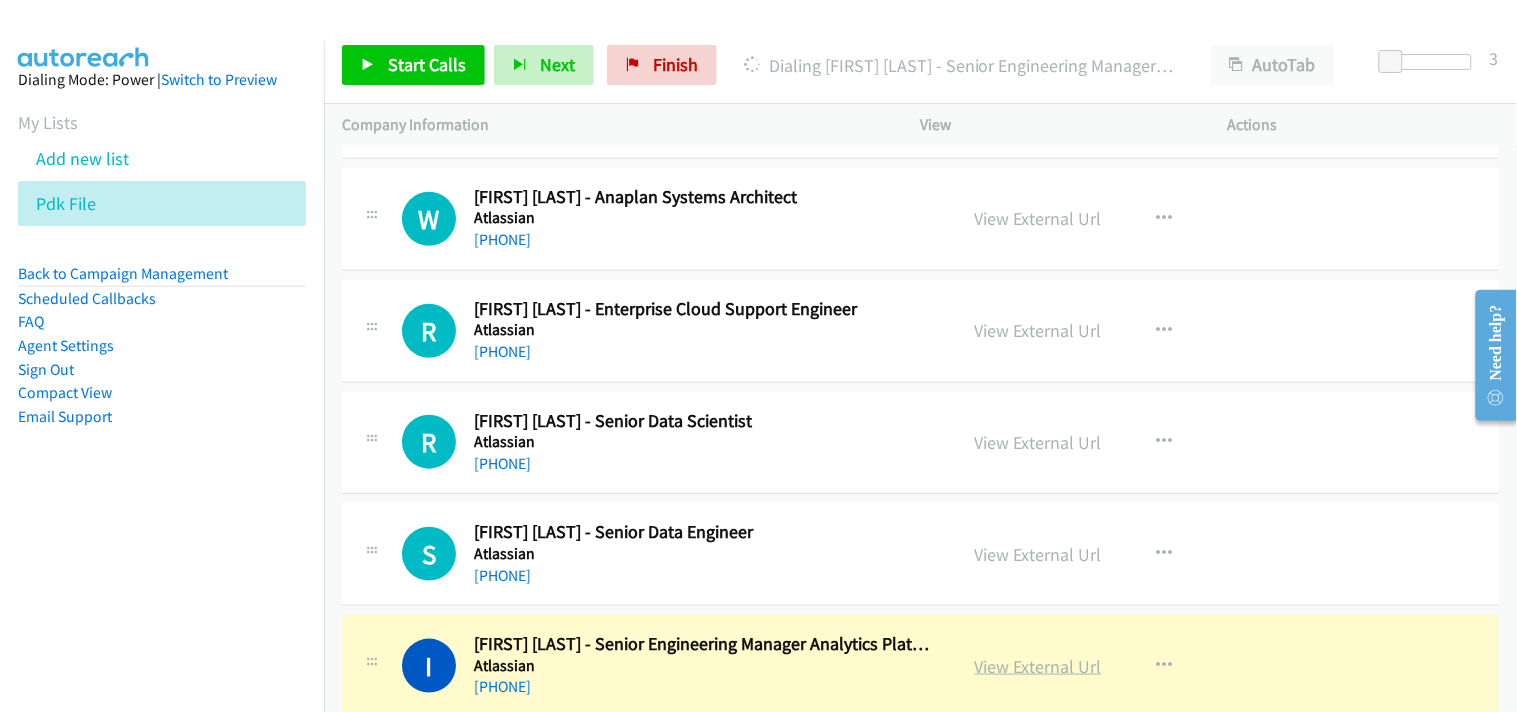 click on "View External Url" at bounding box center [1038, 666] 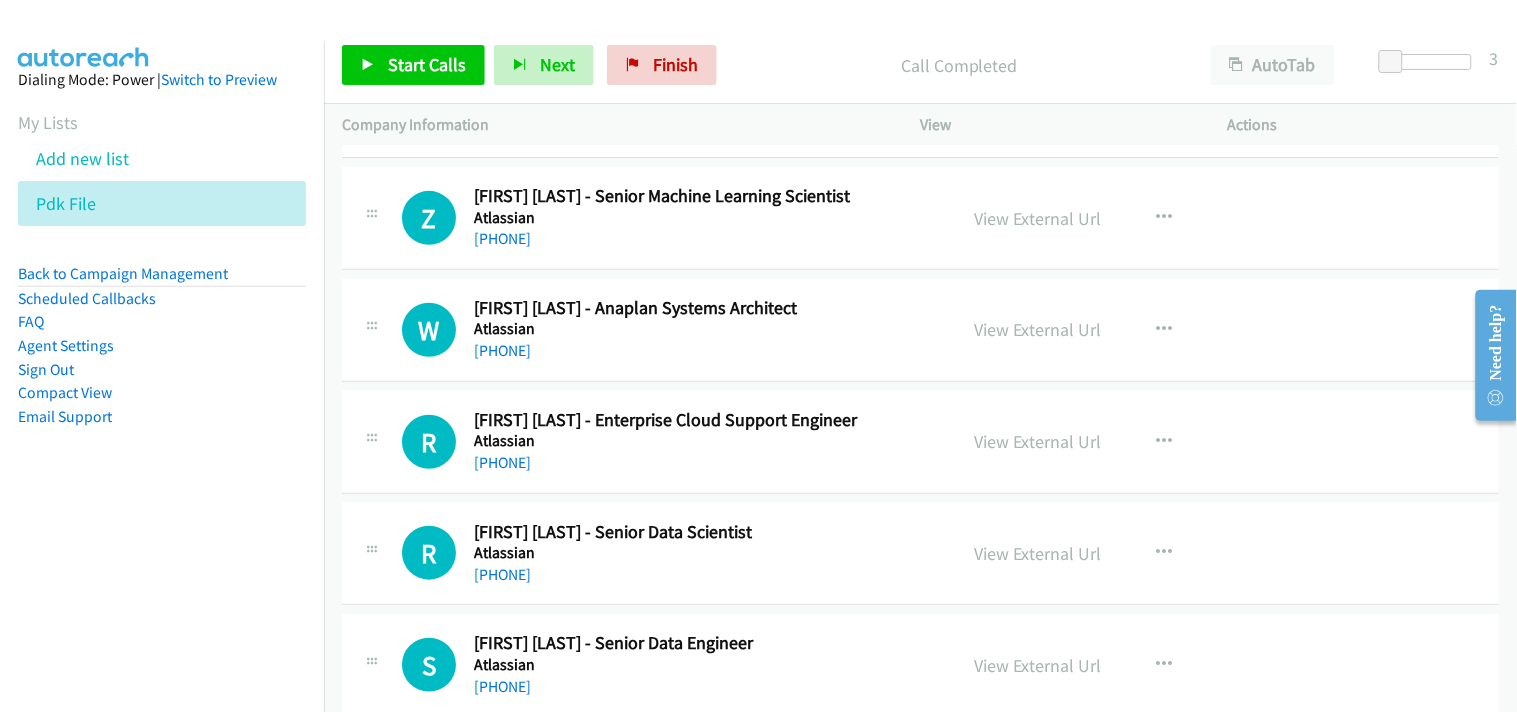 scroll, scrollTop: 21786, scrollLeft: 0, axis: vertical 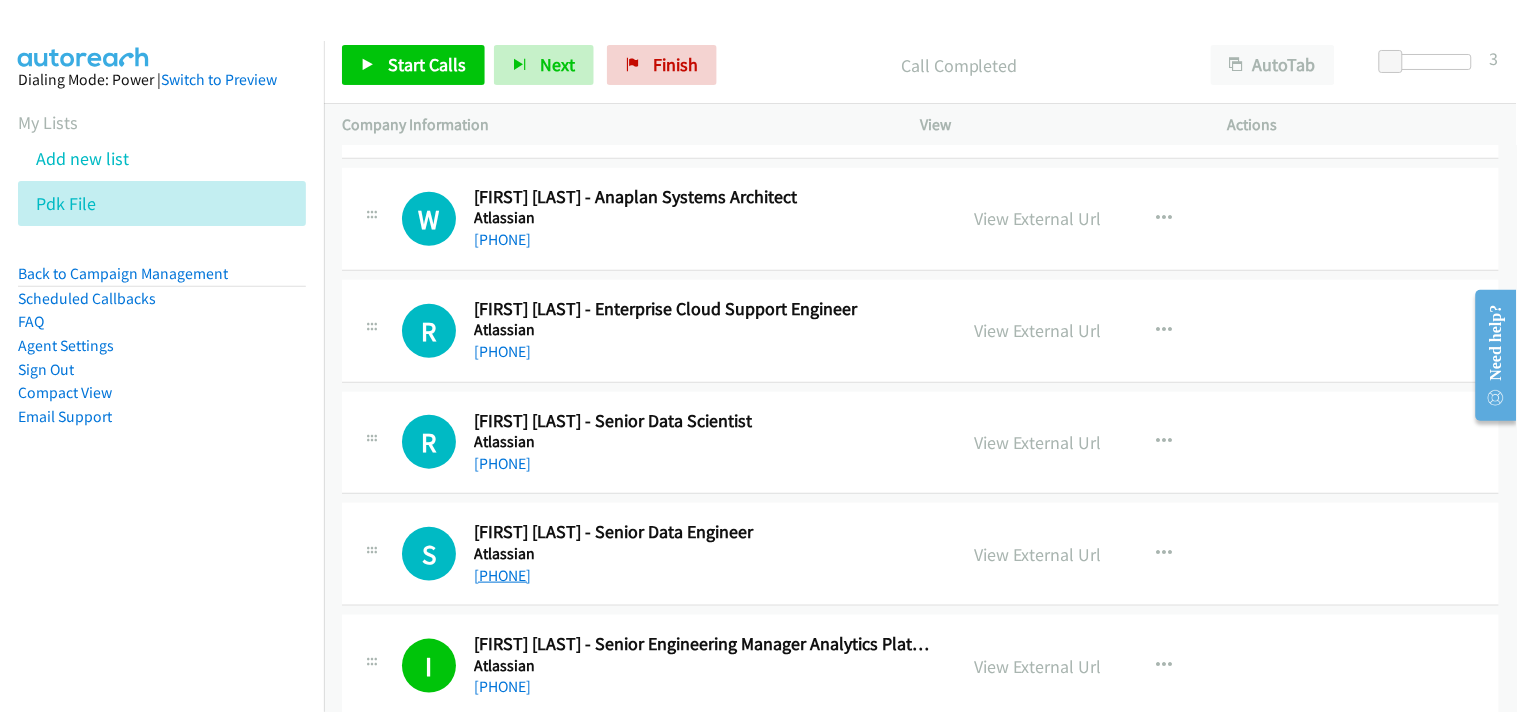 click on "+61 405 909 939" at bounding box center [502, 575] 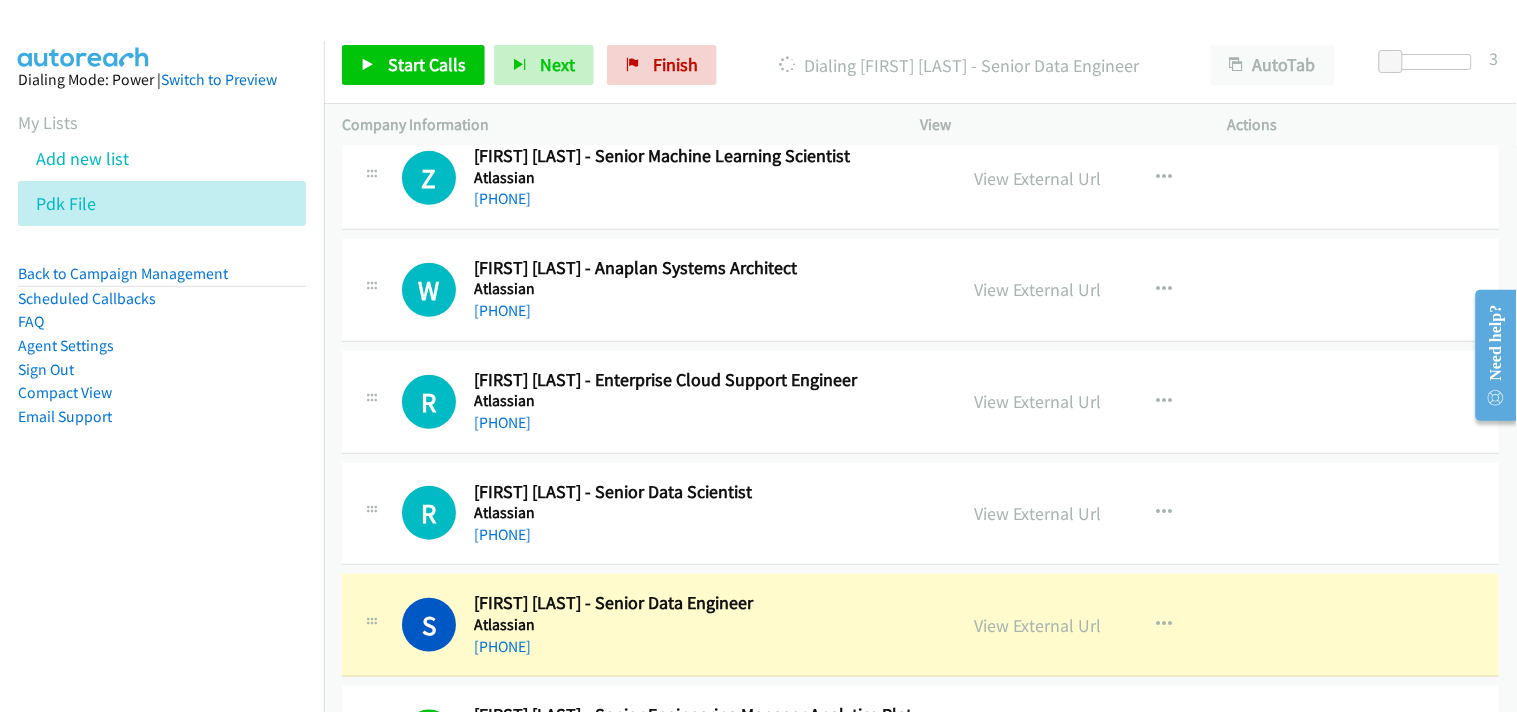 scroll, scrollTop: 21675, scrollLeft: 0, axis: vertical 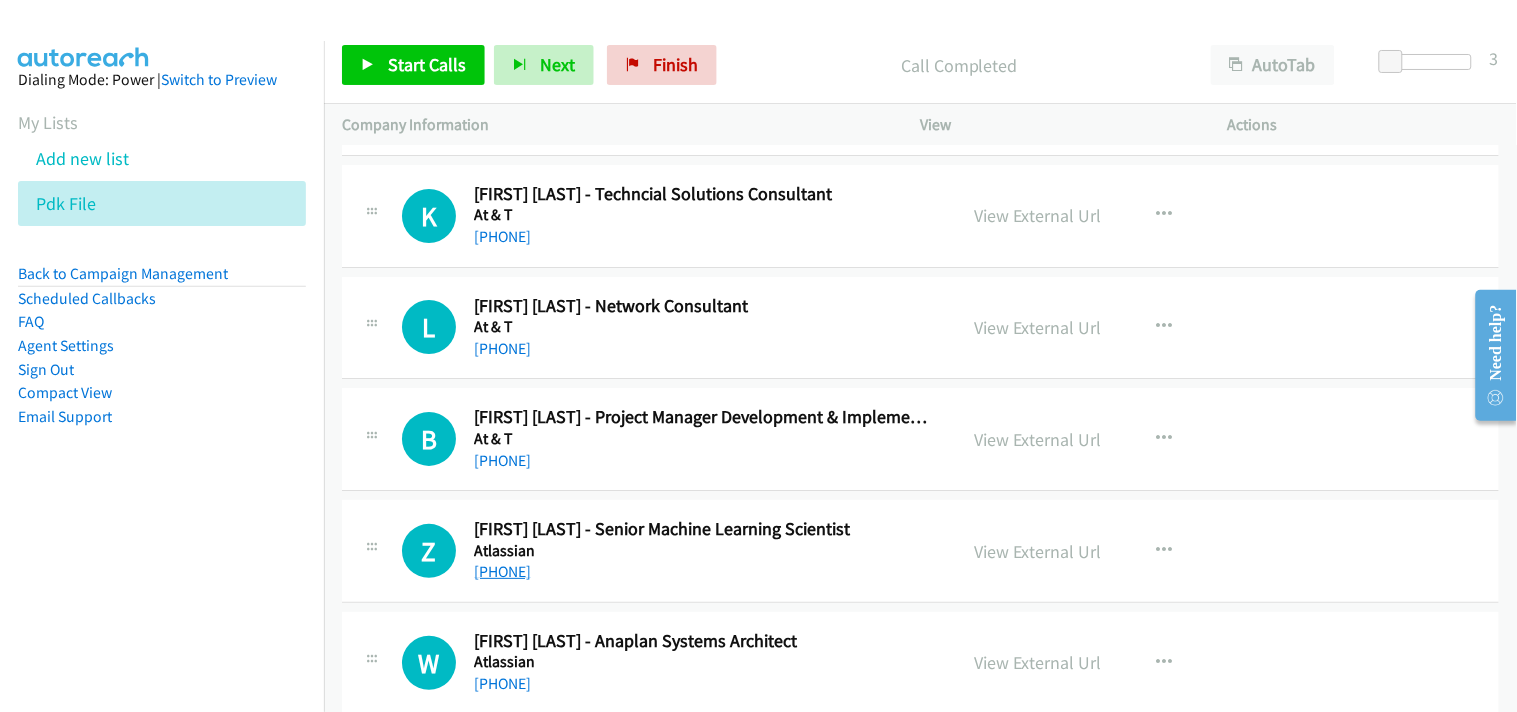click on "+61 3 8344 4000" at bounding box center (502, 571) 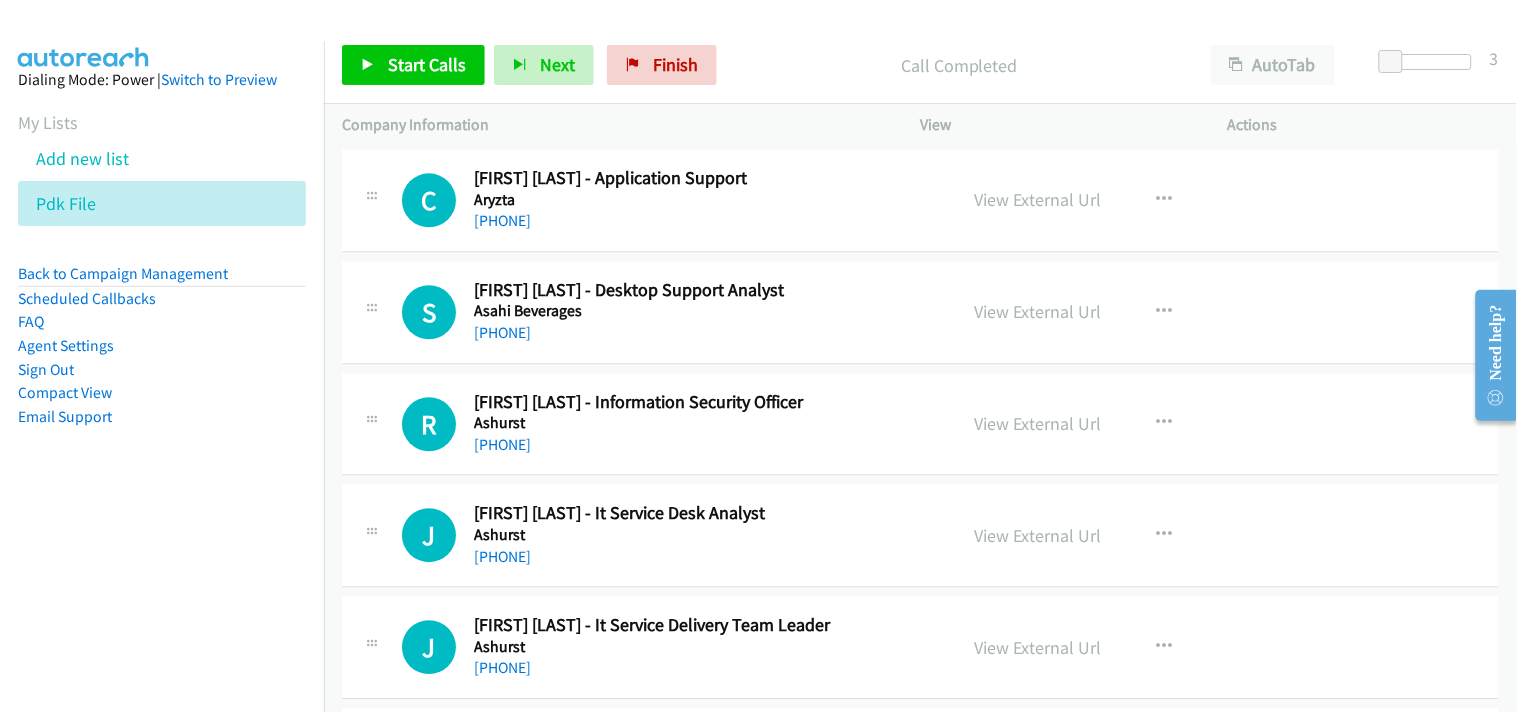 scroll, scrollTop: 18675, scrollLeft: 0, axis: vertical 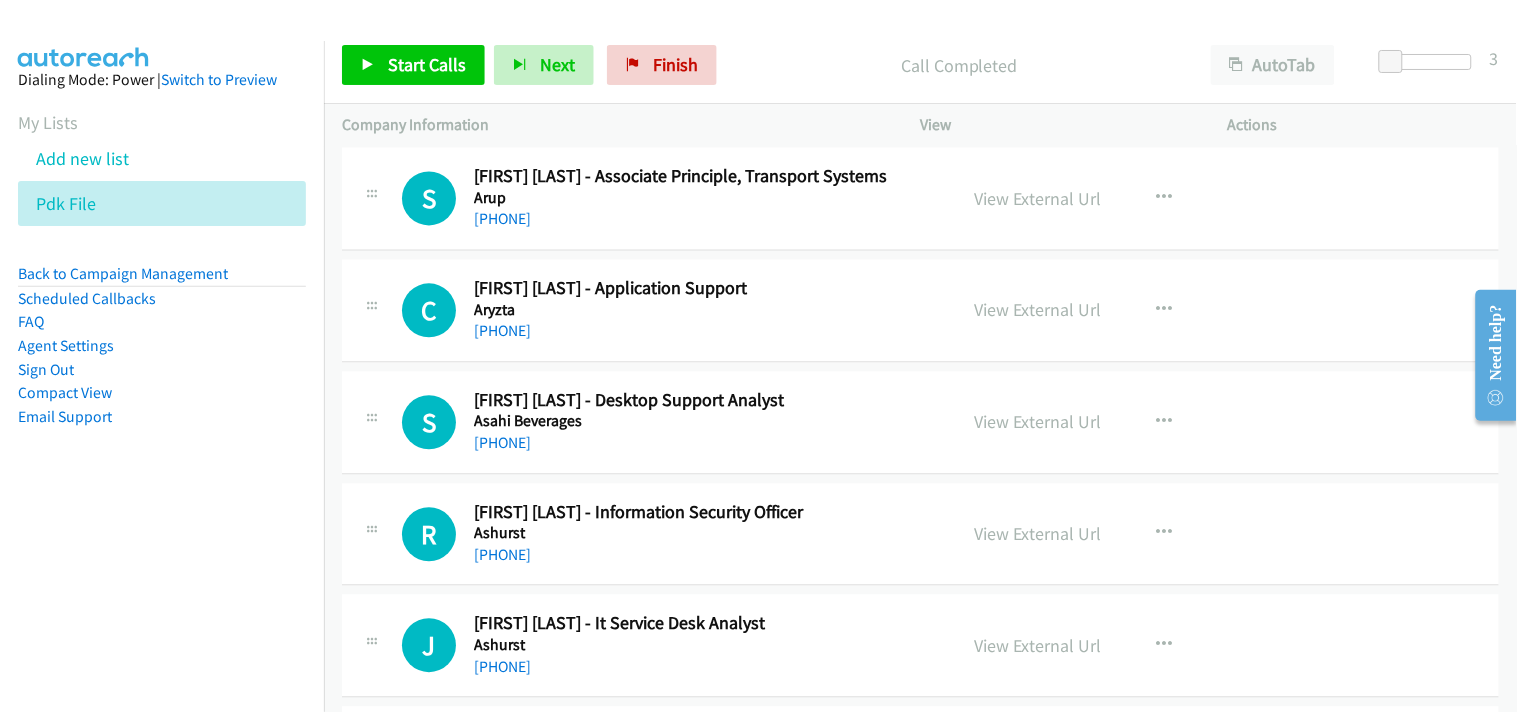 click on "+61 2 9839 8023" at bounding box center (702, 444) 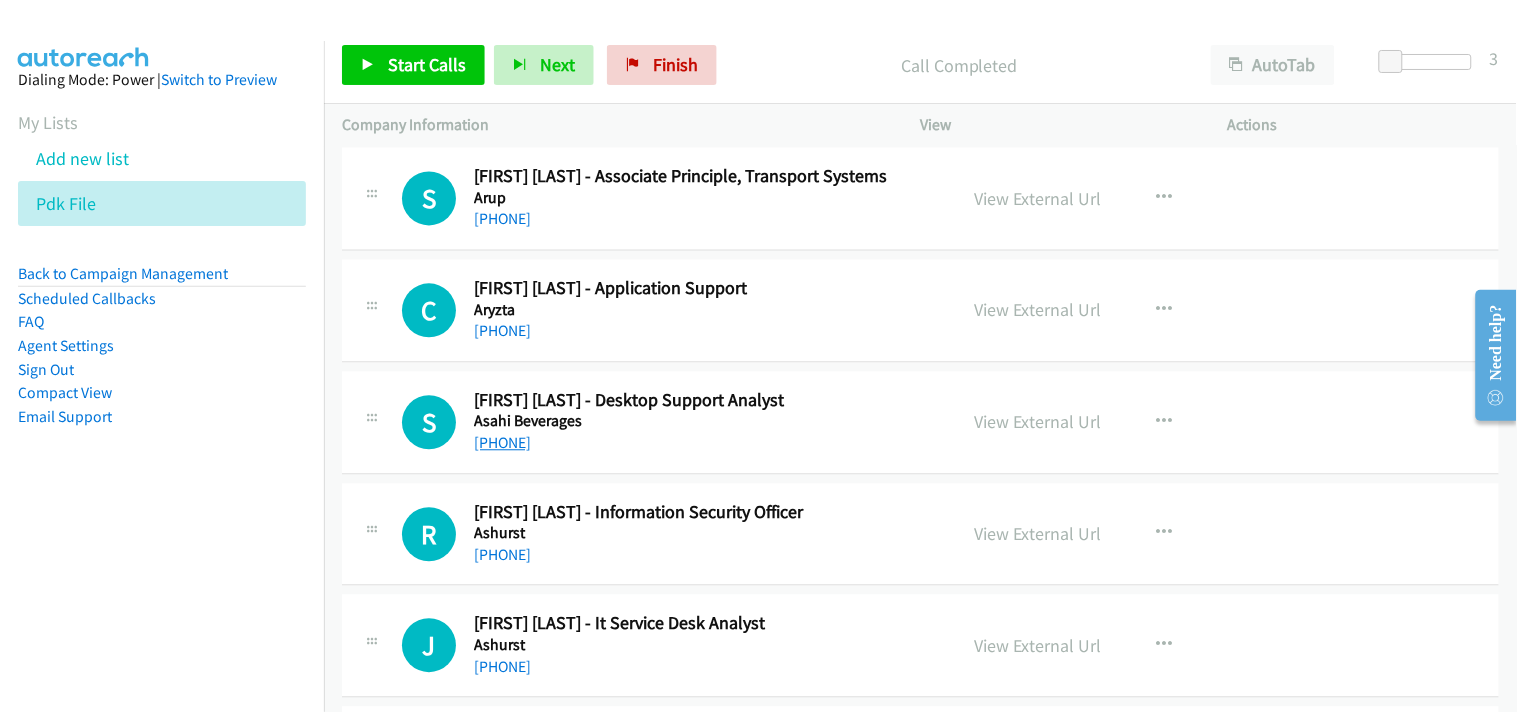 click on "+61 2 9839 8023" at bounding box center (502, 443) 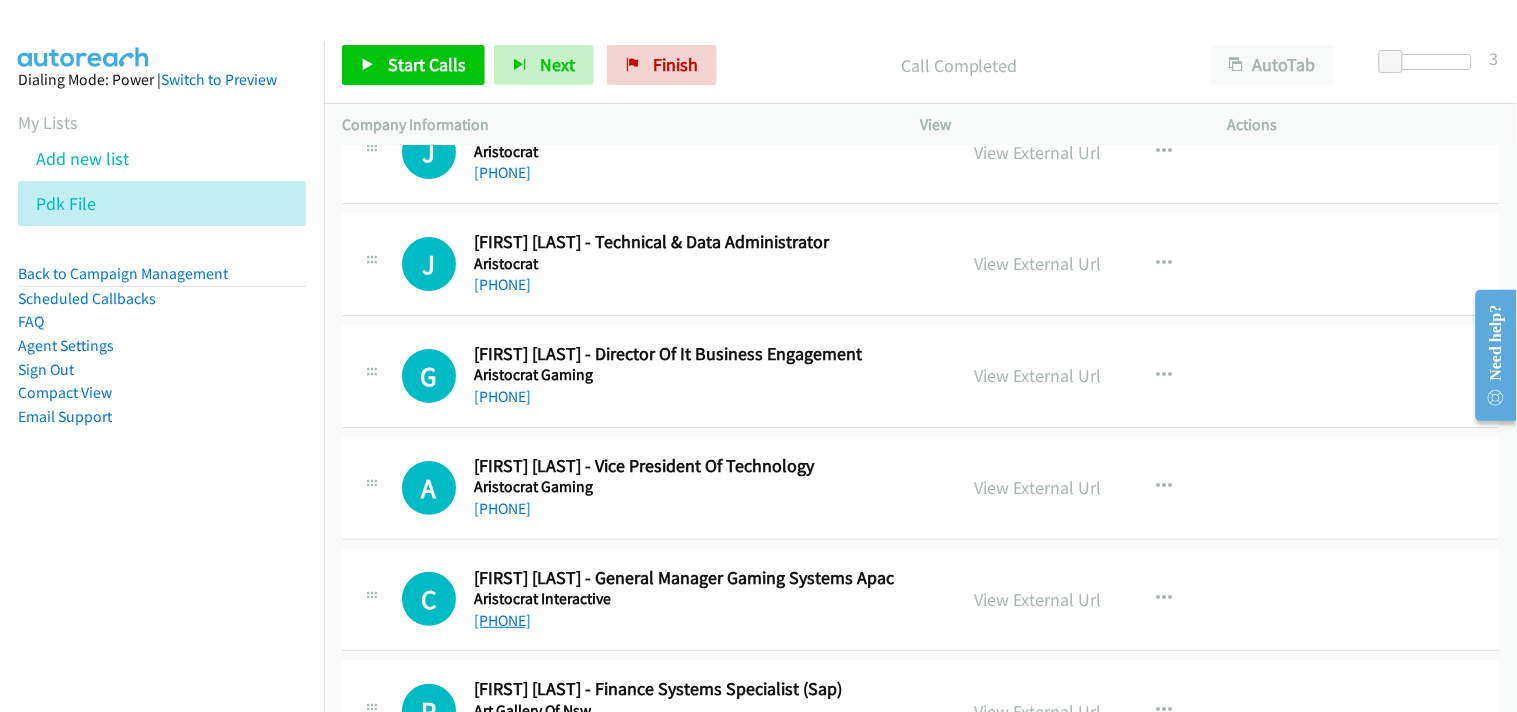 scroll, scrollTop: 17453, scrollLeft: 0, axis: vertical 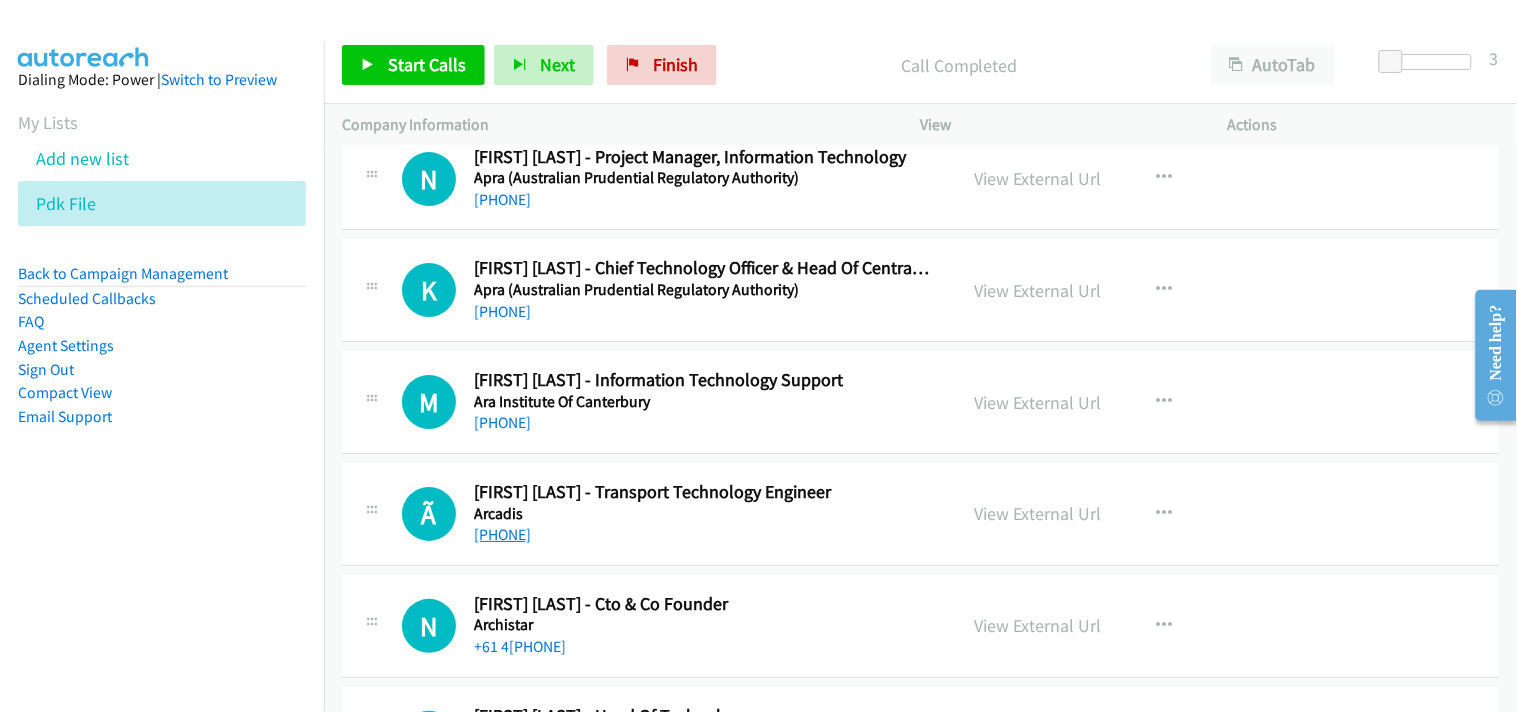 click on "+64 21 772 978" at bounding box center [502, 534] 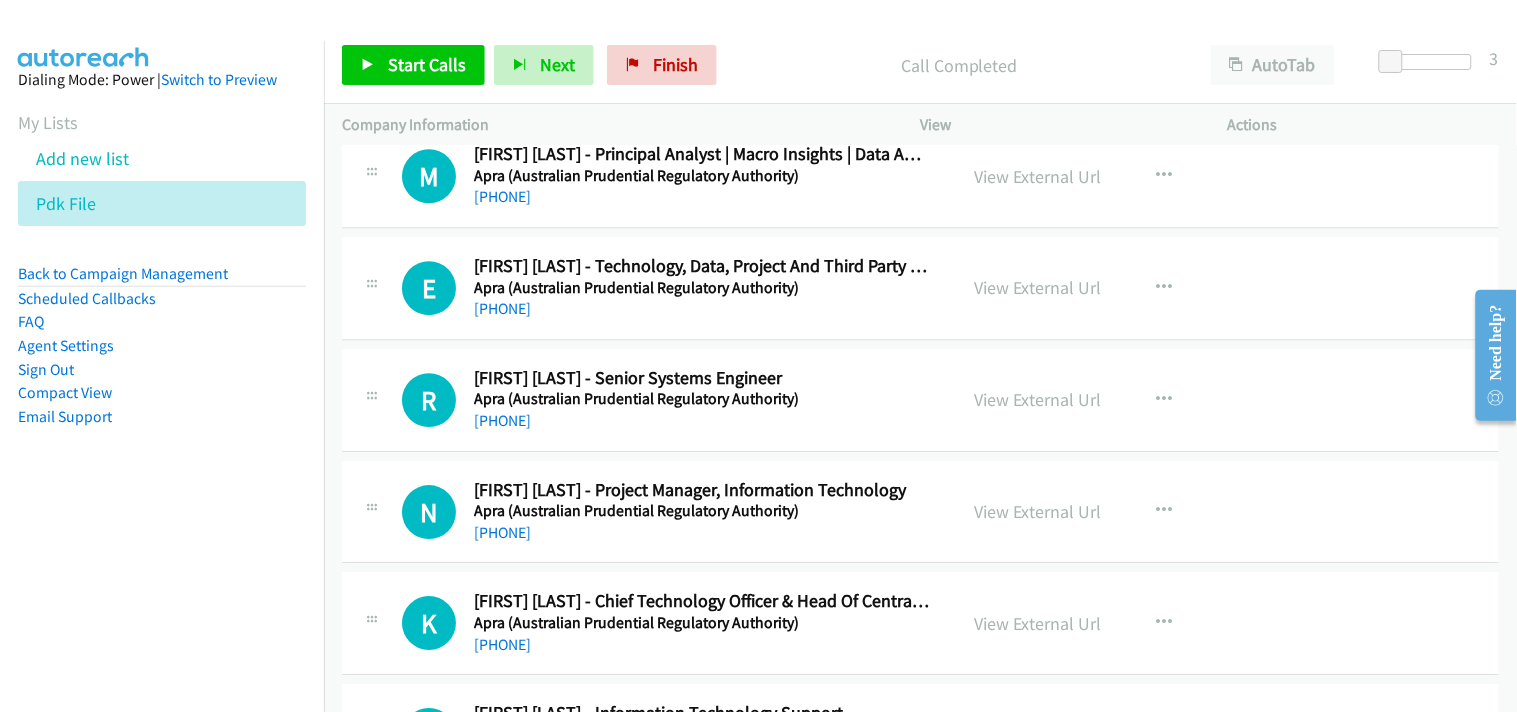 scroll, scrollTop: 15231, scrollLeft: 0, axis: vertical 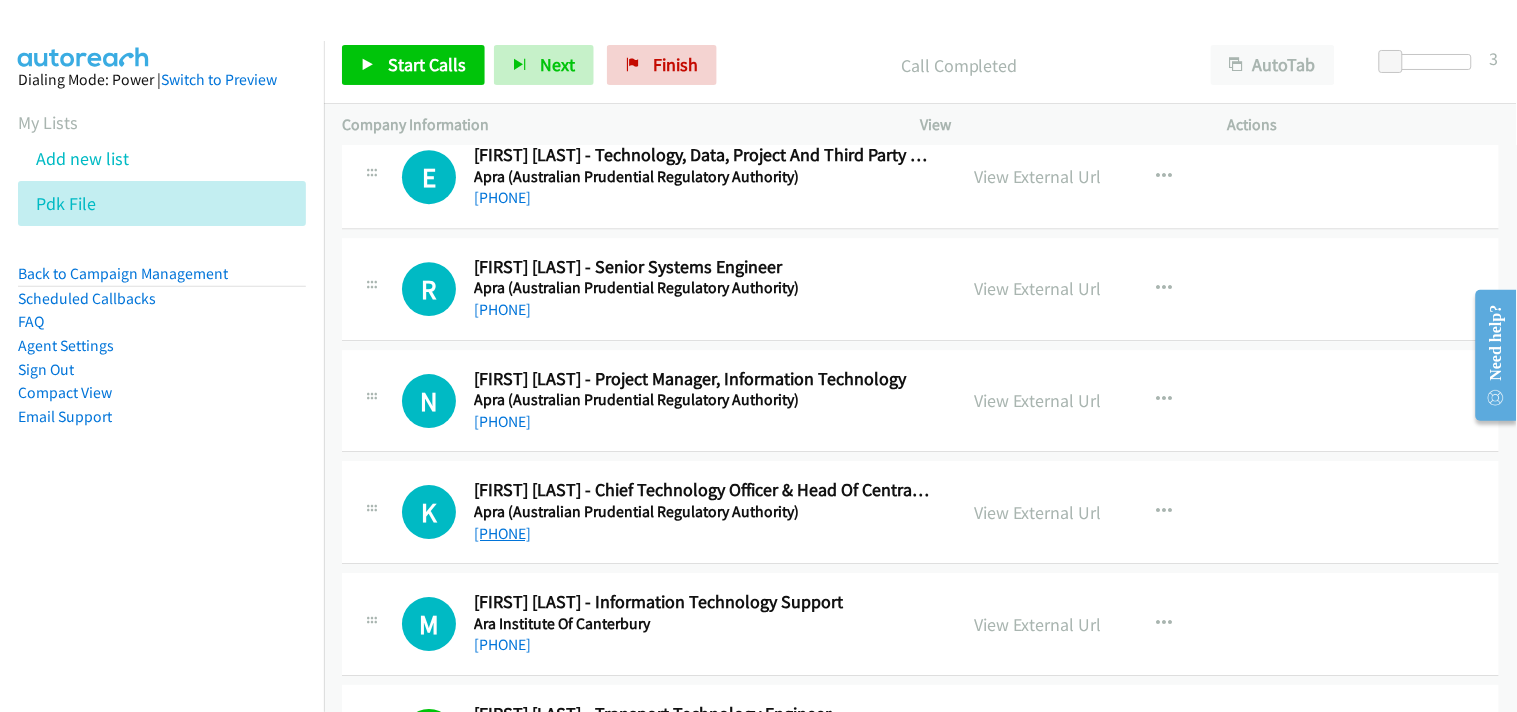 click on "+61 2 9210 3467" at bounding box center (502, 533) 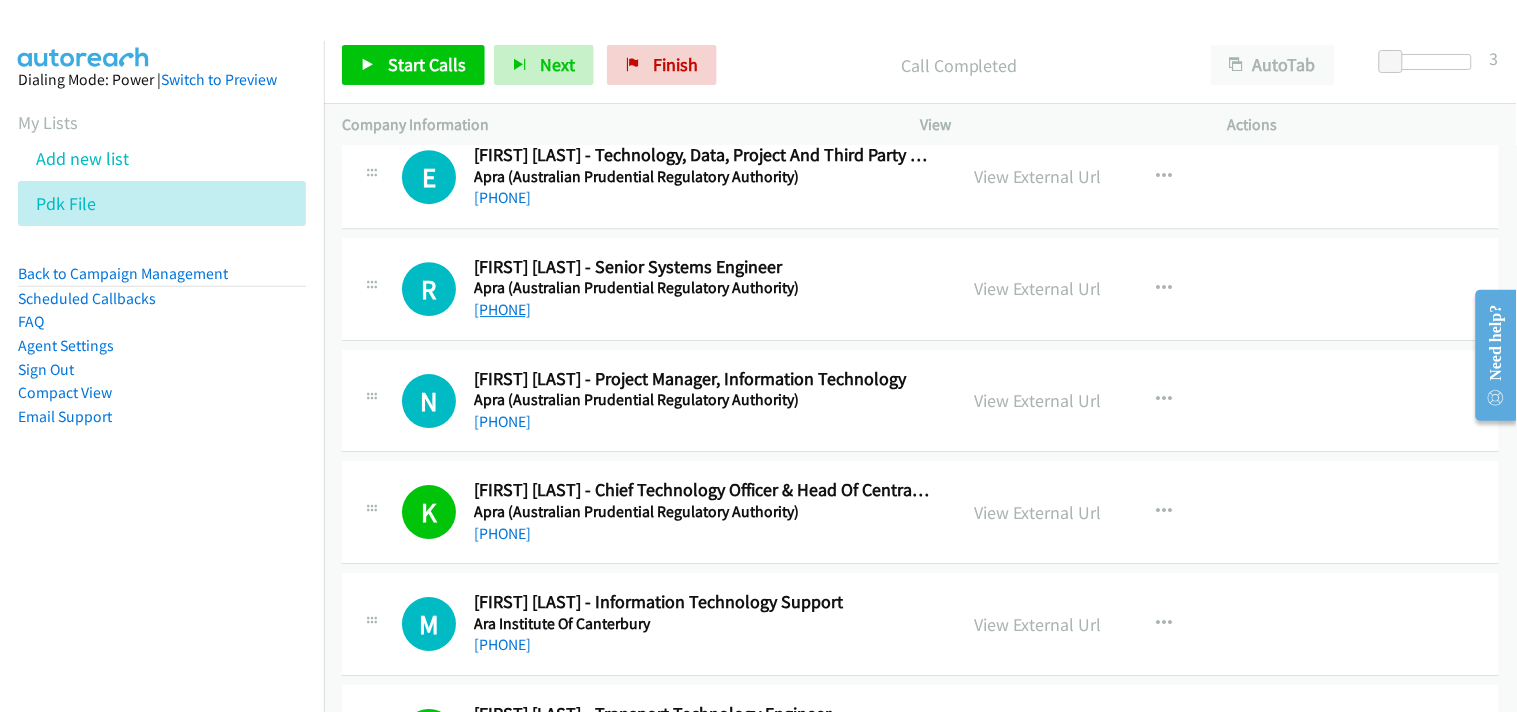 click on "+61 2 9210 3577" at bounding box center (502, 309) 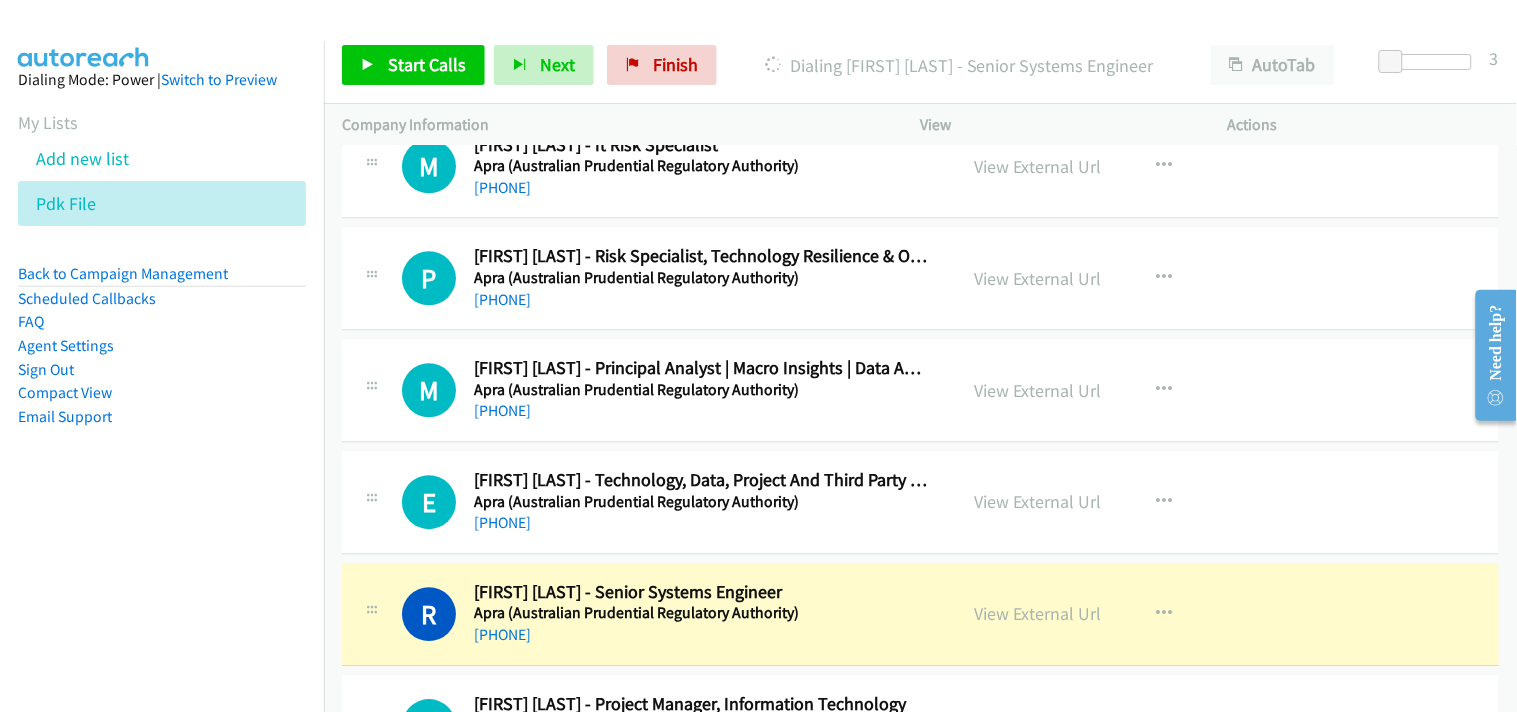 scroll, scrollTop: 14897, scrollLeft: 0, axis: vertical 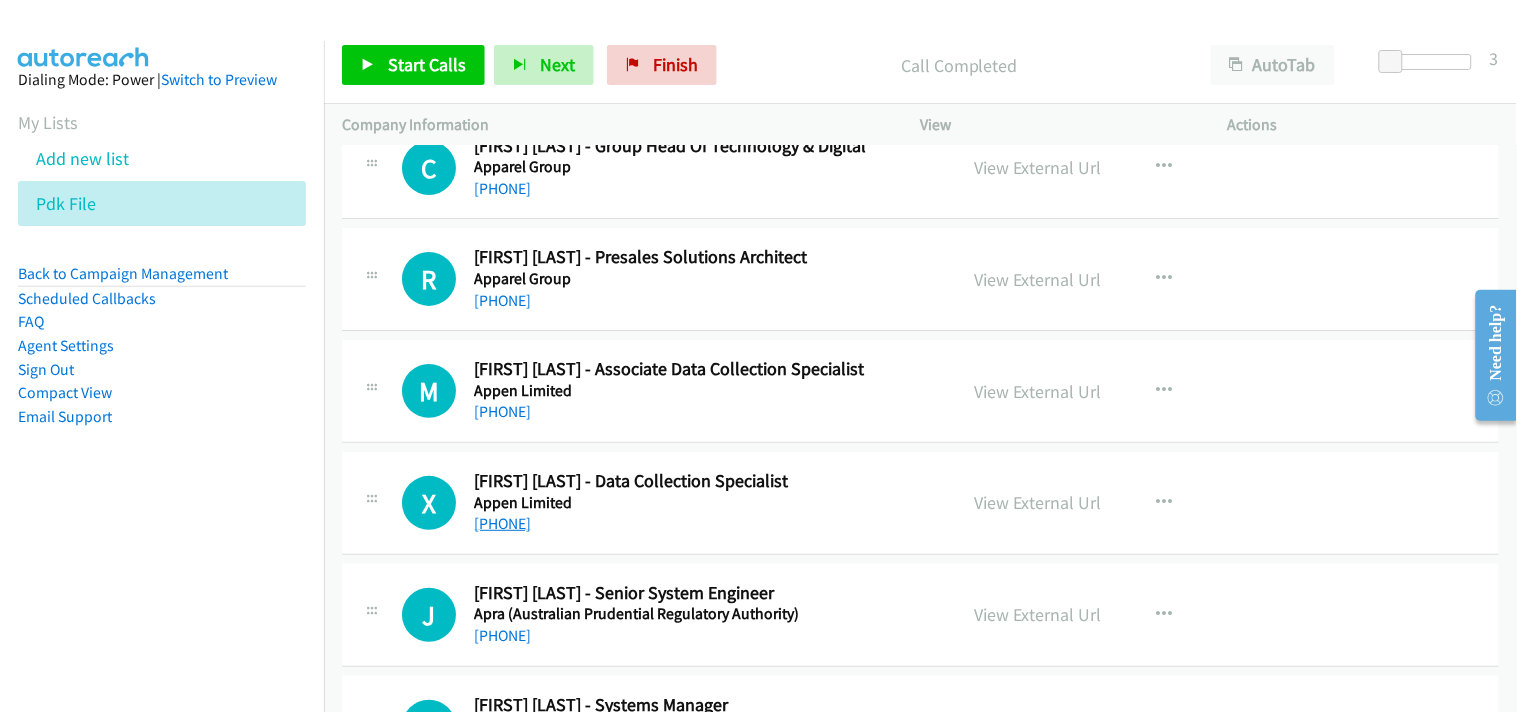 click on "+61 405 854 943" at bounding box center [502, 523] 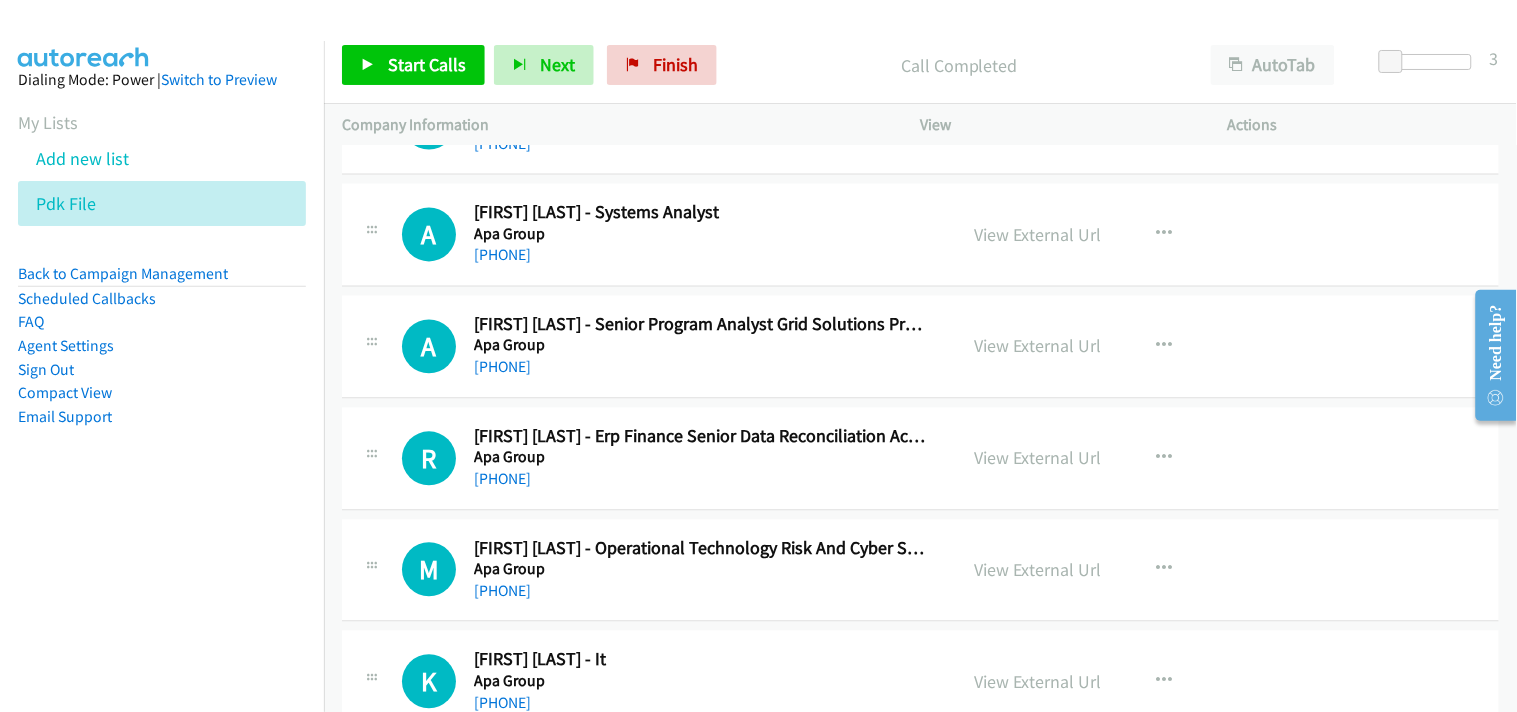 scroll, scrollTop: 12675, scrollLeft: 0, axis: vertical 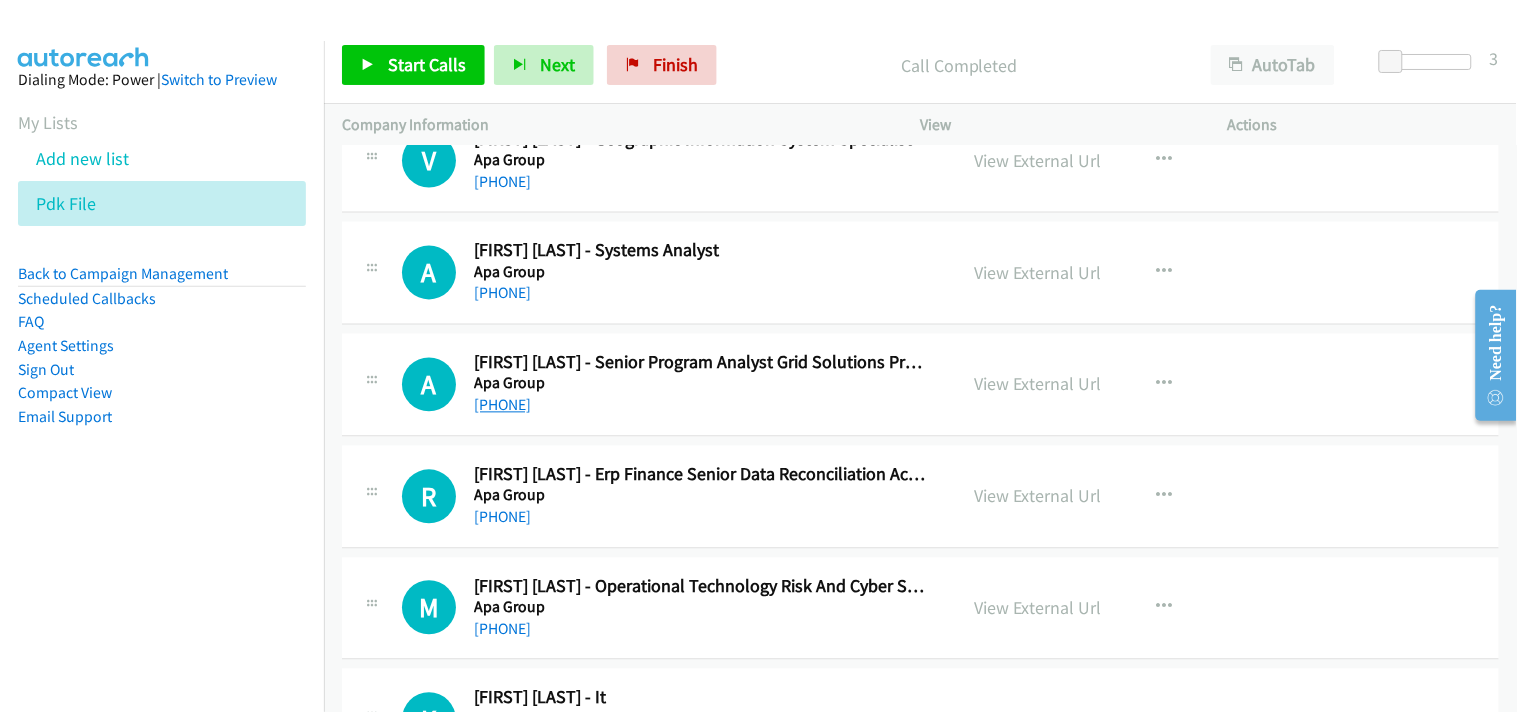 click on "+61 406 942 660" at bounding box center (502, 405) 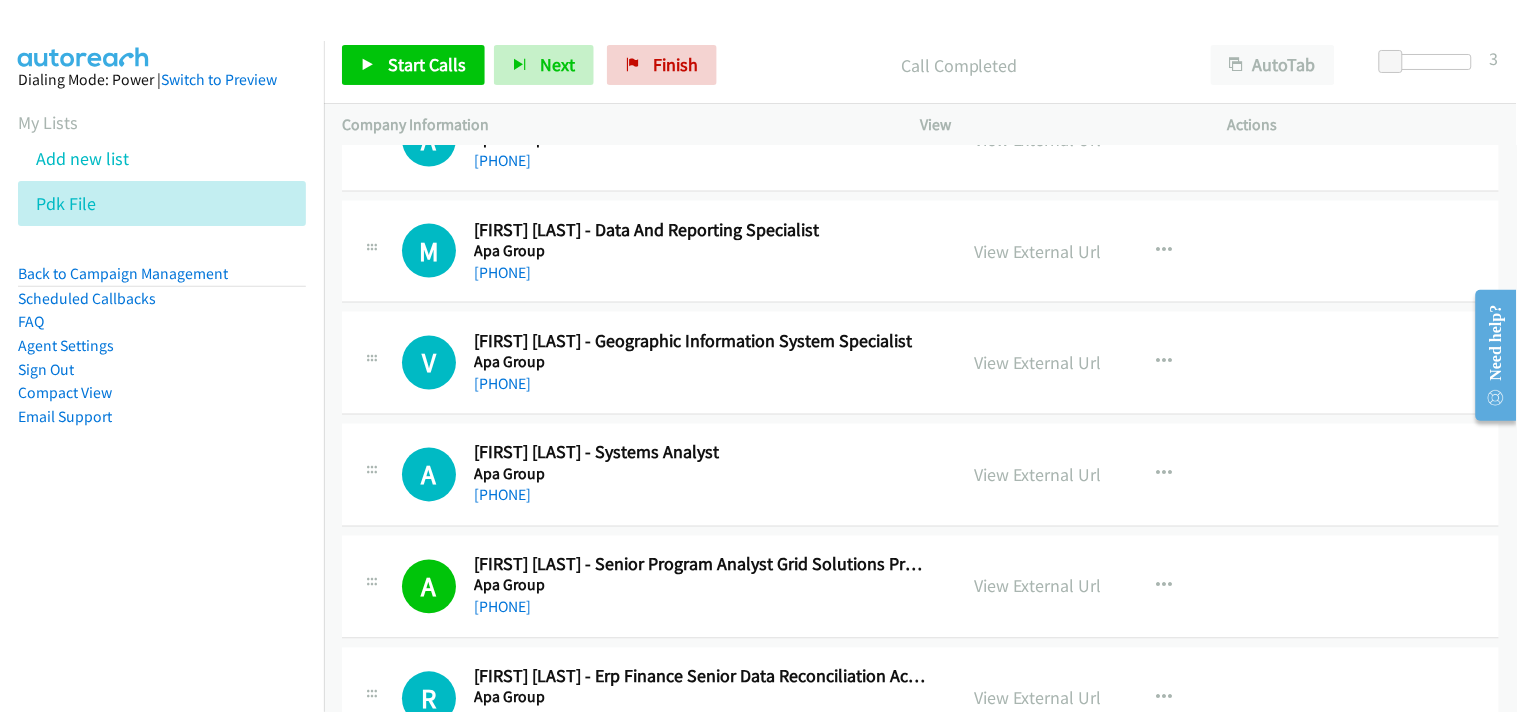 scroll, scrollTop: 12453, scrollLeft: 0, axis: vertical 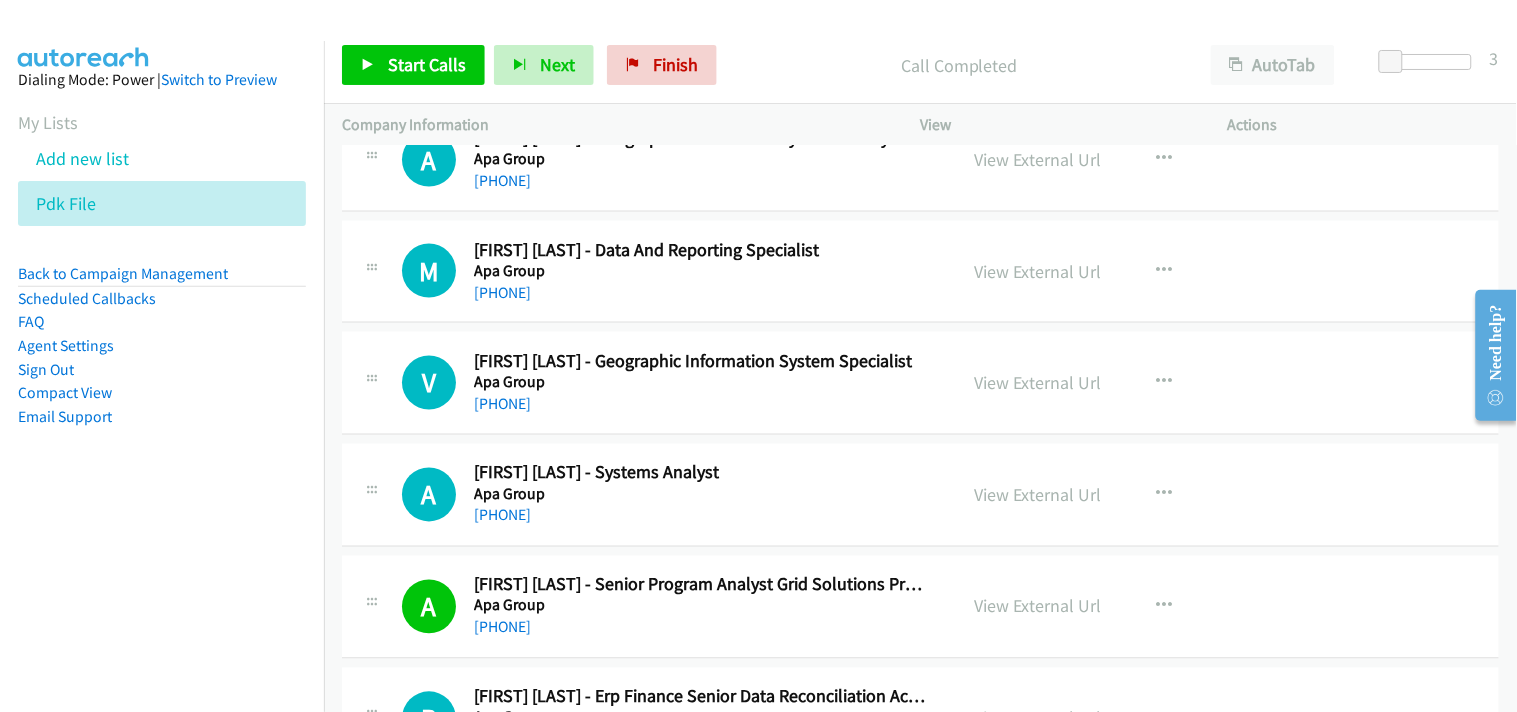 click on "V
Callback Scheduled
Vagish Anand - Geographic Information System Specialist
Apa Group
Australia/Sydney
+61 7 3218 4100
View External Url
View External Url
Schedule/Manage Callback
Start Calls Here
Remove from list
Add to do not call list
Reset Call Status" at bounding box center [920, 383] 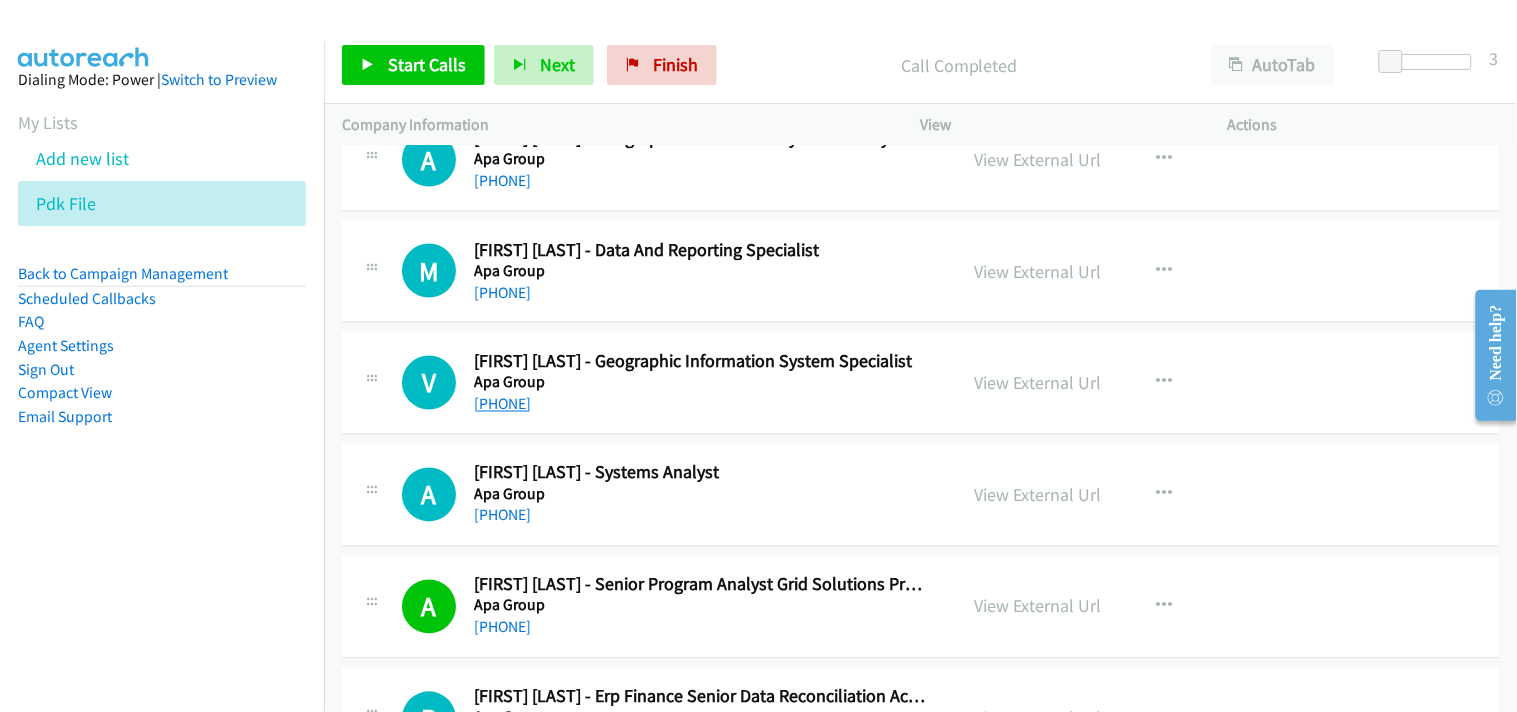 click on "+61 7 3218 4100" at bounding box center (502, 404) 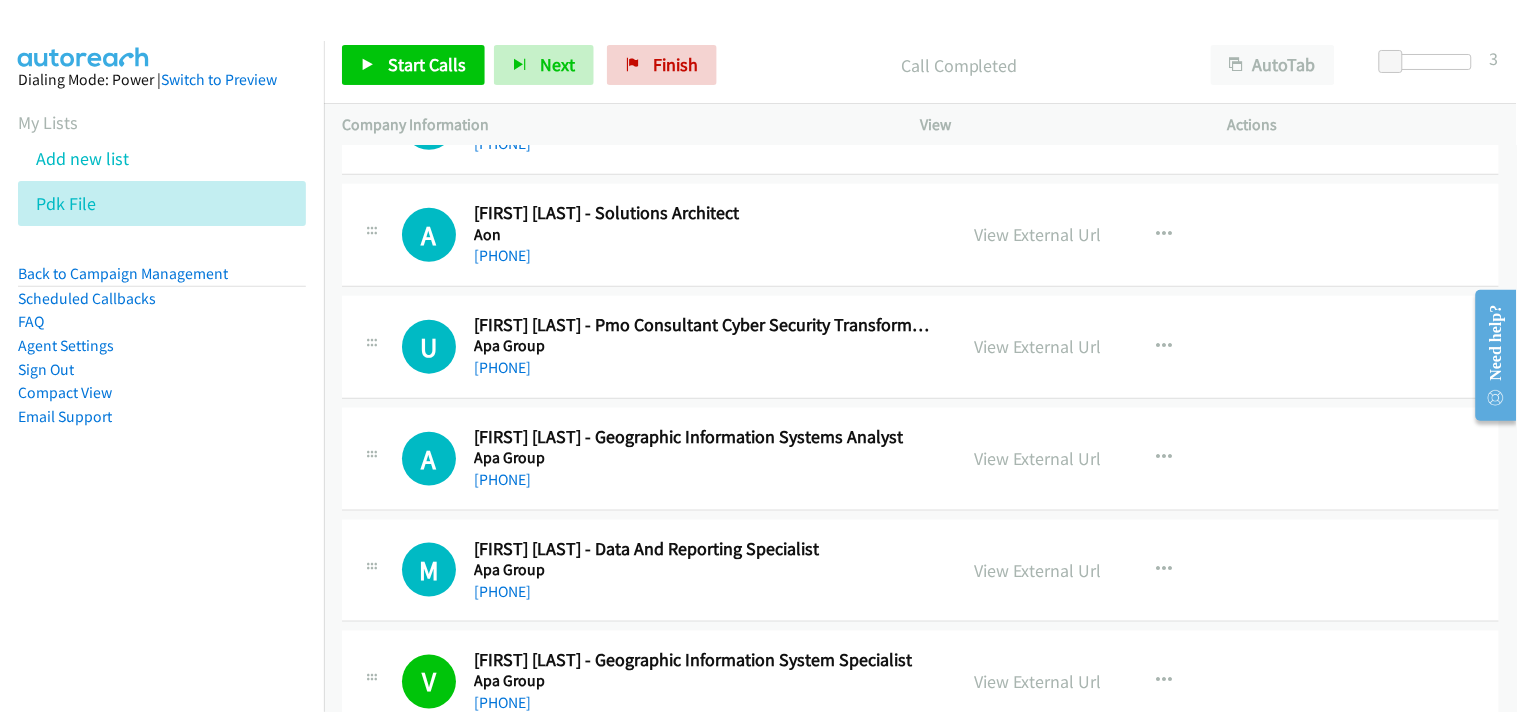 scroll, scrollTop: 12120, scrollLeft: 0, axis: vertical 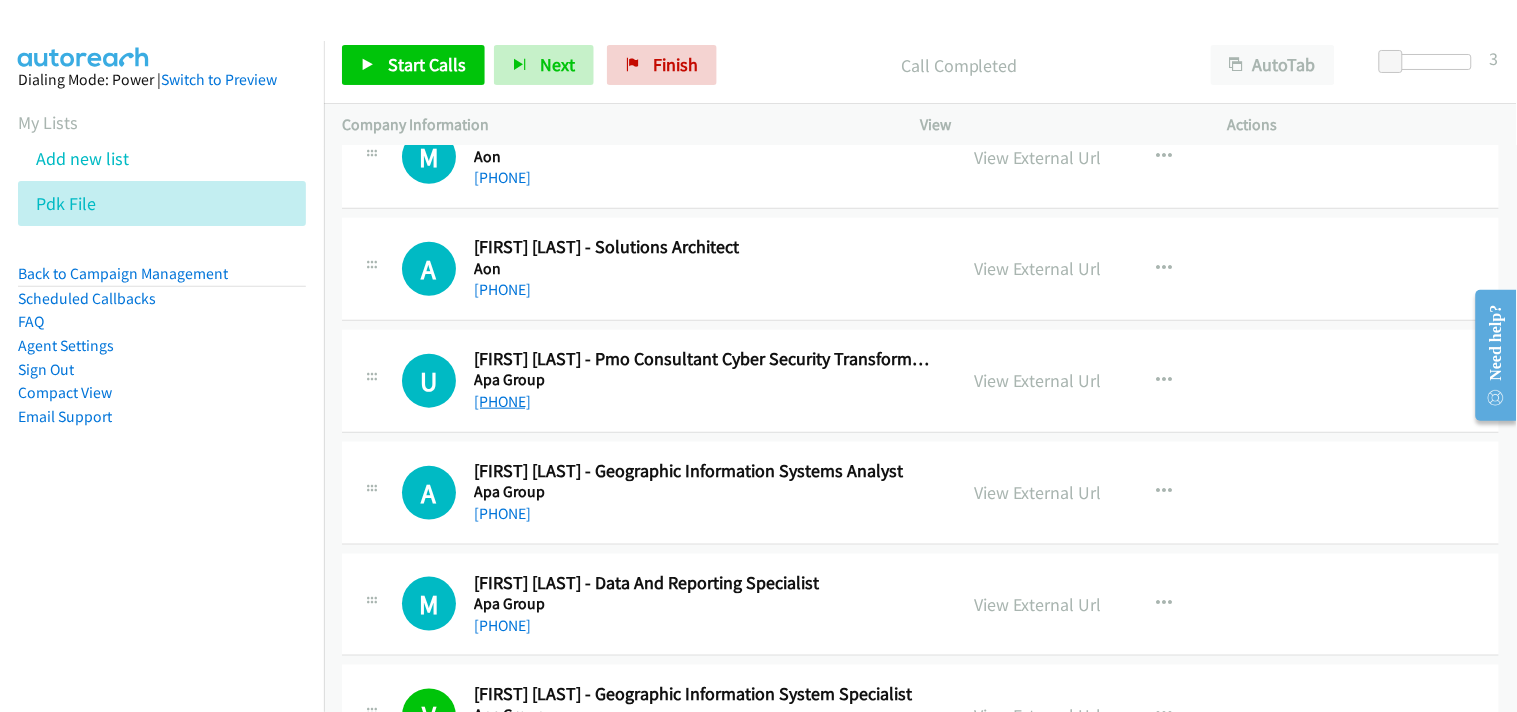 click on "+61 476 270 098" at bounding box center [502, 401] 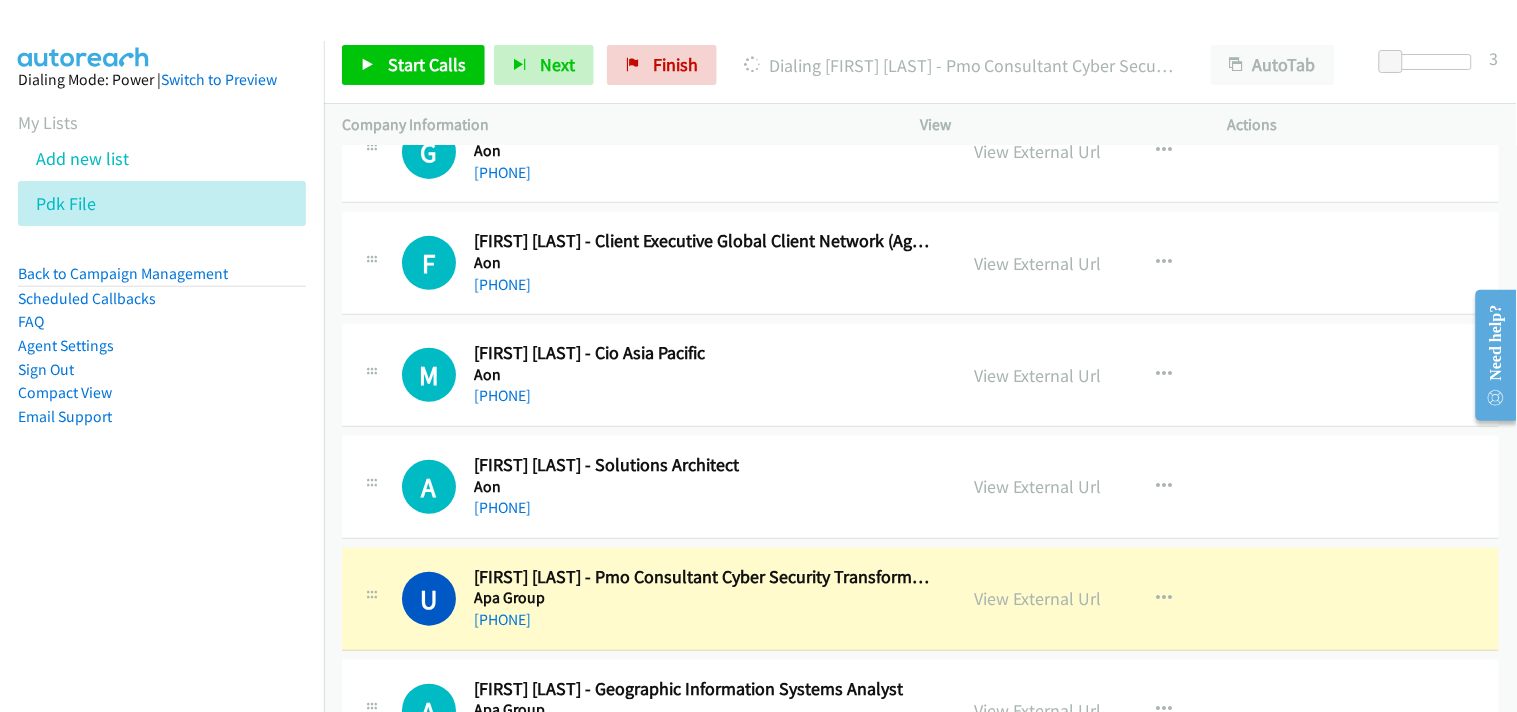 scroll, scrollTop: 11897, scrollLeft: 0, axis: vertical 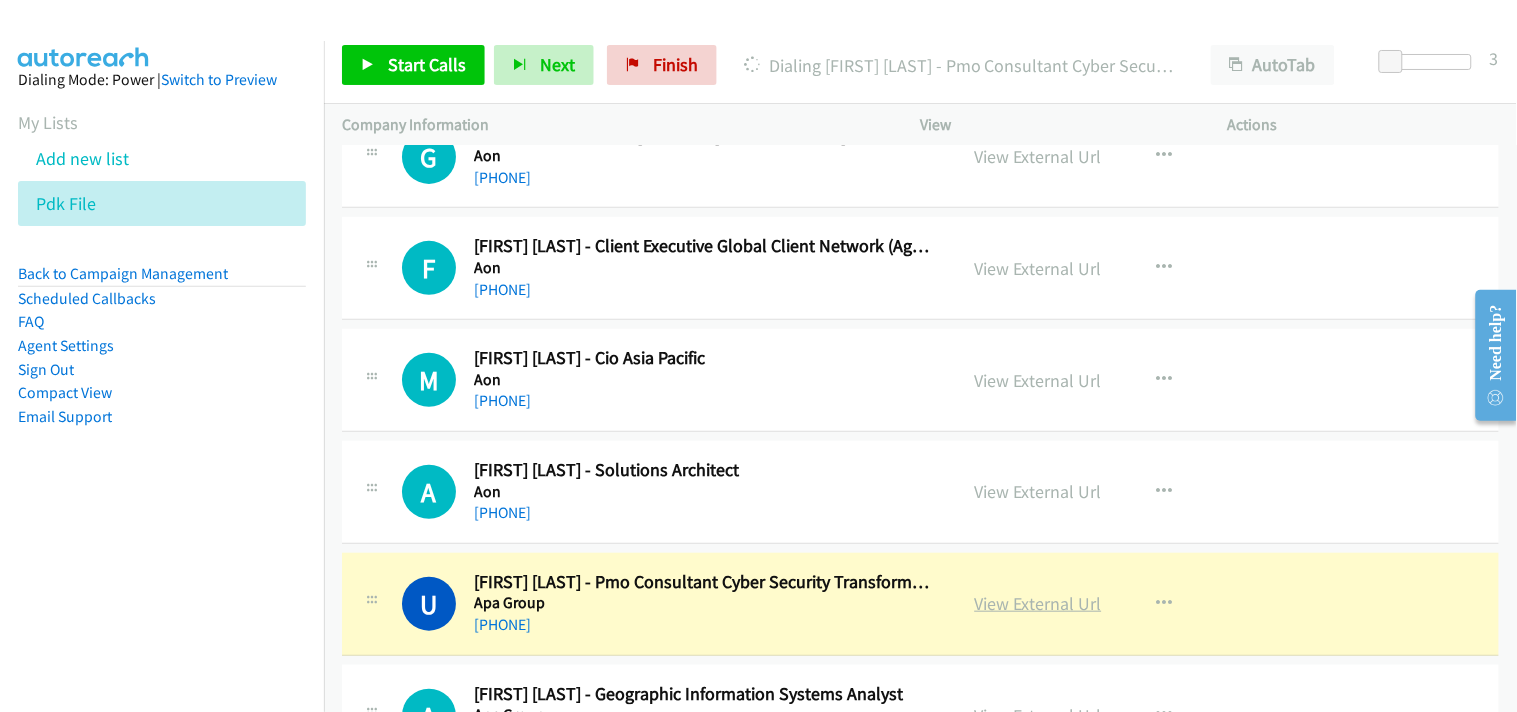 click on "View External Url" at bounding box center (1038, 603) 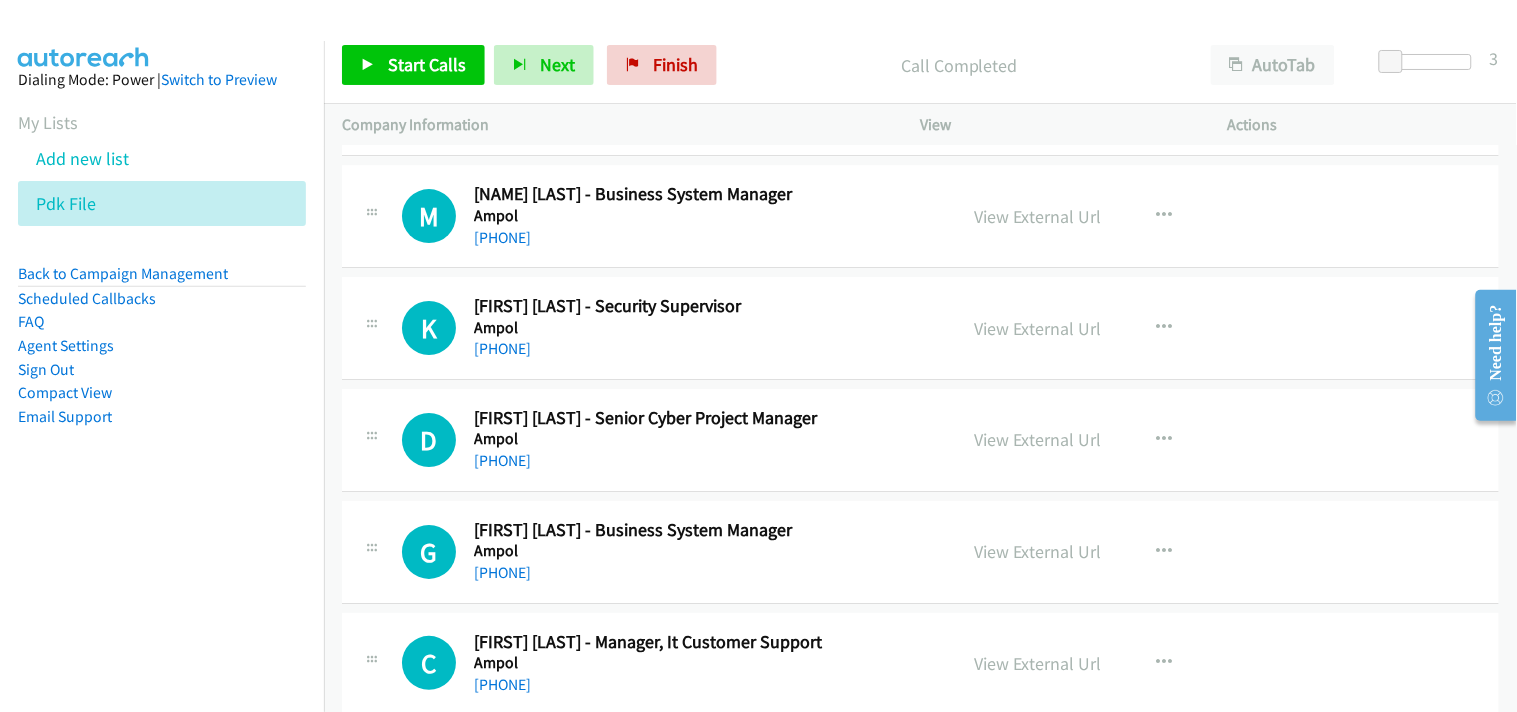 scroll, scrollTop: 3564, scrollLeft: 0, axis: vertical 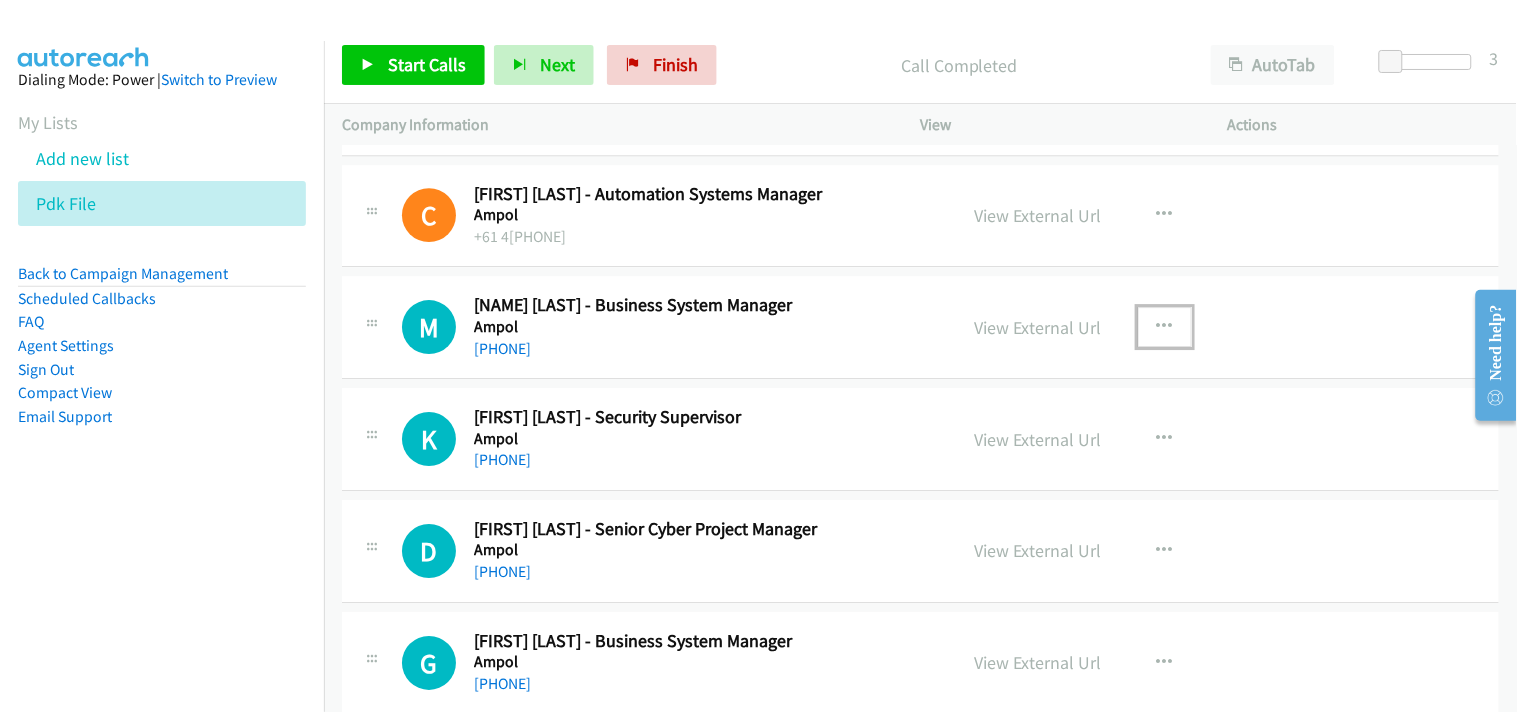 click at bounding box center [1165, 327] 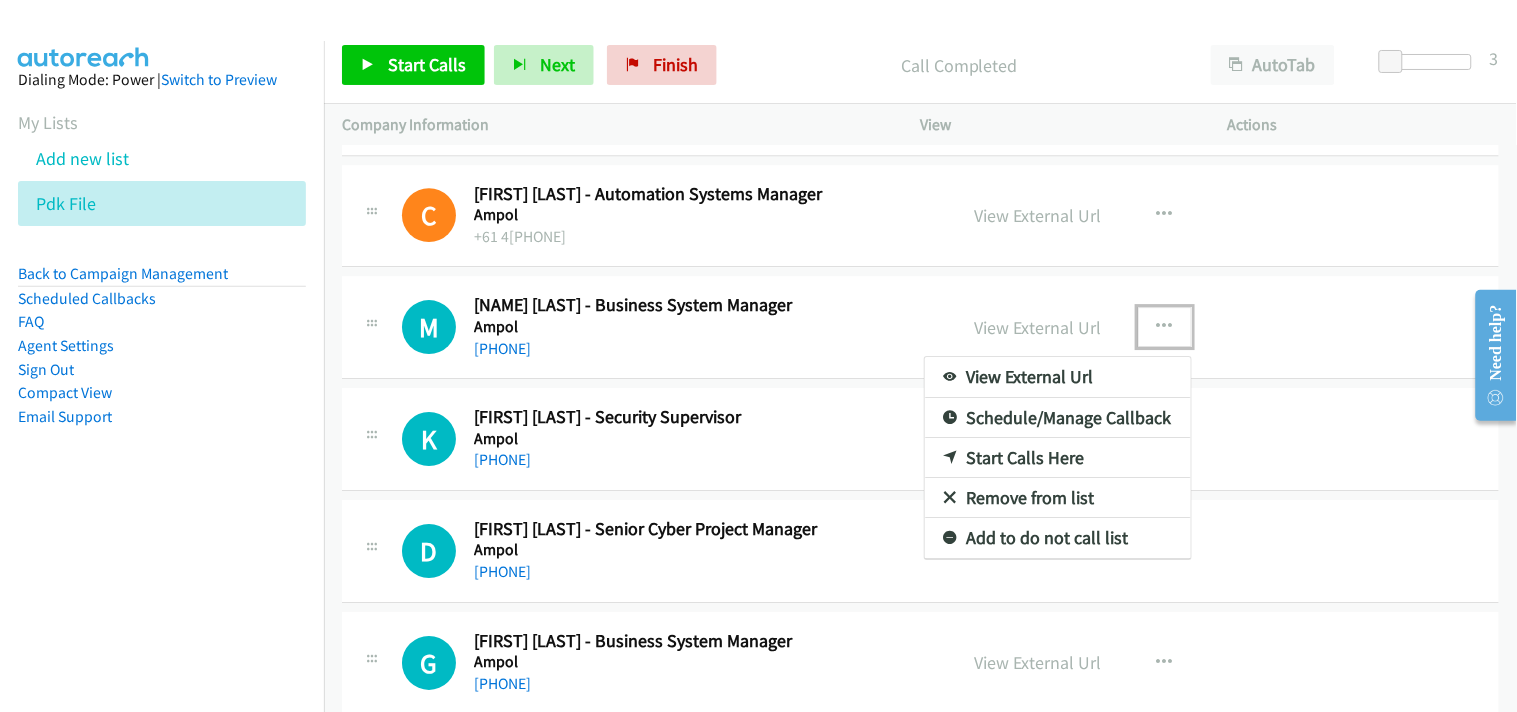 click on "Start Calls Here" at bounding box center (1058, 458) 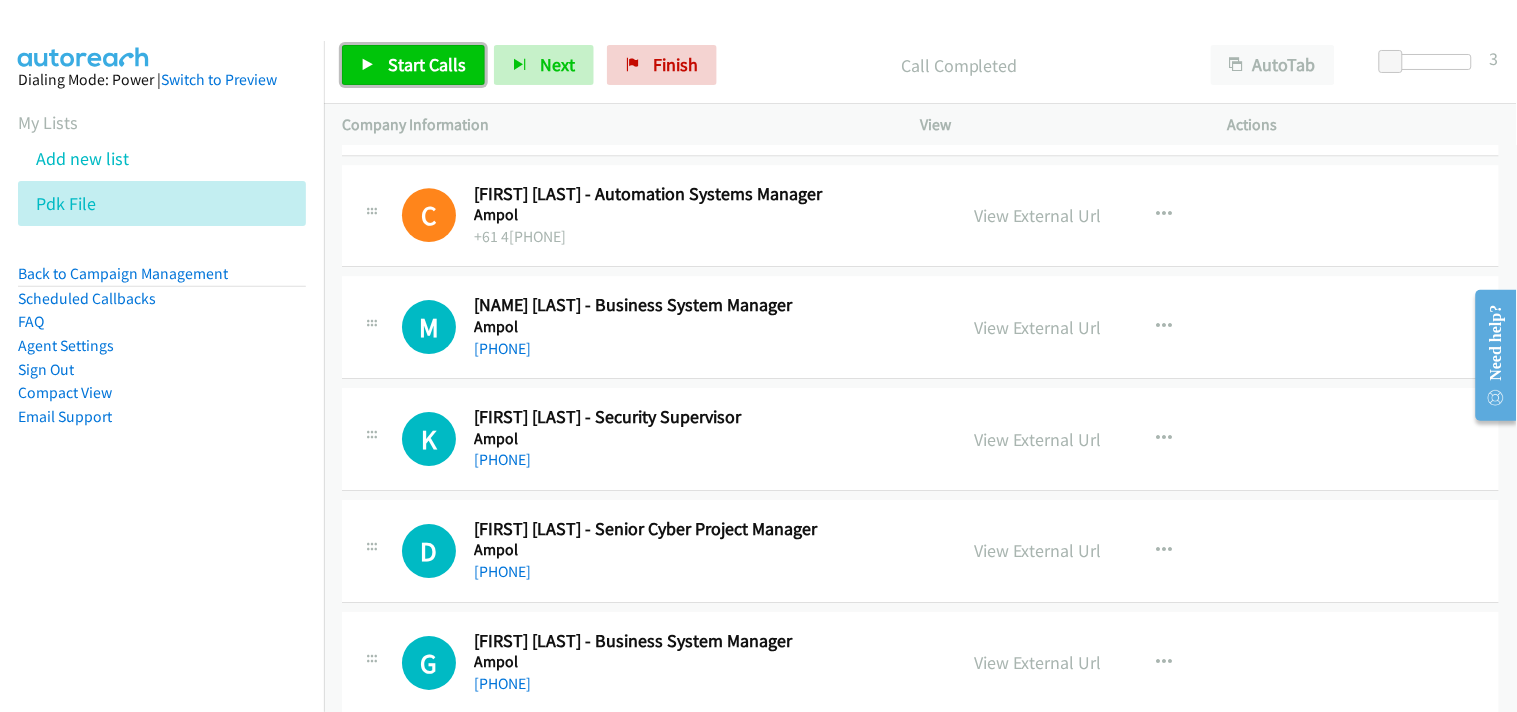 click on "Start Calls" at bounding box center (427, 64) 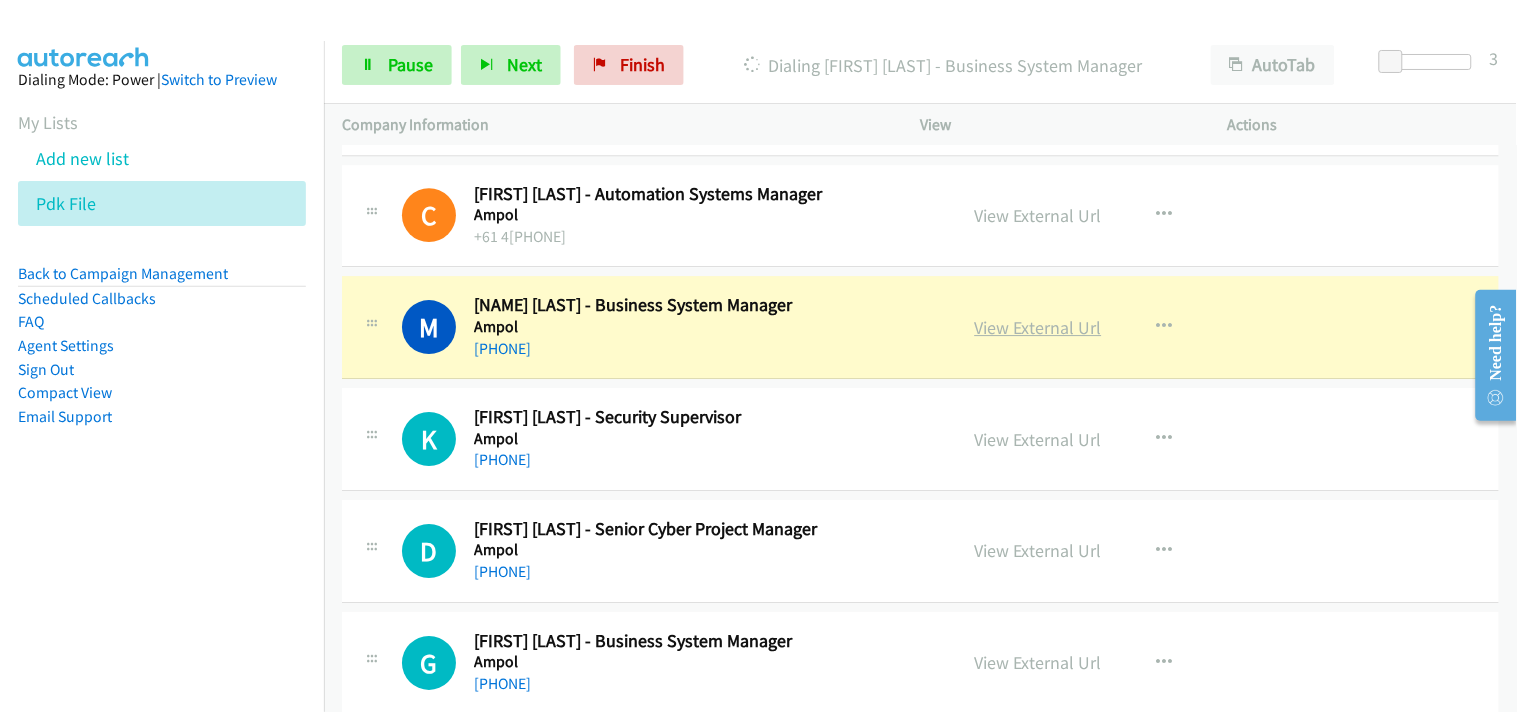 click on "View External Url" at bounding box center [1038, 327] 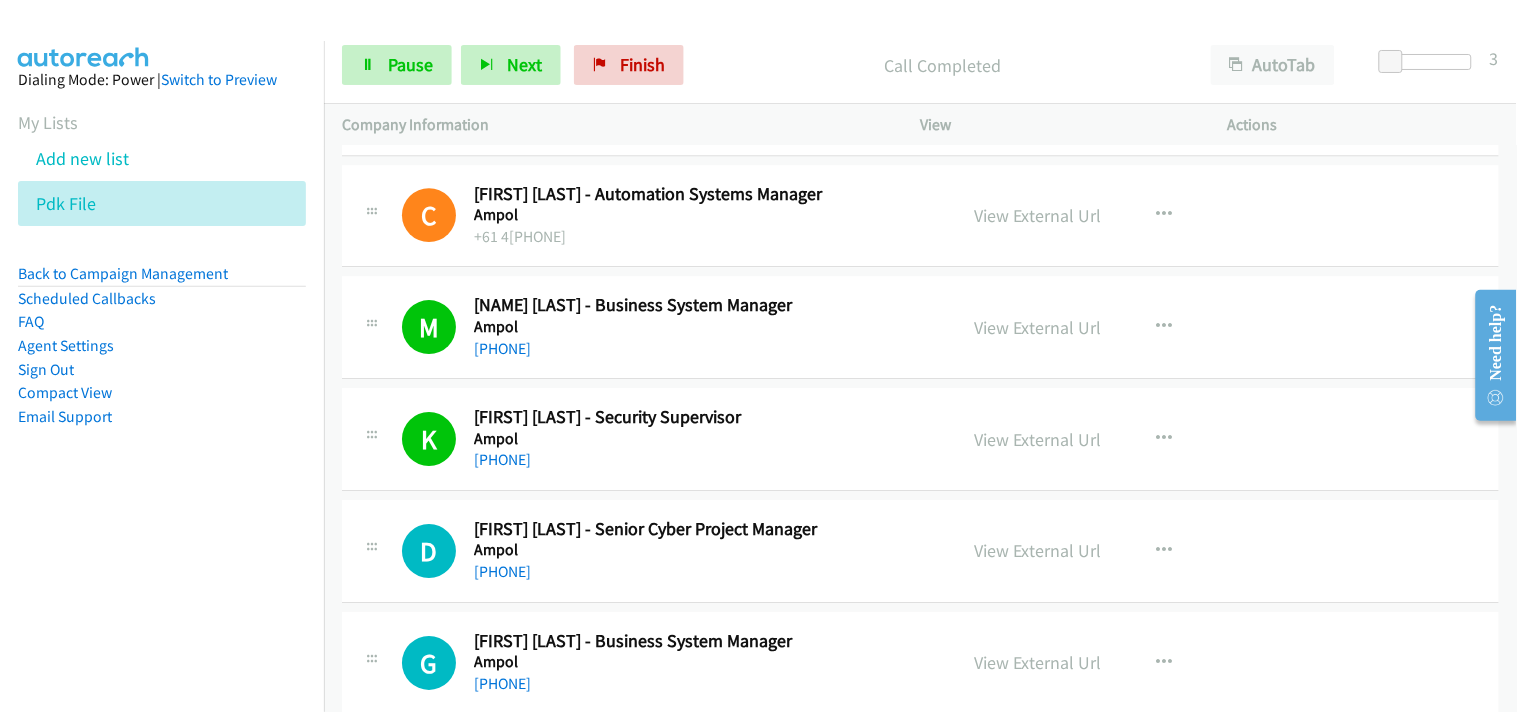 scroll, scrollTop: 3675, scrollLeft: 0, axis: vertical 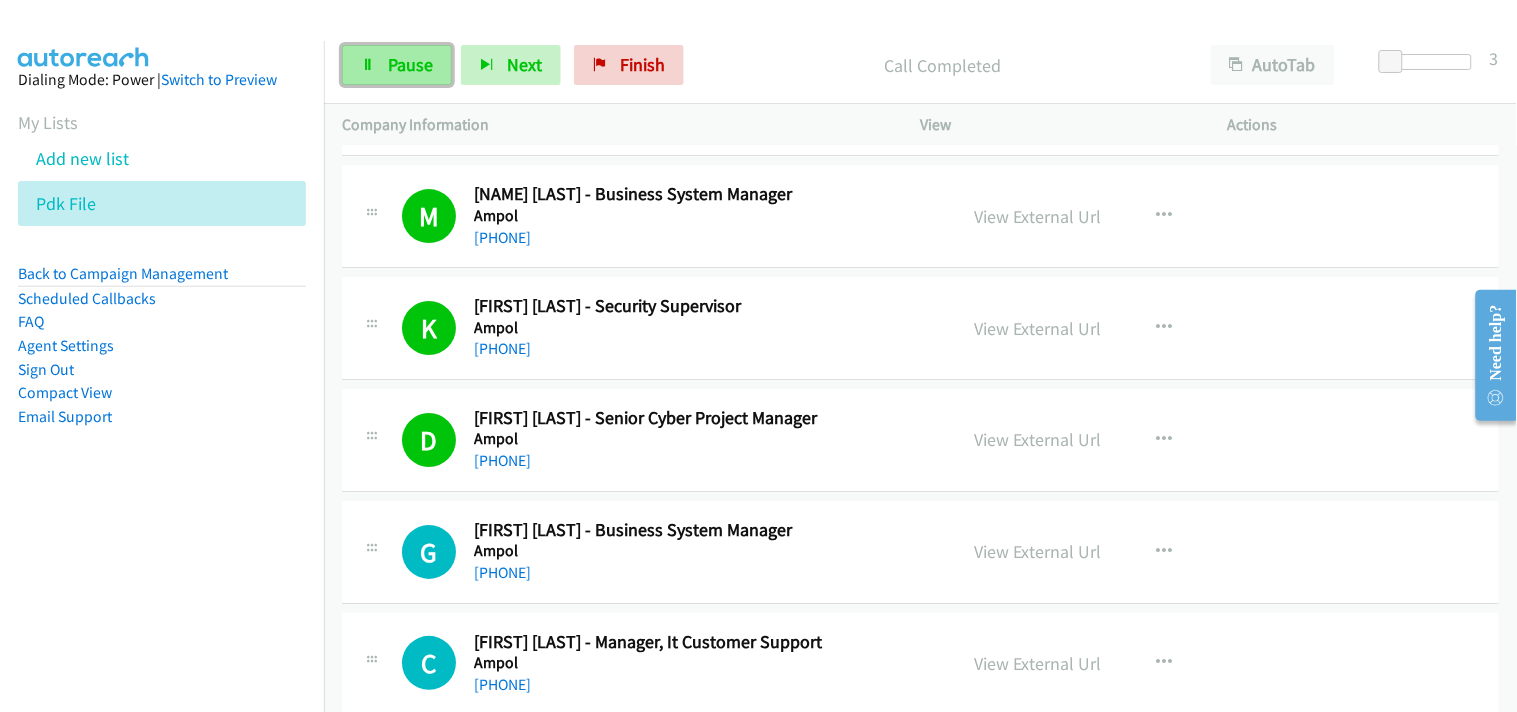 click on "Pause" at bounding box center (397, 65) 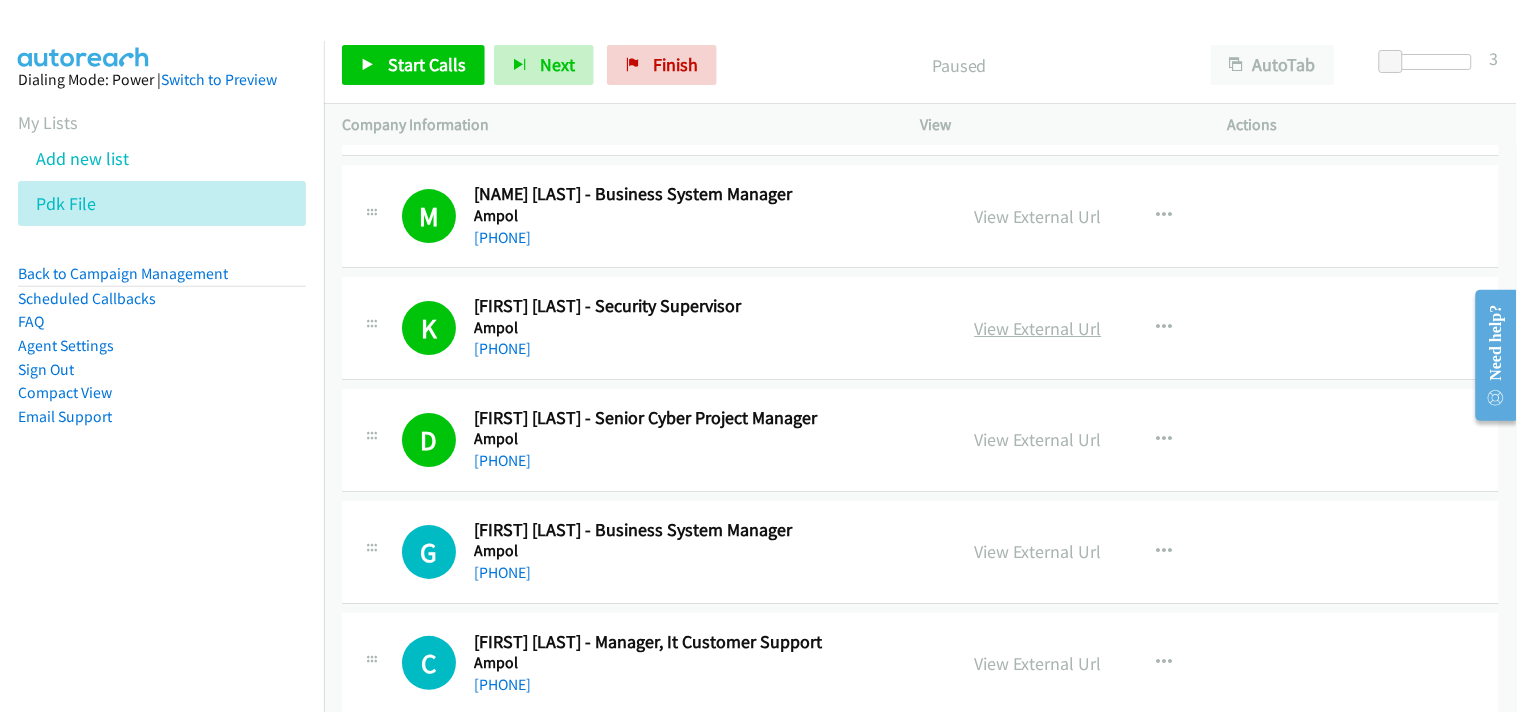 click on "View External Url" at bounding box center (1038, 328) 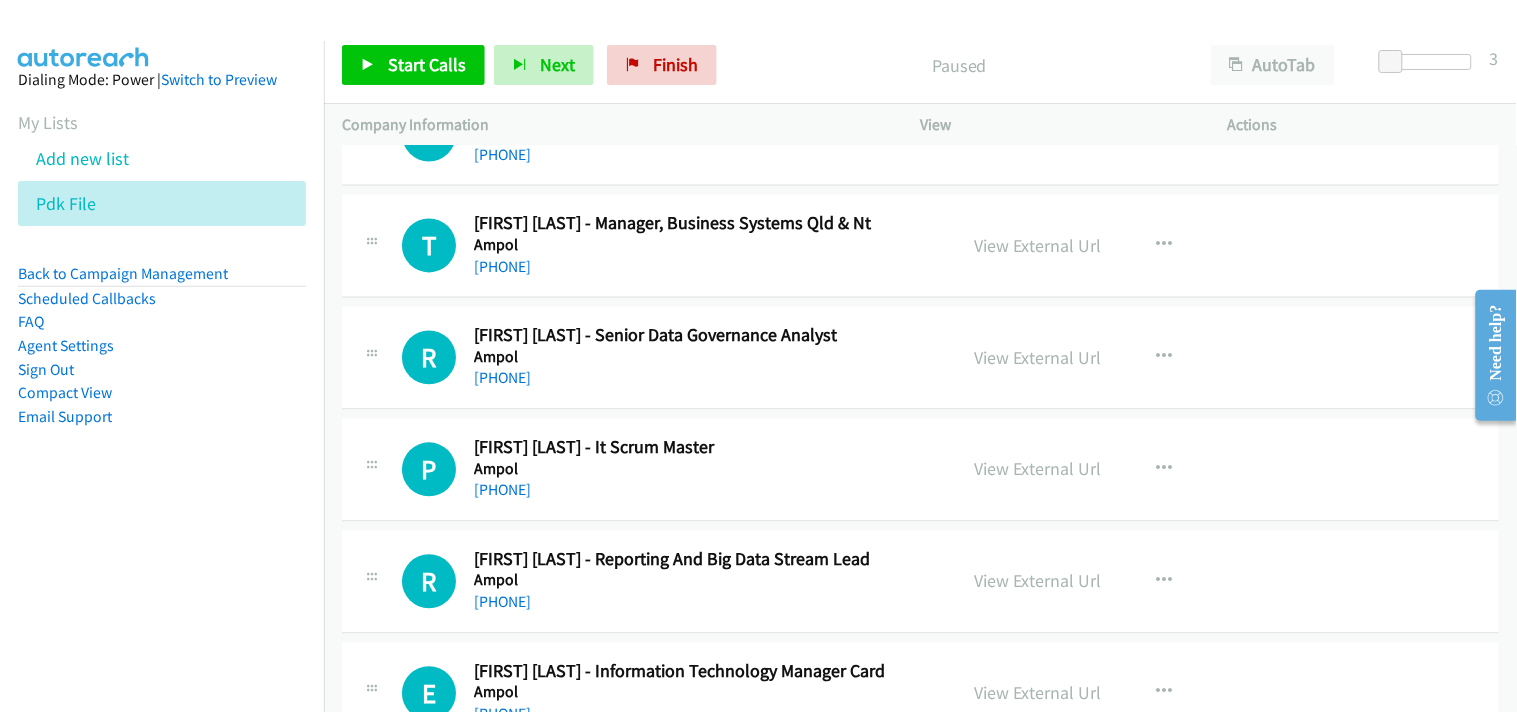 scroll, scrollTop: 3008, scrollLeft: 0, axis: vertical 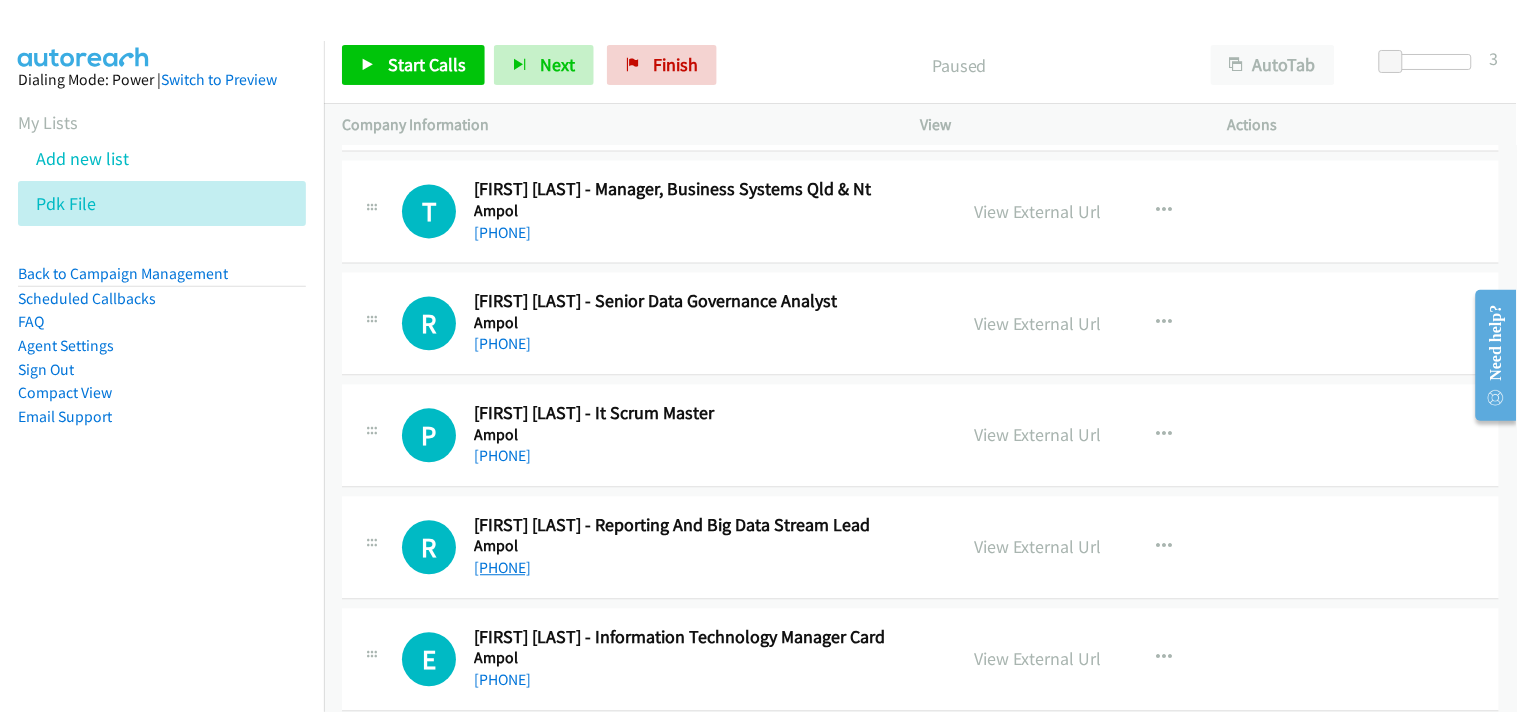 click on "+61 415 273 491" at bounding box center (502, 568) 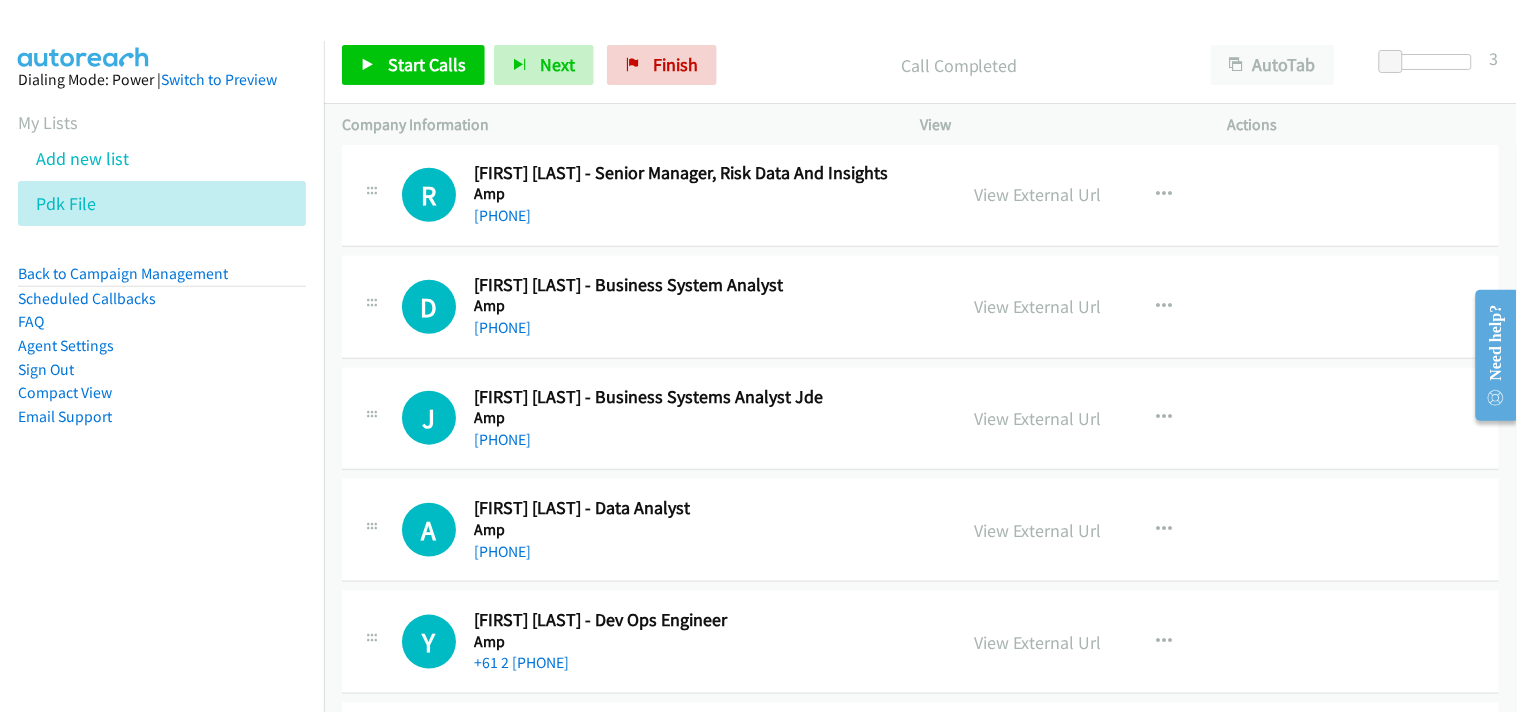 scroll, scrollTop: 453, scrollLeft: 0, axis: vertical 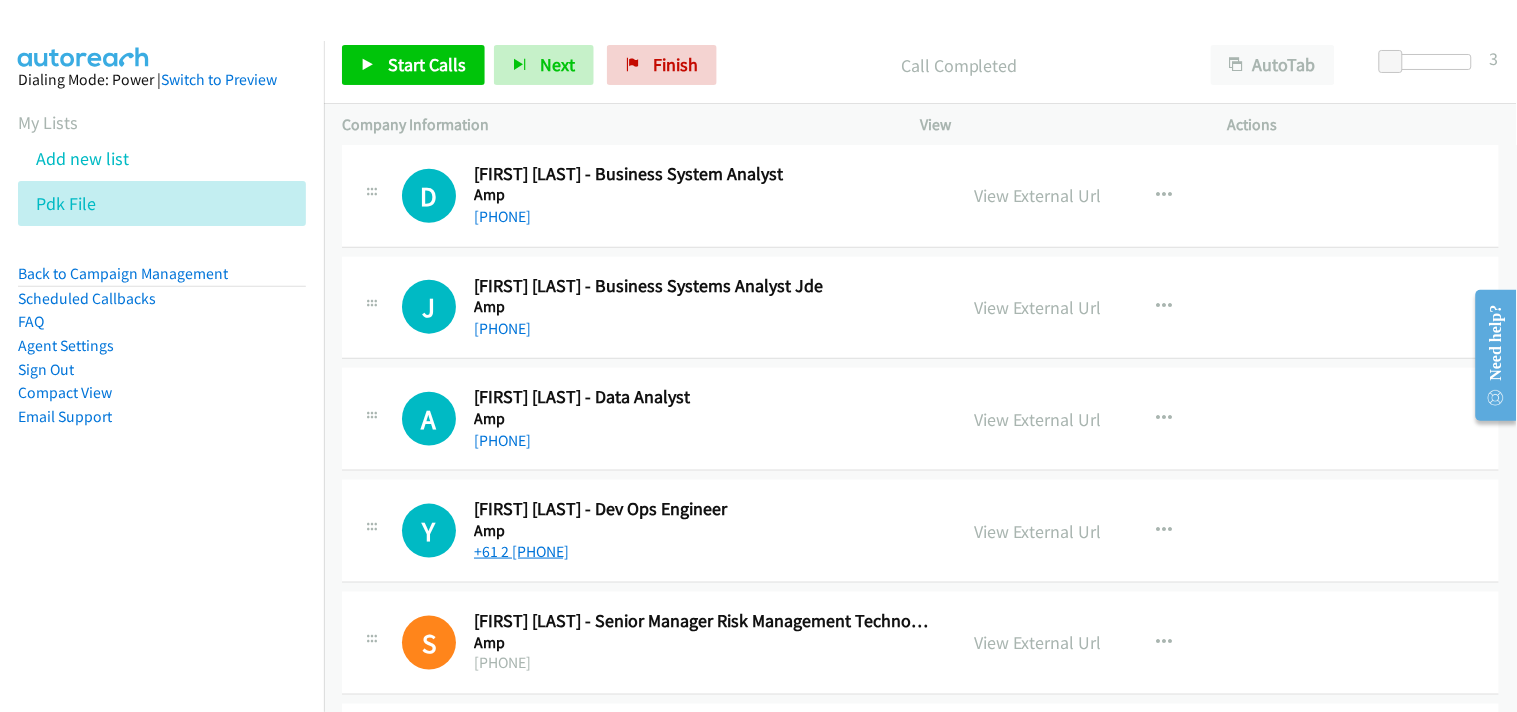 click on "+61 2 9780 2208" at bounding box center [521, 551] 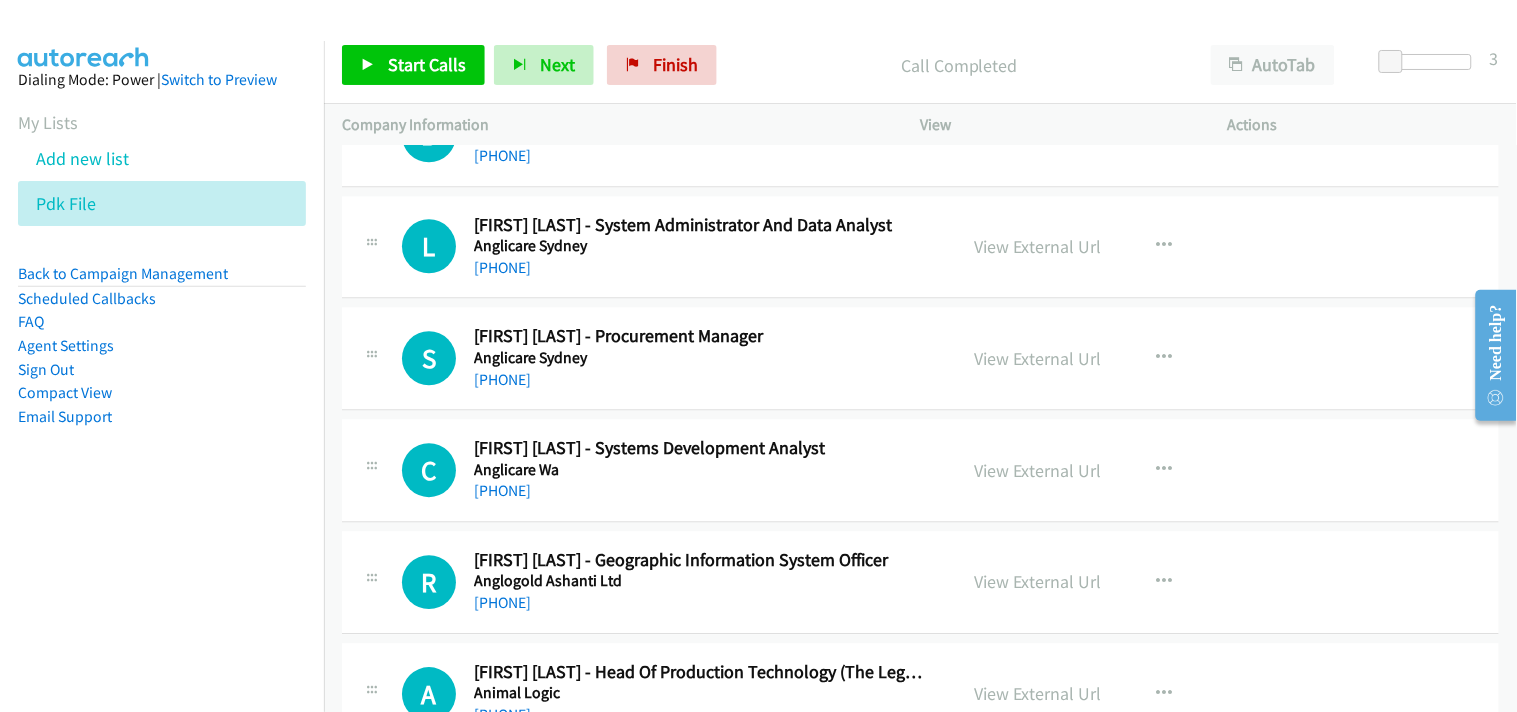 scroll, scrollTop: 7000, scrollLeft: 0, axis: vertical 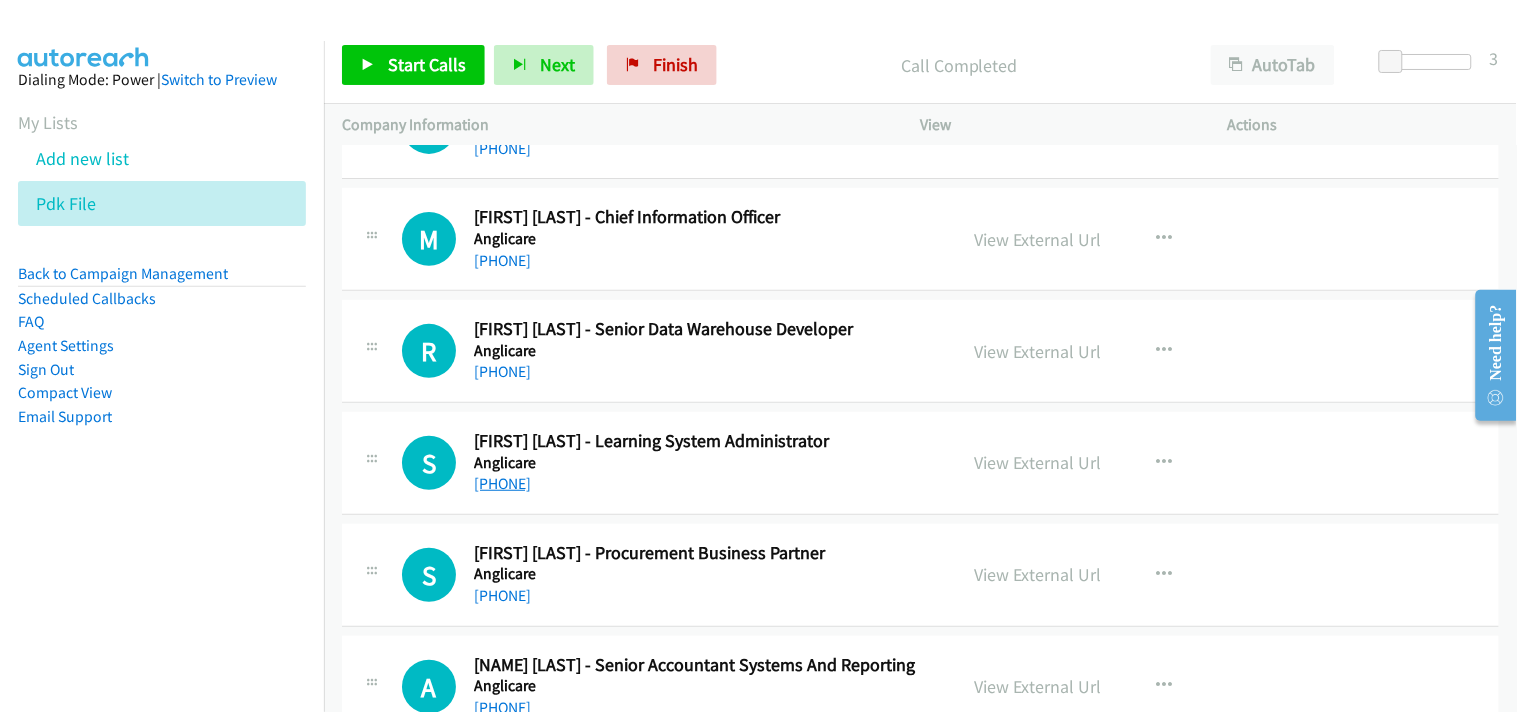 click on "+61 2 9421 5389" at bounding box center (502, 483) 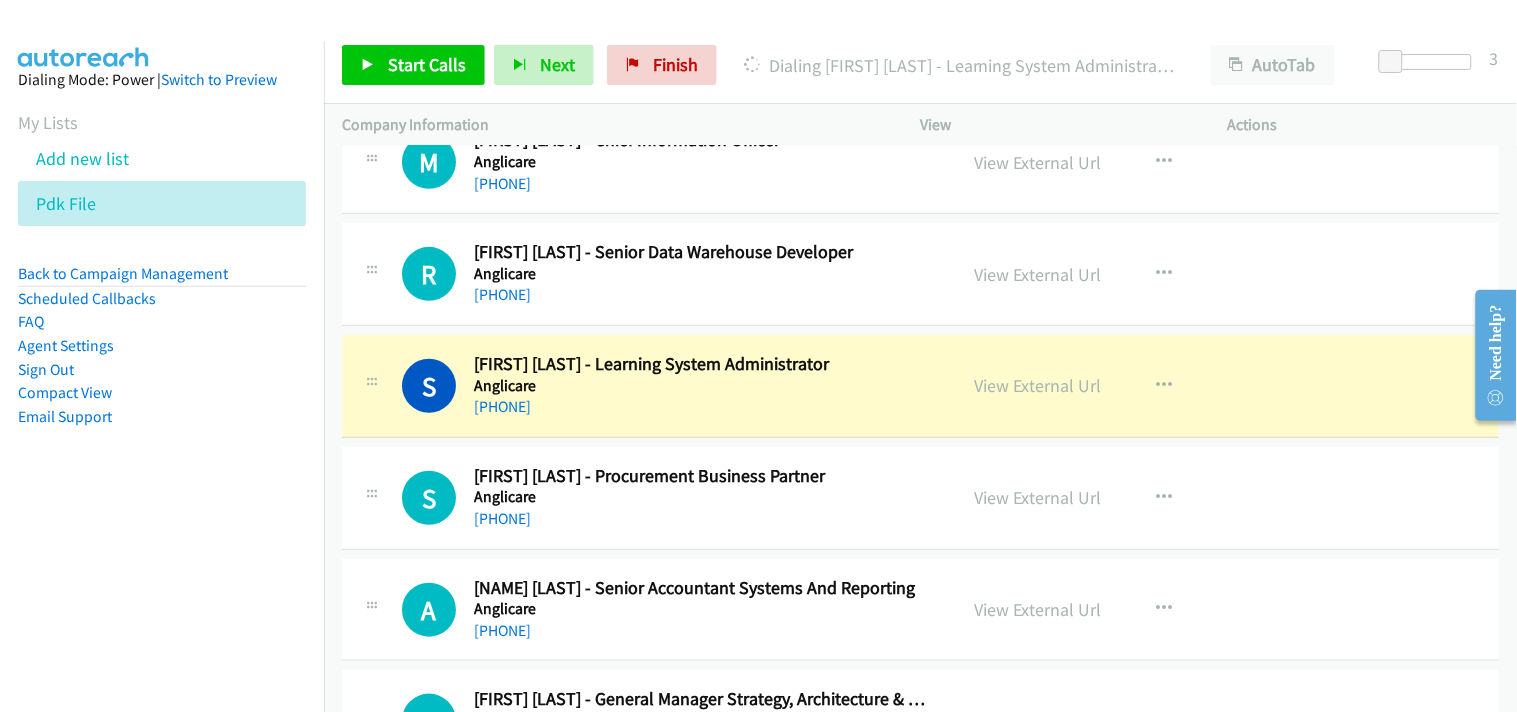 scroll, scrollTop: 6111, scrollLeft: 0, axis: vertical 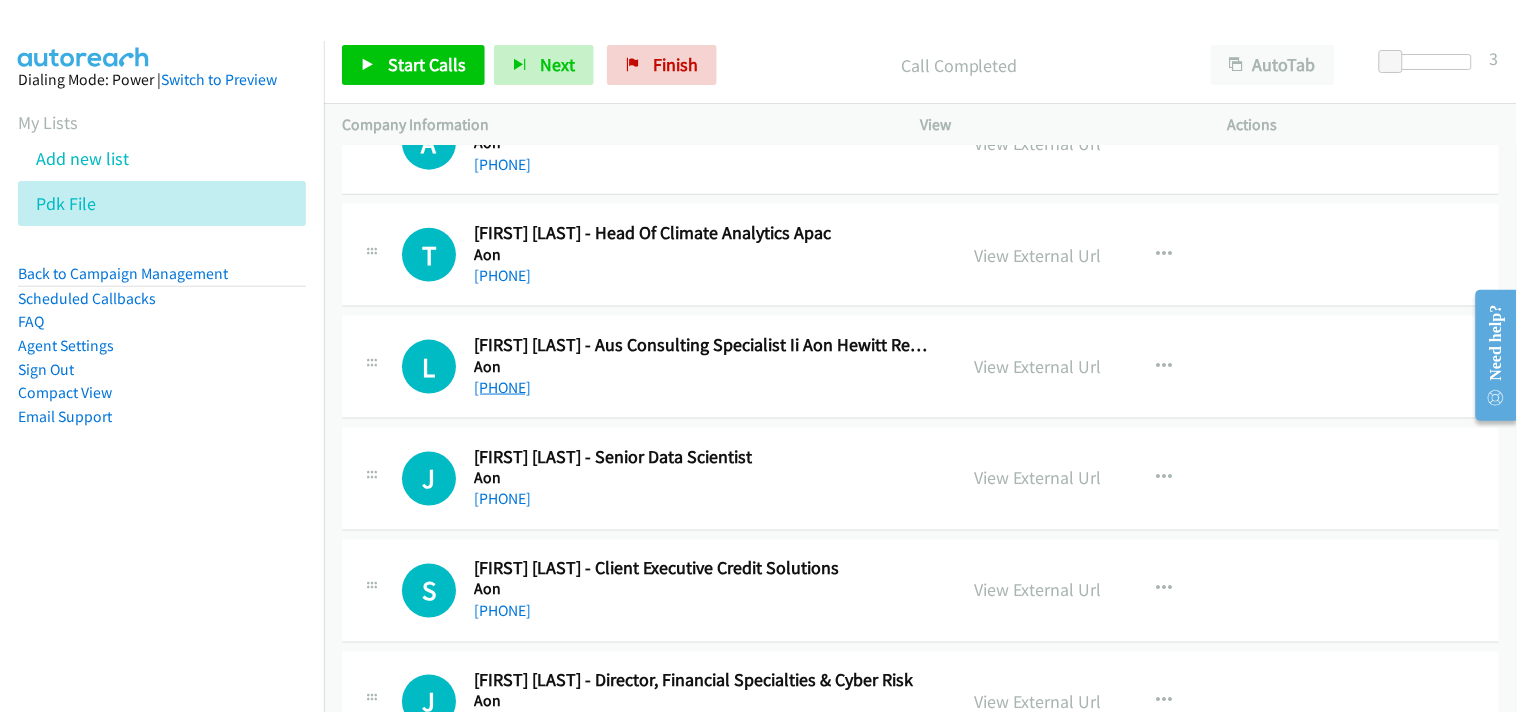 click on "+61 2 9253 8222" at bounding box center [502, 387] 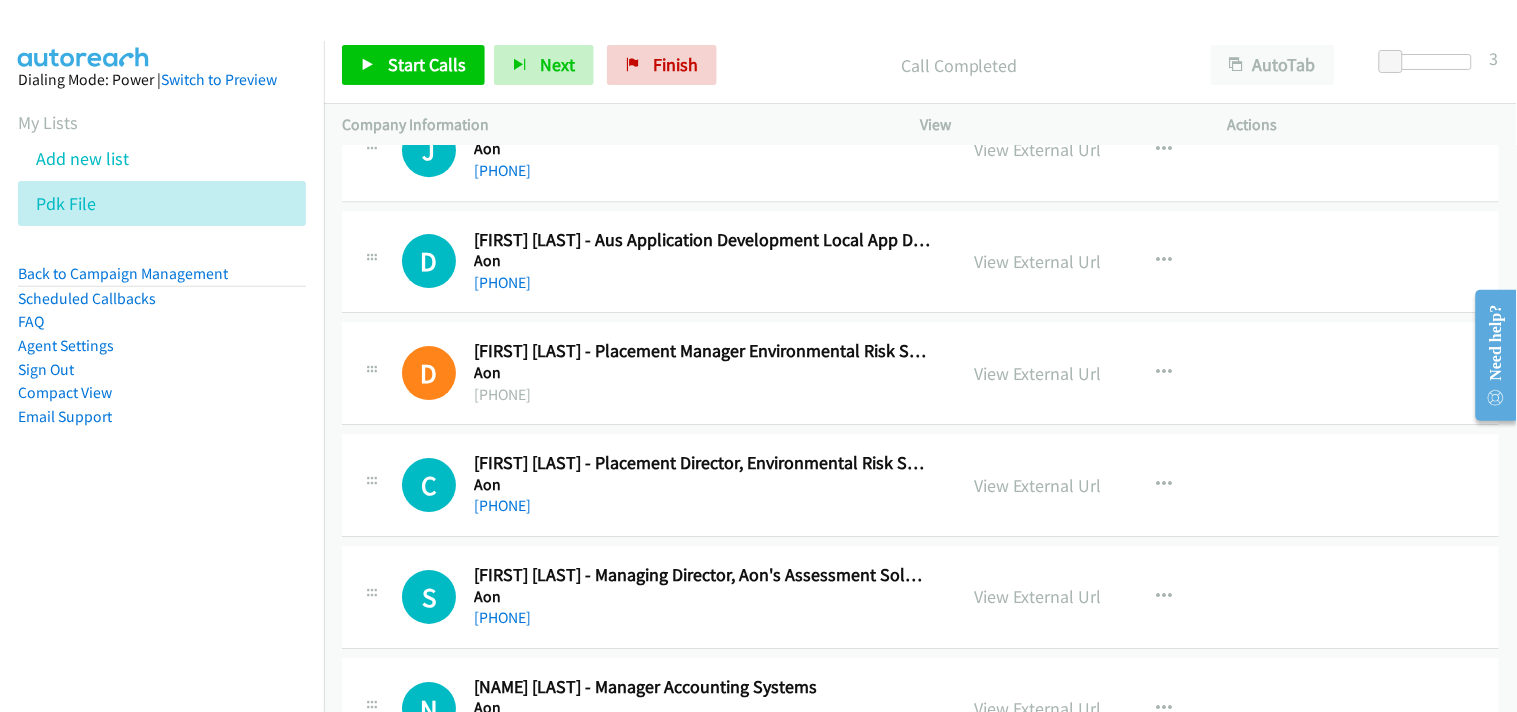 scroll, scrollTop: 9555, scrollLeft: 0, axis: vertical 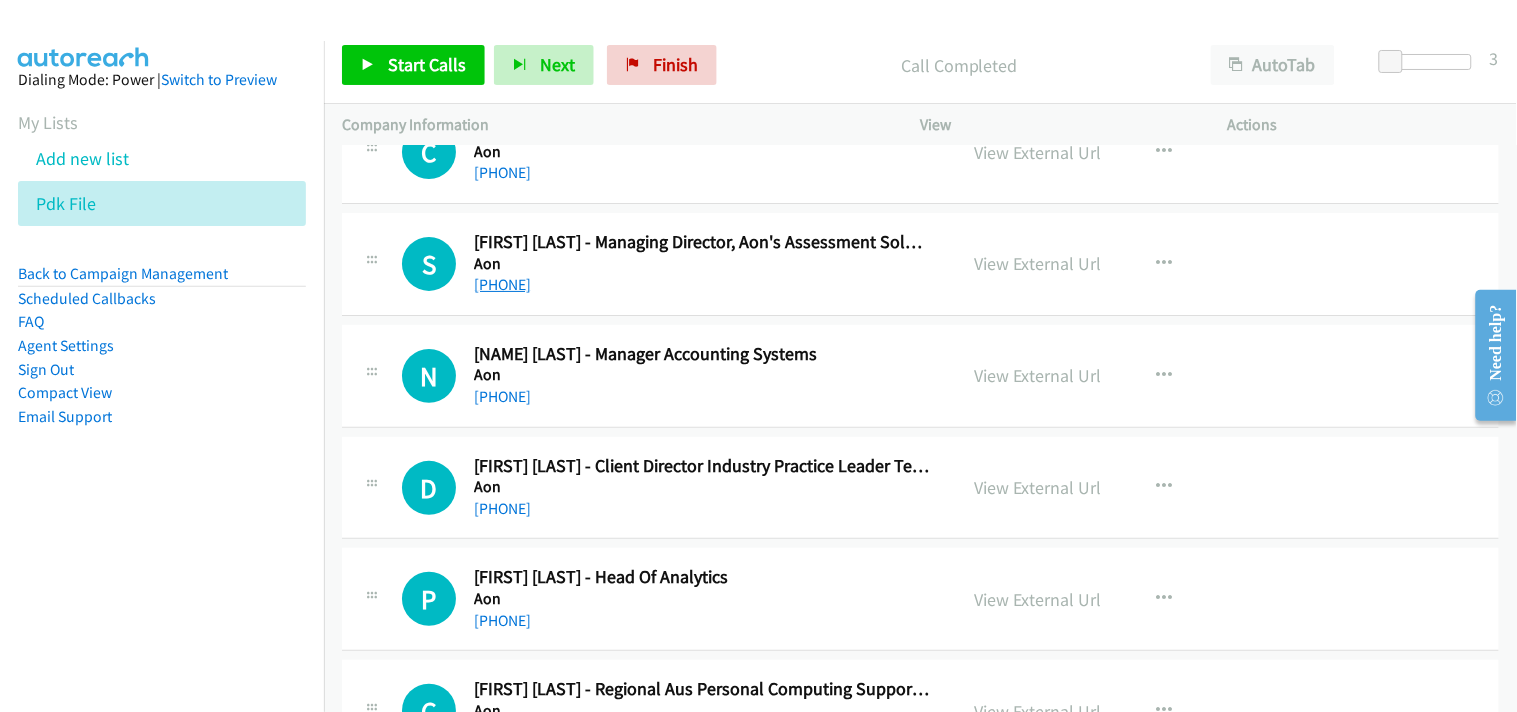 click on "+61 466 849 153" at bounding box center (502, 284) 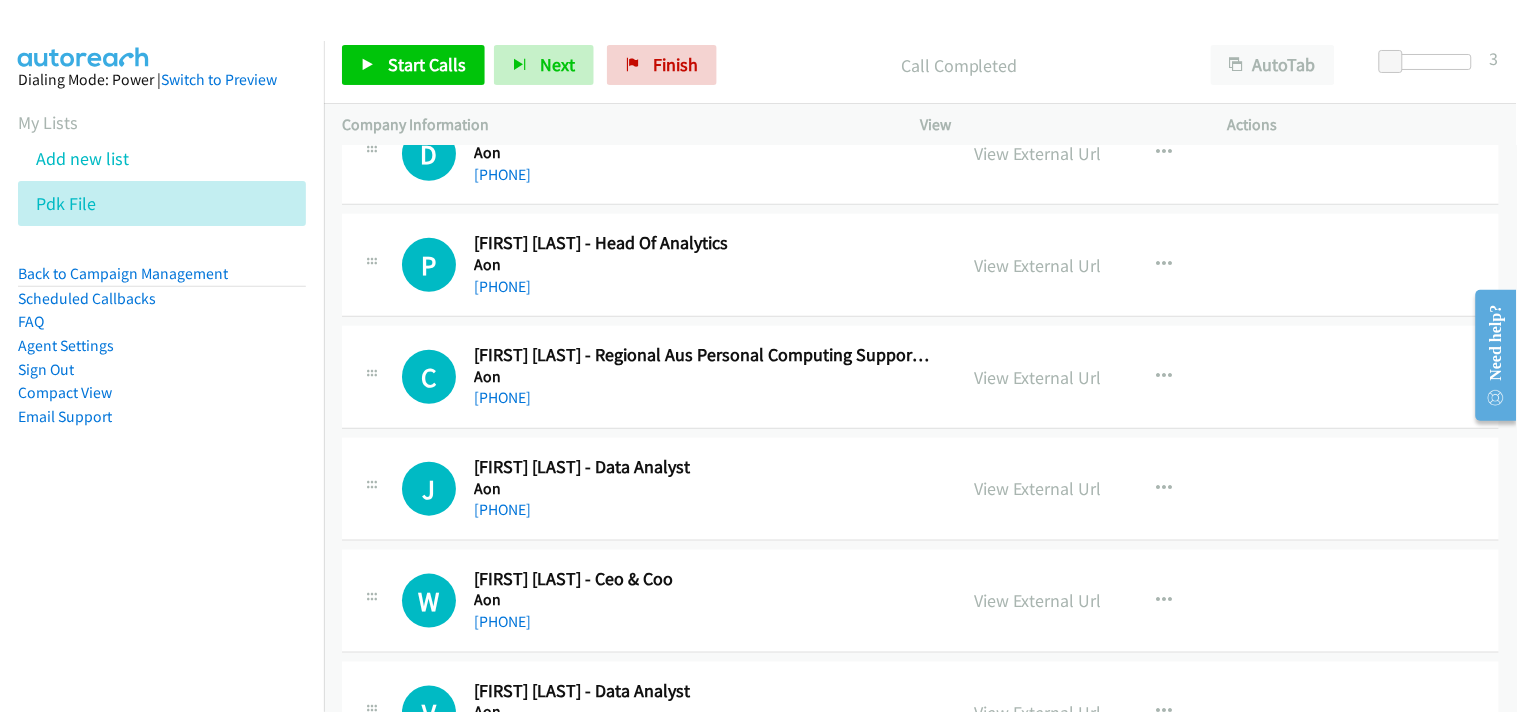 scroll, scrollTop: 10333, scrollLeft: 0, axis: vertical 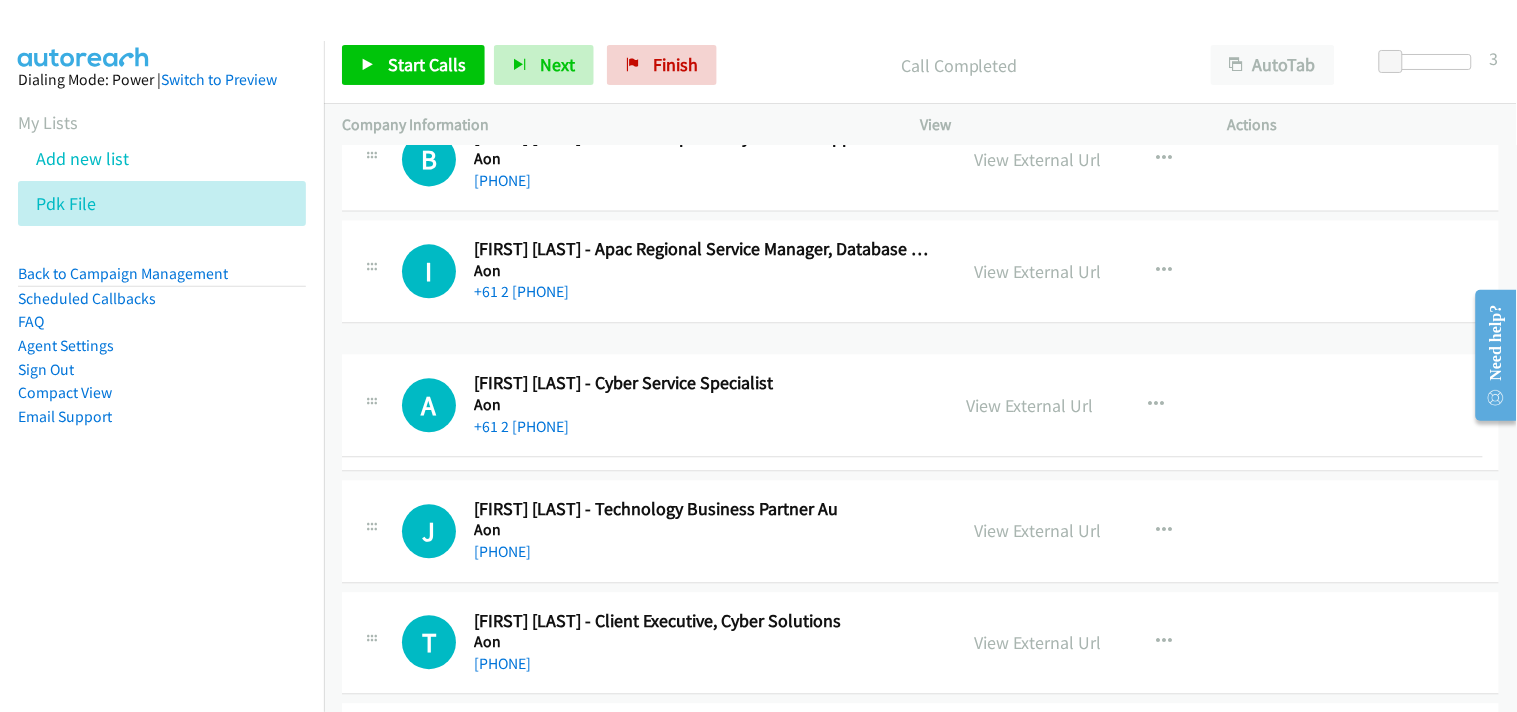 drag, startPoint x: 534, startPoint y: 410, endPoint x: 358, endPoint y: 428, distance: 176.91806 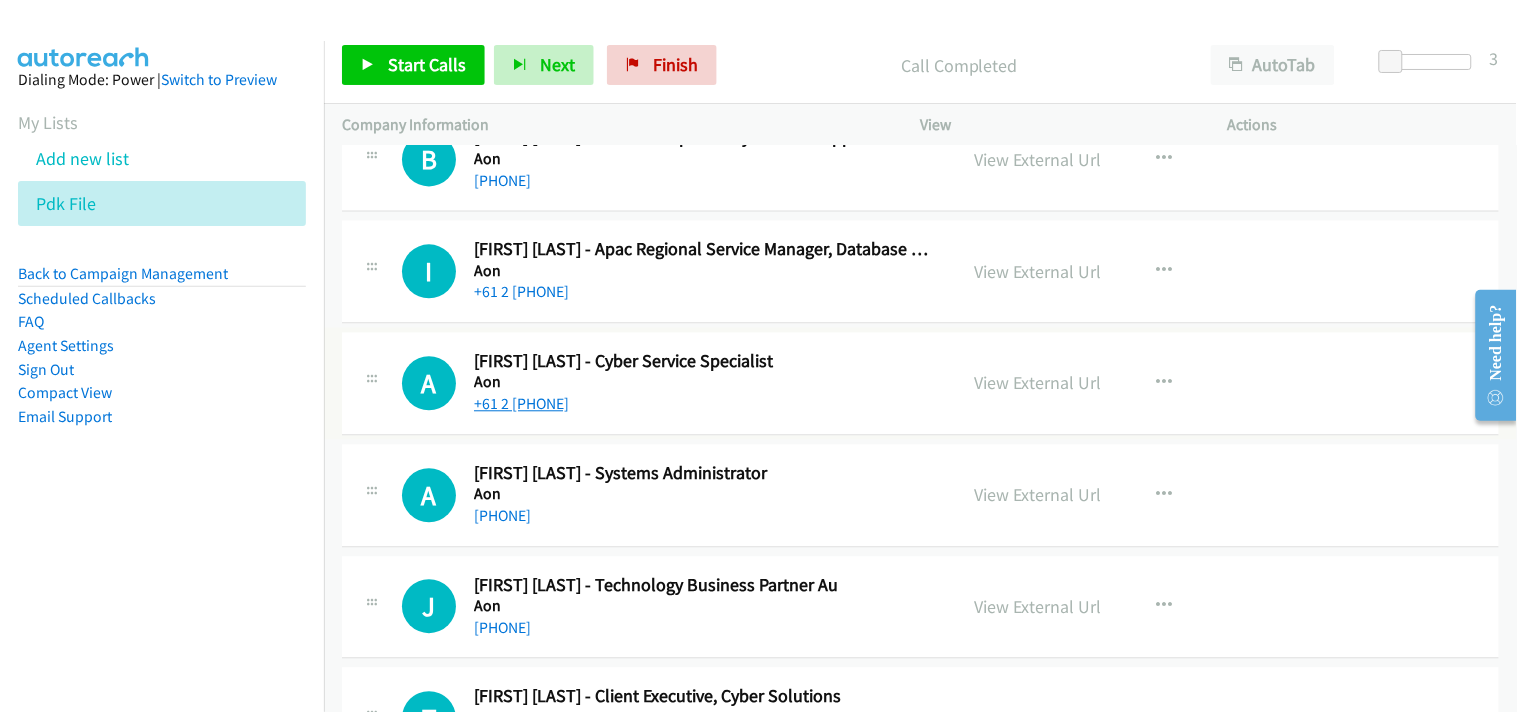 click on "+61 2 9253 7355" at bounding box center [521, 403] 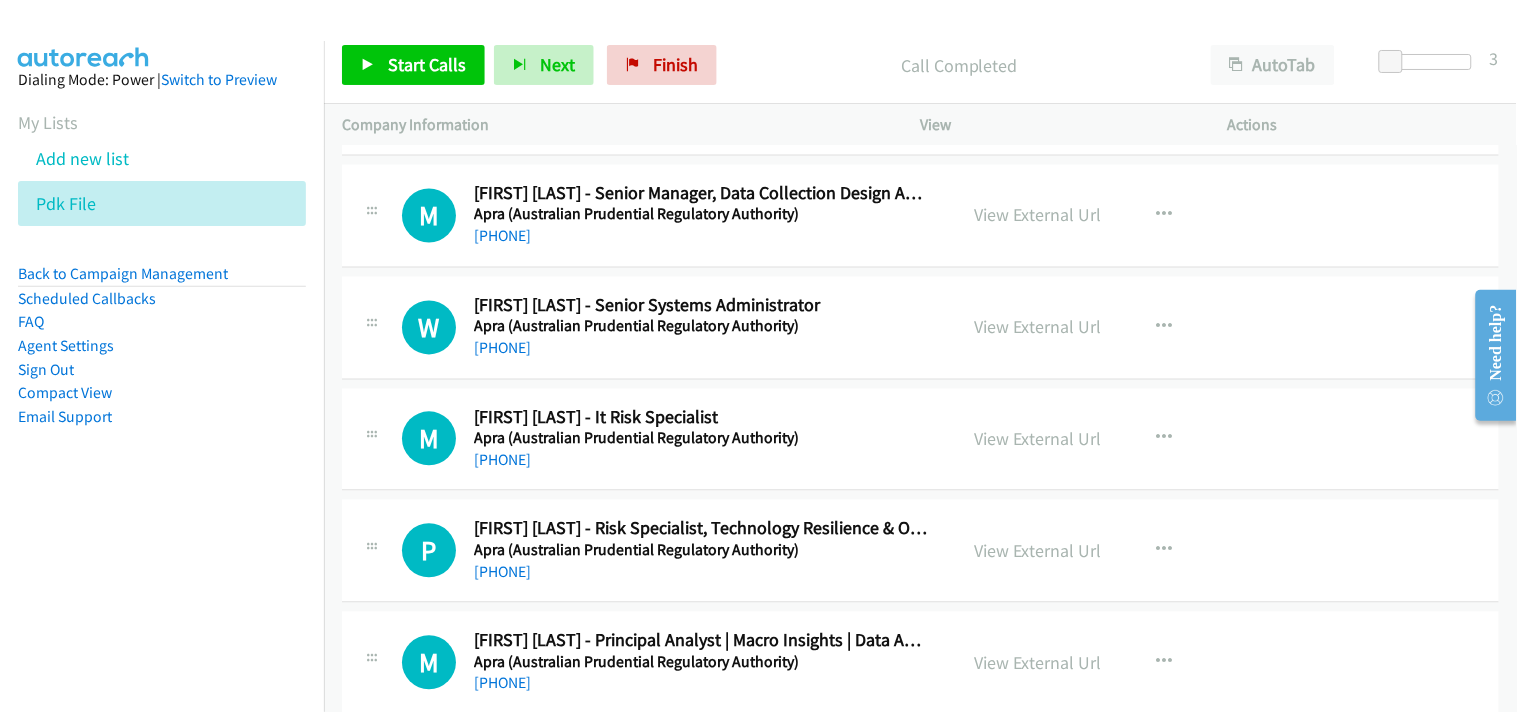 scroll, scrollTop: 14666, scrollLeft: 0, axis: vertical 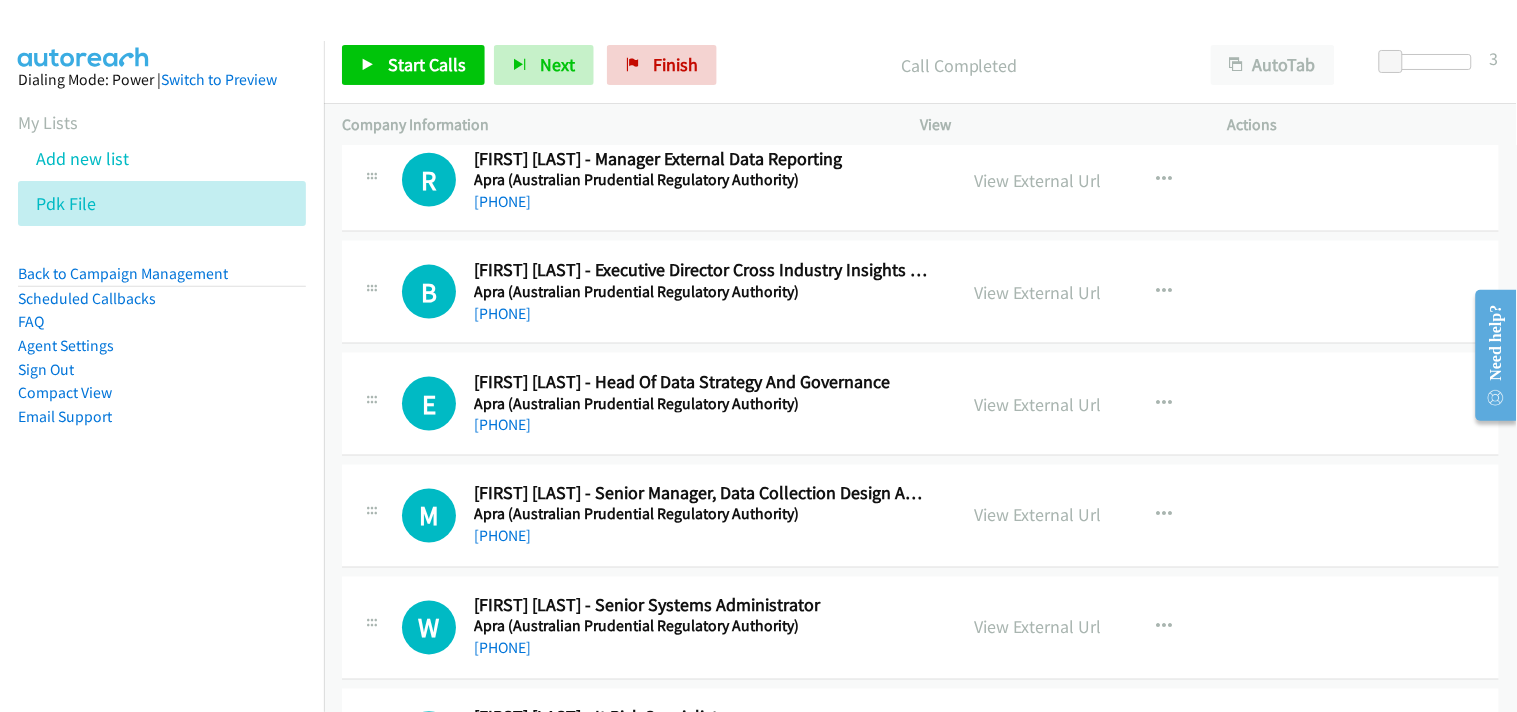 drag, startPoint x: 525, startPoint y: 316, endPoint x: 272, endPoint y: 448, distance: 285.3647 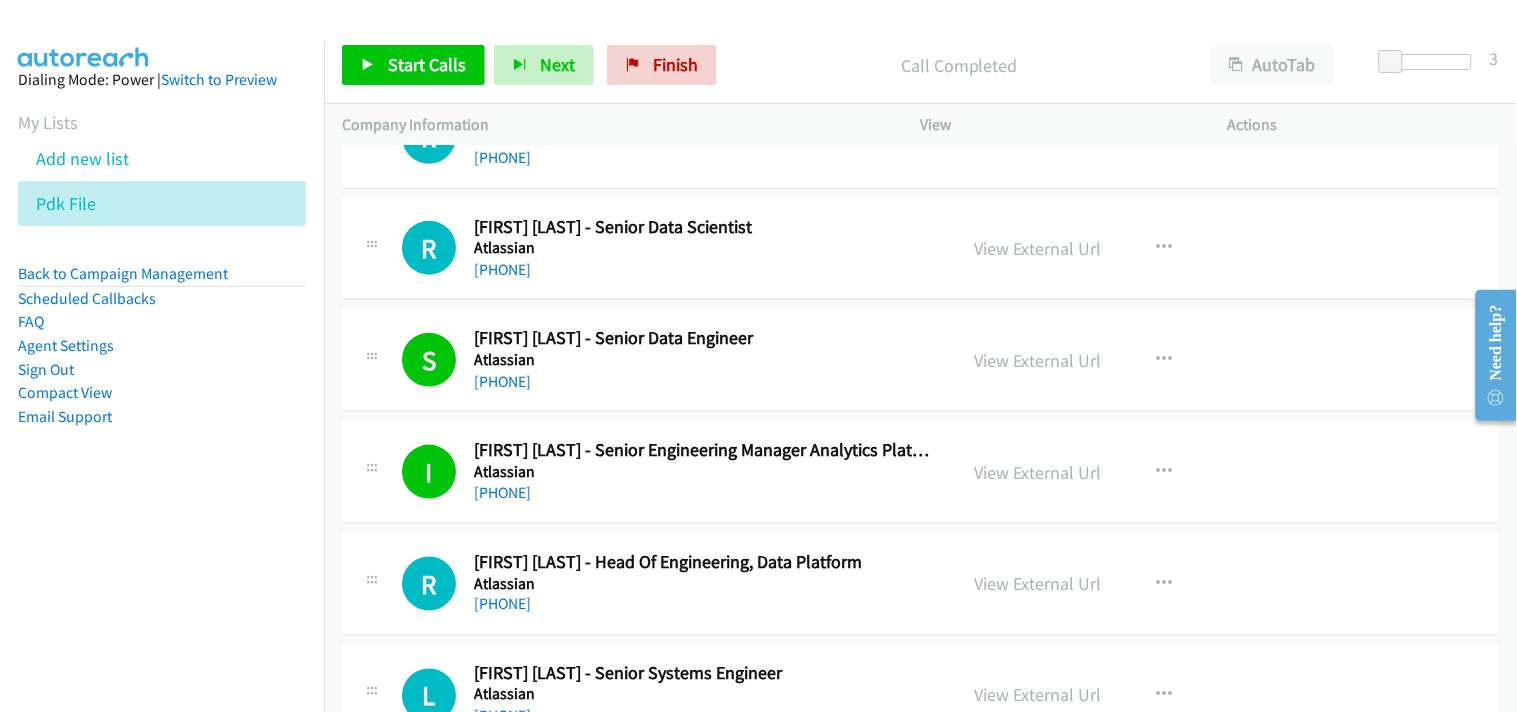 scroll, scrollTop: 22111, scrollLeft: 0, axis: vertical 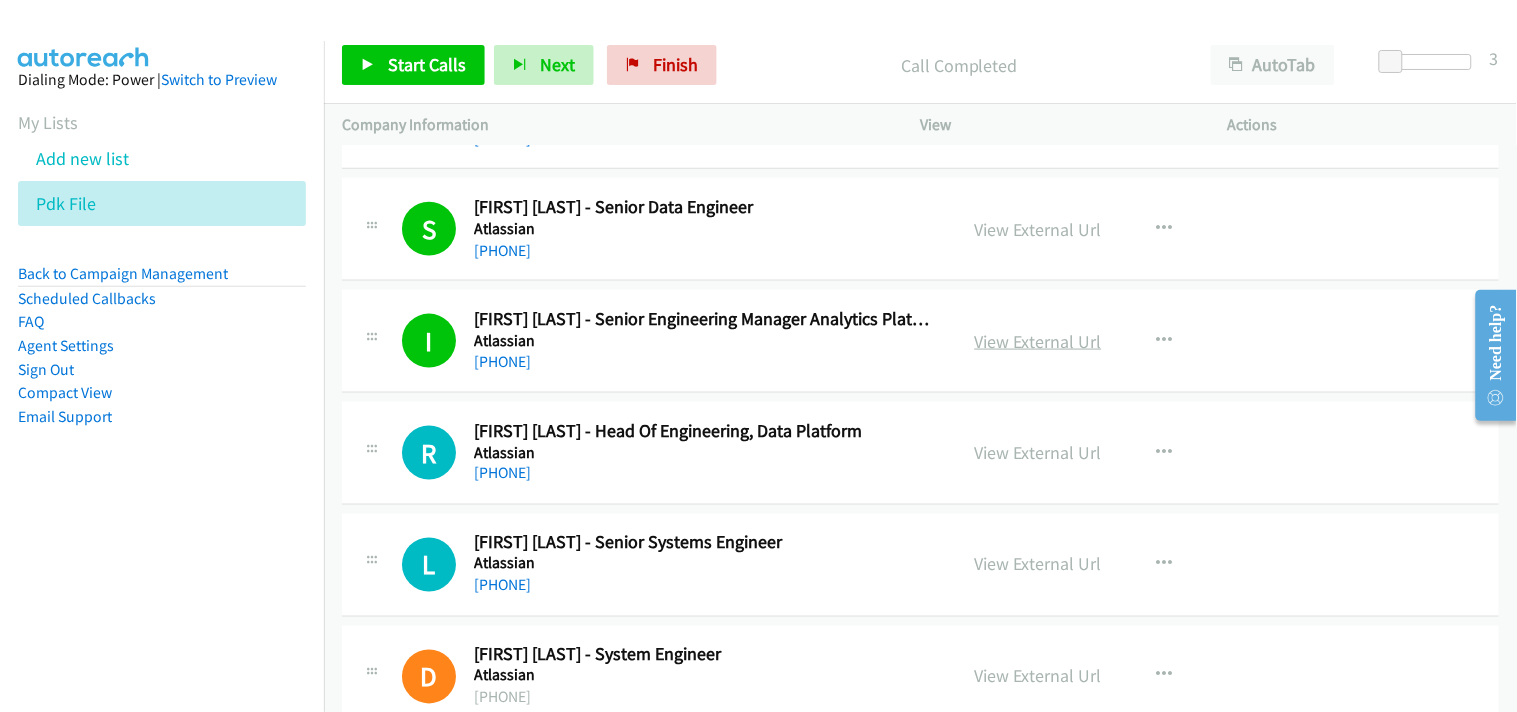 click on "View External Url" at bounding box center (1038, 341) 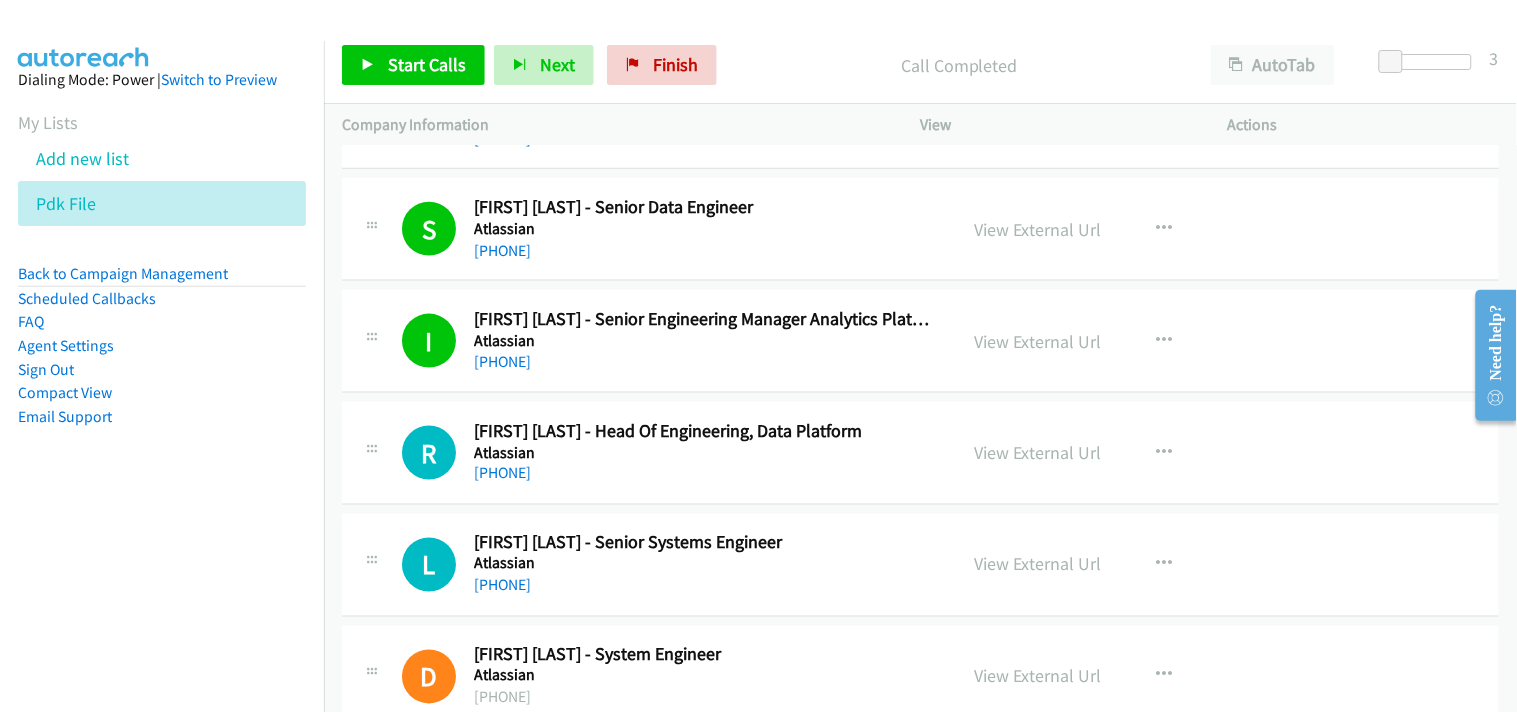 scroll, scrollTop: 22222, scrollLeft: 0, axis: vertical 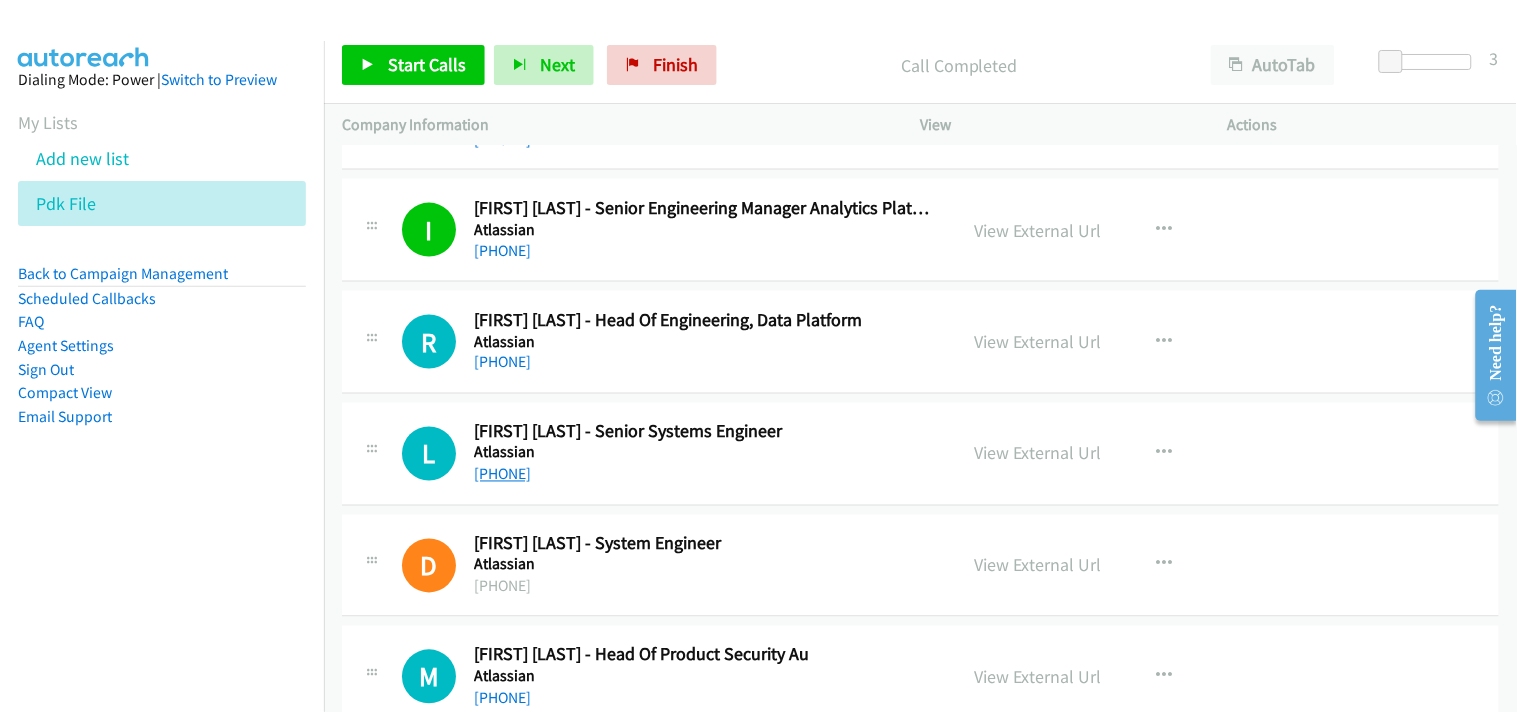 click on "+61 2 9288 7343" at bounding box center [502, 474] 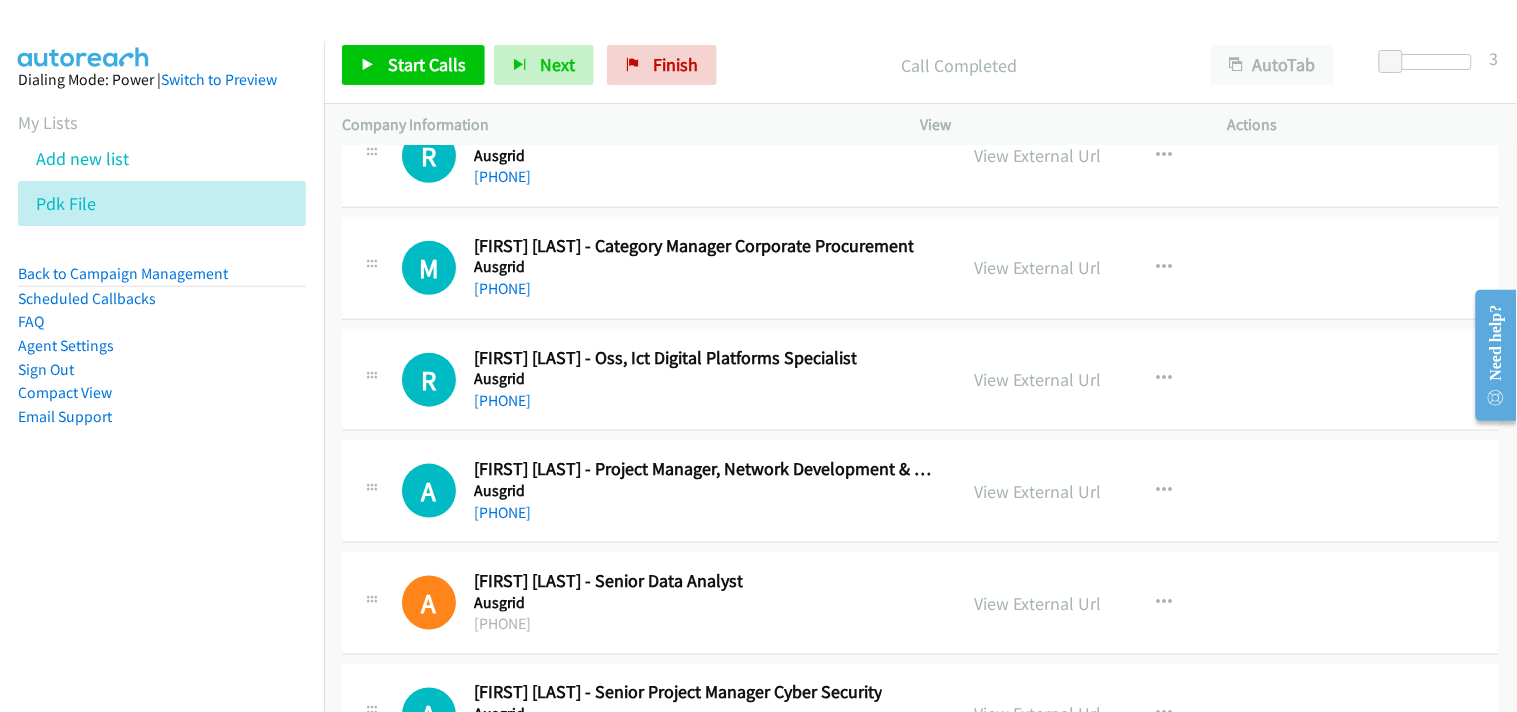 scroll, scrollTop: 27777, scrollLeft: 0, axis: vertical 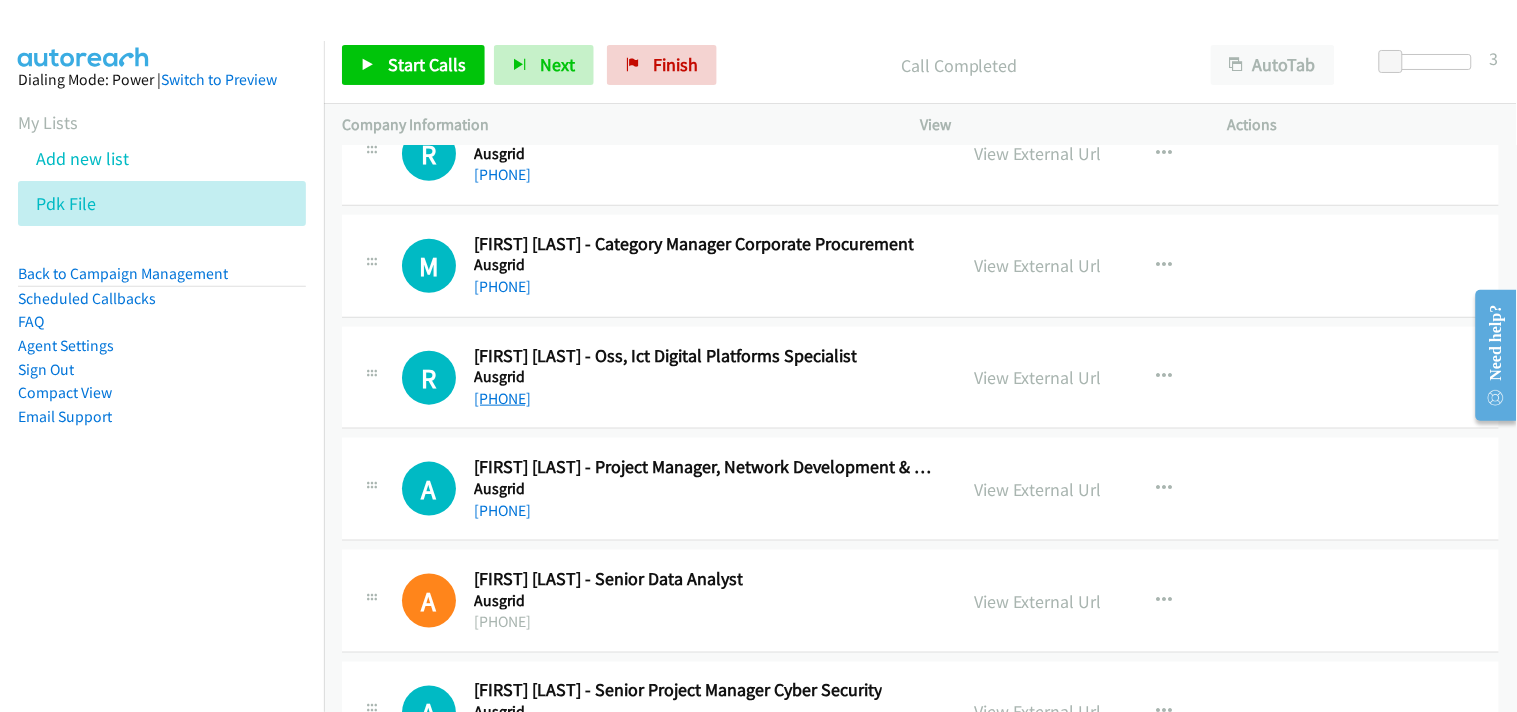 click on "+61 2 9158 4252" at bounding box center (502, 398) 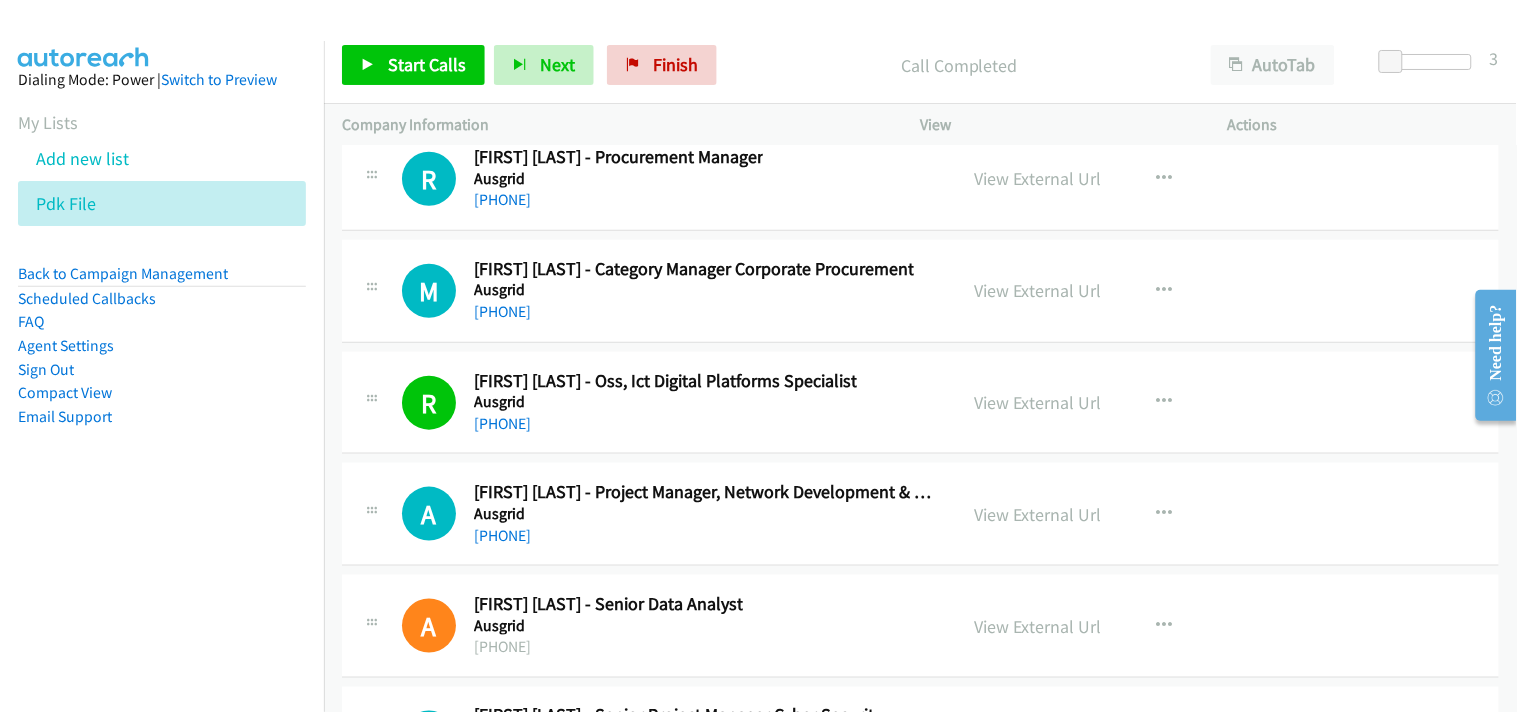 scroll, scrollTop: 27777, scrollLeft: 0, axis: vertical 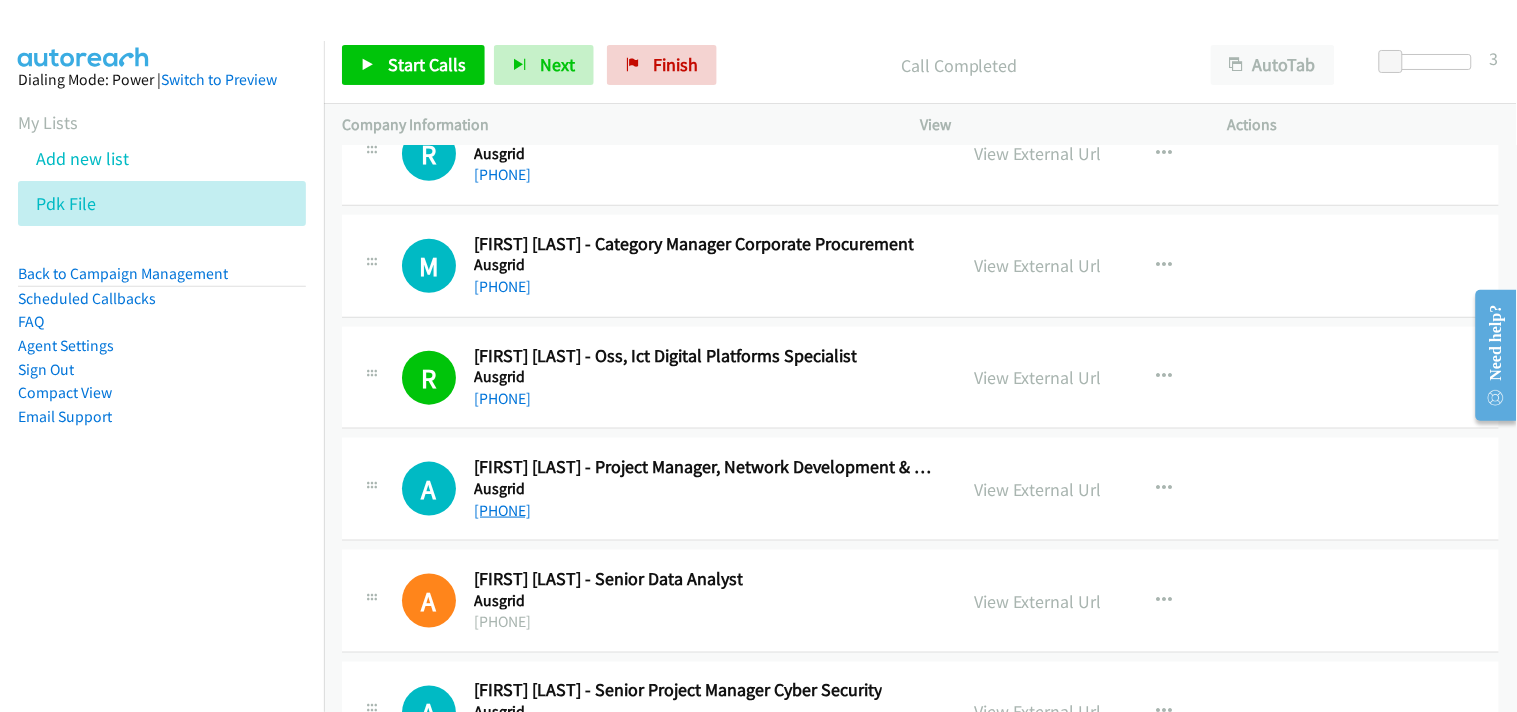 click on "+61 2 9269 7117" at bounding box center [502, 510] 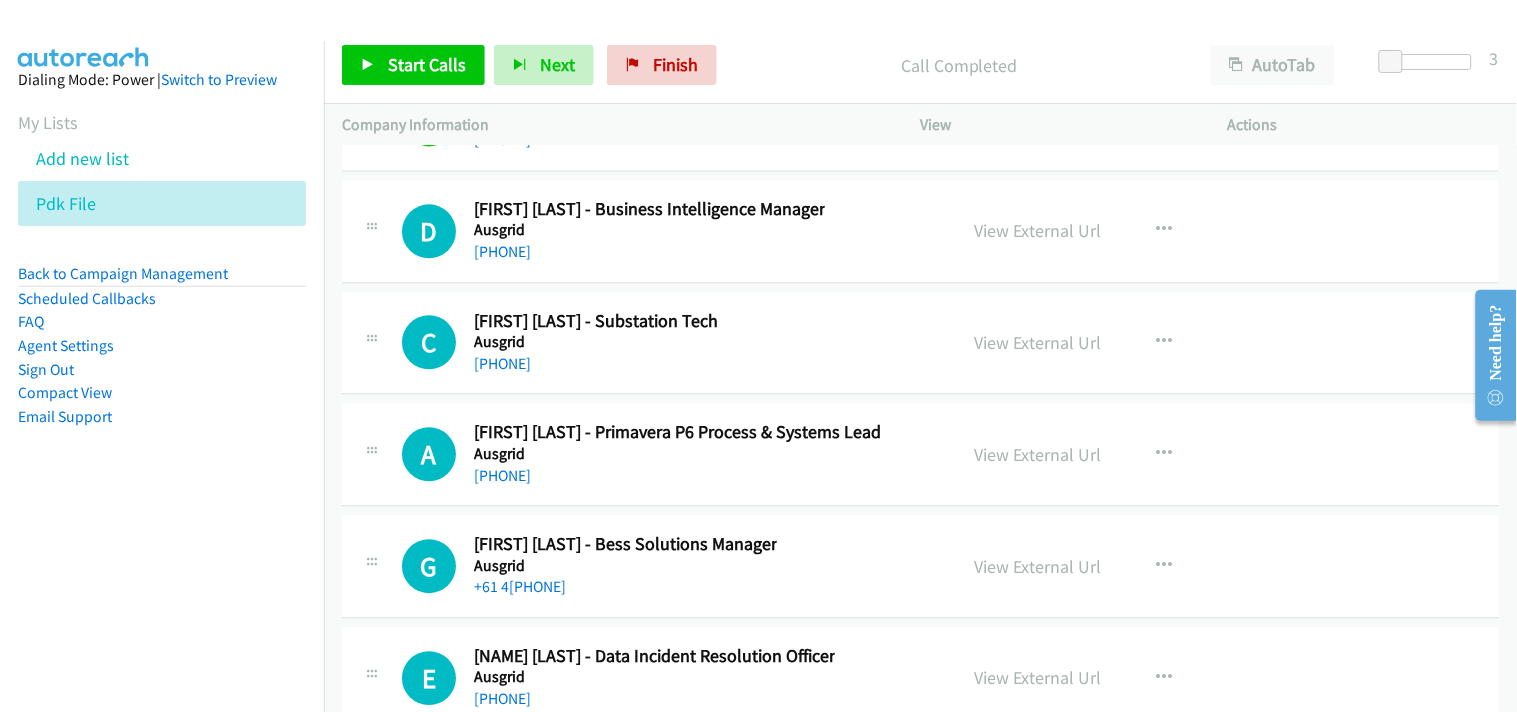 scroll, scrollTop: 28444, scrollLeft: 0, axis: vertical 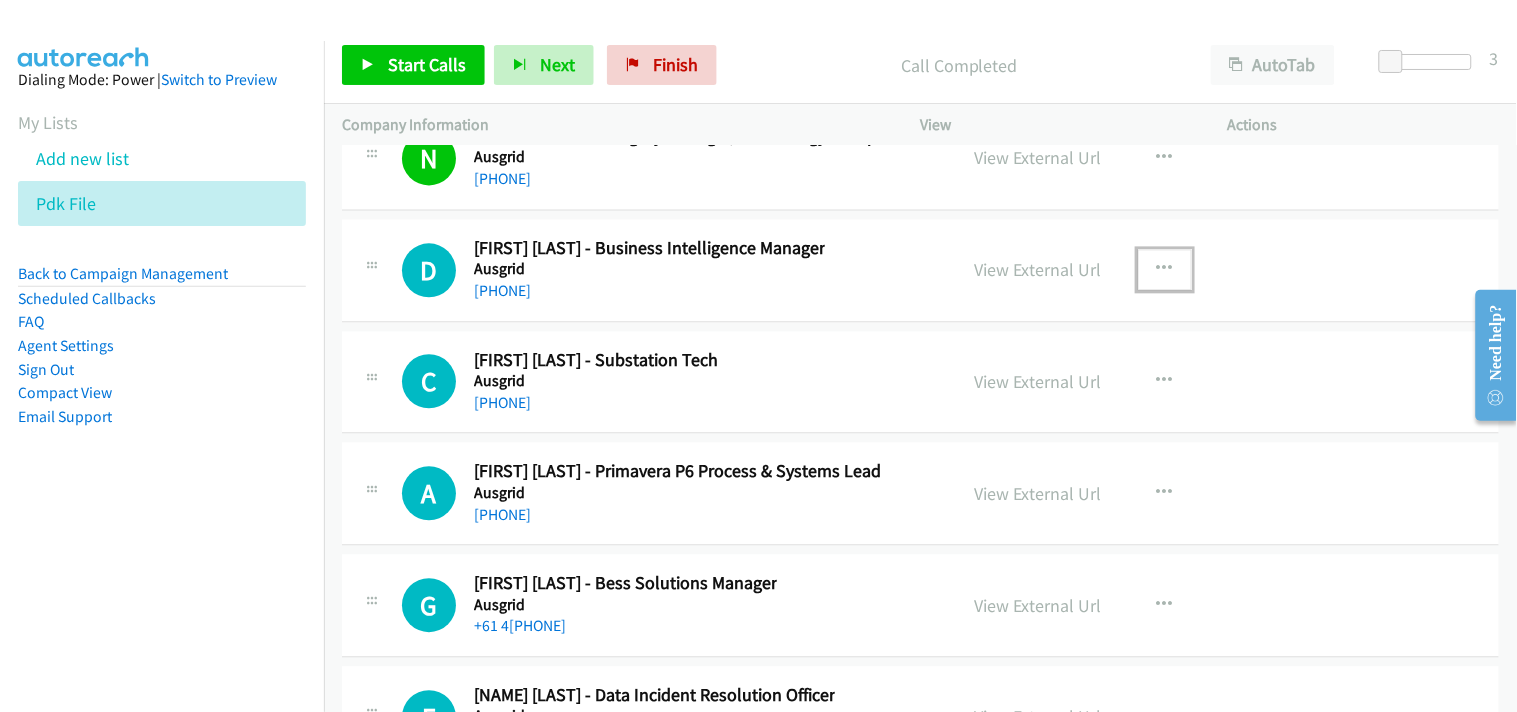 click at bounding box center (1165, 269) 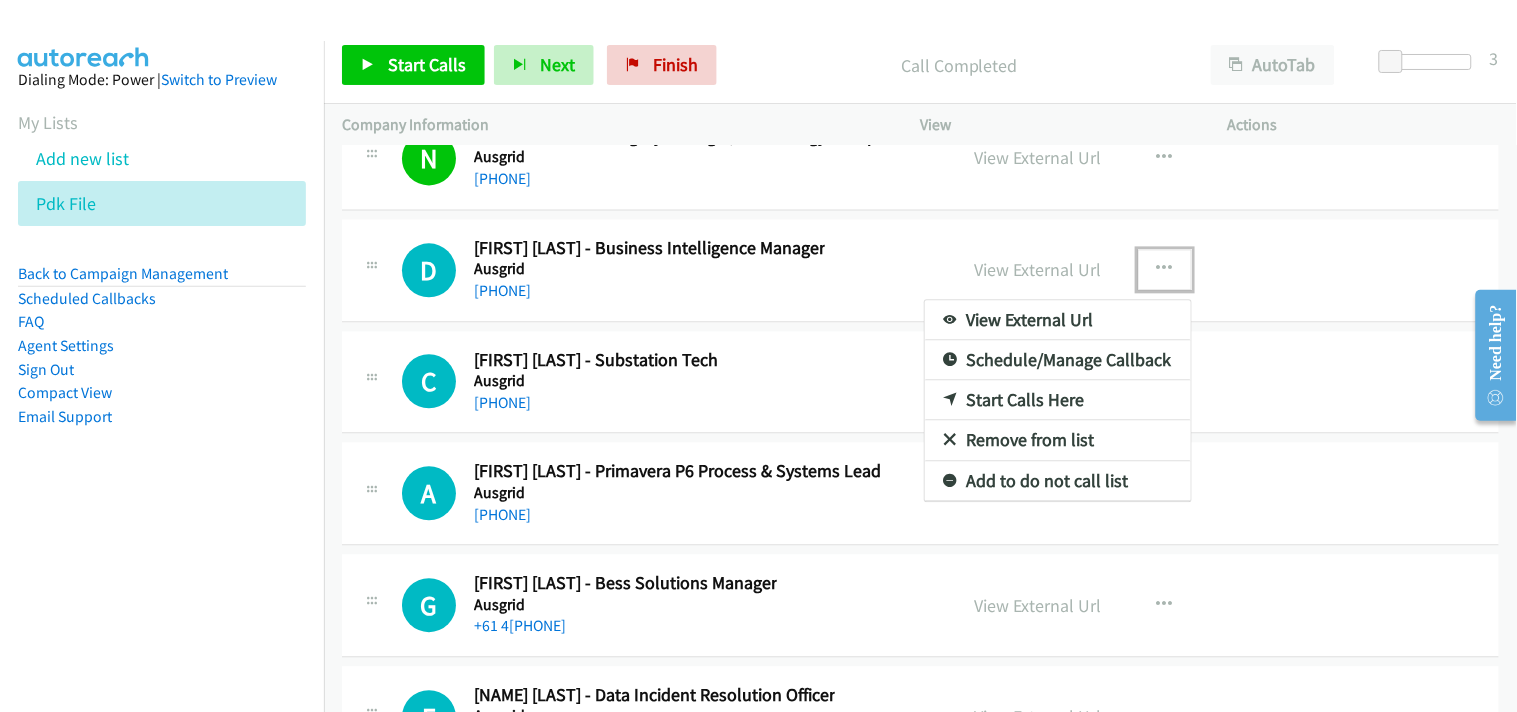 click on "Start Calls Here" at bounding box center (1058, 400) 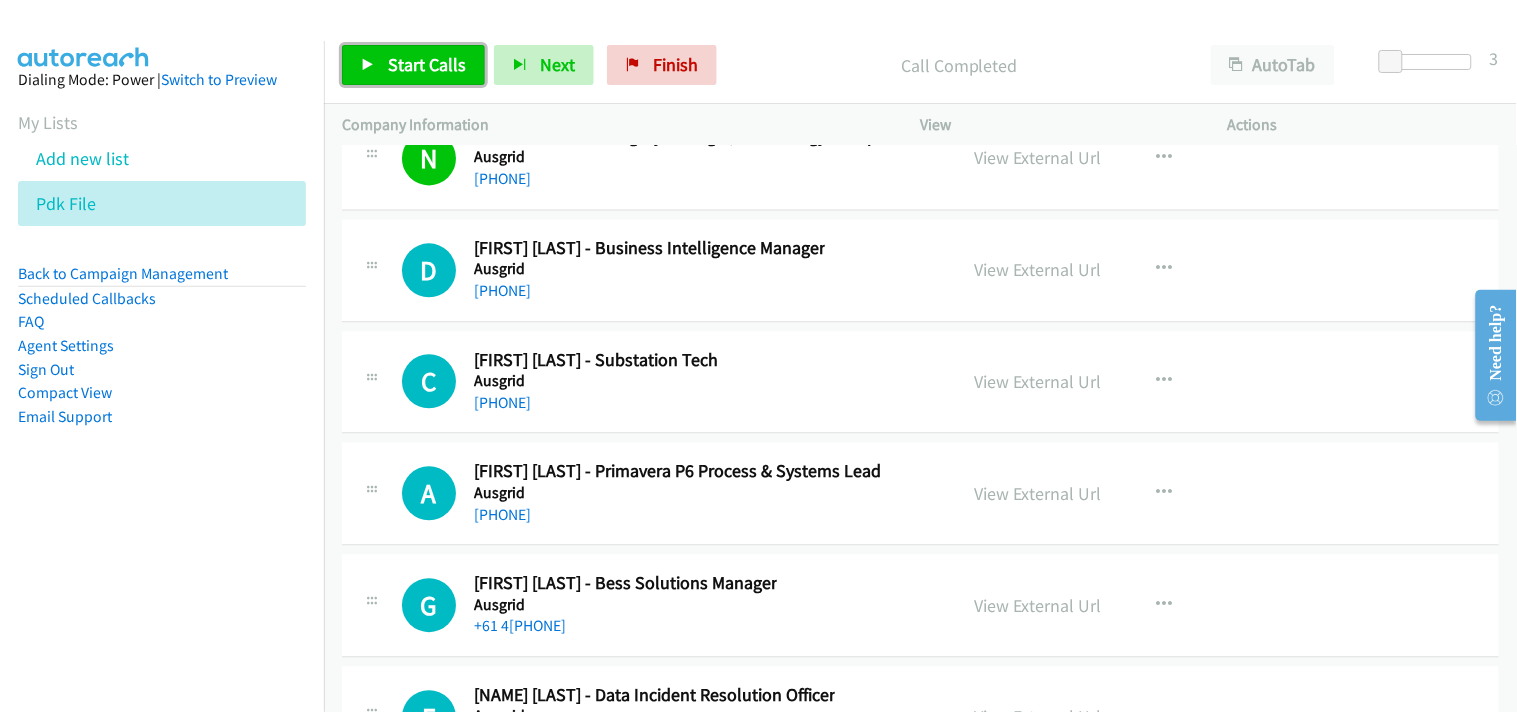 click on "Start Calls" at bounding box center (427, 64) 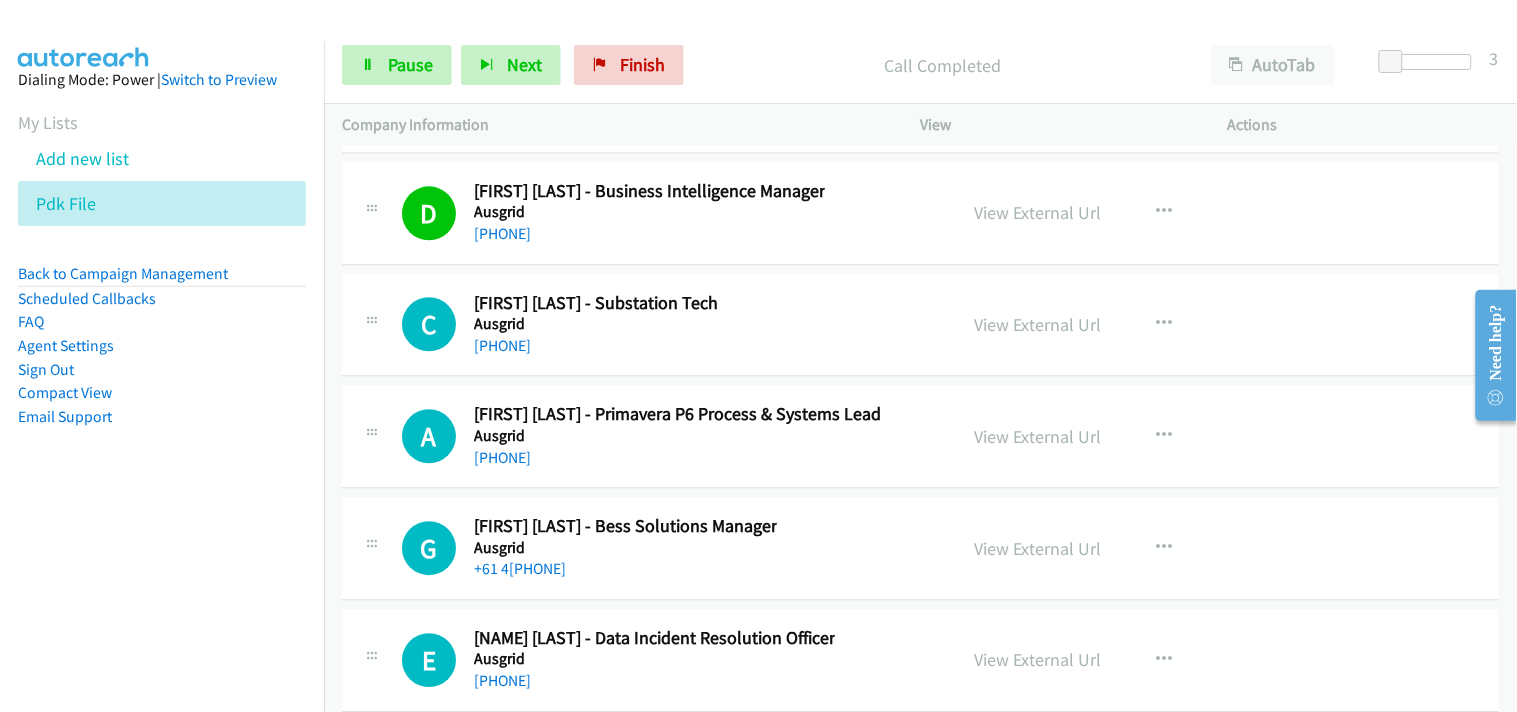 scroll, scrollTop: 28555, scrollLeft: 0, axis: vertical 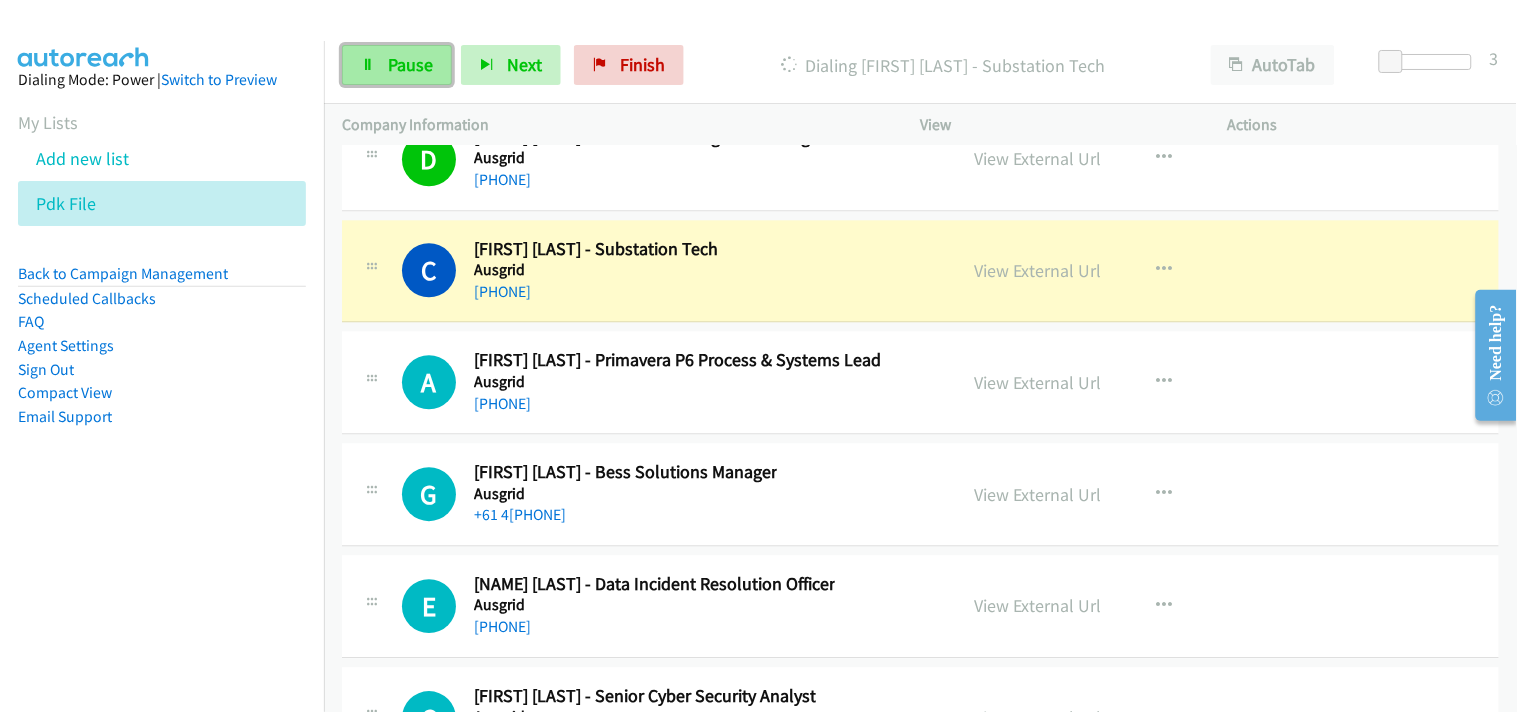 click on "Pause" at bounding box center [397, 65] 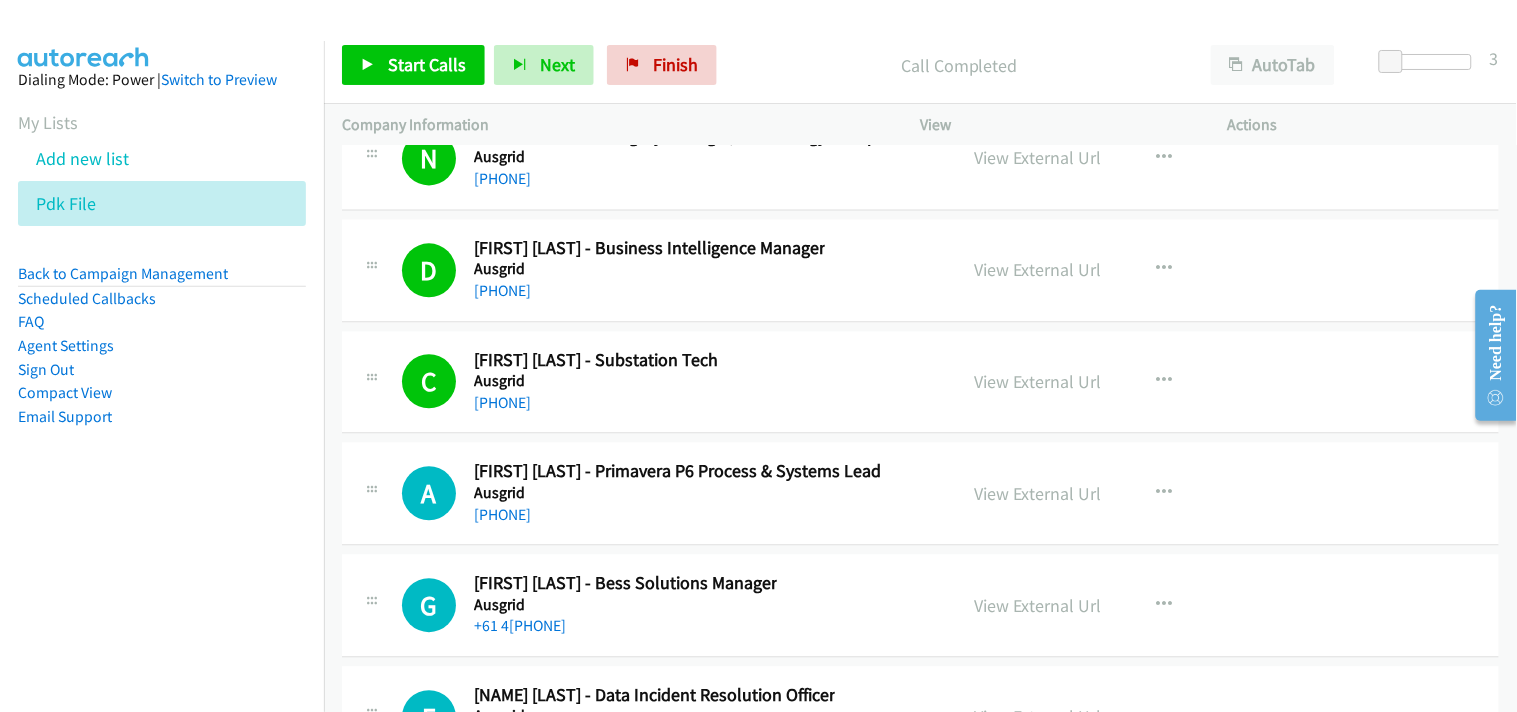 scroll, scrollTop: 28555, scrollLeft: 0, axis: vertical 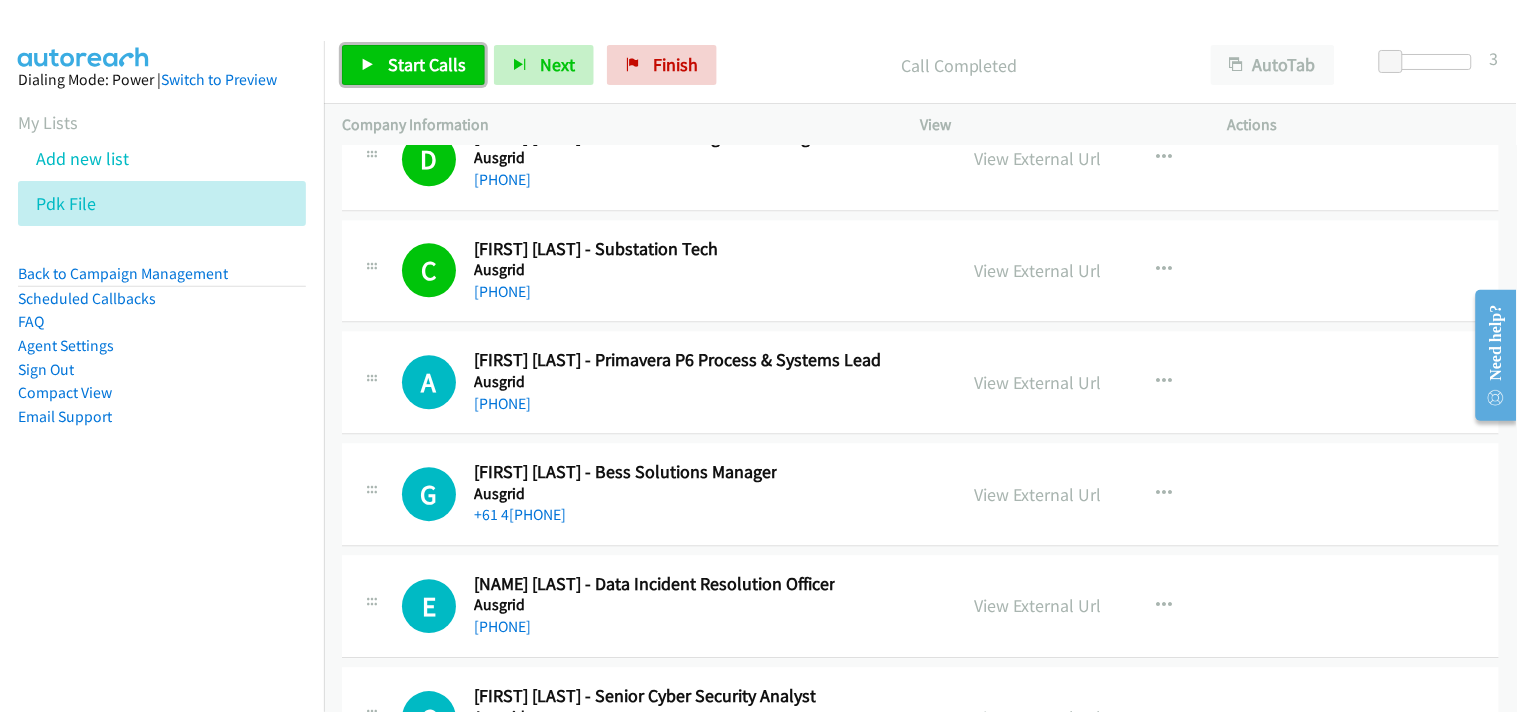 click on "Start Calls" at bounding box center (427, 64) 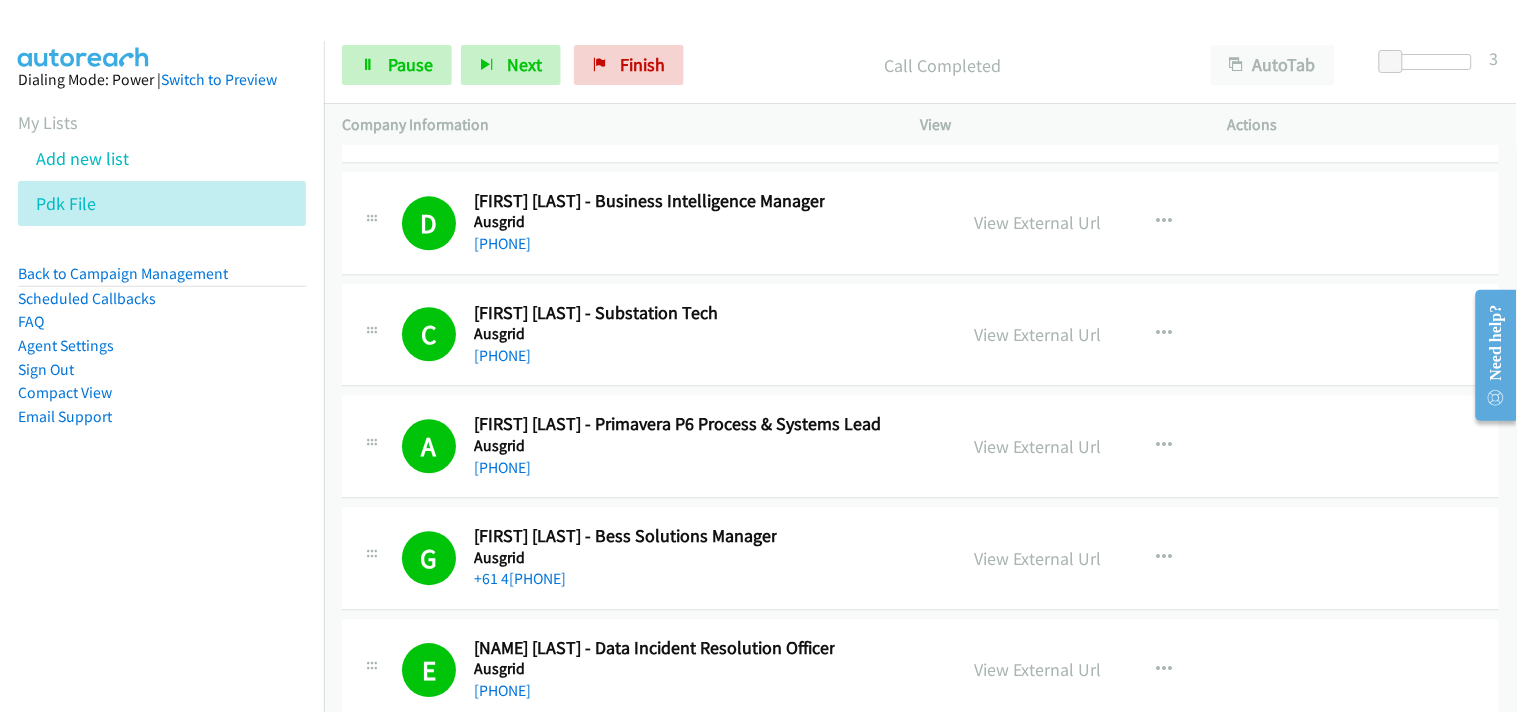click on "Adam Robarts - Primavera P6 Process & Systems Lead" at bounding box center [677, 424] 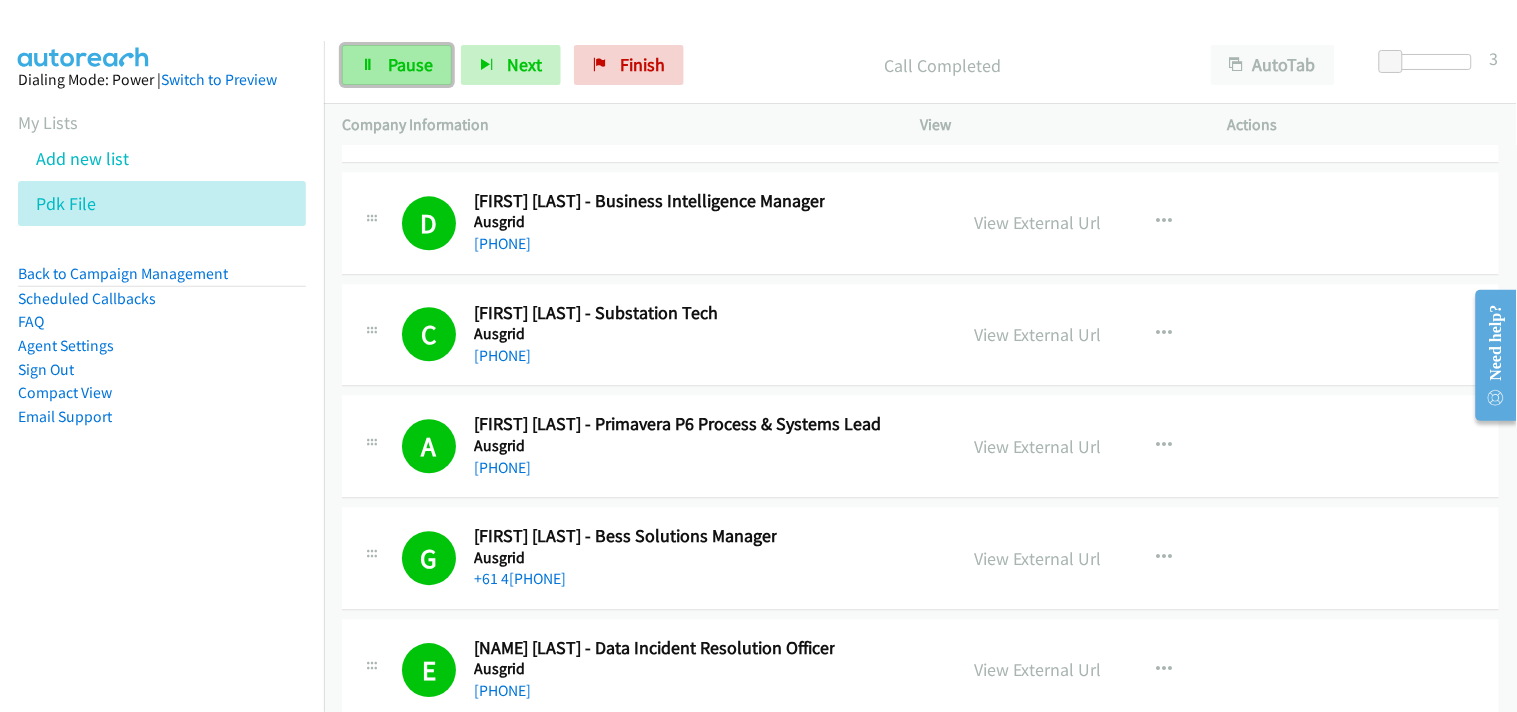 click at bounding box center (368, 66) 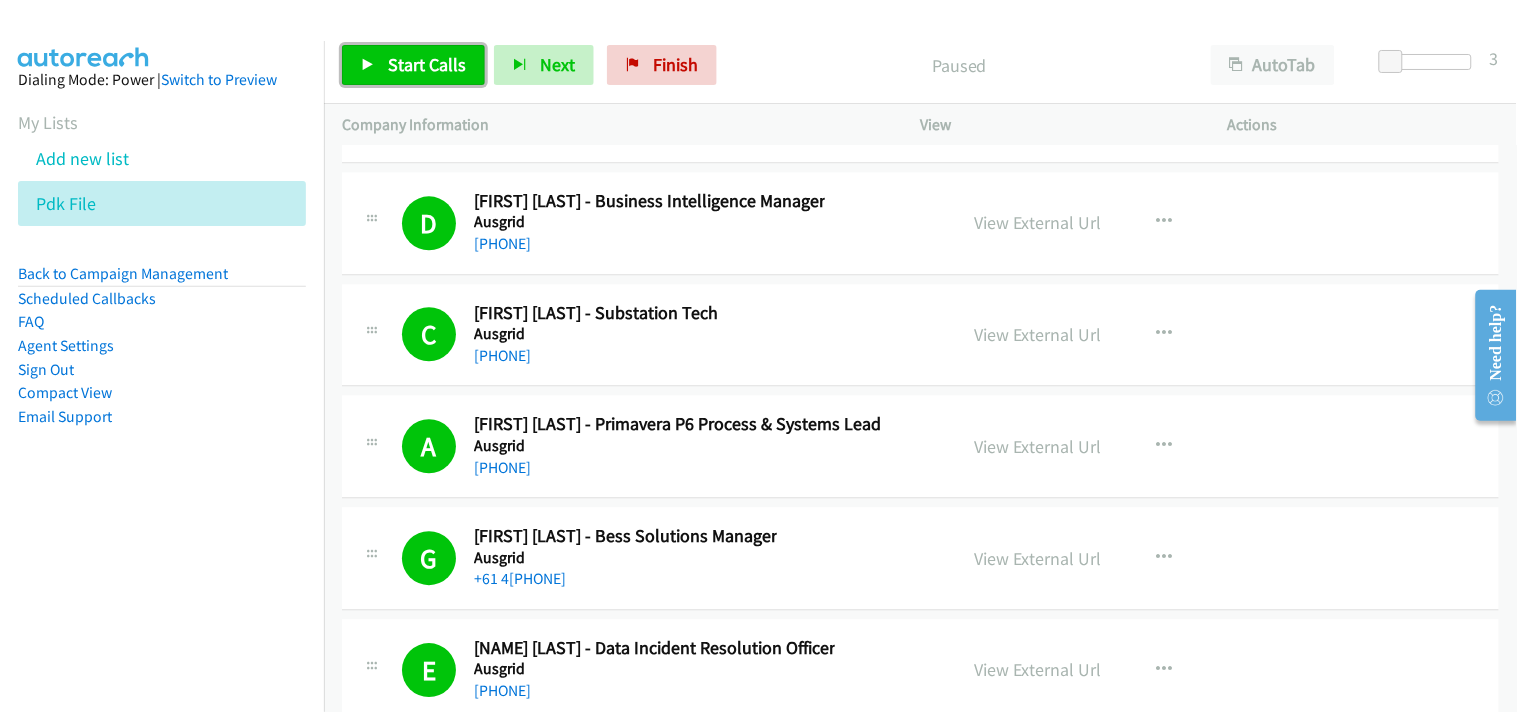click at bounding box center [368, 66] 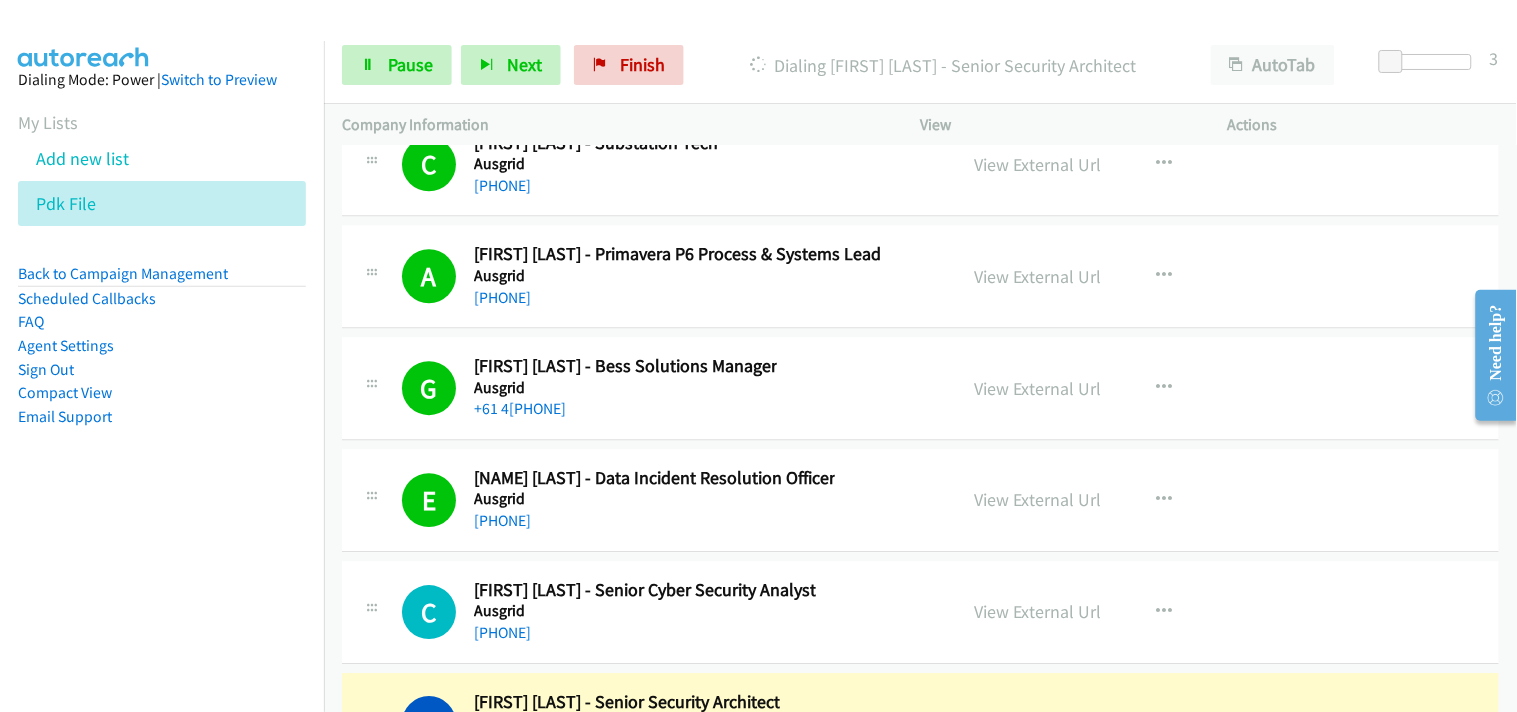 scroll, scrollTop: 28666, scrollLeft: 0, axis: vertical 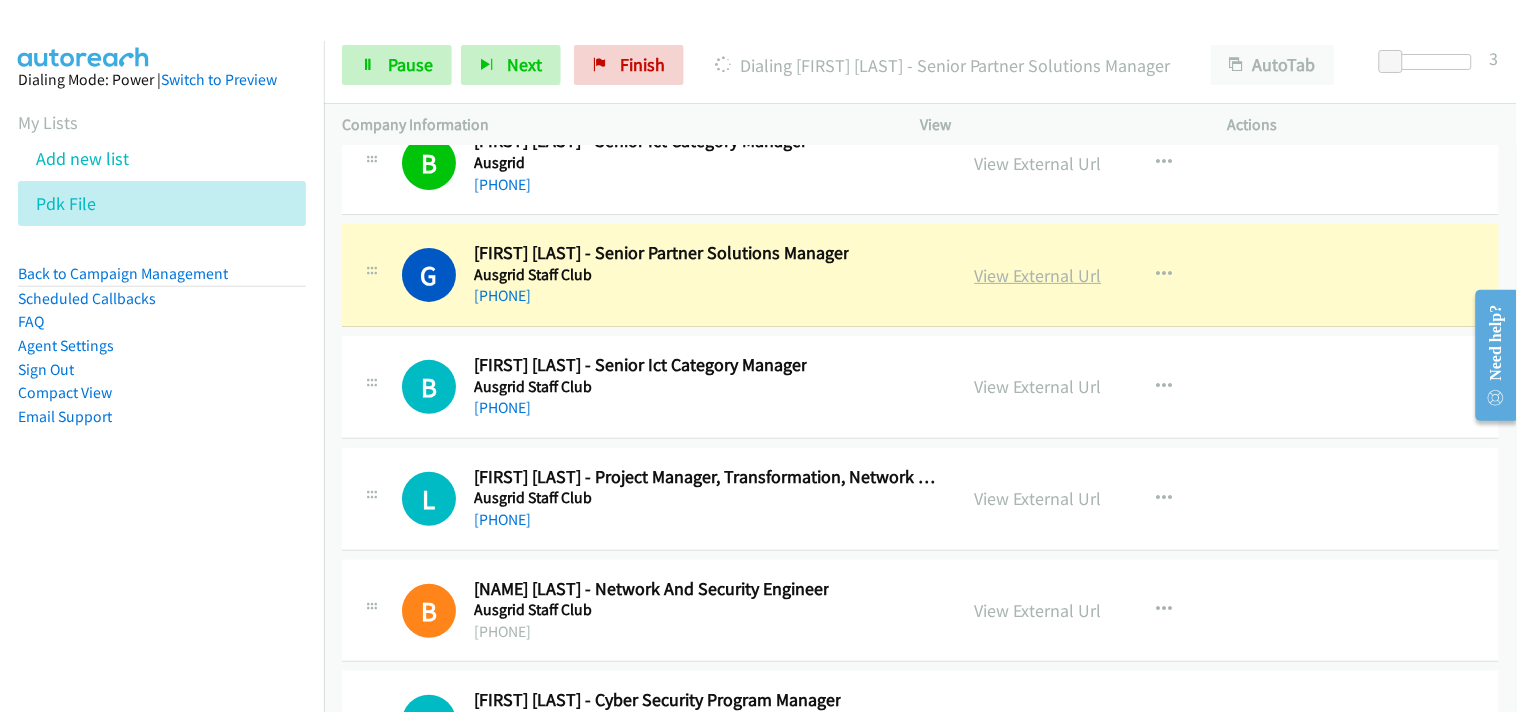 click on "View External Url" at bounding box center [1038, 275] 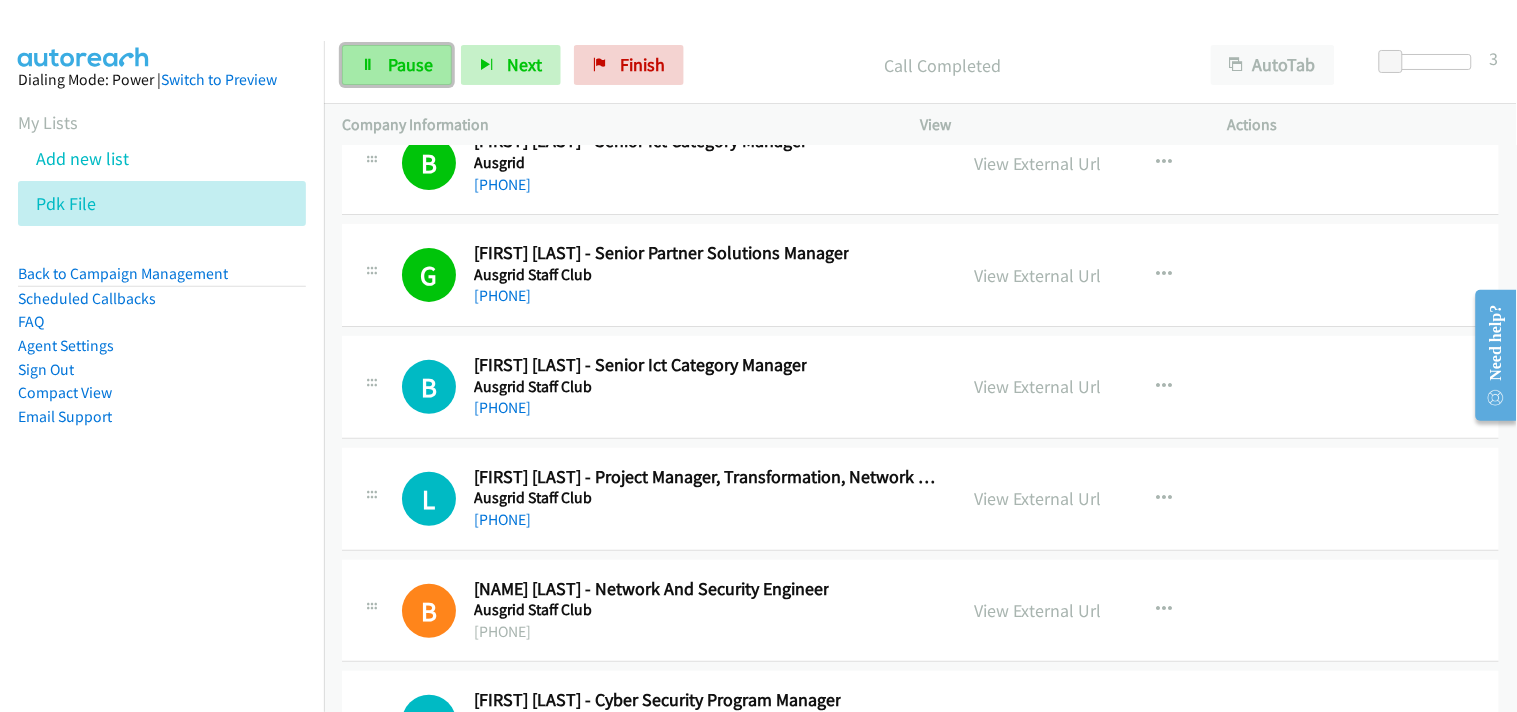 click on "Pause" at bounding box center (410, 64) 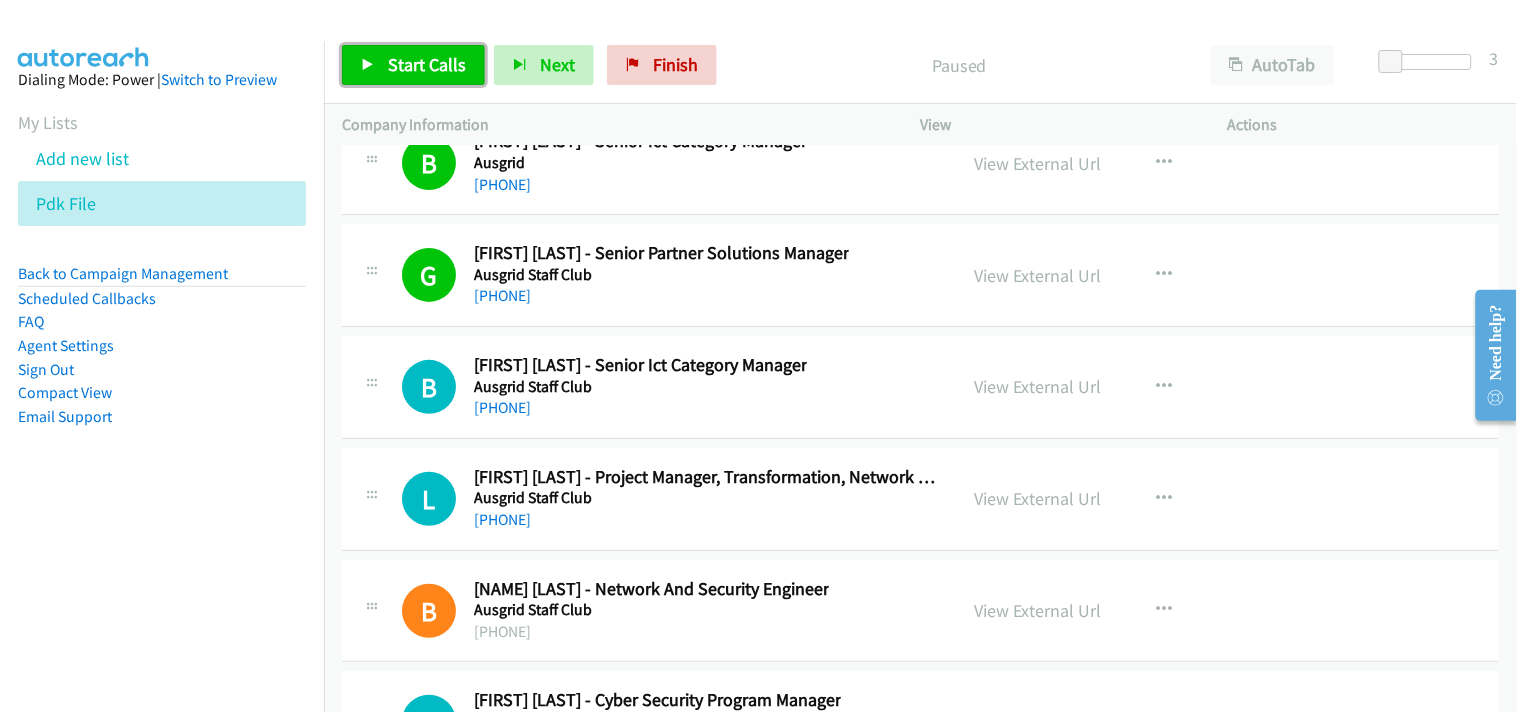 click on "Start Calls" at bounding box center [427, 64] 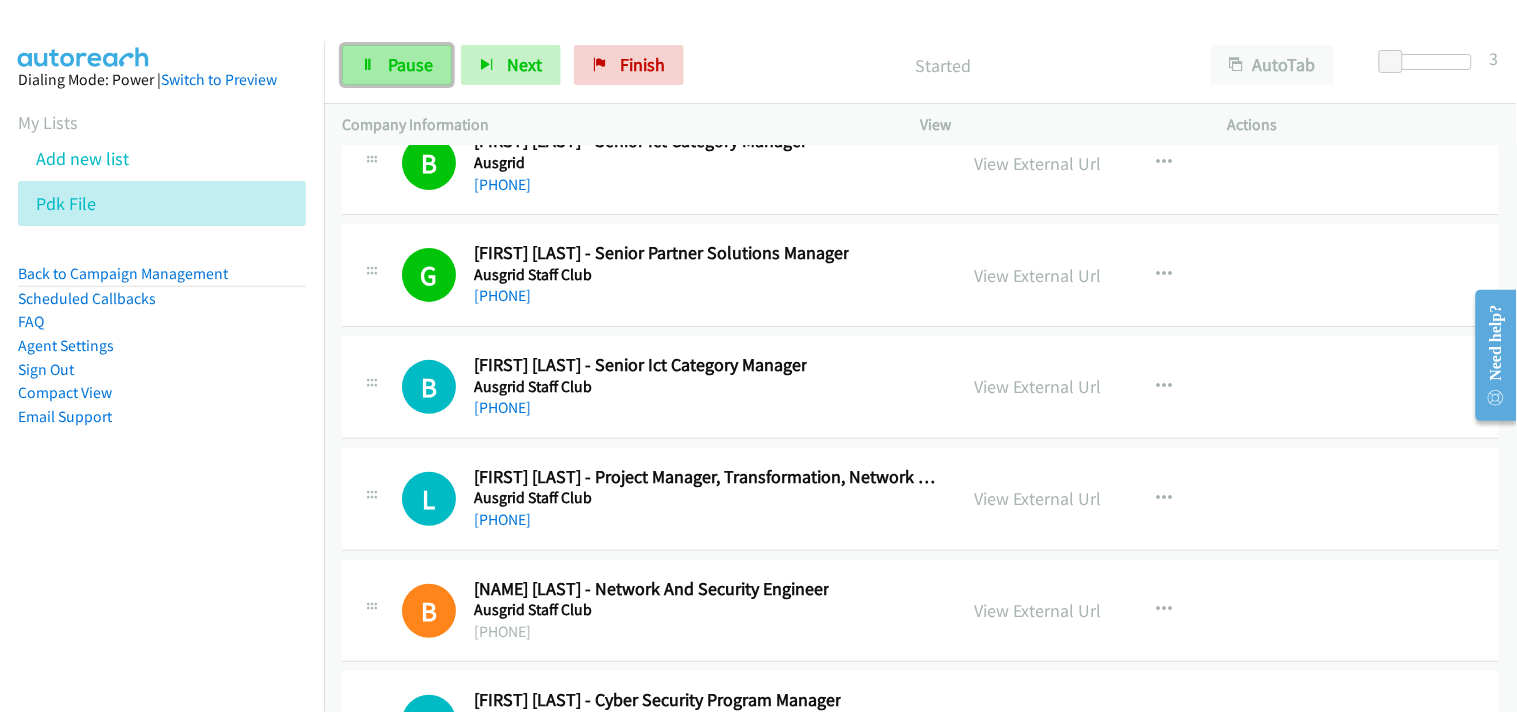 click on "Pause" at bounding box center [410, 64] 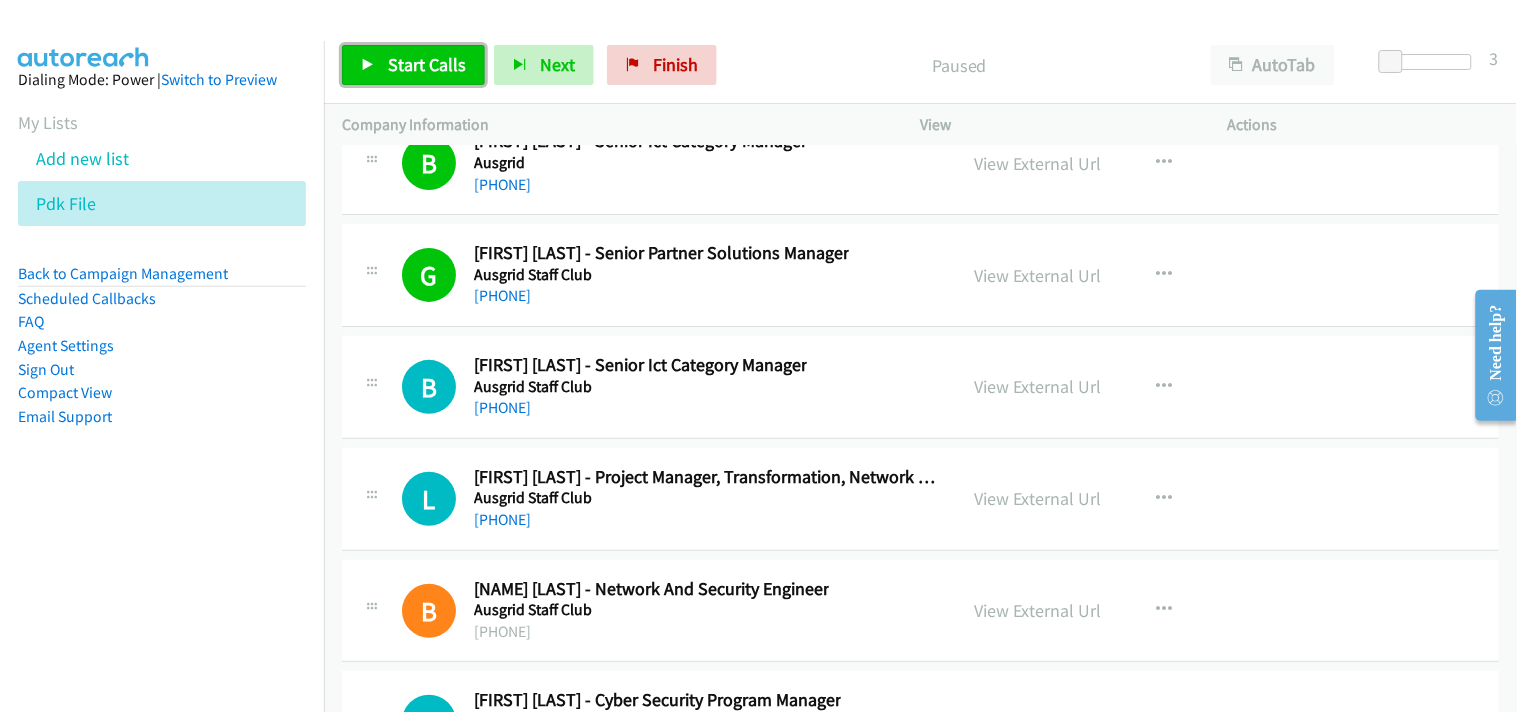 click on "Start Calls" at bounding box center [427, 64] 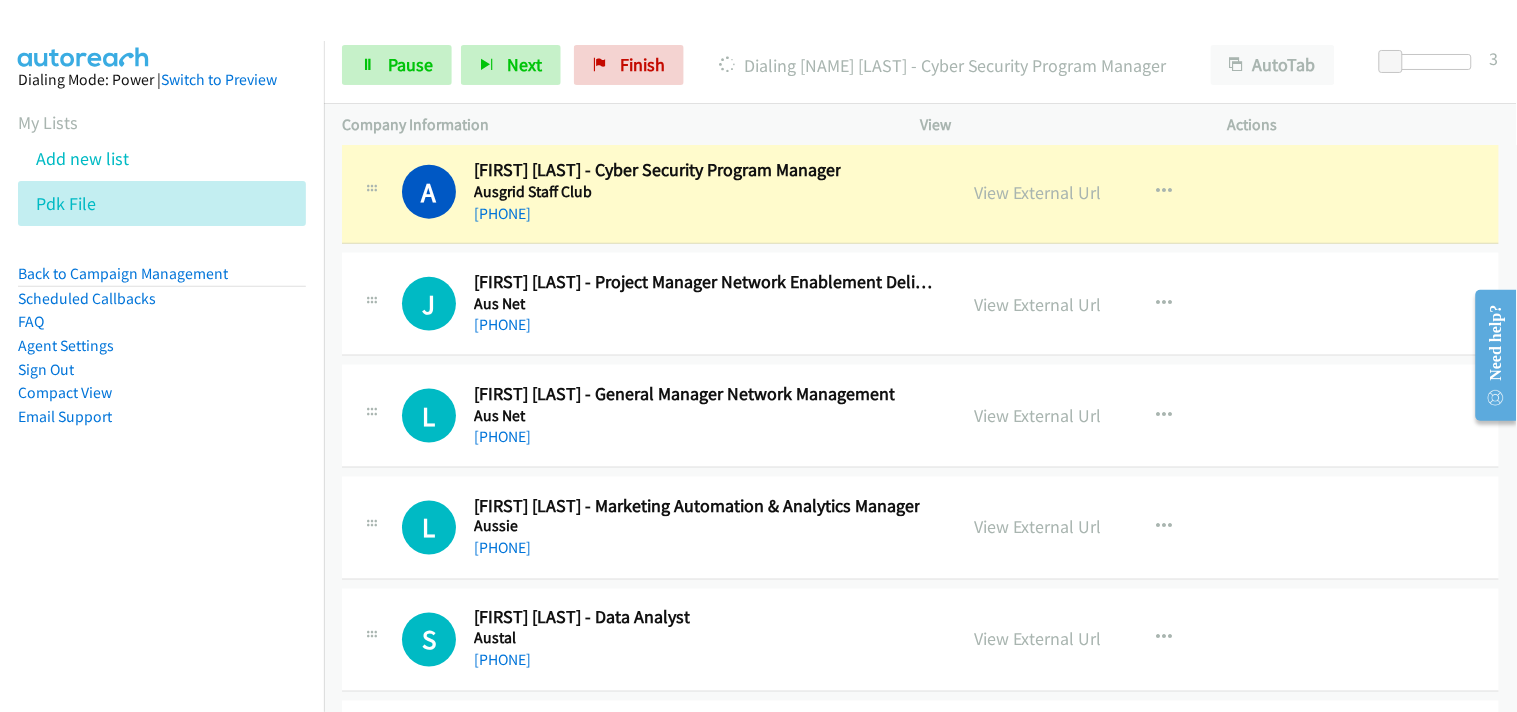 scroll, scrollTop: 29888, scrollLeft: 0, axis: vertical 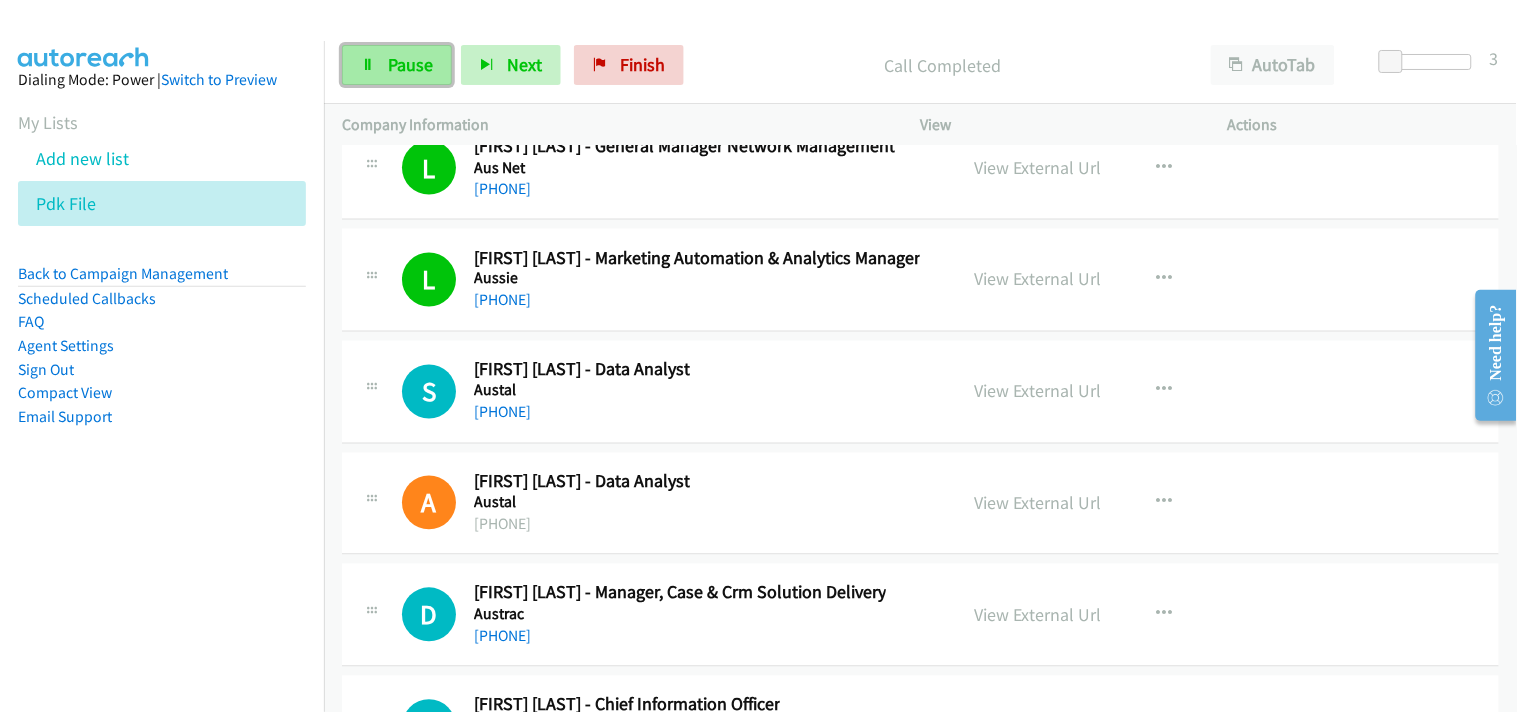 click at bounding box center (368, 66) 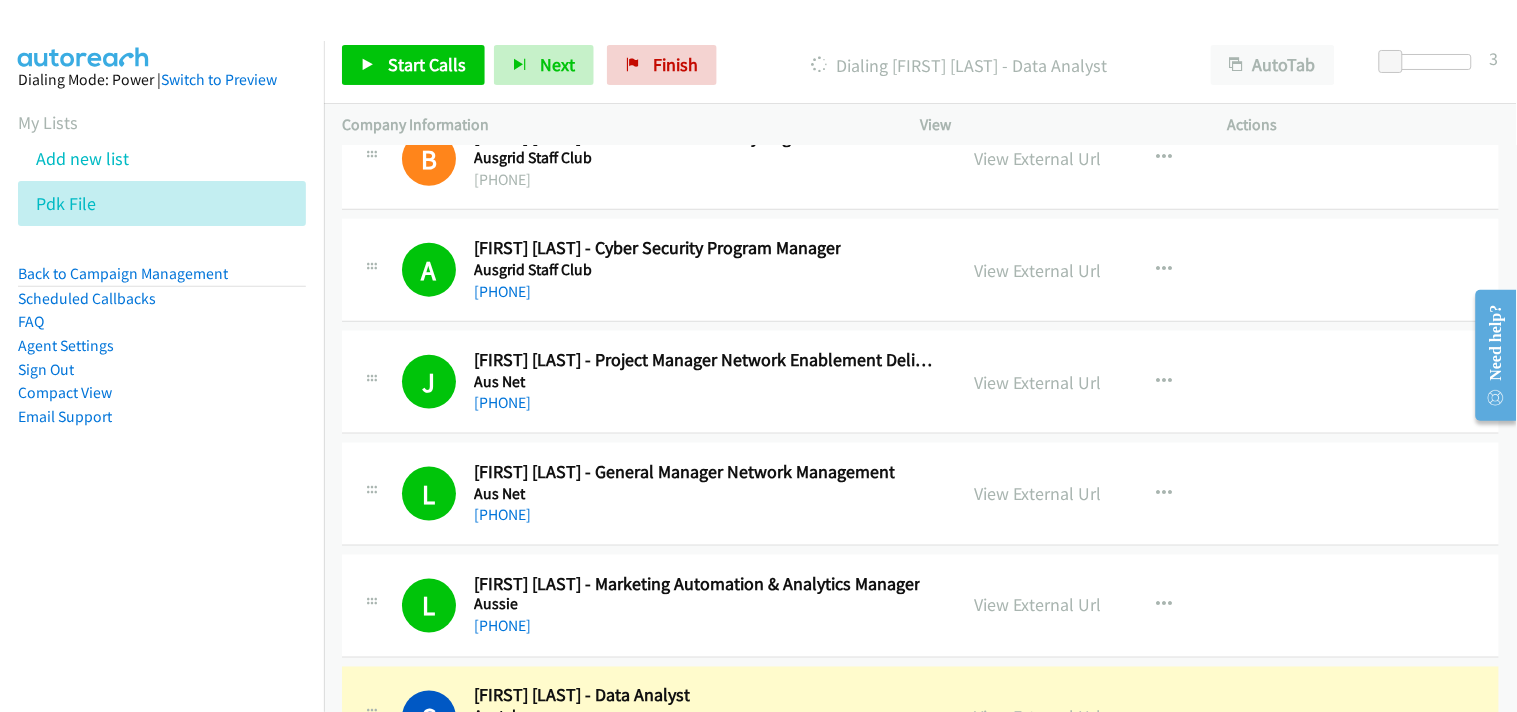 scroll, scrollTop: 29777, scrollLeft: 0, axis: vertical 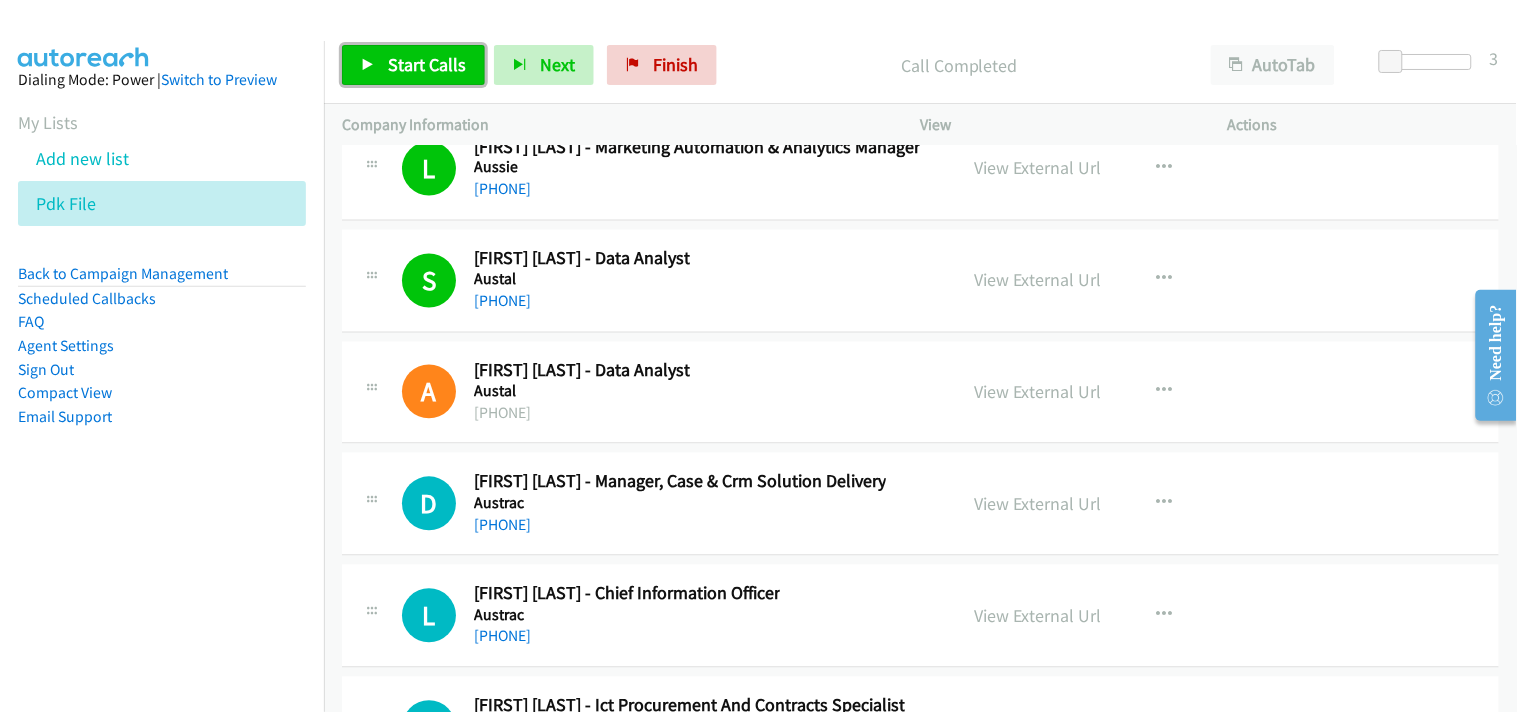 click on "Start Calls" at bounding box center (413, 65) 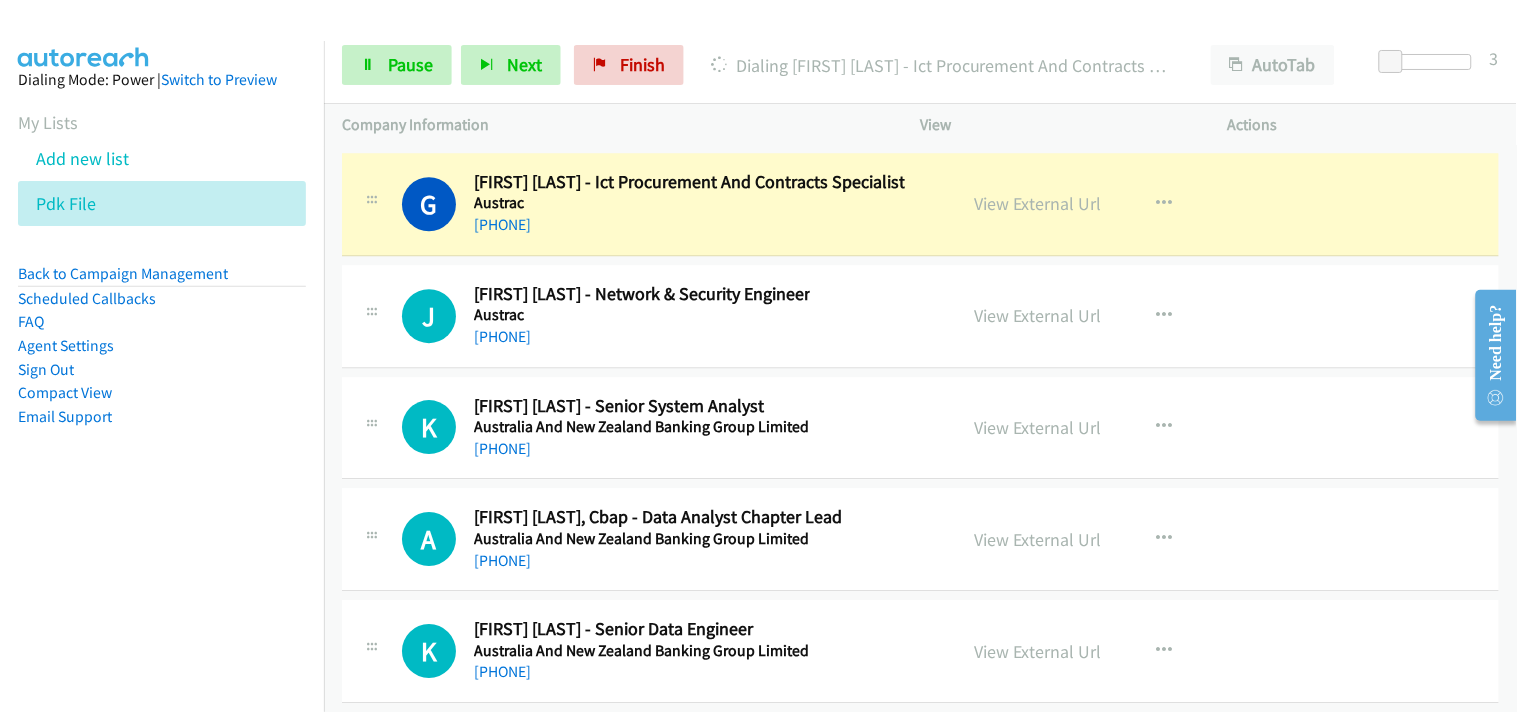 scroll, scrollTop: 30777, scrollLeft: 0, axis: vertical 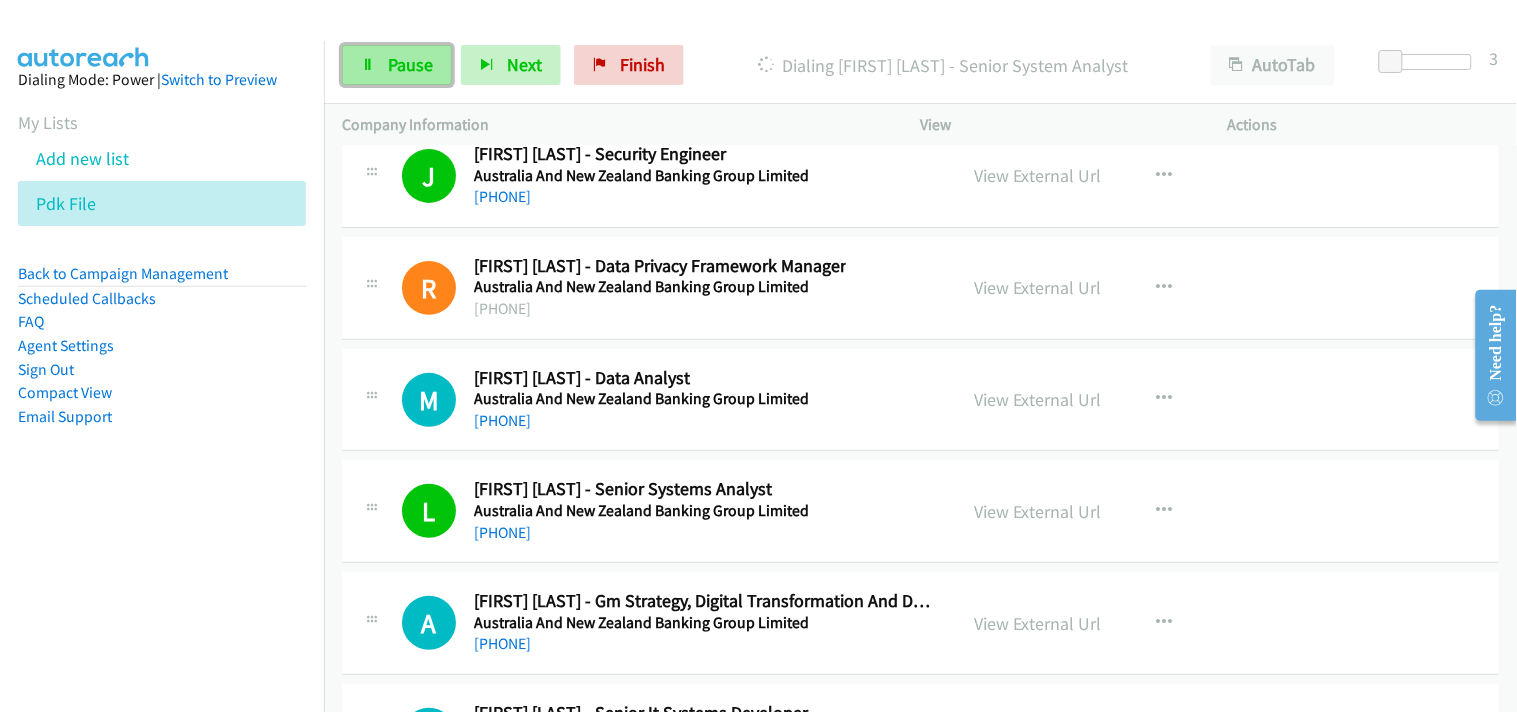 click on "Pause" at bounding box center [410, 64] 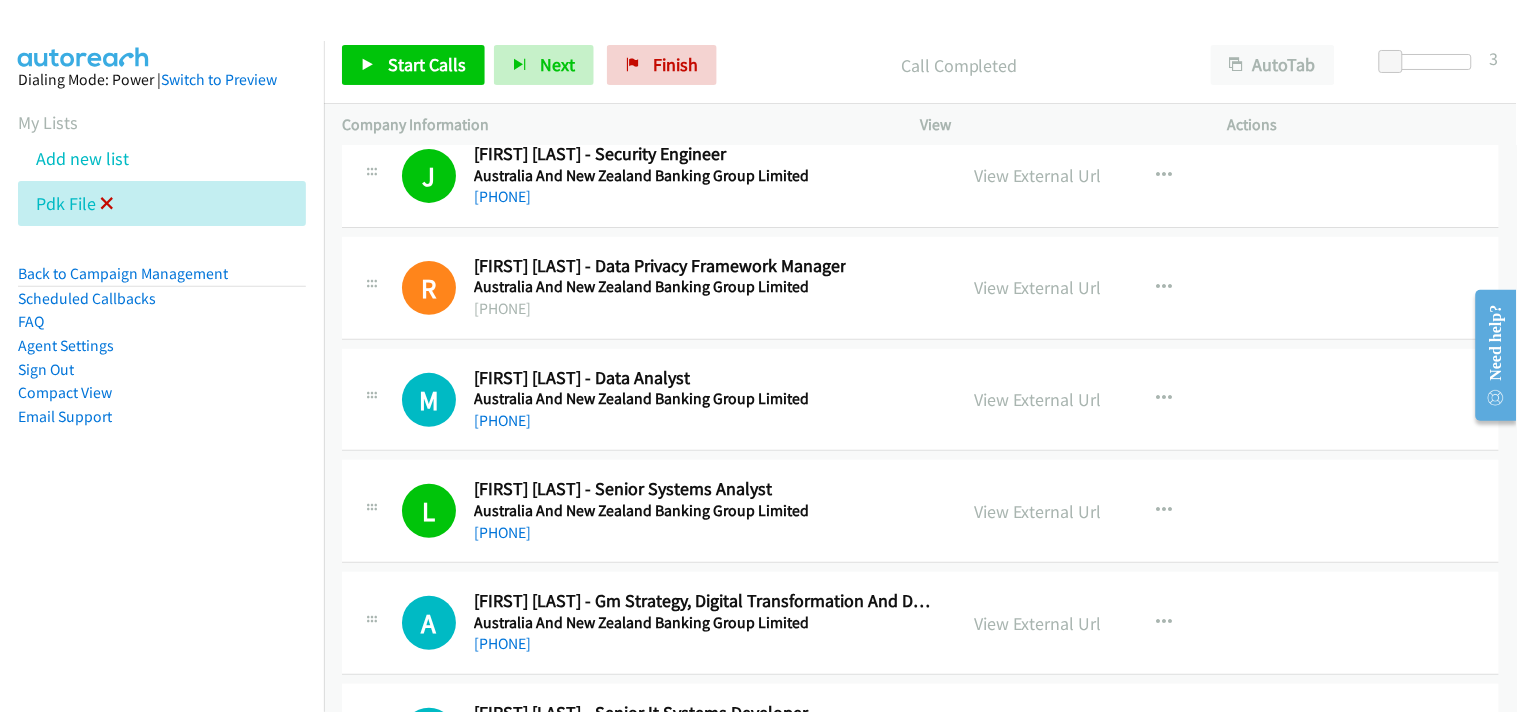click at bounding box center [107, 205] 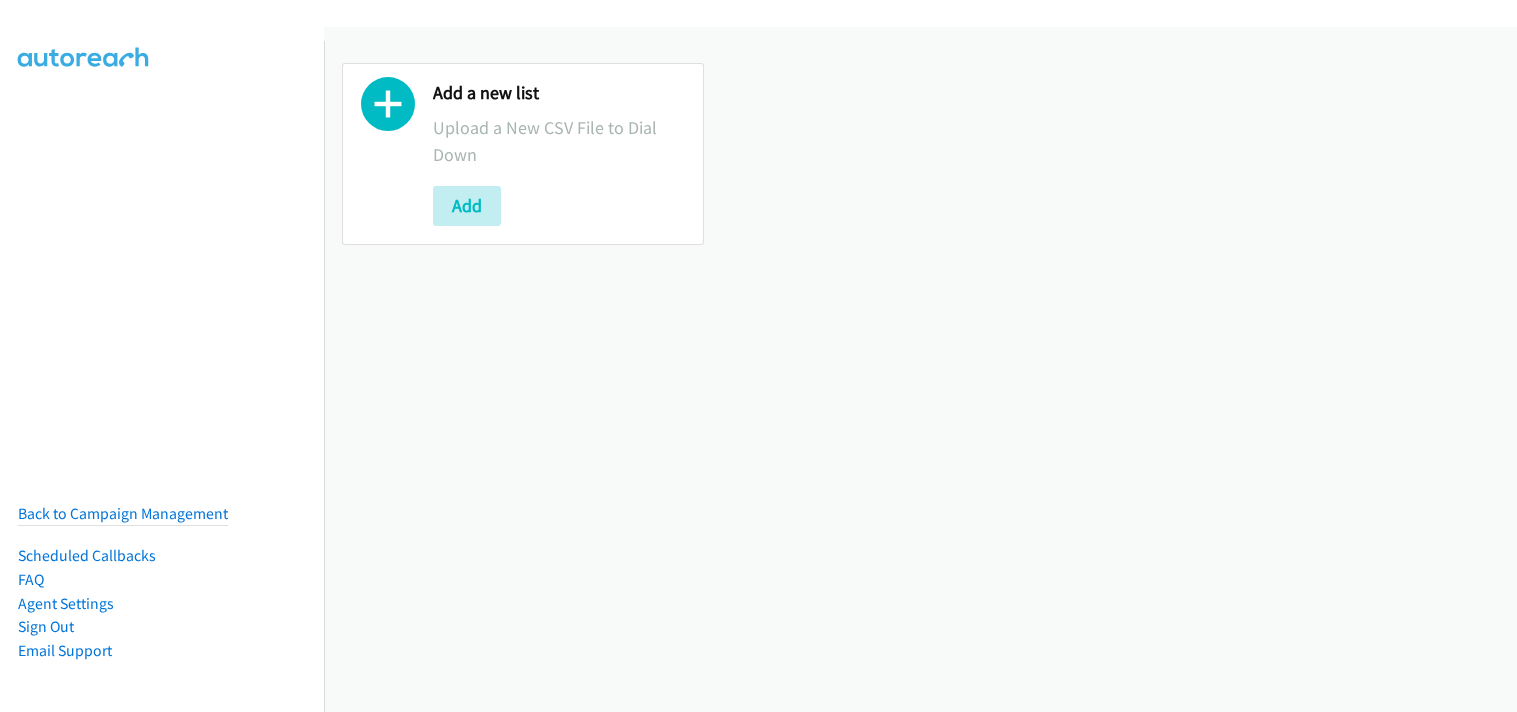 scroll, scrollTop: 0, scrollLeft: 0, axis: both 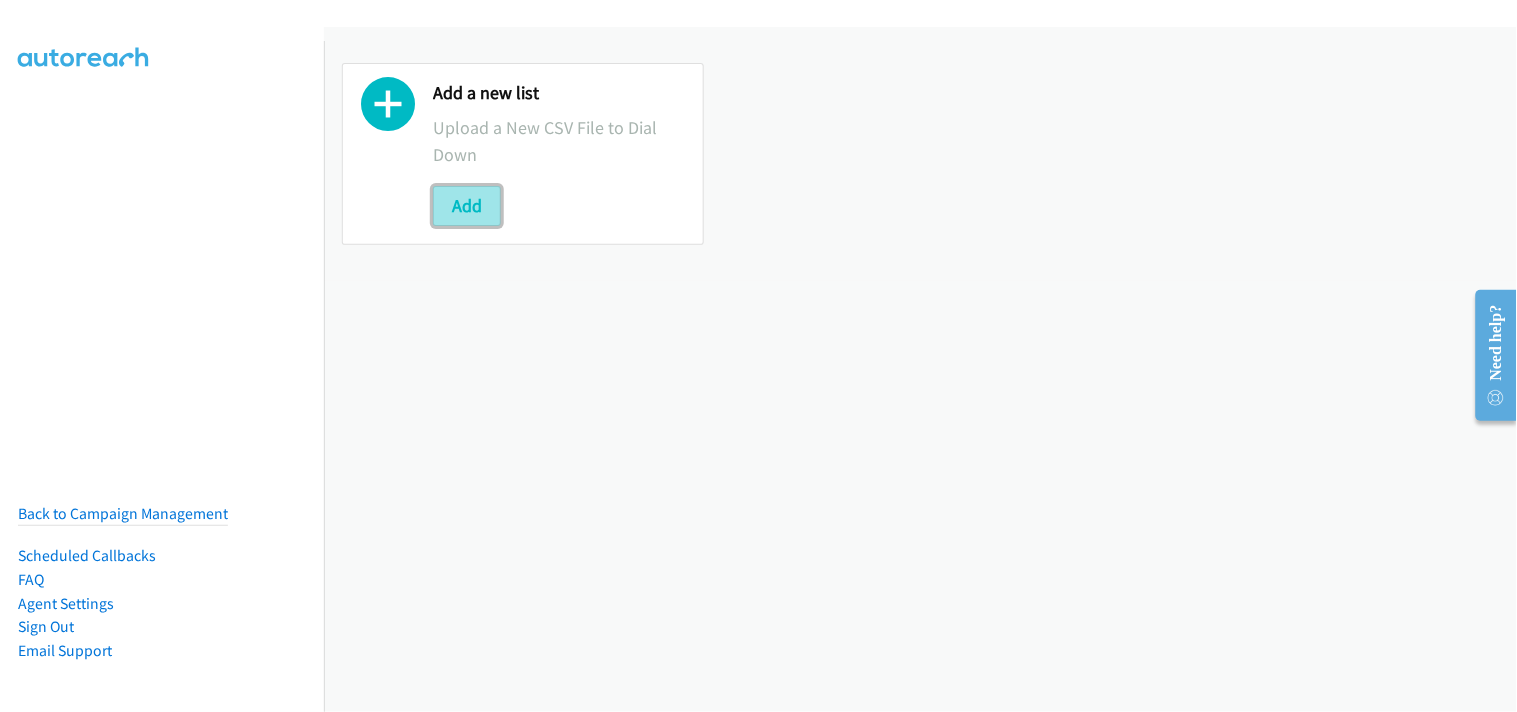 click on "Add" at bounding box center [467, 206] 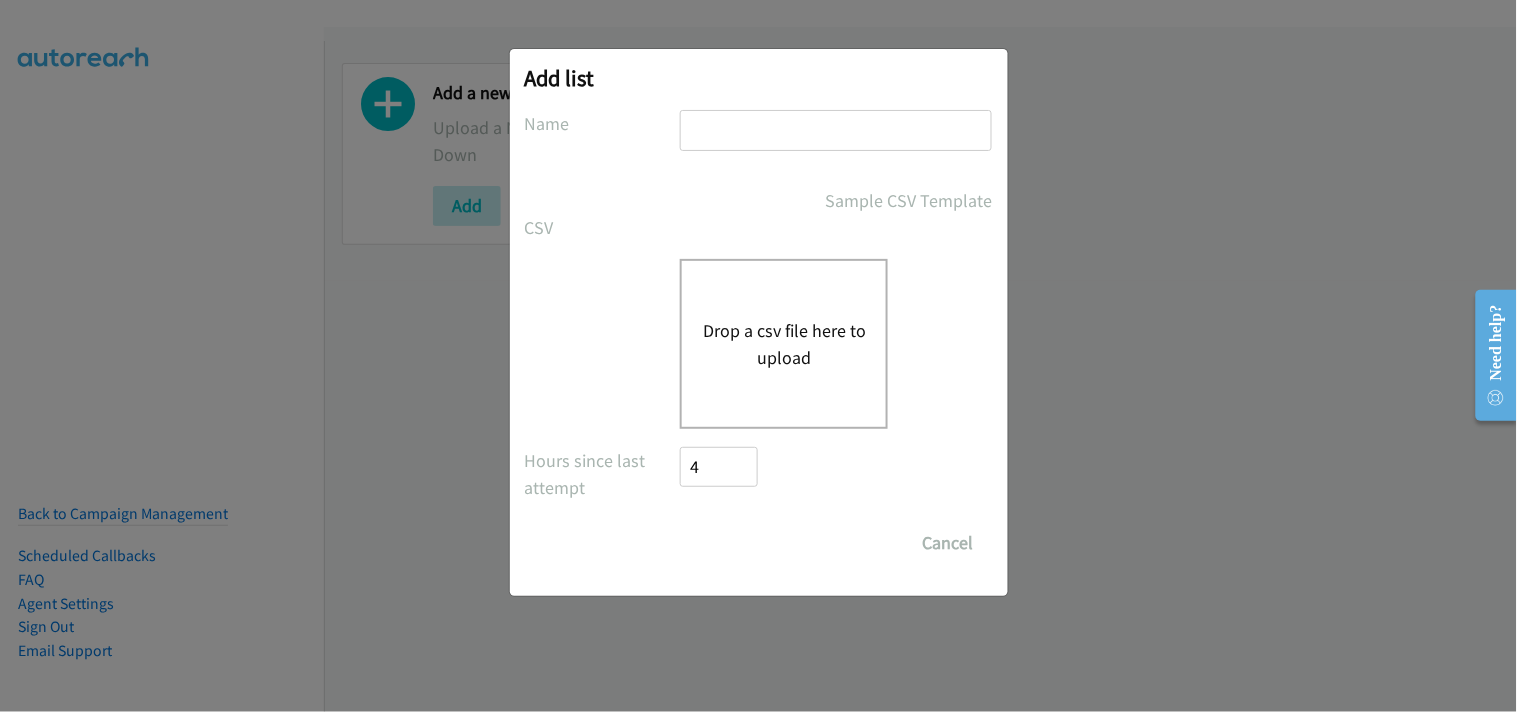 click at bounding box center (836, 130) 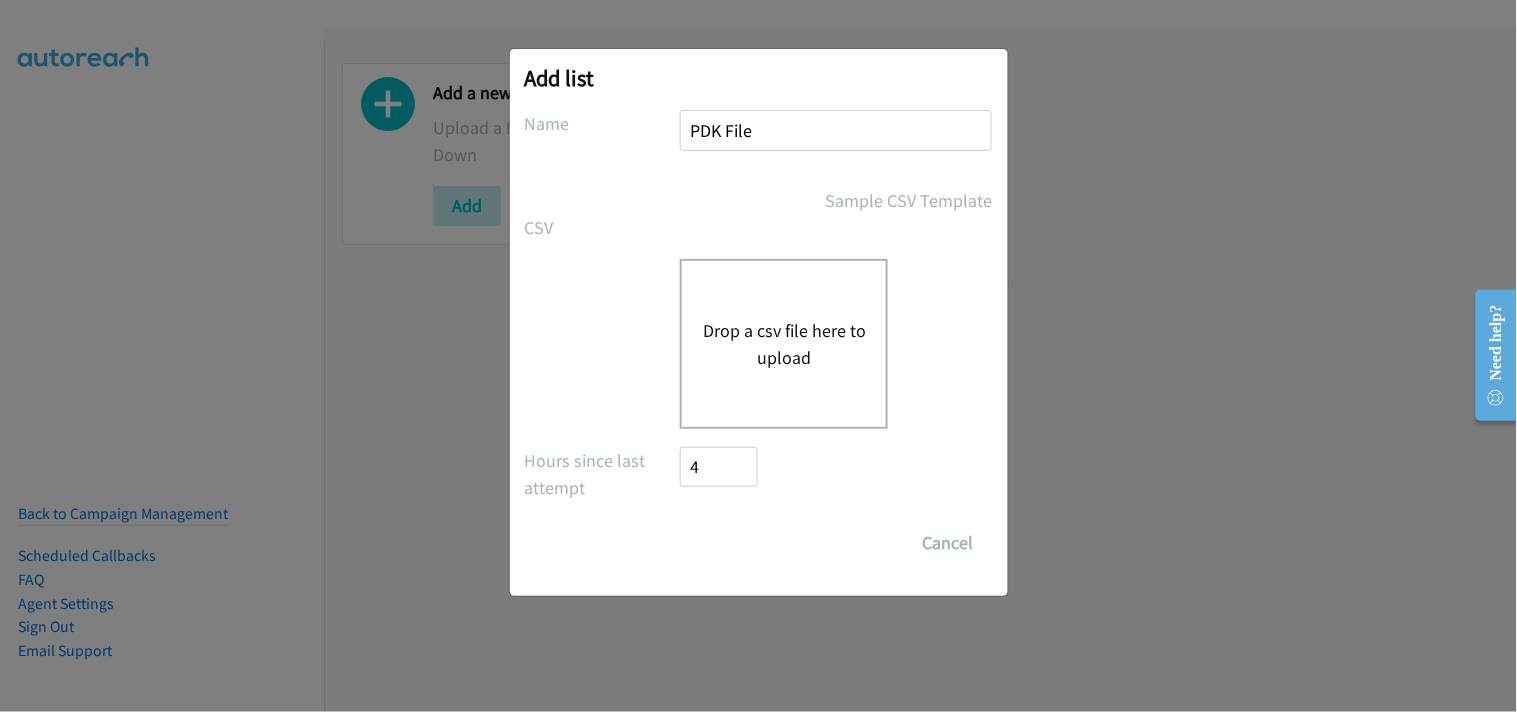 click on "Drop a csv file here to upload" at bounding box center [784, 344] 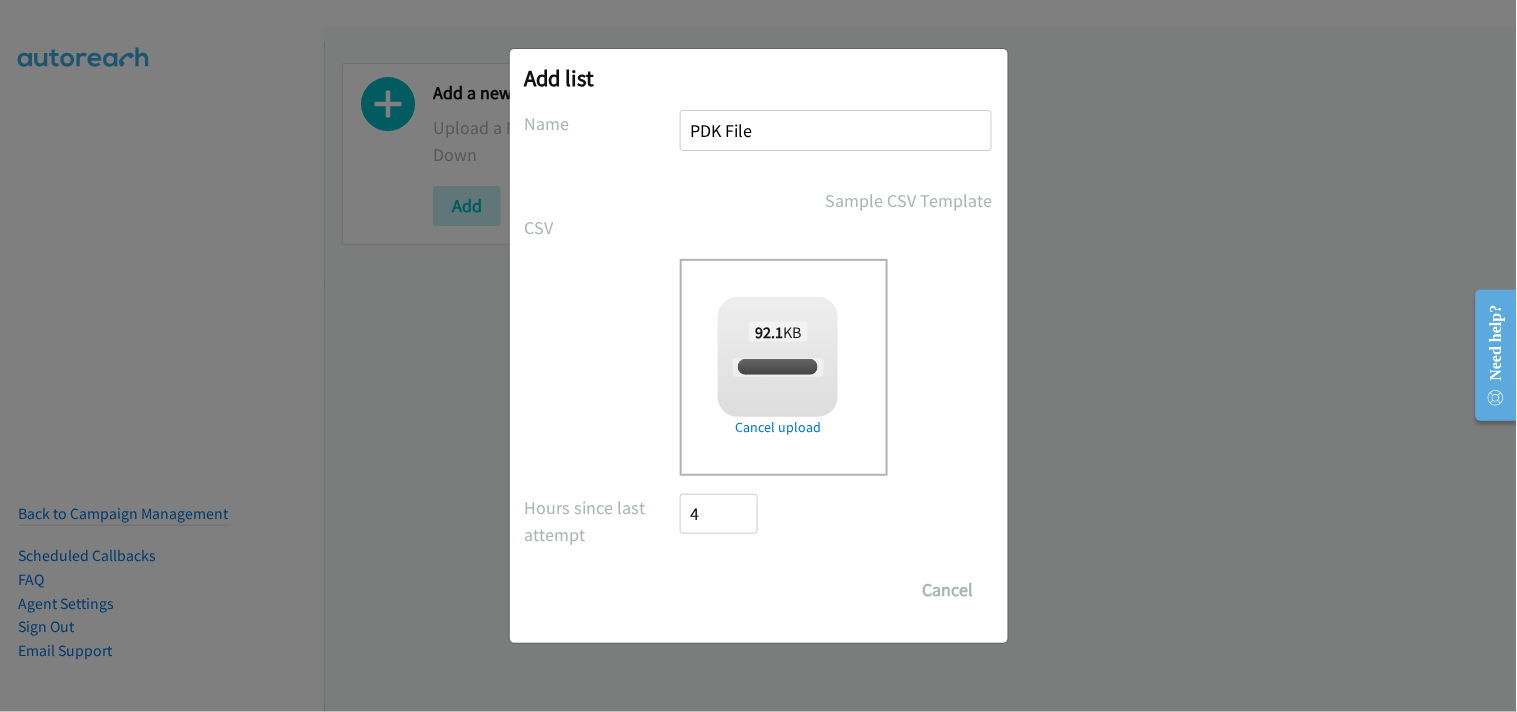 checkbox on "true" 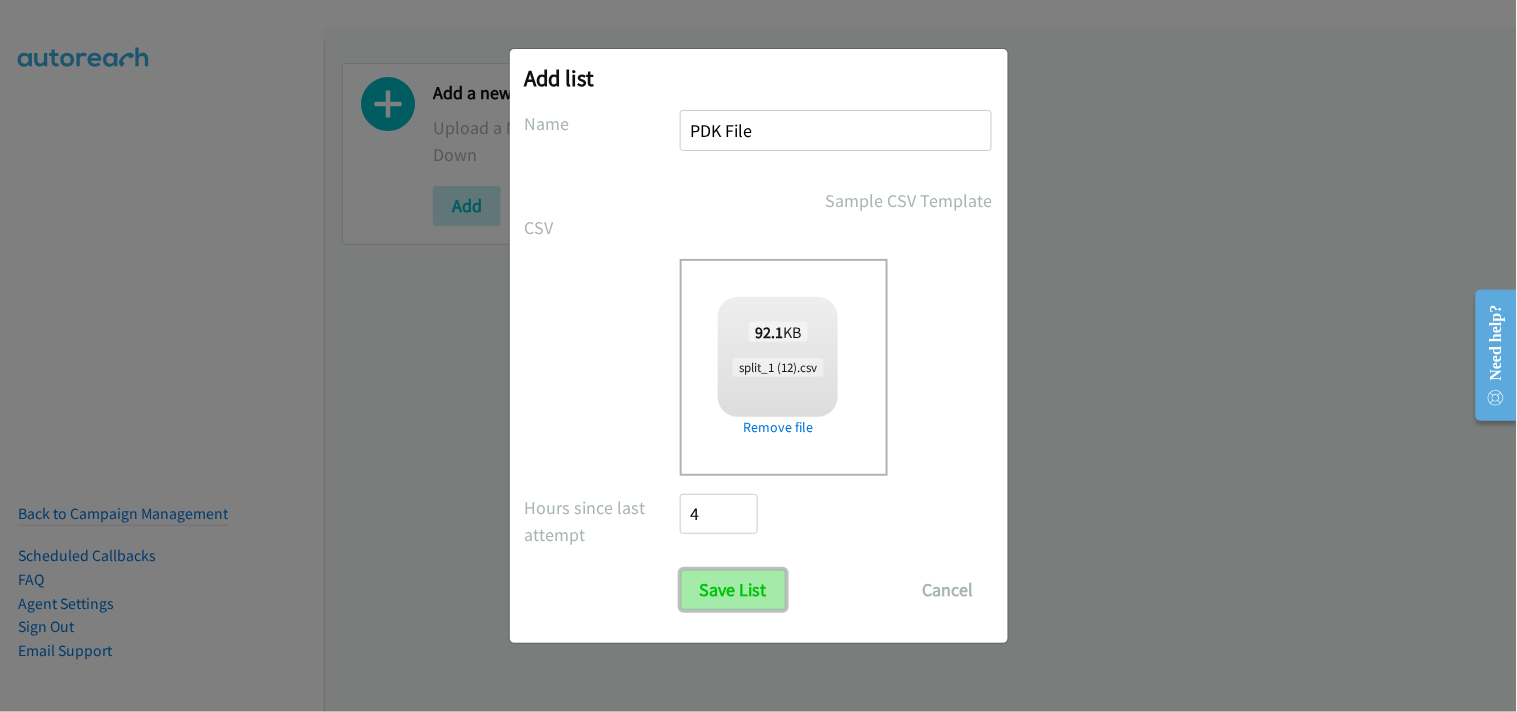 click on "Save List" at bounding box center (733, 590) 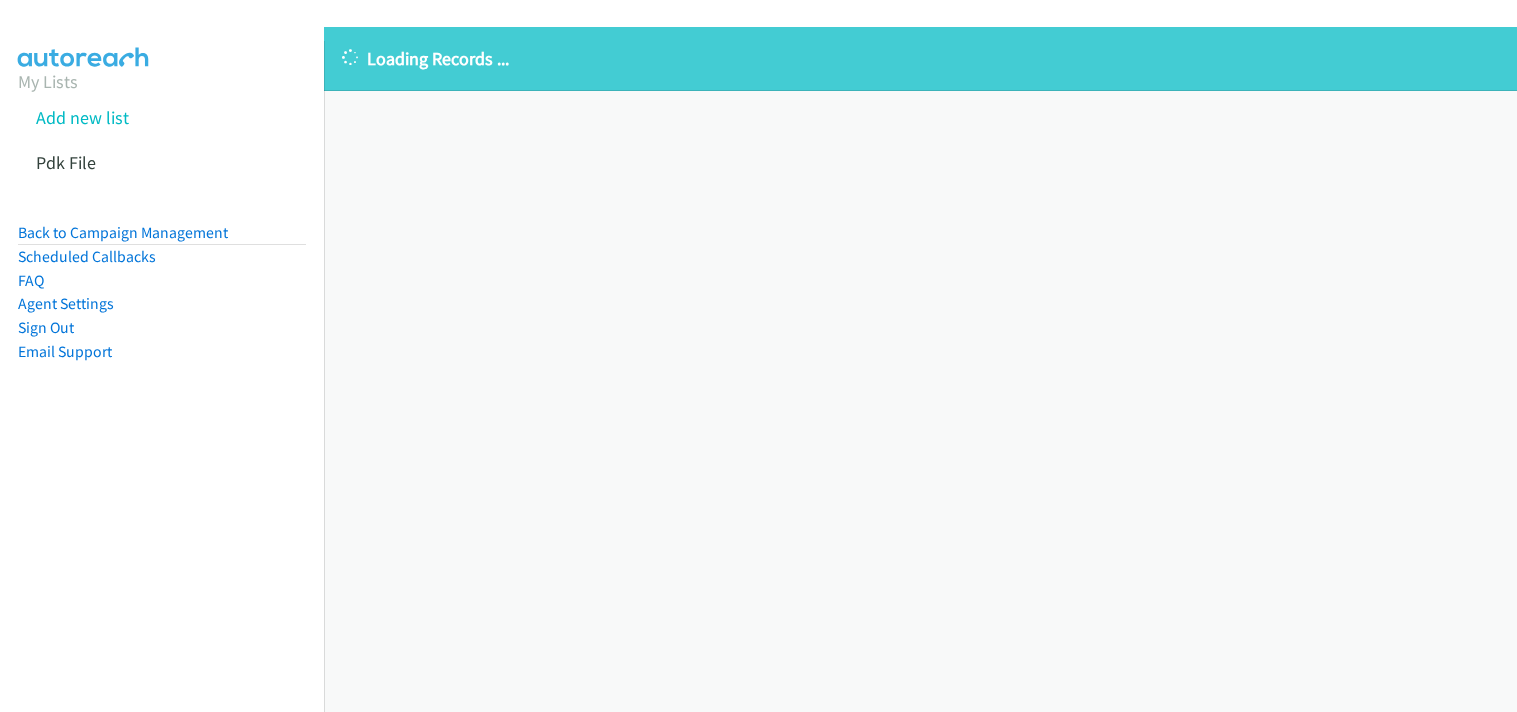 scroll, scrollTop: 0, scrollLeft: 0, axis: both 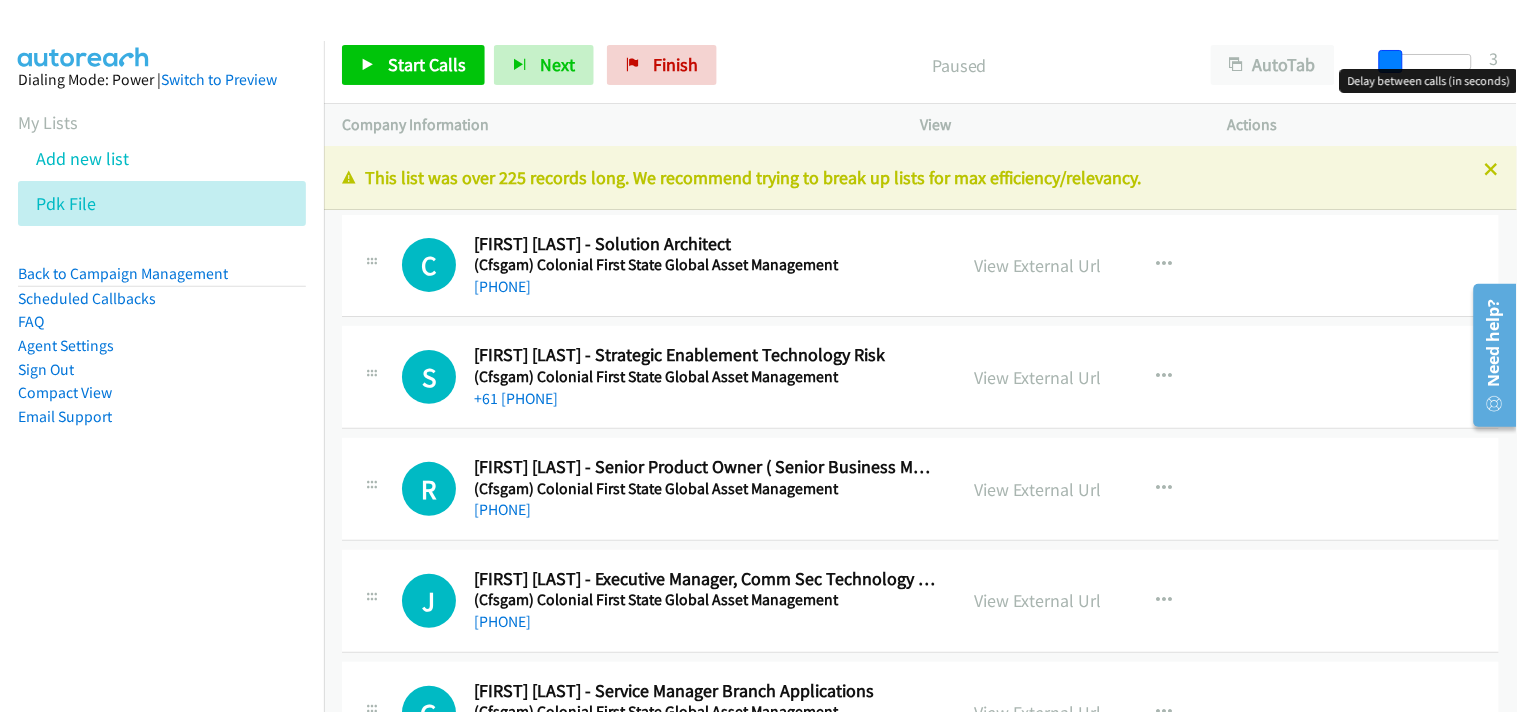 click at bounding box center [1391, 62] 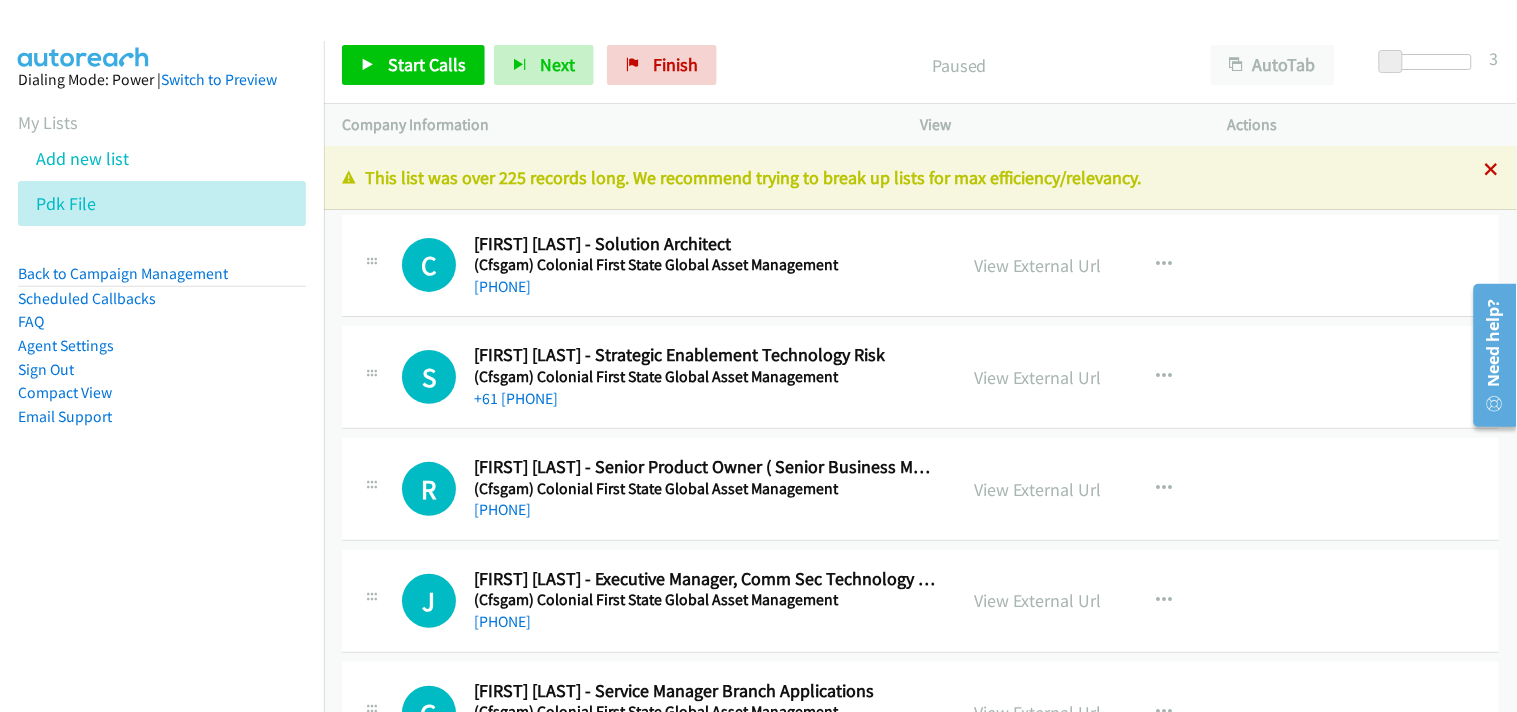 click on "This list was over 225 records long. We recommend trying to break up lists for max efficiency/relevancy." at bounding box center [920, 178] 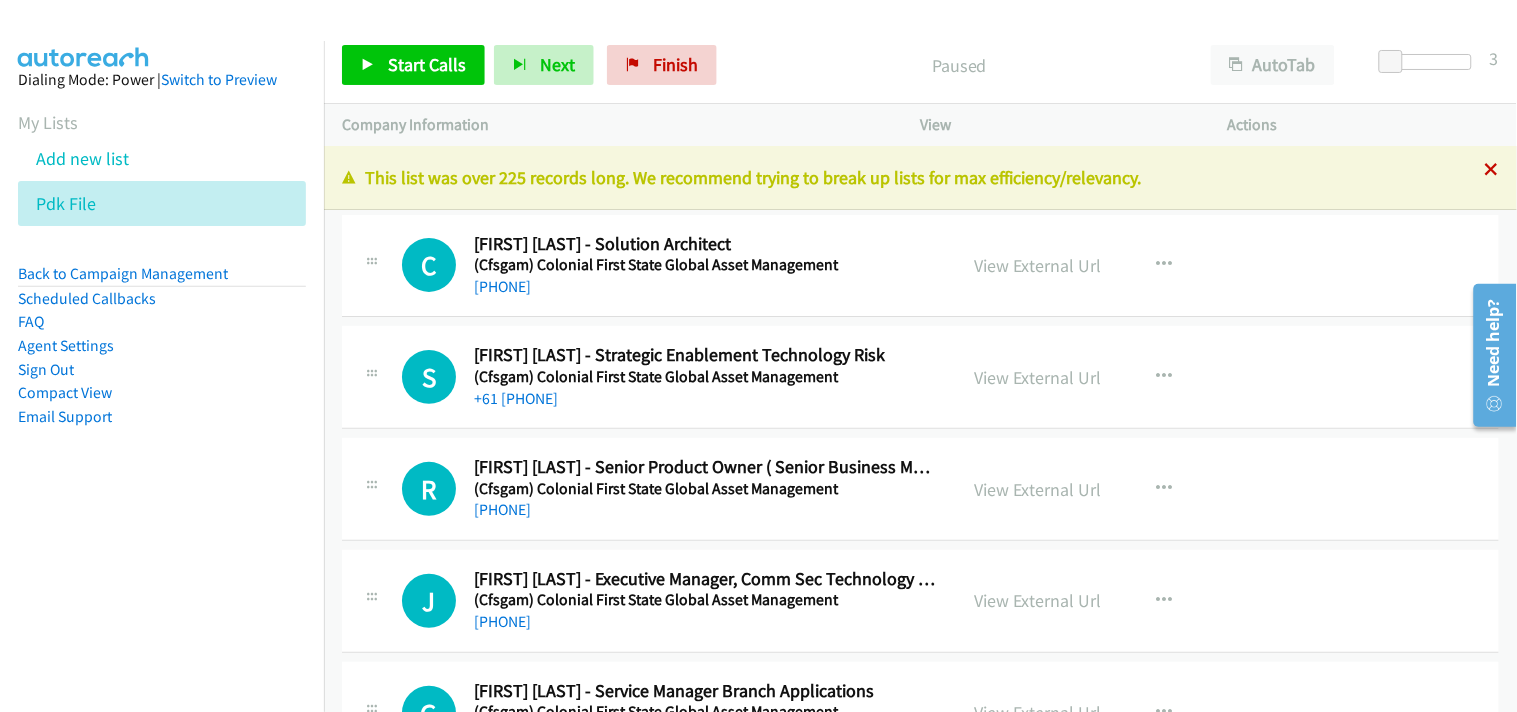 click at bounding box center [1492, 171] 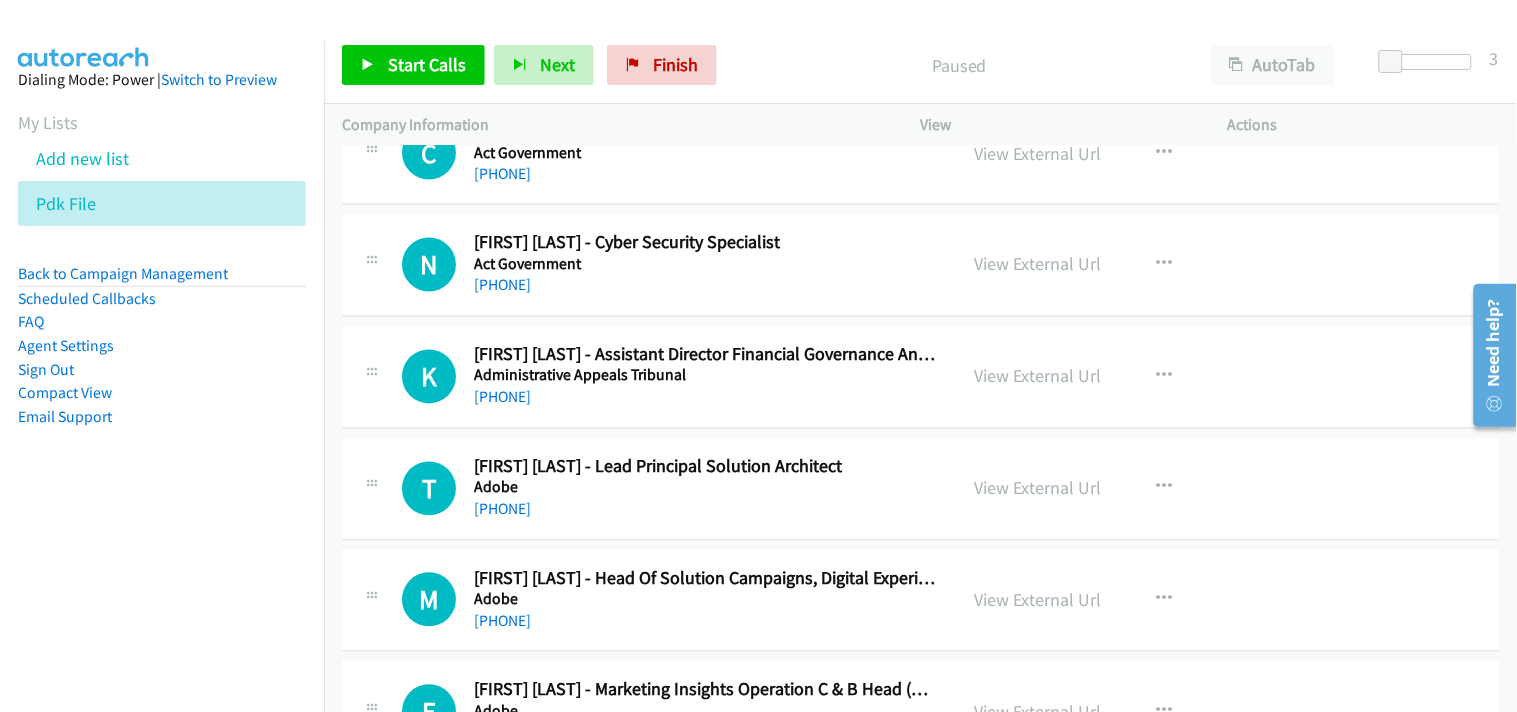 scroll, scrollTop: 6777, scrollLeft: 0, axis: vertical 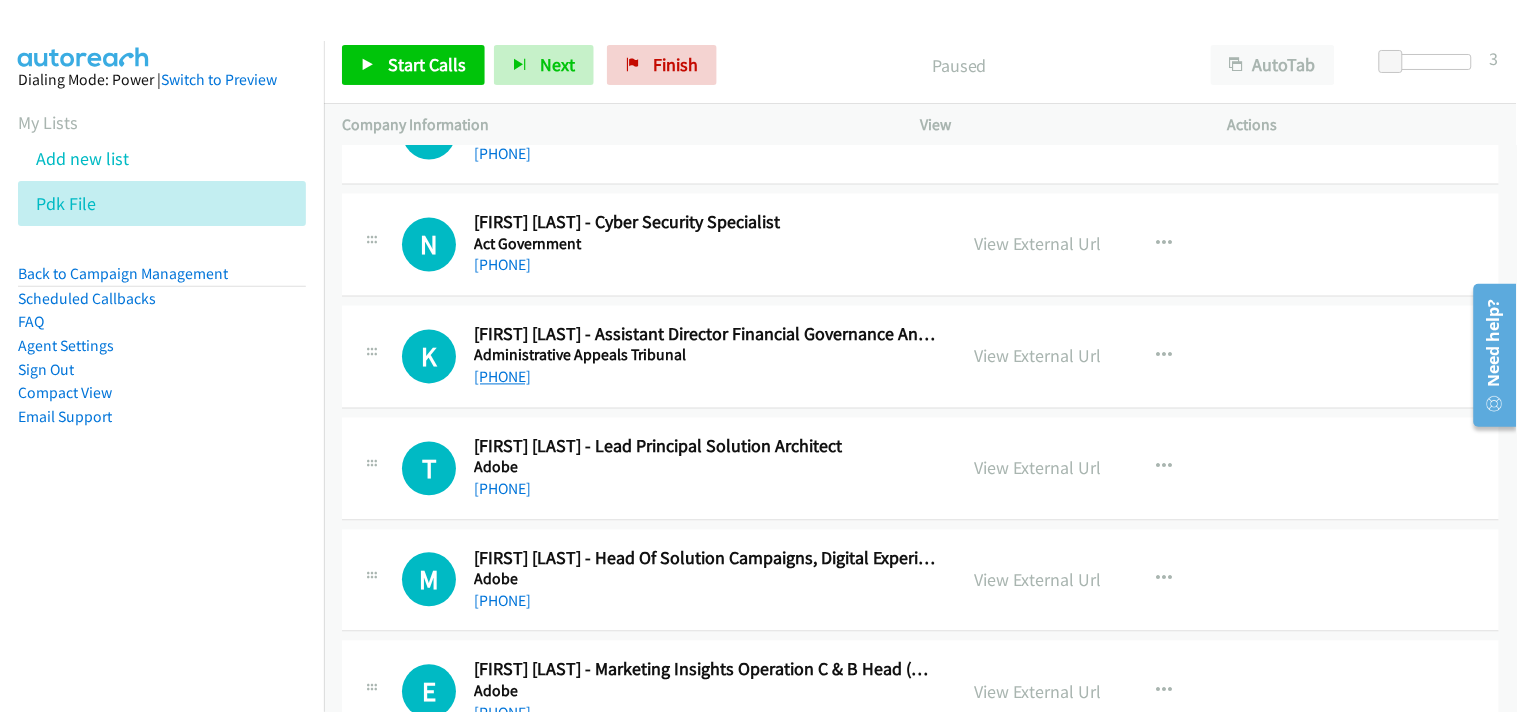 click on "[PHONE]" at bounding box center (502, 377) 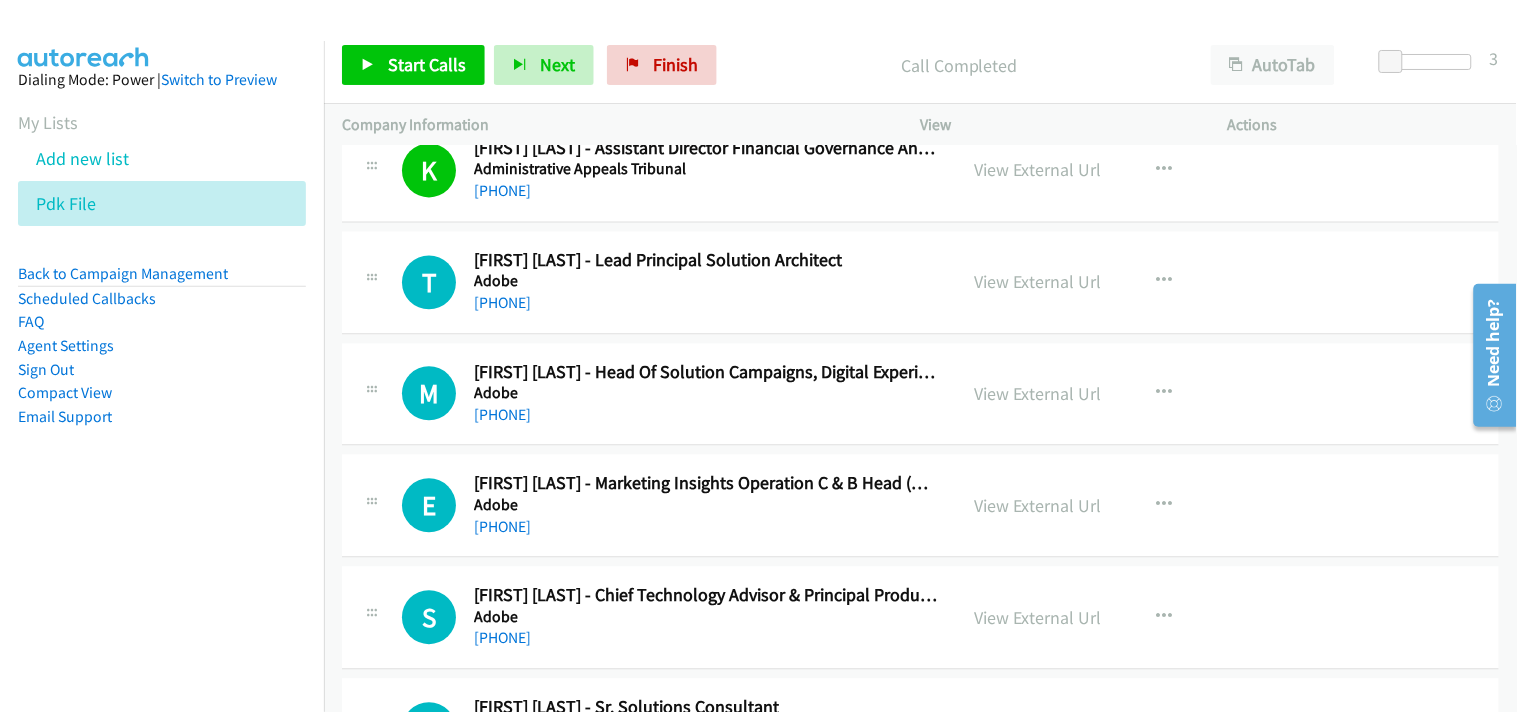 scroll, scrollTop: 7000, scrollLeft: 0, axis: vertical 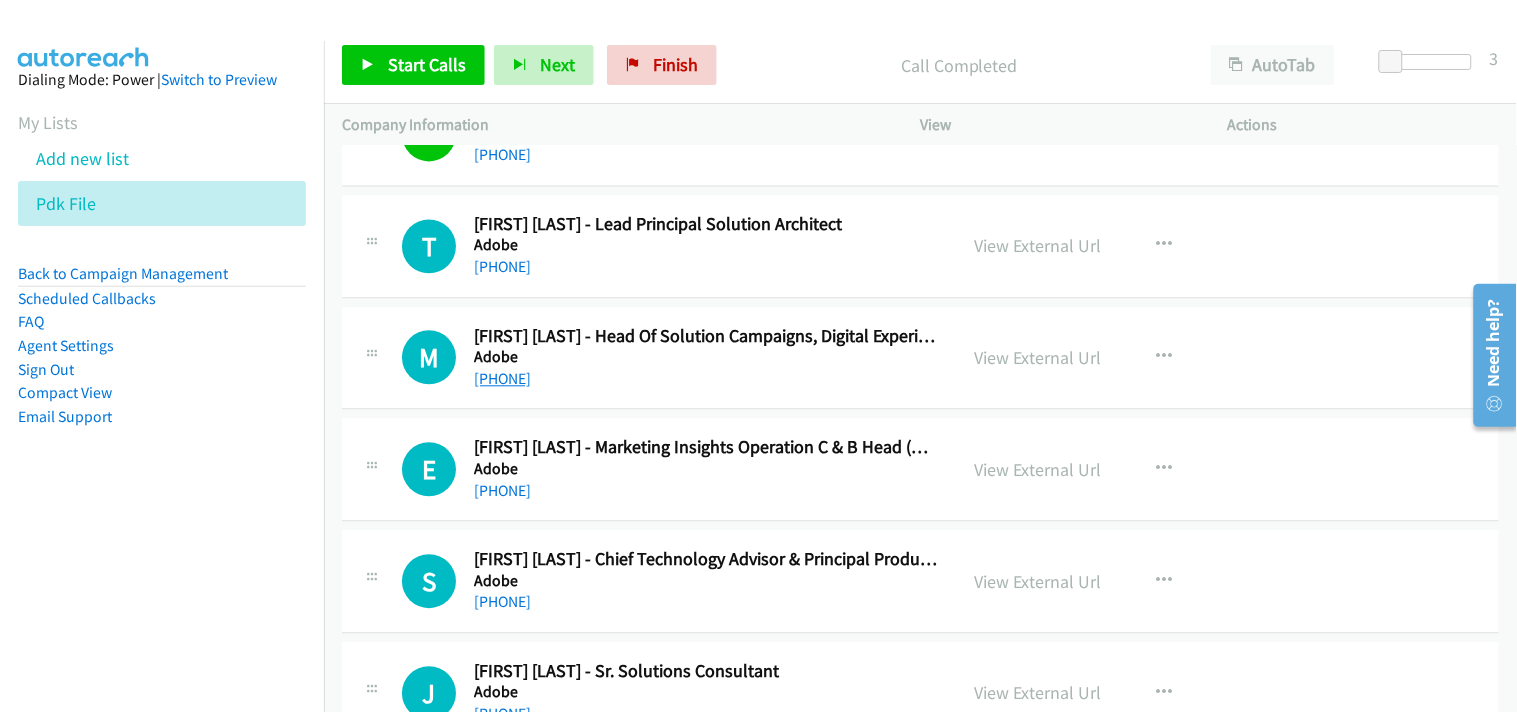 click on "[PHONE]" at bounding box center (502, 378) 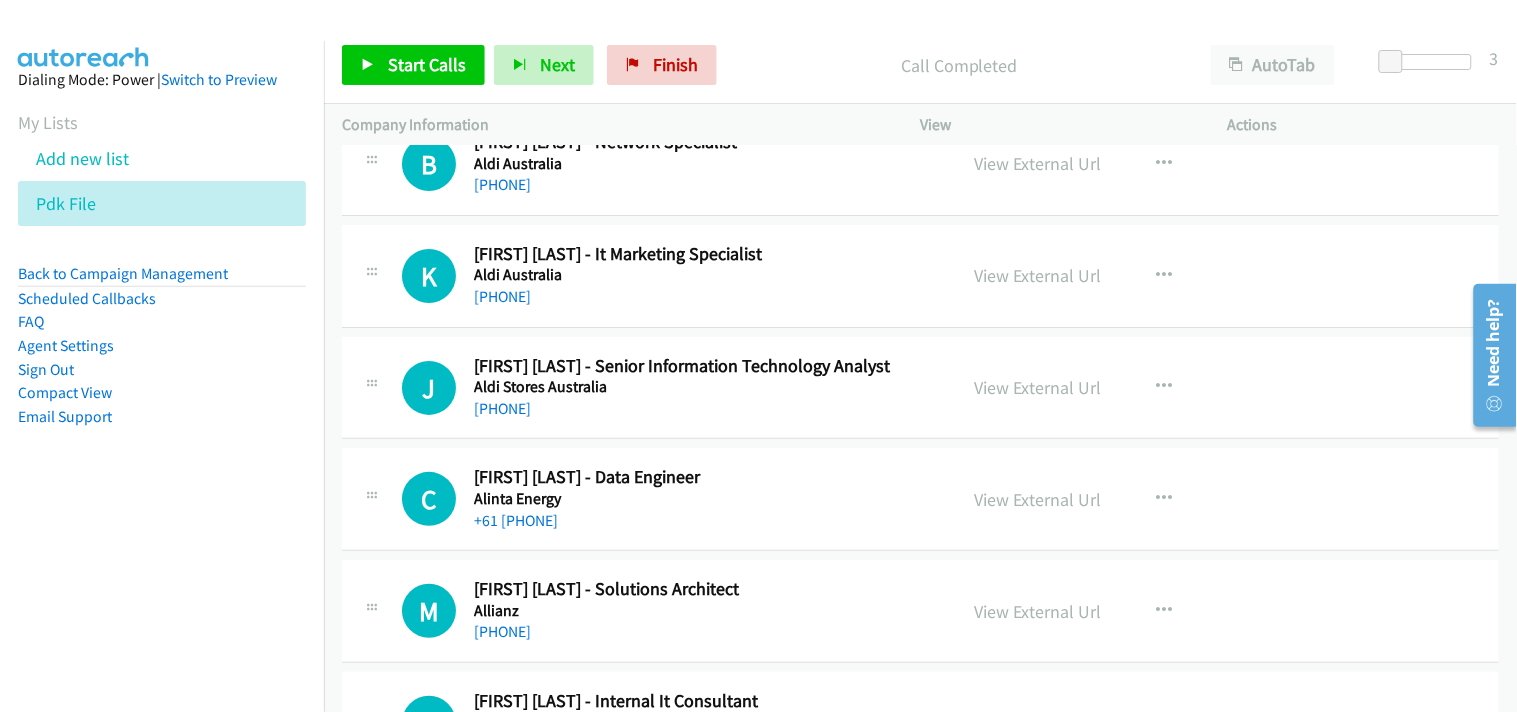 scroll, scrollTop: 11555, scrollLeft: 0, axis: vertical 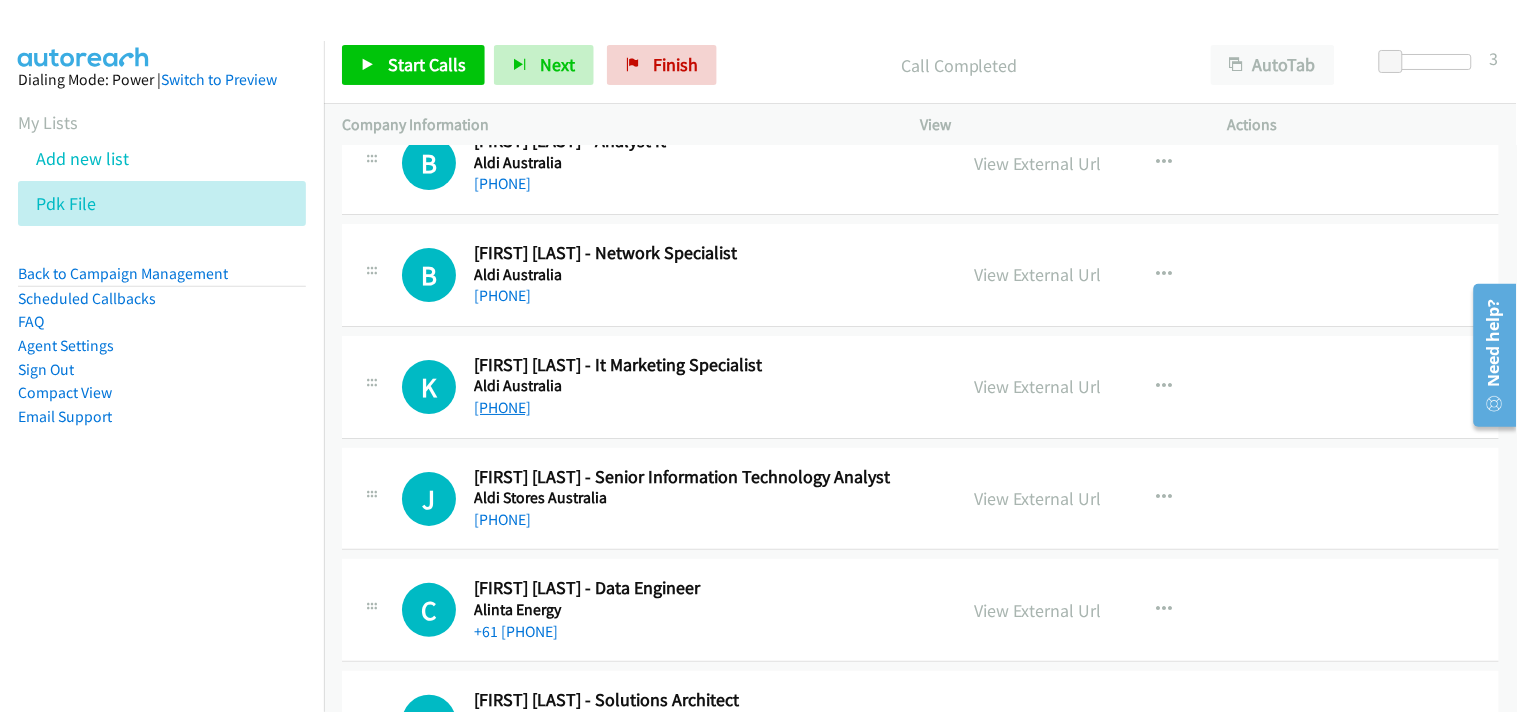 click on "[PHONE]" at bounding box center (502, 407) 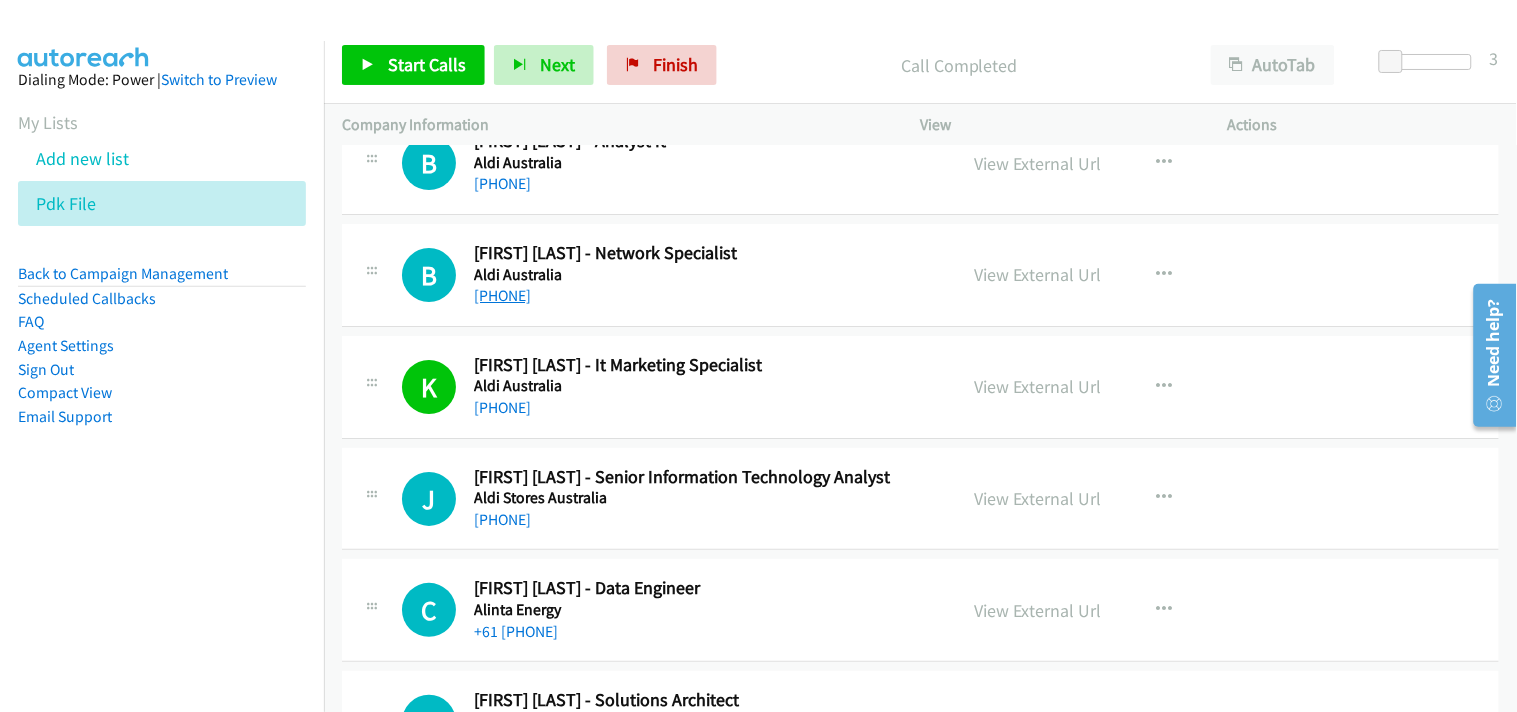 click on "[PHONE]" at bounding box center (502, 295) 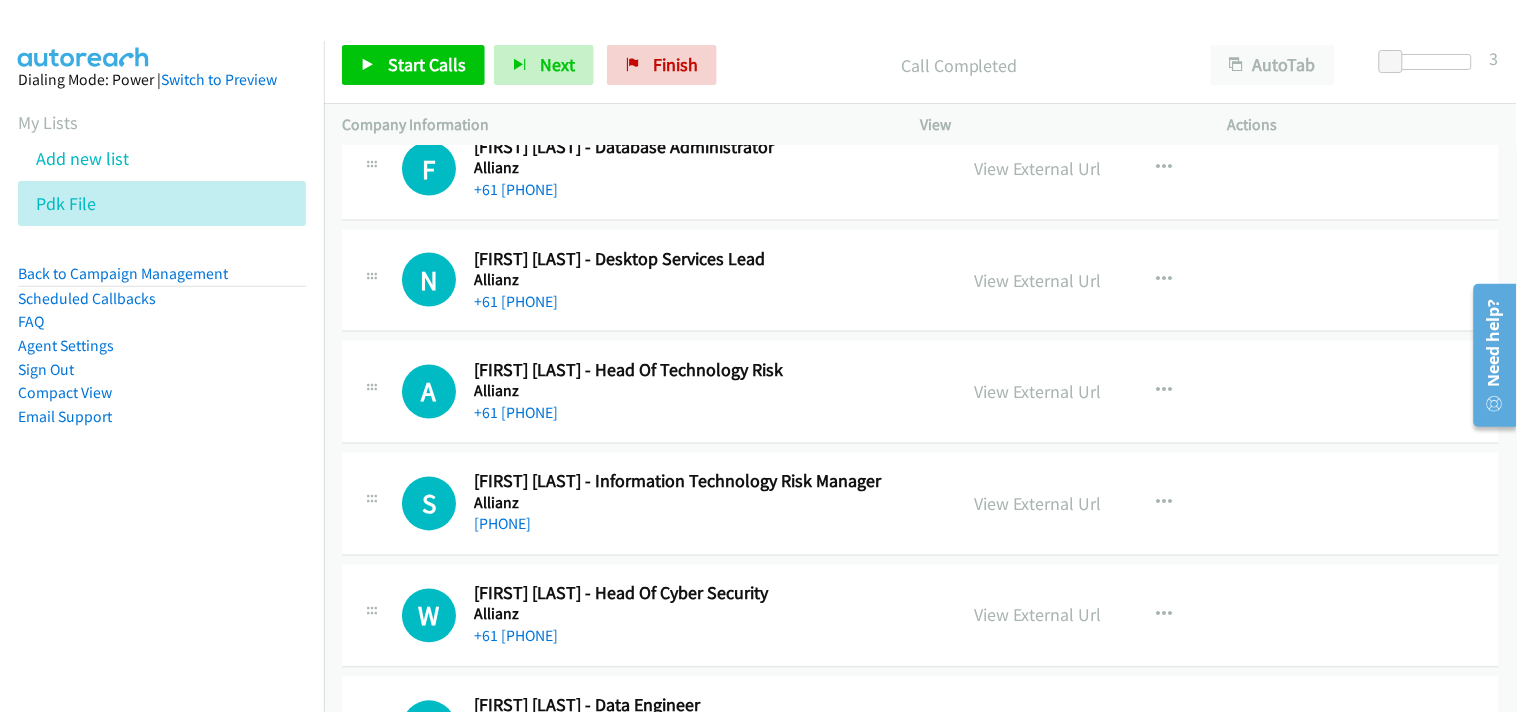 scroll, scrollTop: 12555, scrollLeft: 0, axis: vertical 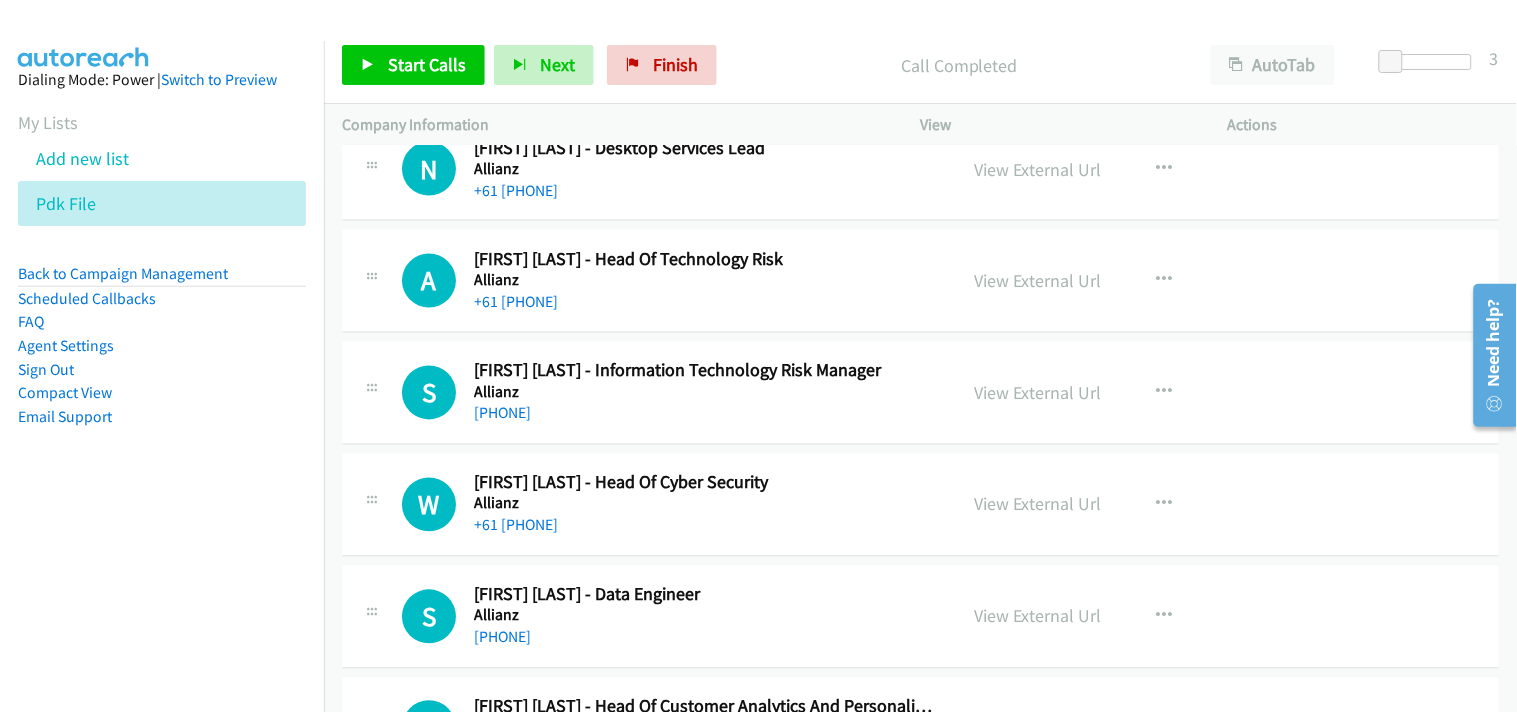 click on "+61 [PHONE]" at bounding box center (705, 303) 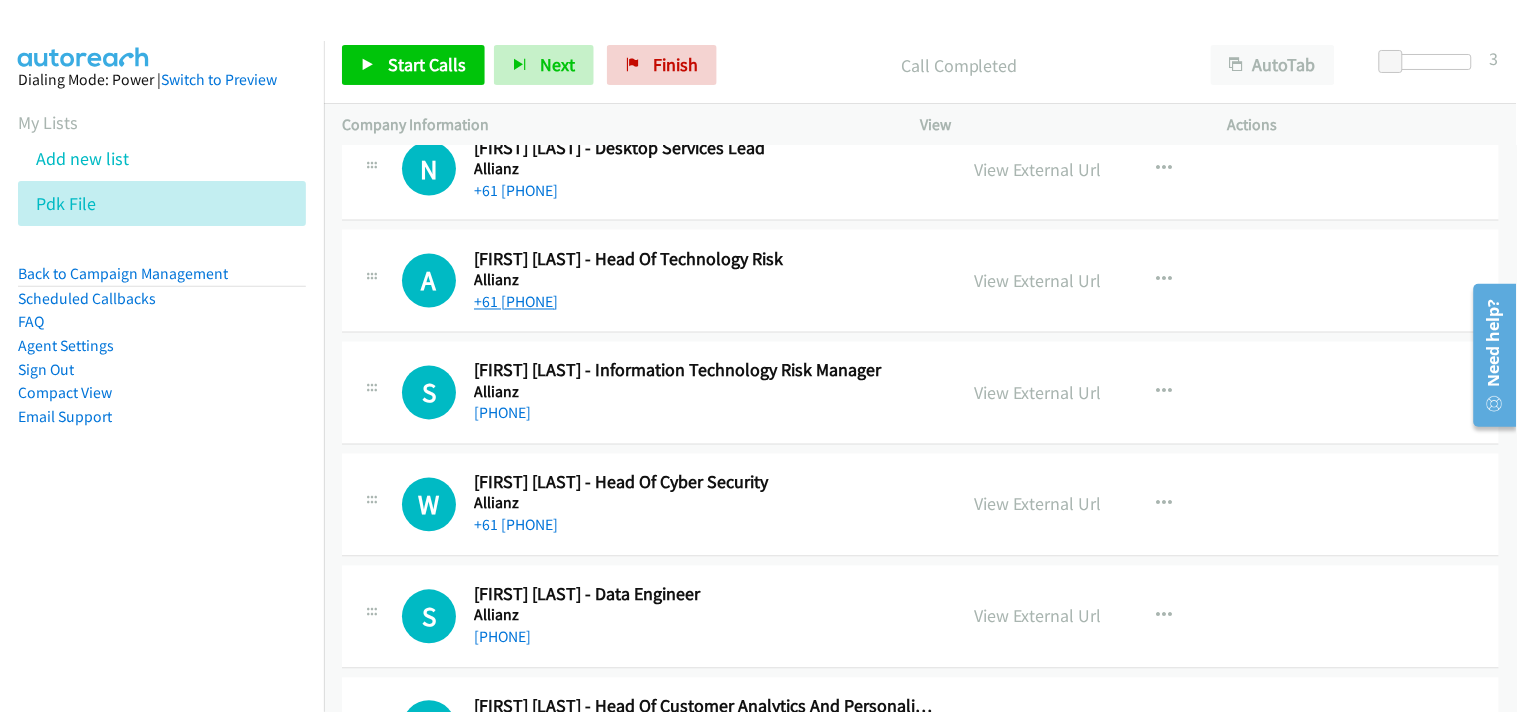 click on "+61 [PHONE]" at bounding box center (516, 302) 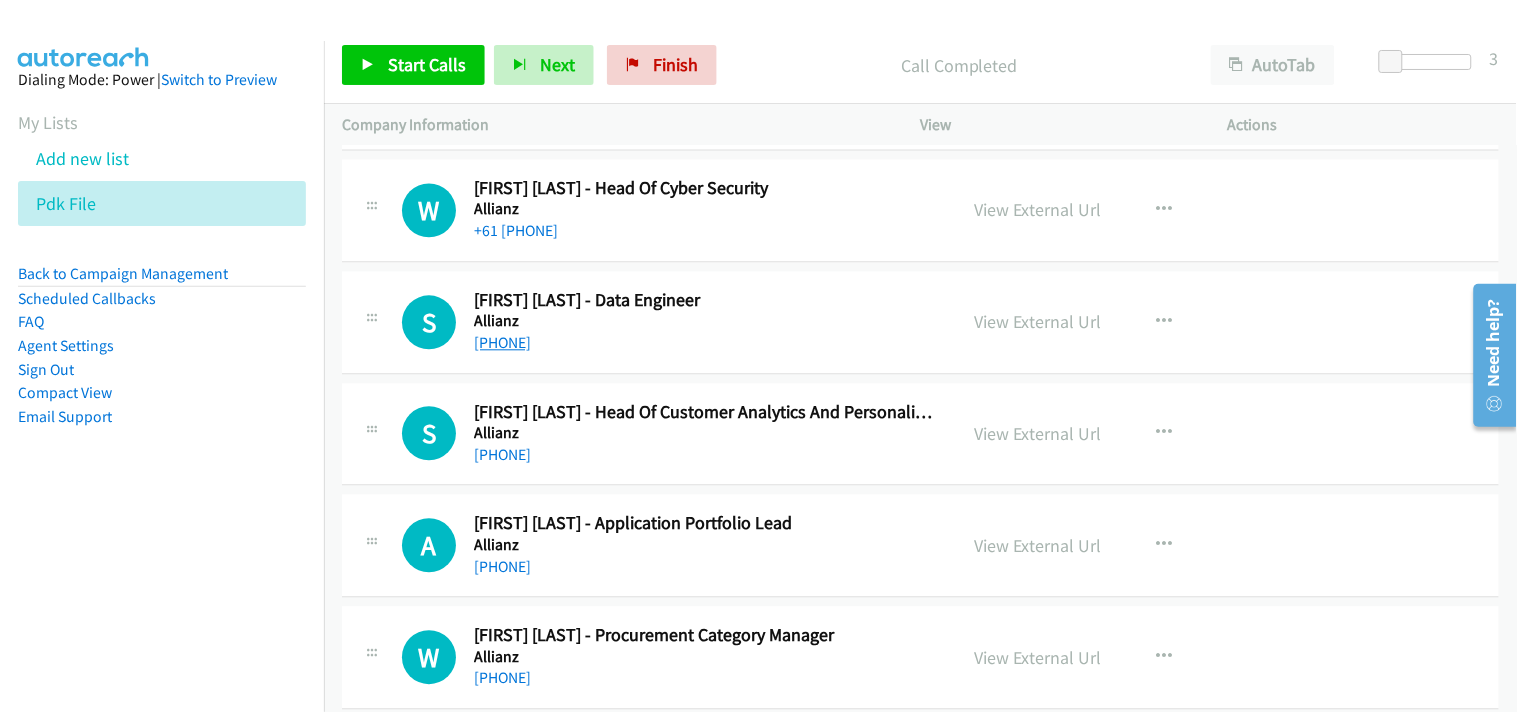 scroll, scrollTop: 12888, scrollLeft: 0, axis: vertical 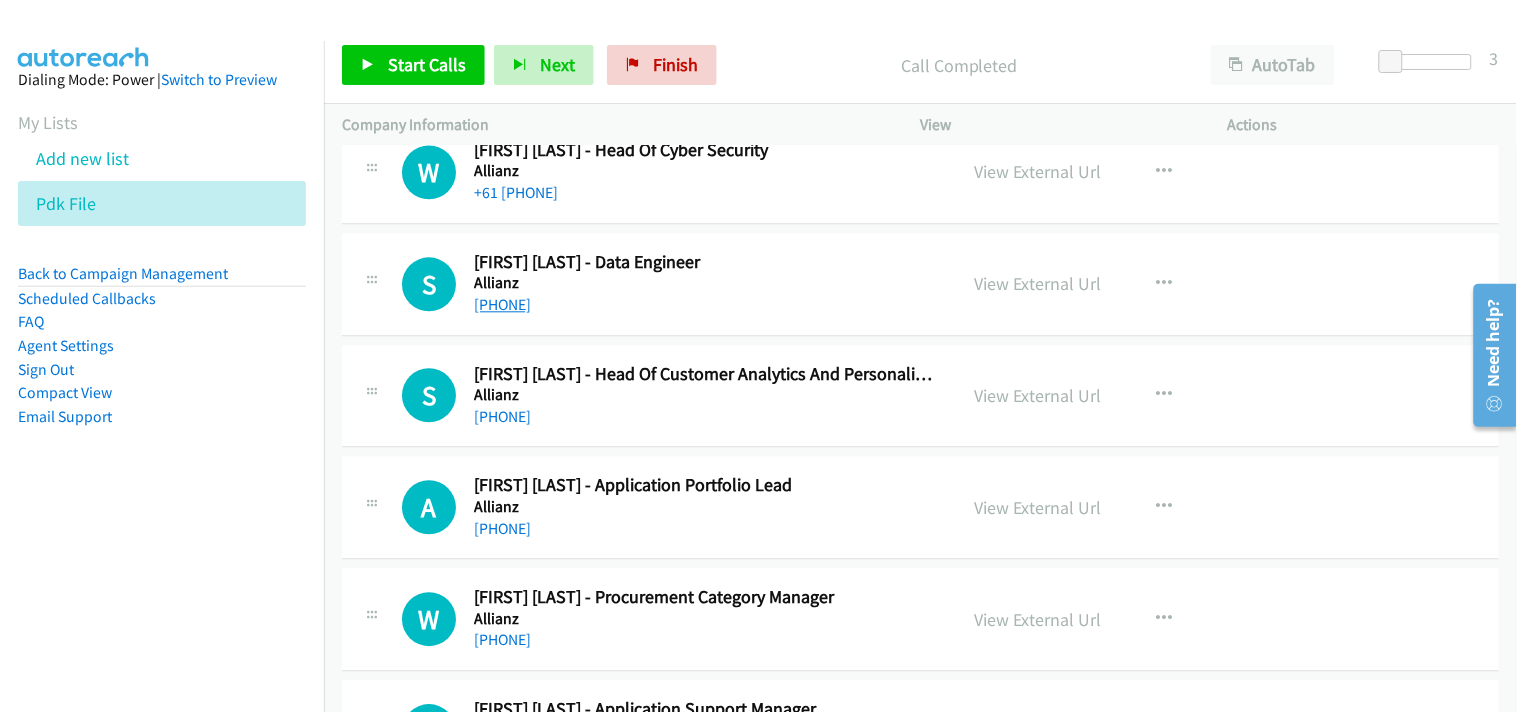 click on "[PHONE]" at bounding box center [502, 304] 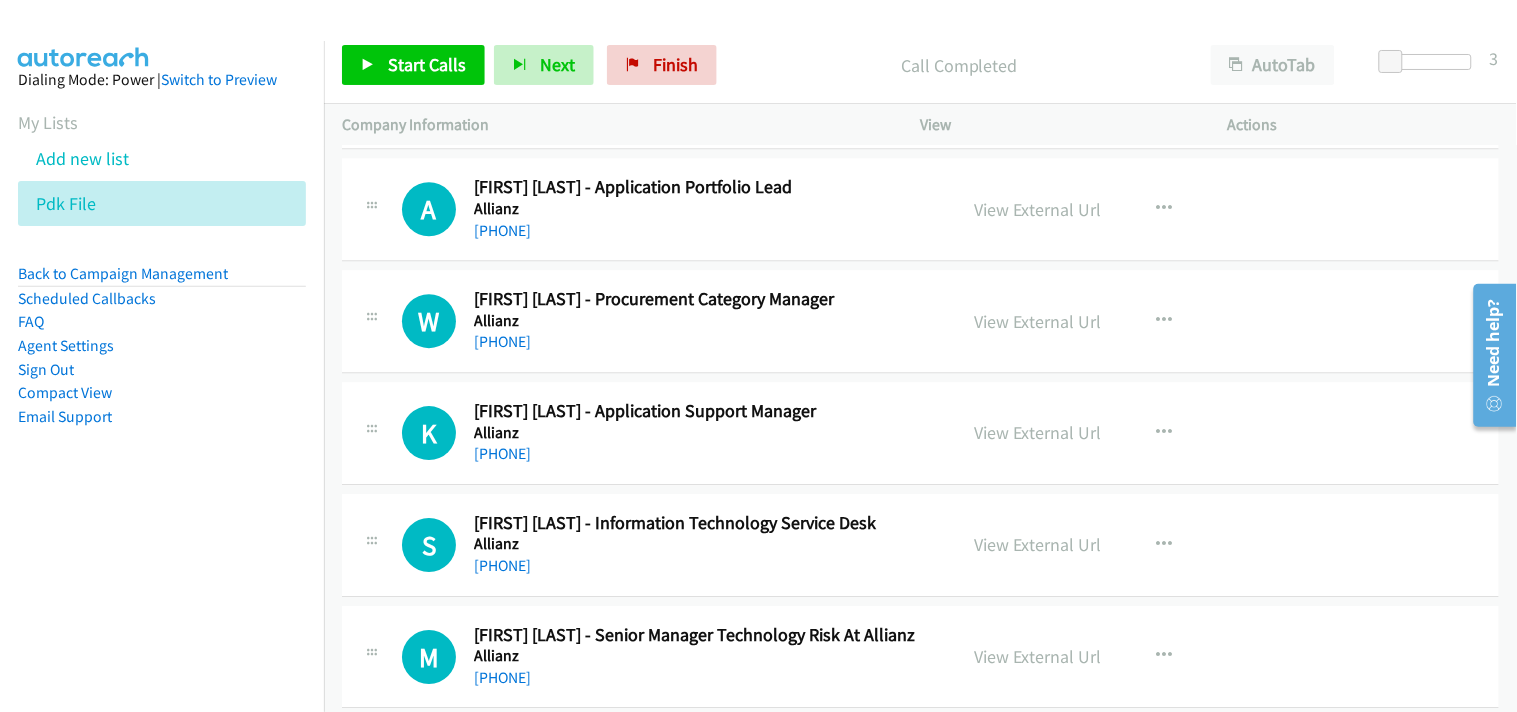 scroll, scrollTop: 13222, scrollLeft: 0, axis: vertical 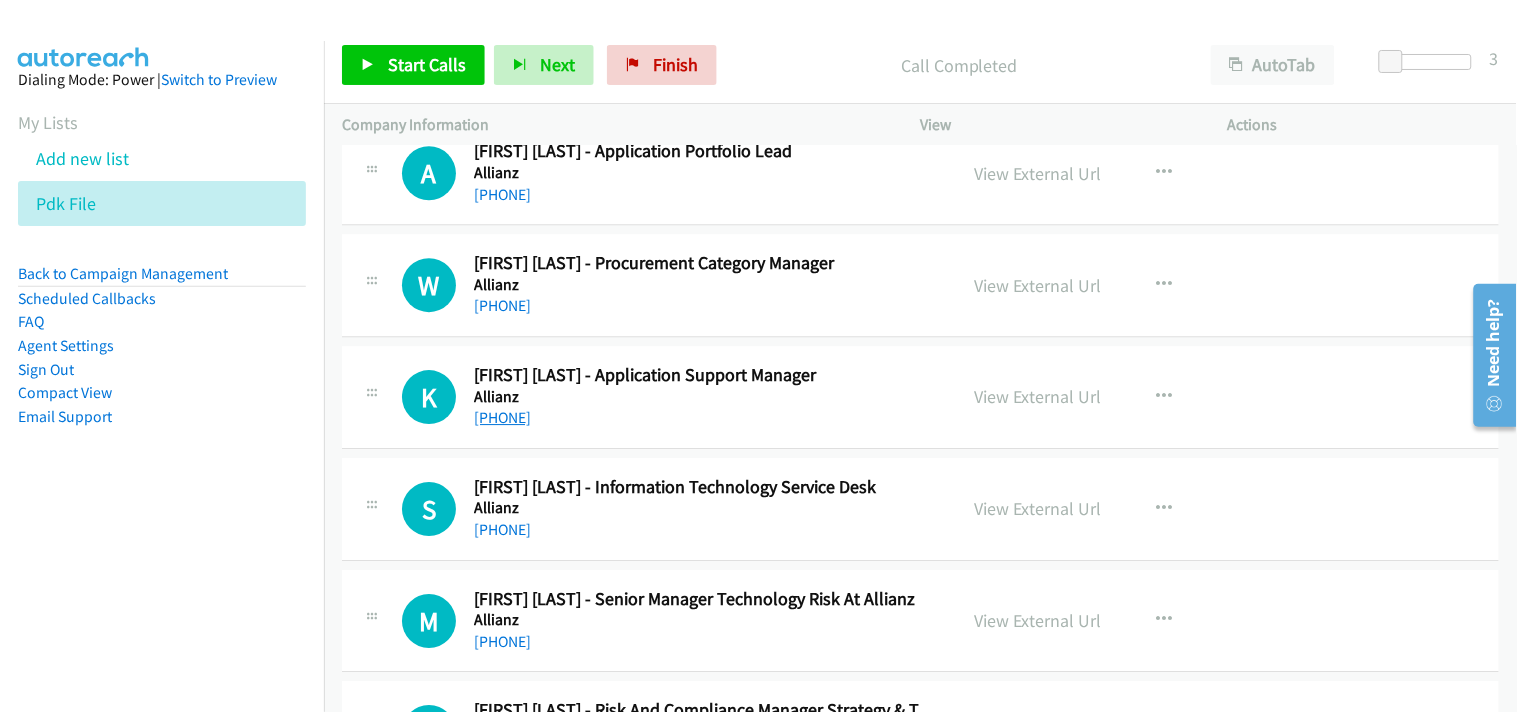click on "[PHONE]" at bounding box center (502, 417) 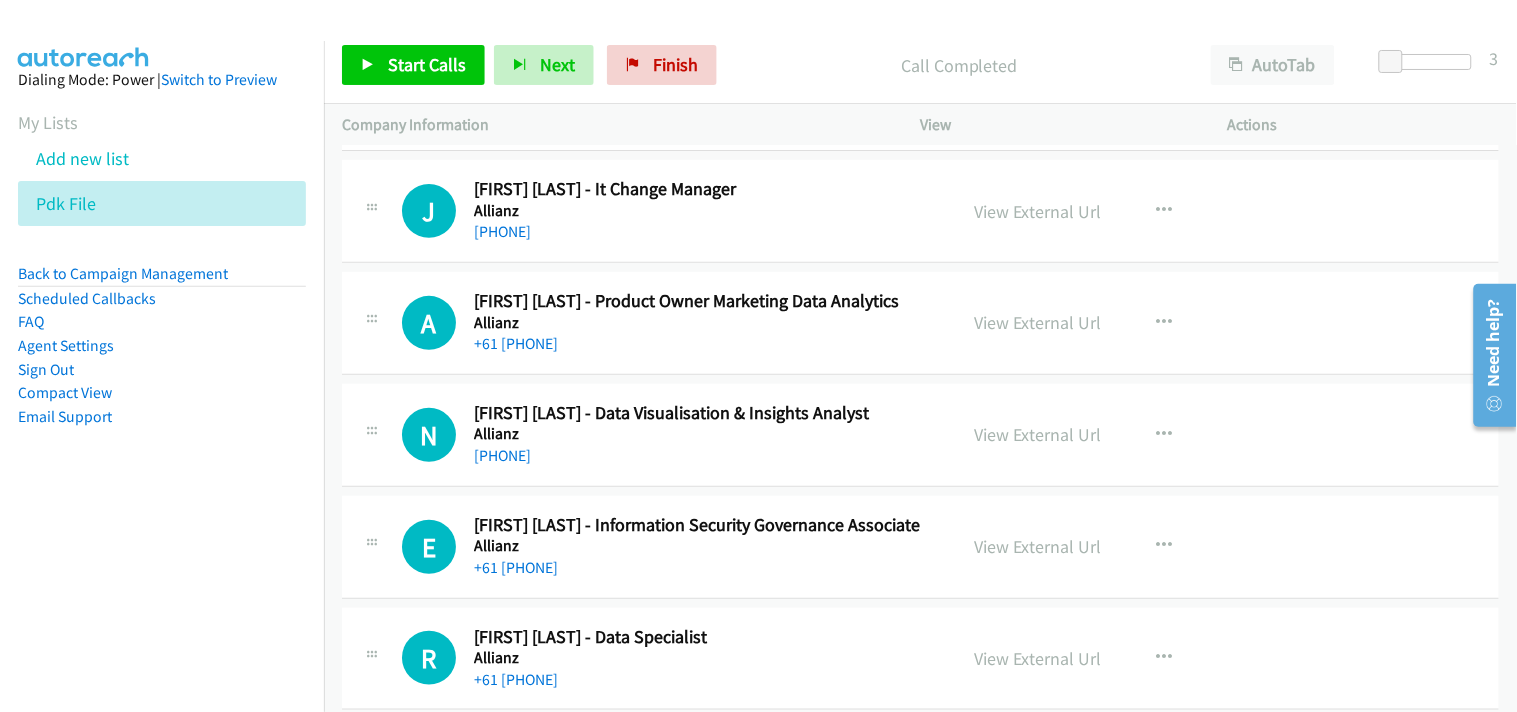 scroll, scrollTop: 13888, scrollLeft: 0, axis: vertical 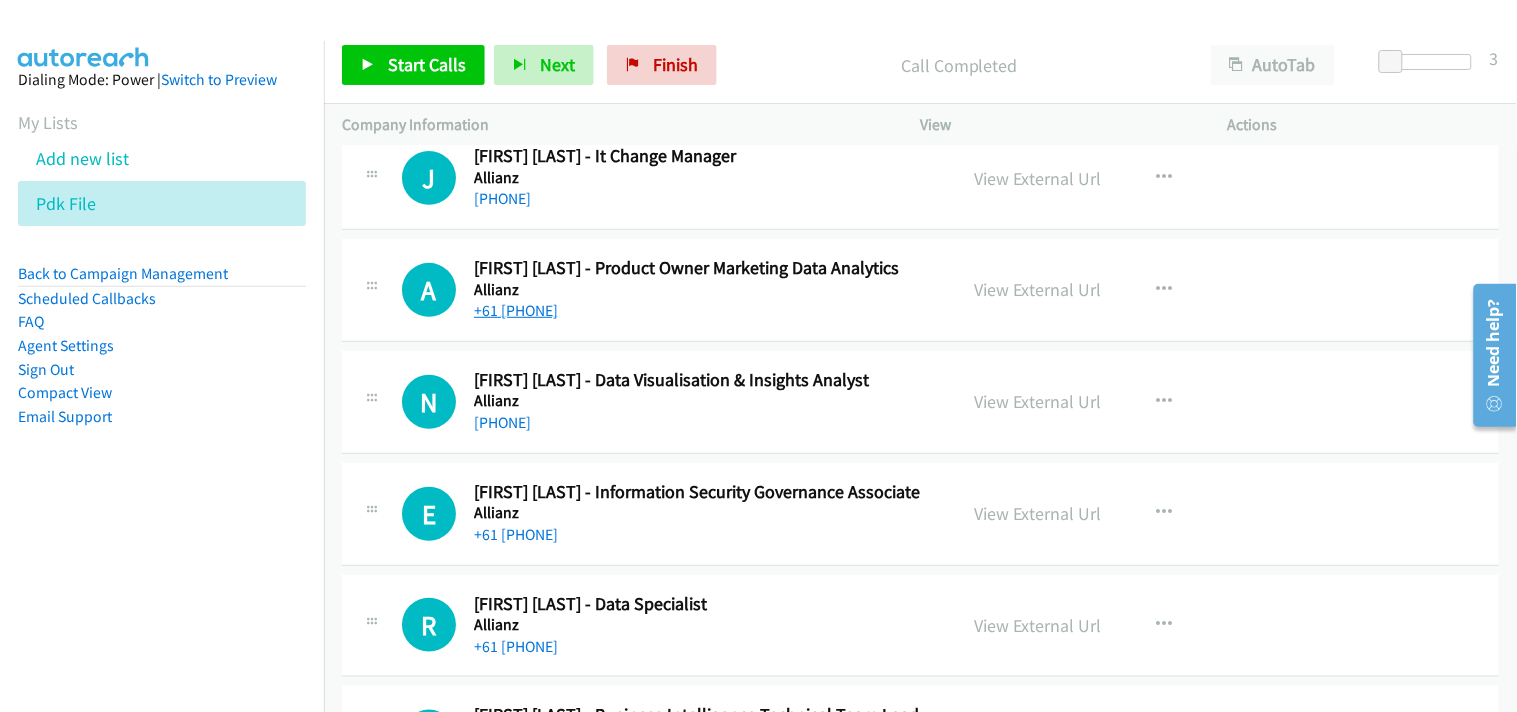click on "+61 [PHONE]" at bounding box center [516, 310] 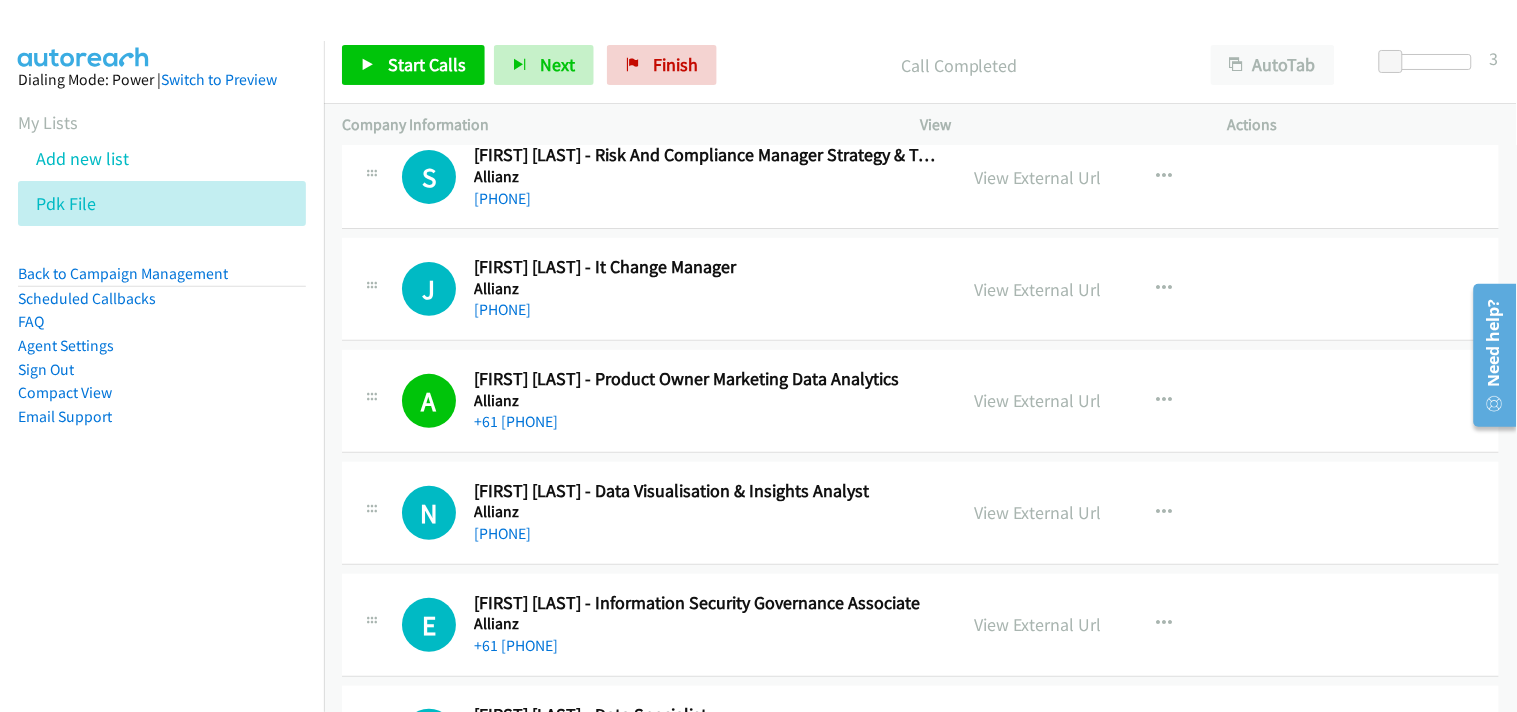 scroll, scrollTop: 13888, scrollLeft: 0, axis: vertical 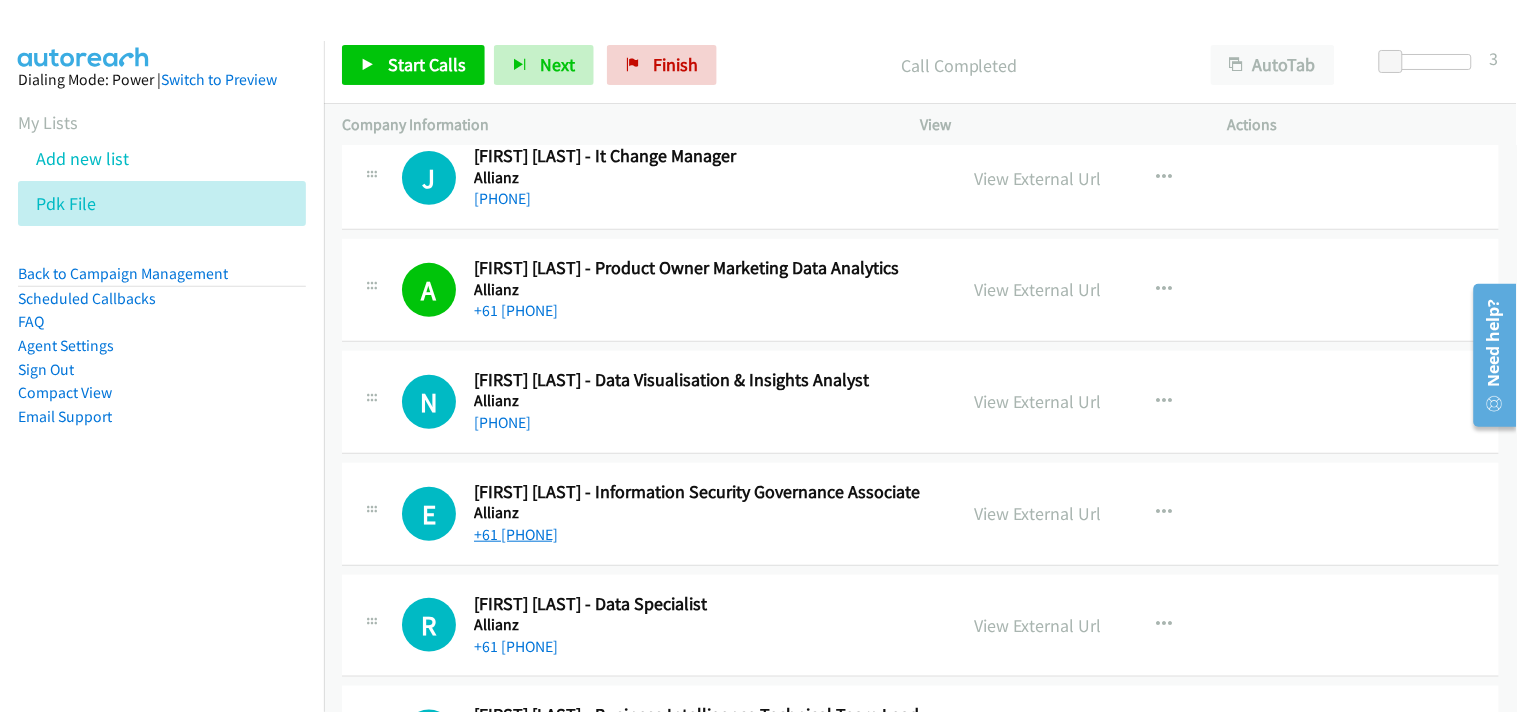 click on "+61 [PHONE]" at bounding box center [516, 534] 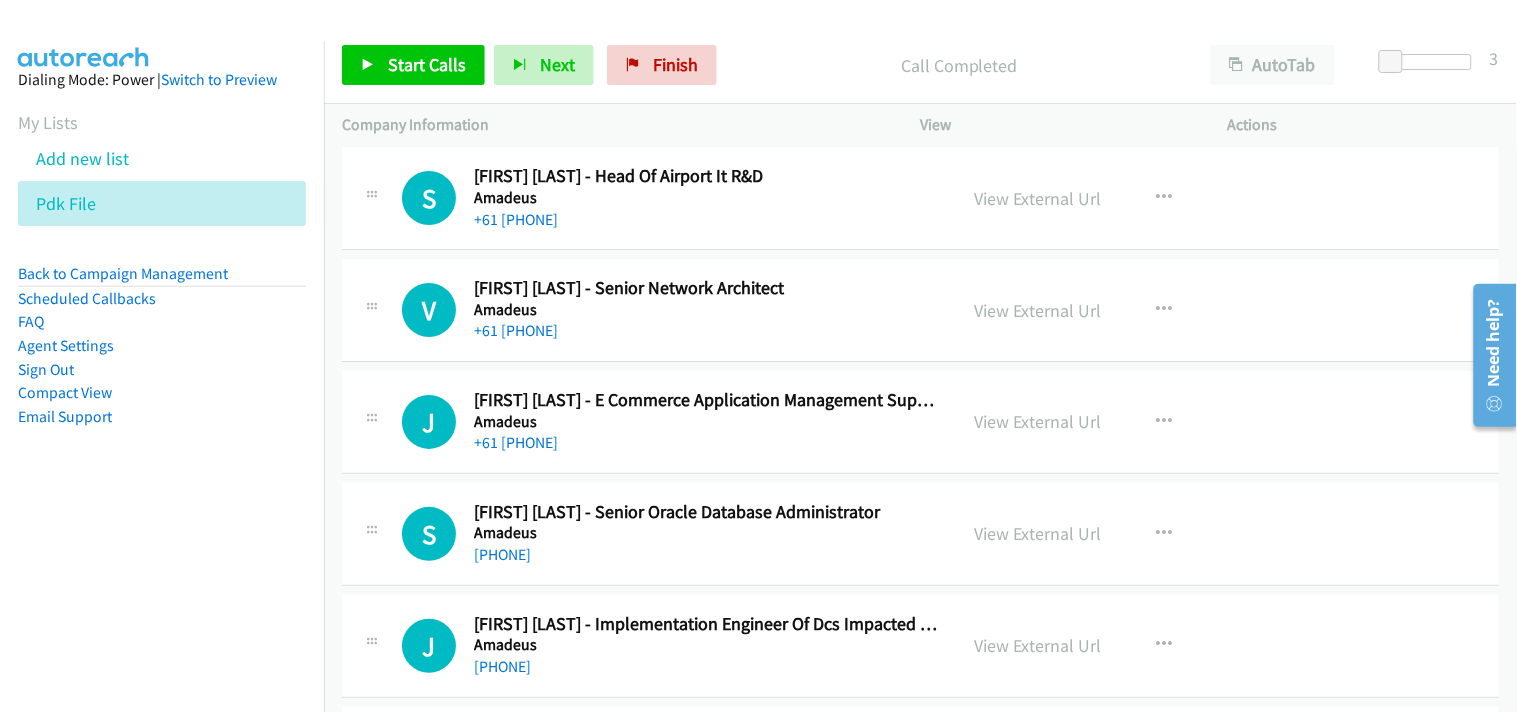 scroll, scrollTop: 15555, scrollLeft: 0, axis: vertical 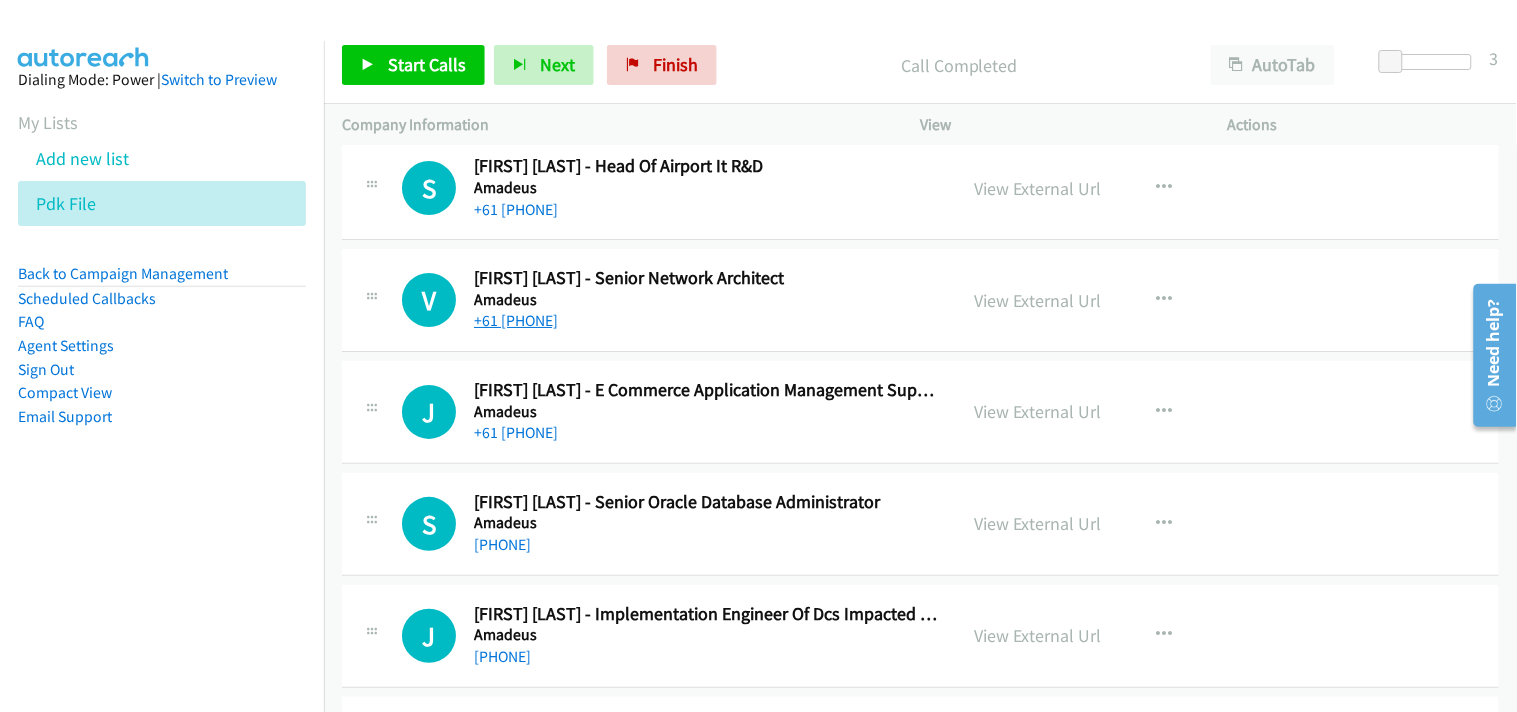 click on "+61 [PHONE]" at bounding box center [516, 320] 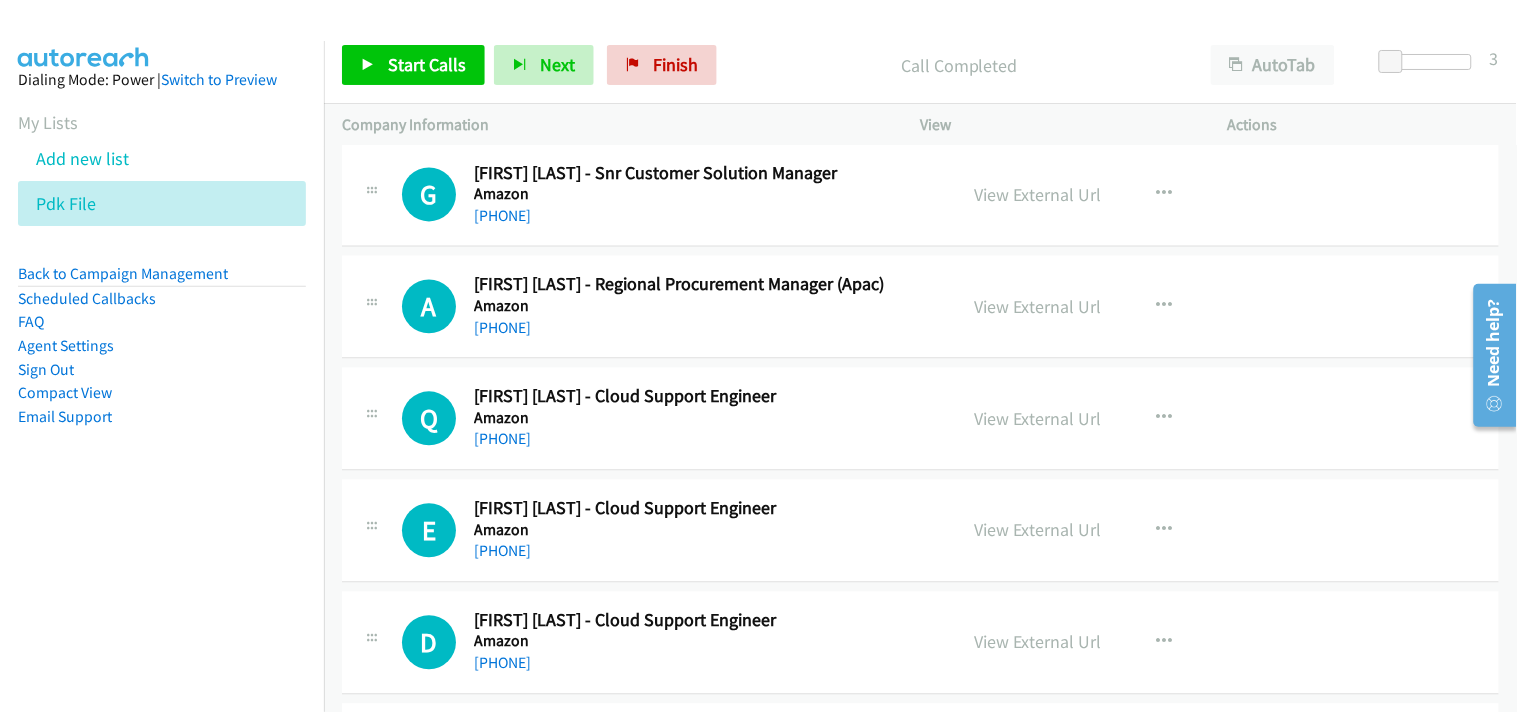 scroll, scrollTop: 16777, scrollLeft: 0, axis: vertical 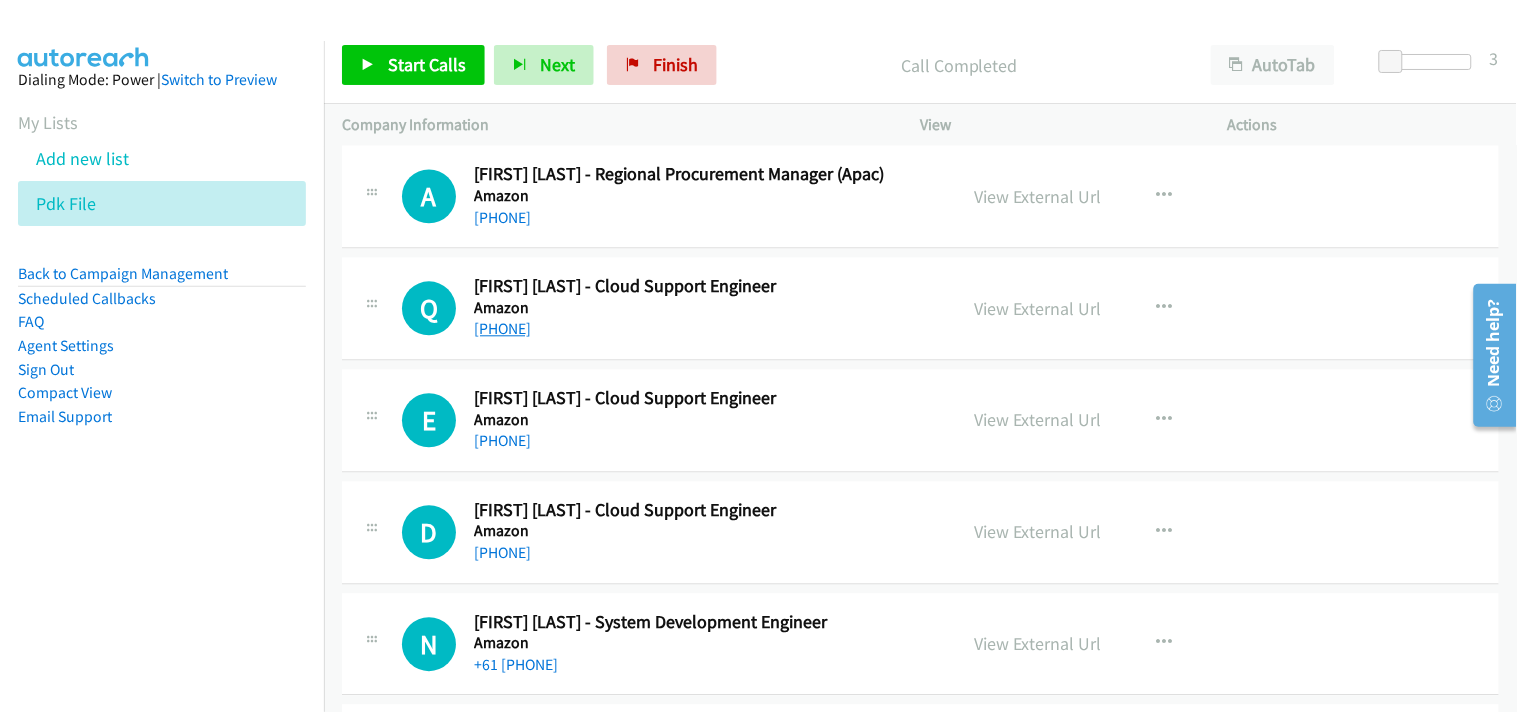 click on "[PHONE]" at bounding box center [502, 328] 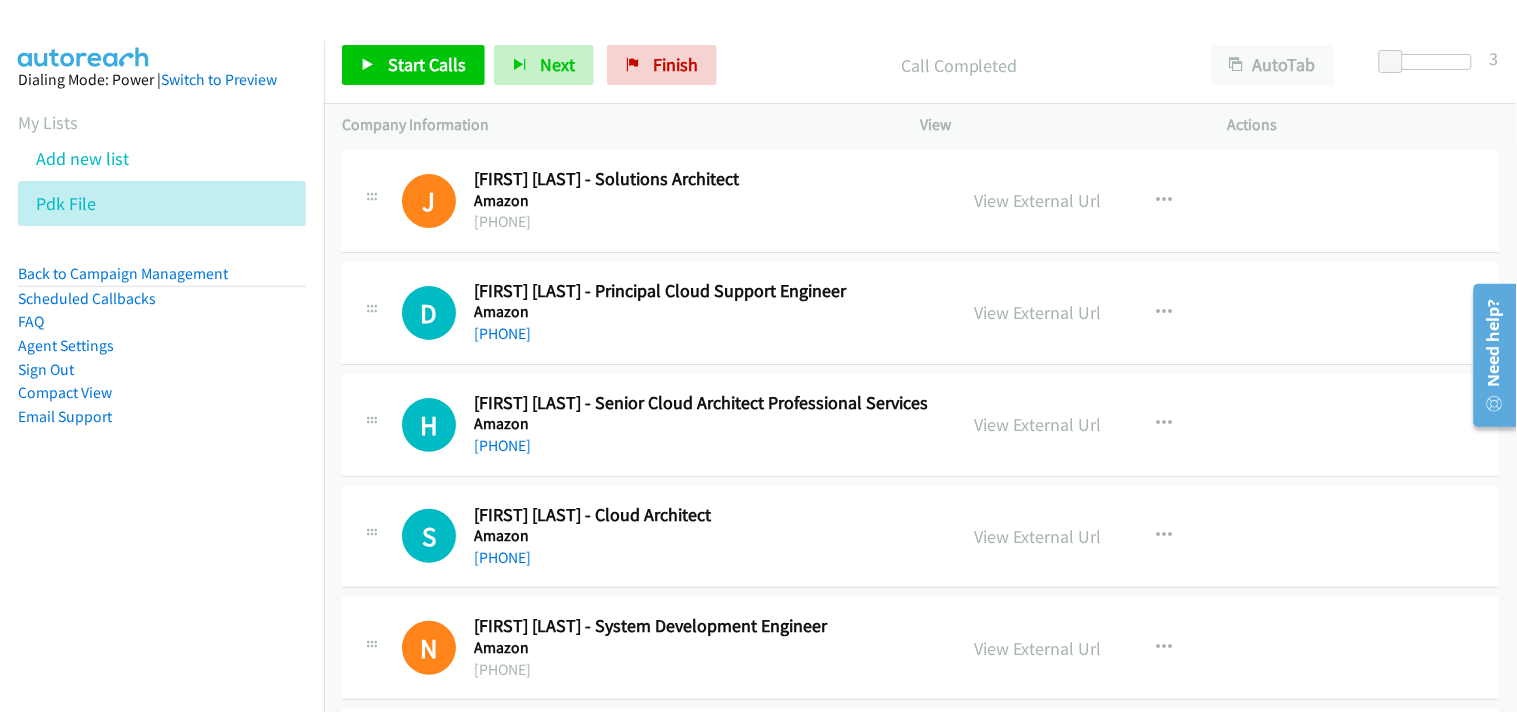 scroll, scrollTop: 17666, scrollLeft: 0, axis: vertical 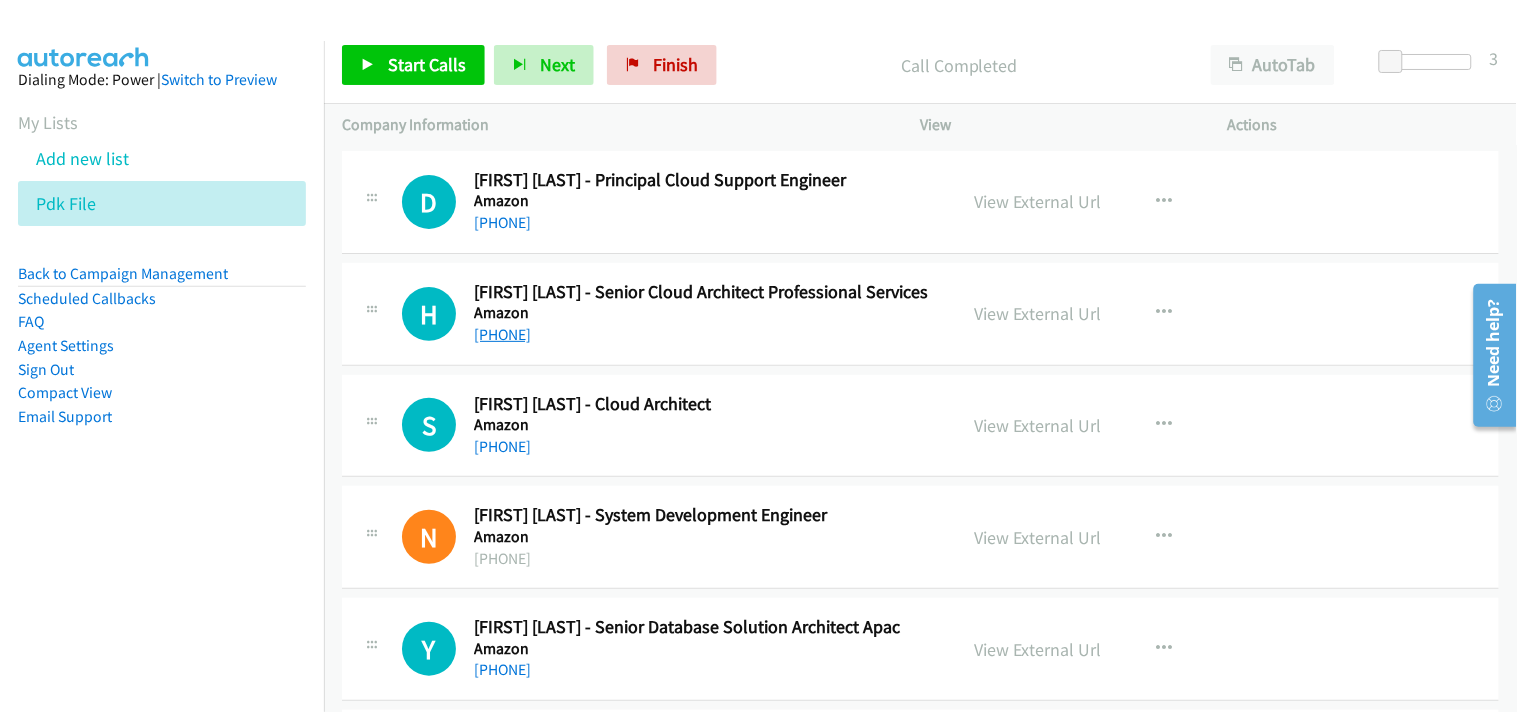 click on "[PHONE]" at bounding box center (502, 334) 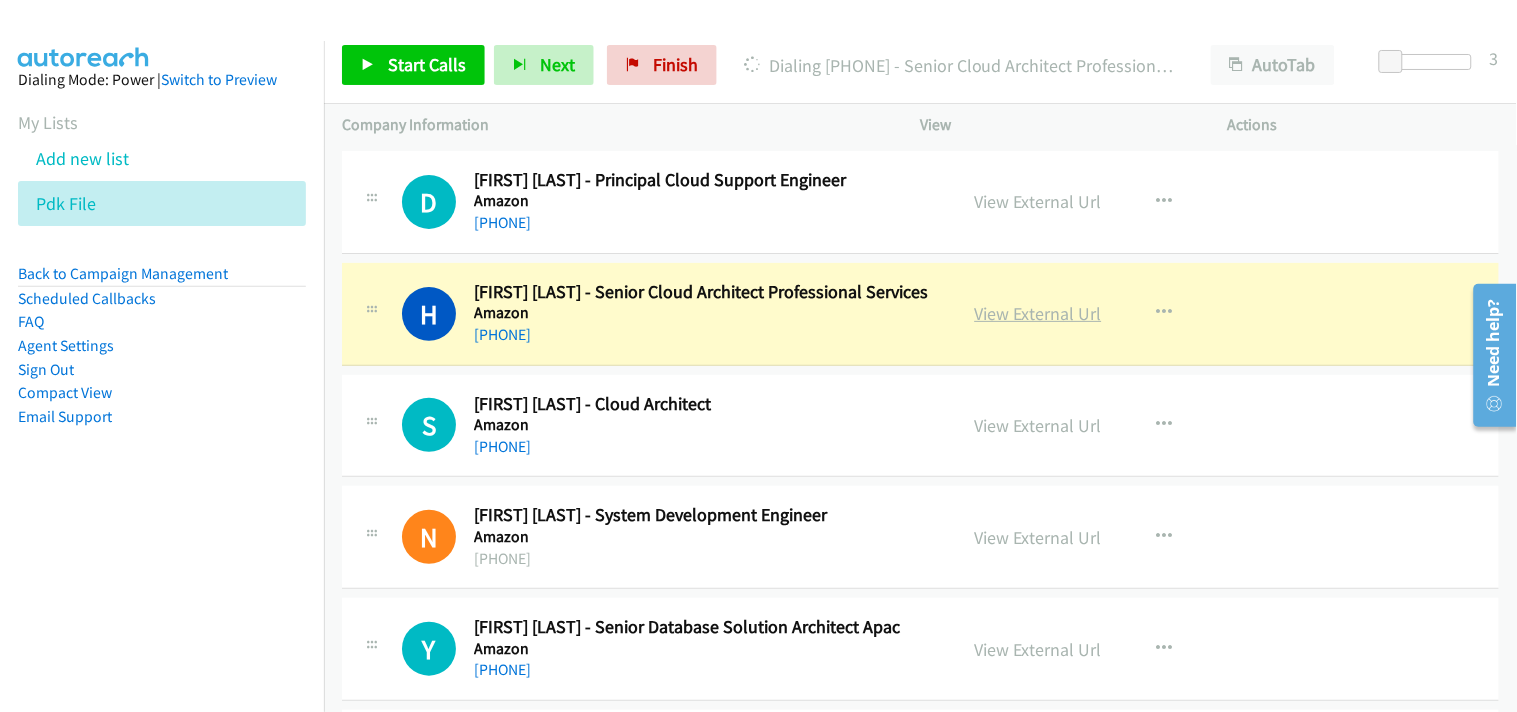 click on "View External Url" at bounding box center [1038, 313] 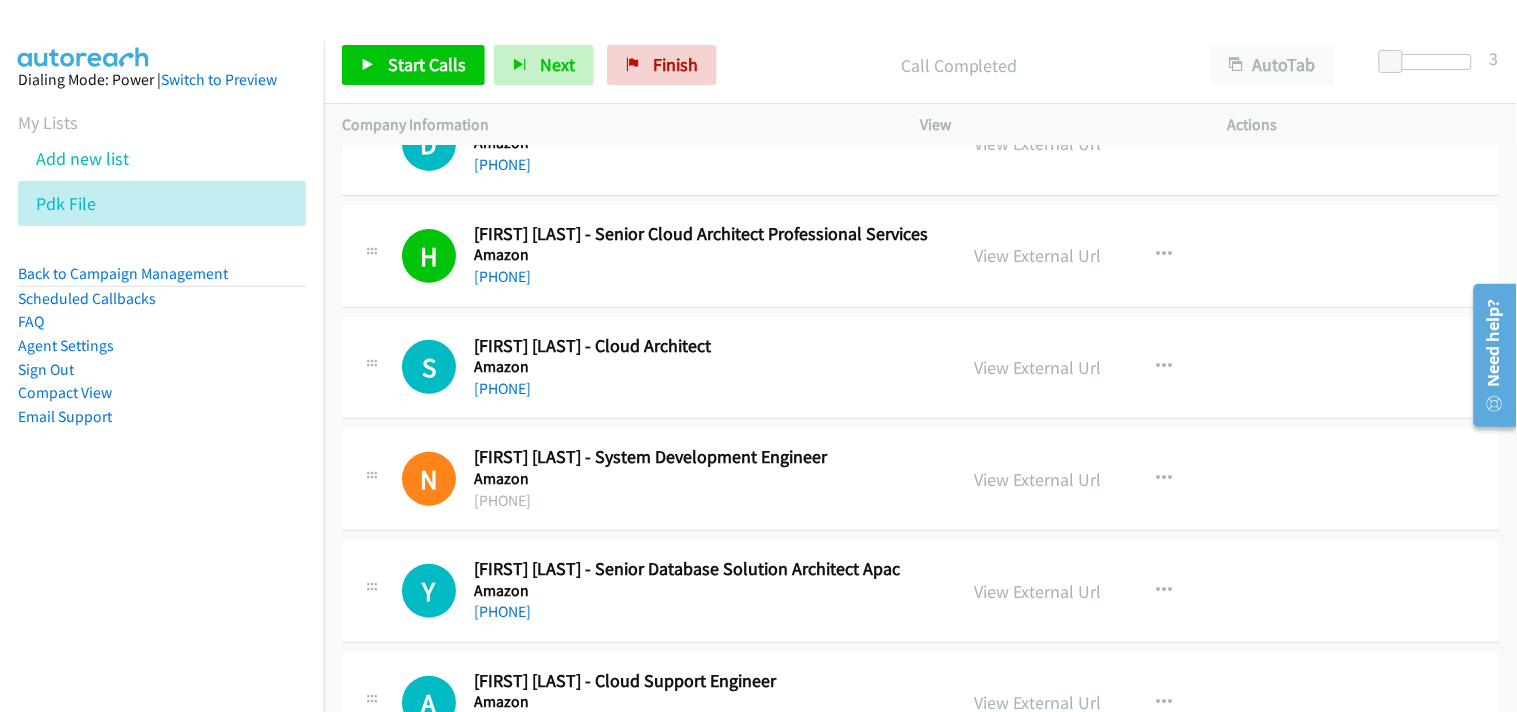 scroll, scrollTop: 17777, scrollLeft: 0, axis: vertical 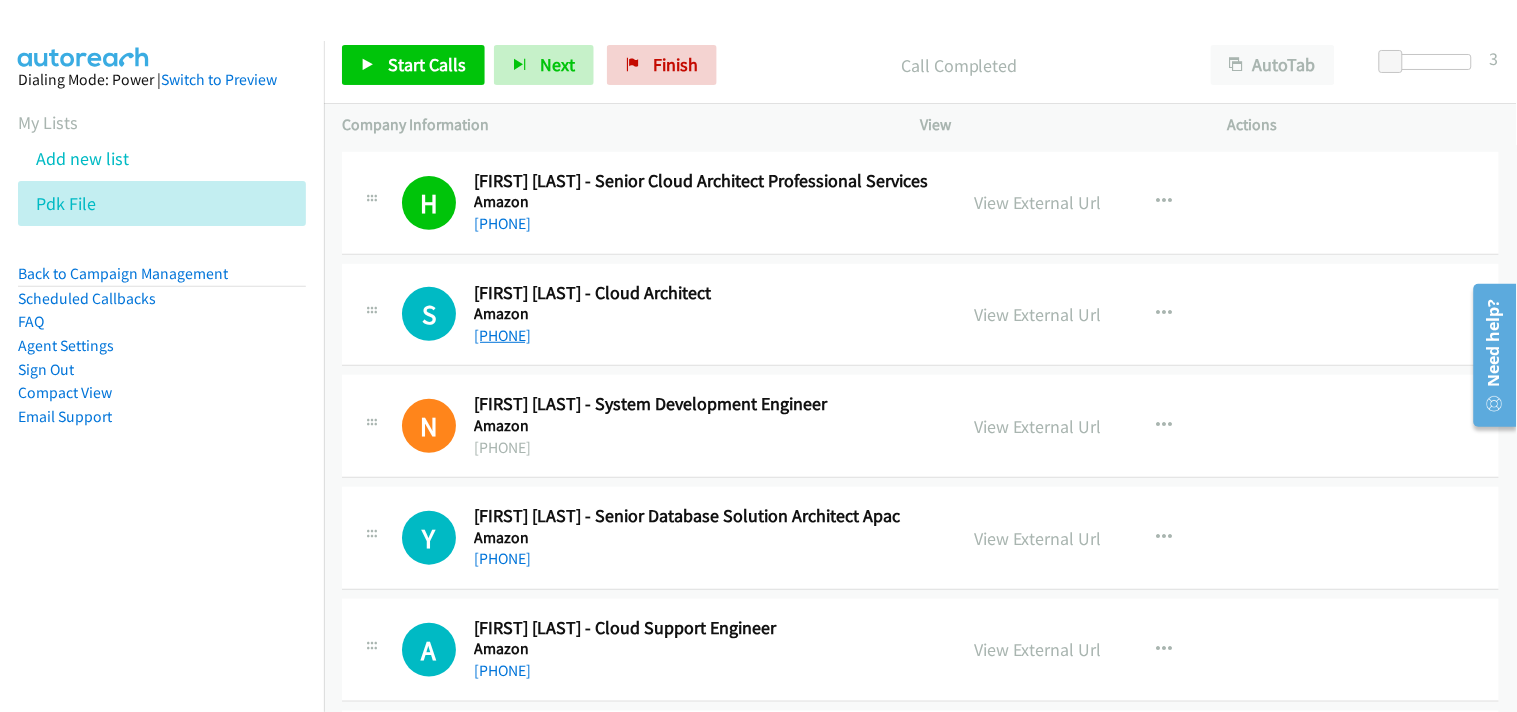 click on "[PHONE]" at bounding box center [502, 335] 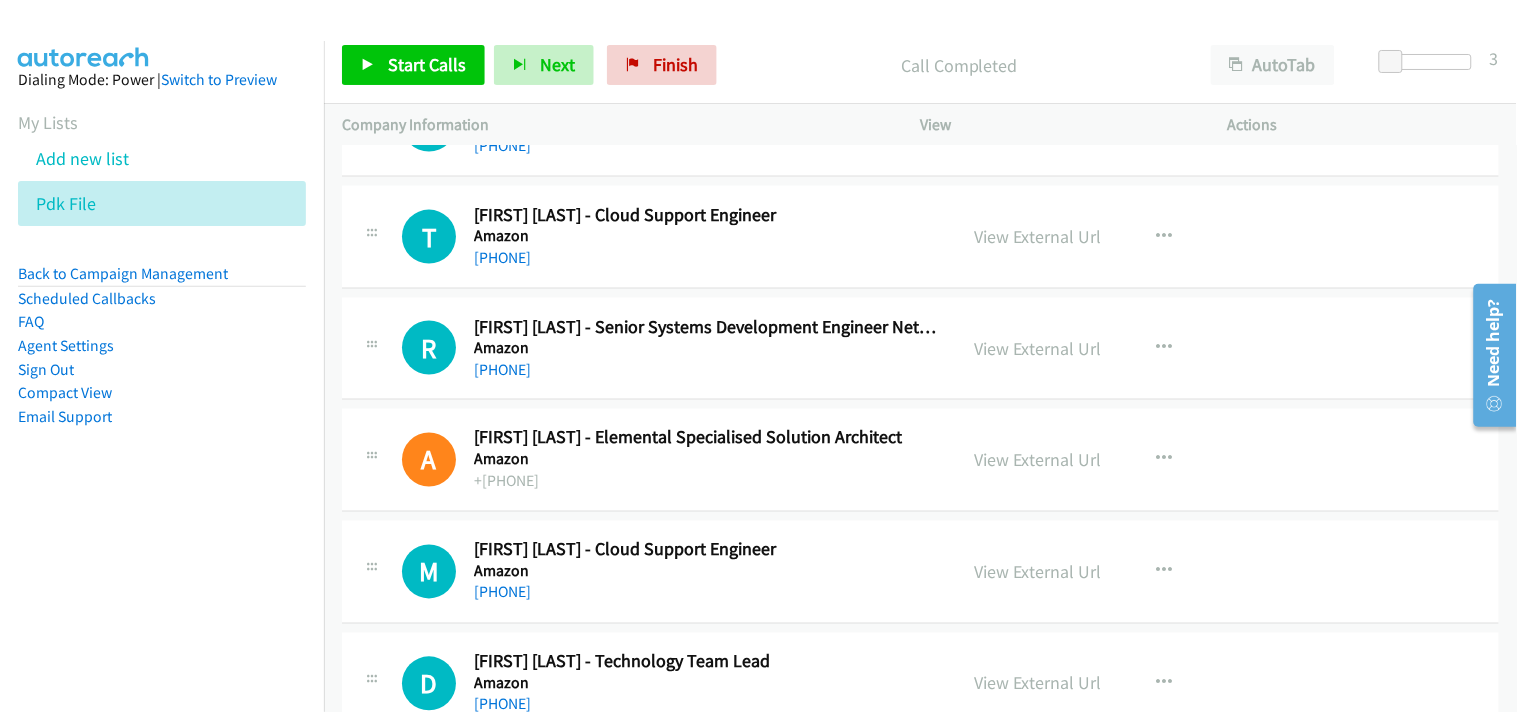 scroll, scrollTop: 18333, scrollLeft: 0, axis: vertical 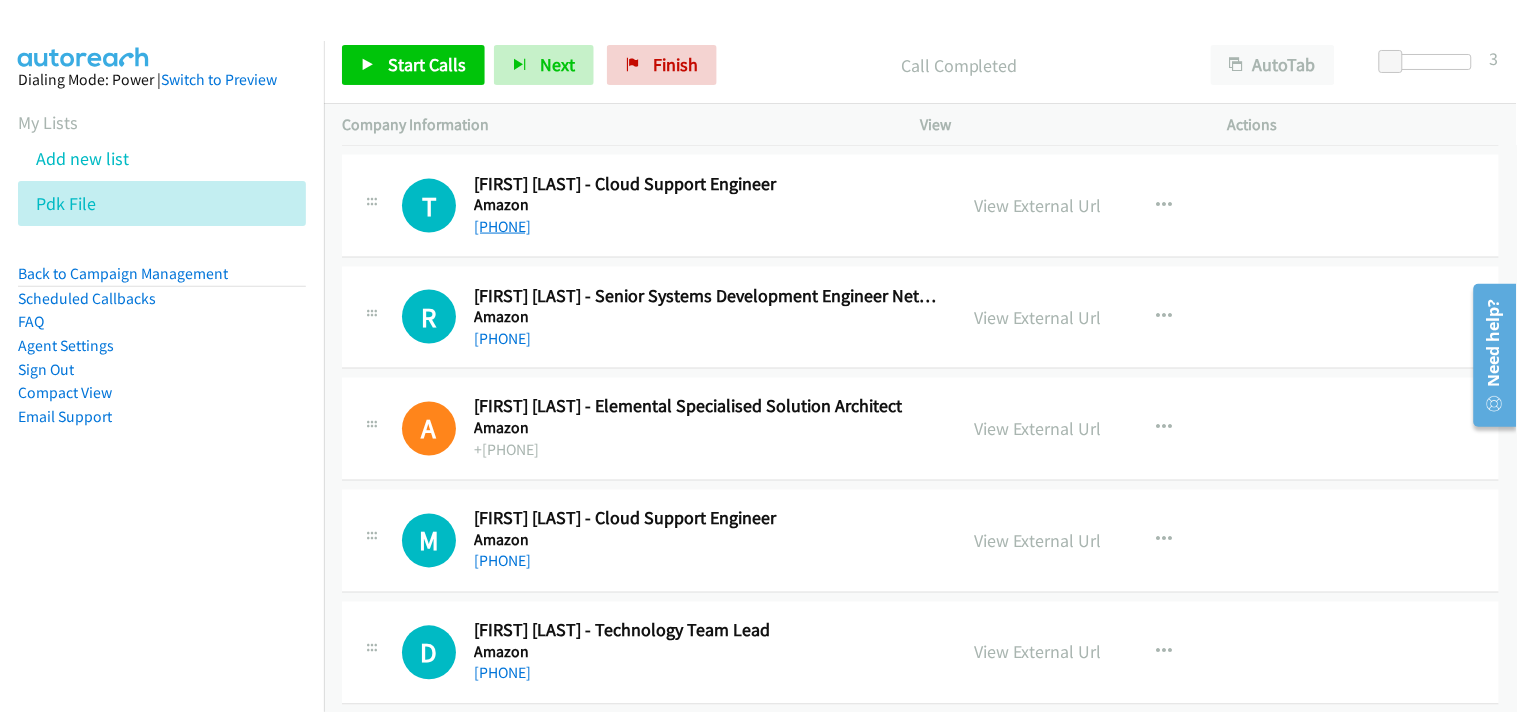 click on "[PHONE]" at bounding box center [502, 226] 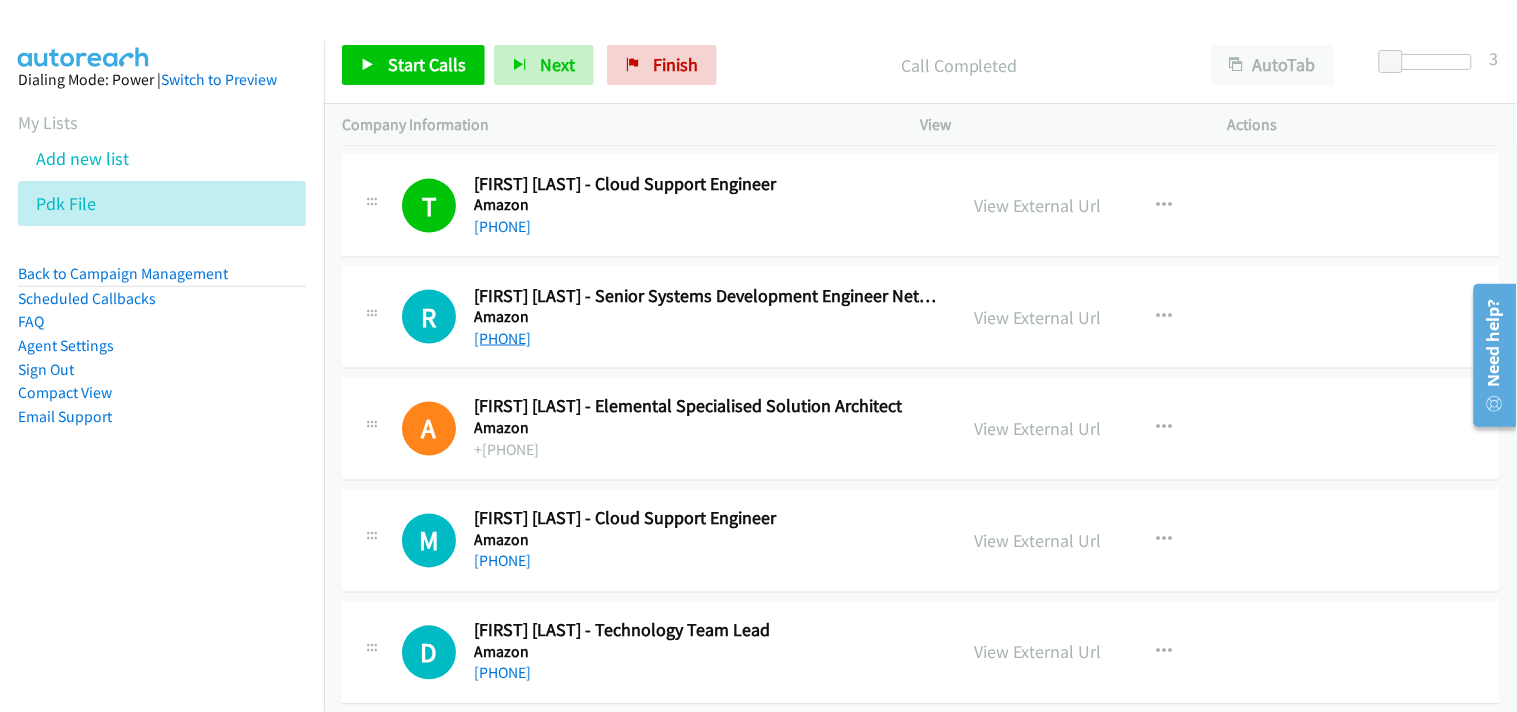 click on "[PHONE]" at bounding box center [502, 338] 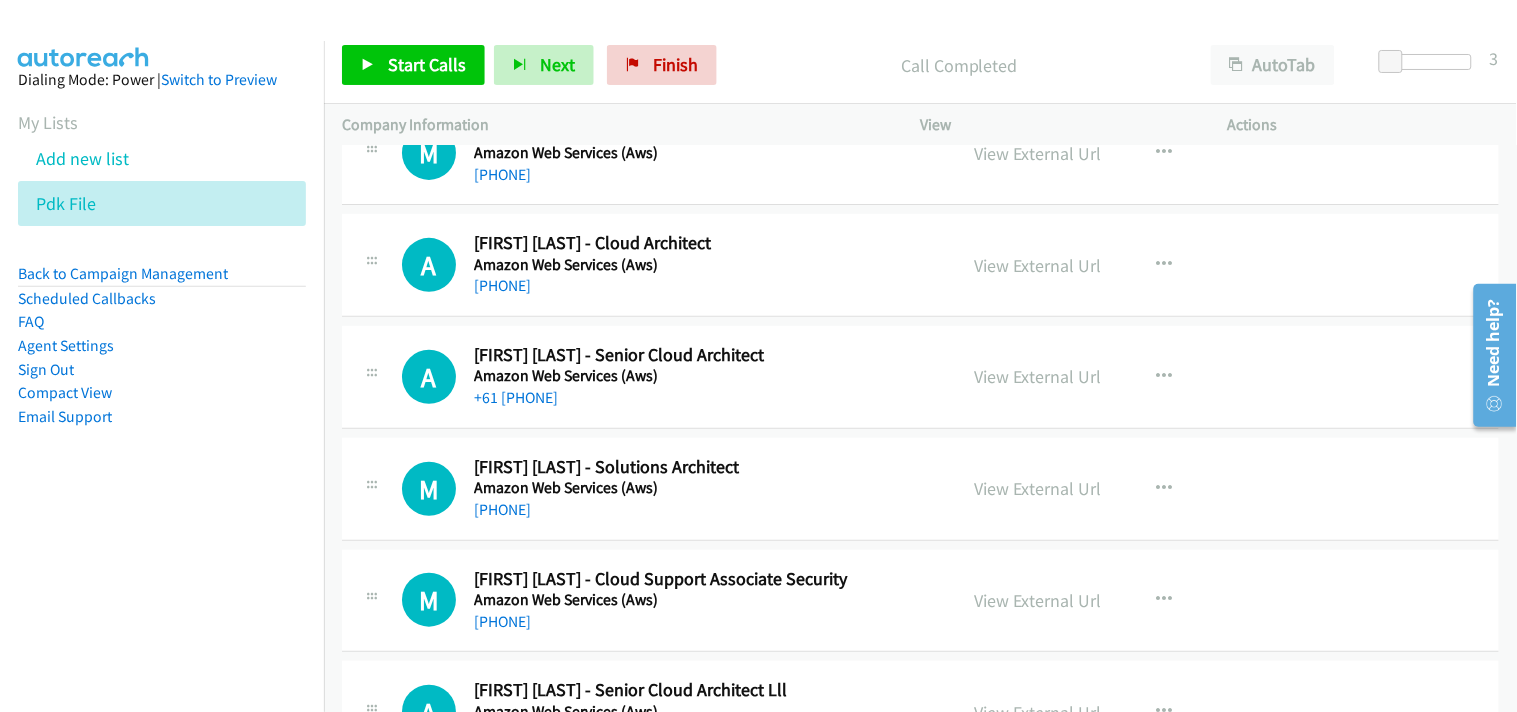 scroll, scrollTop: 21666, scrollLeft: 0, axis: vertical 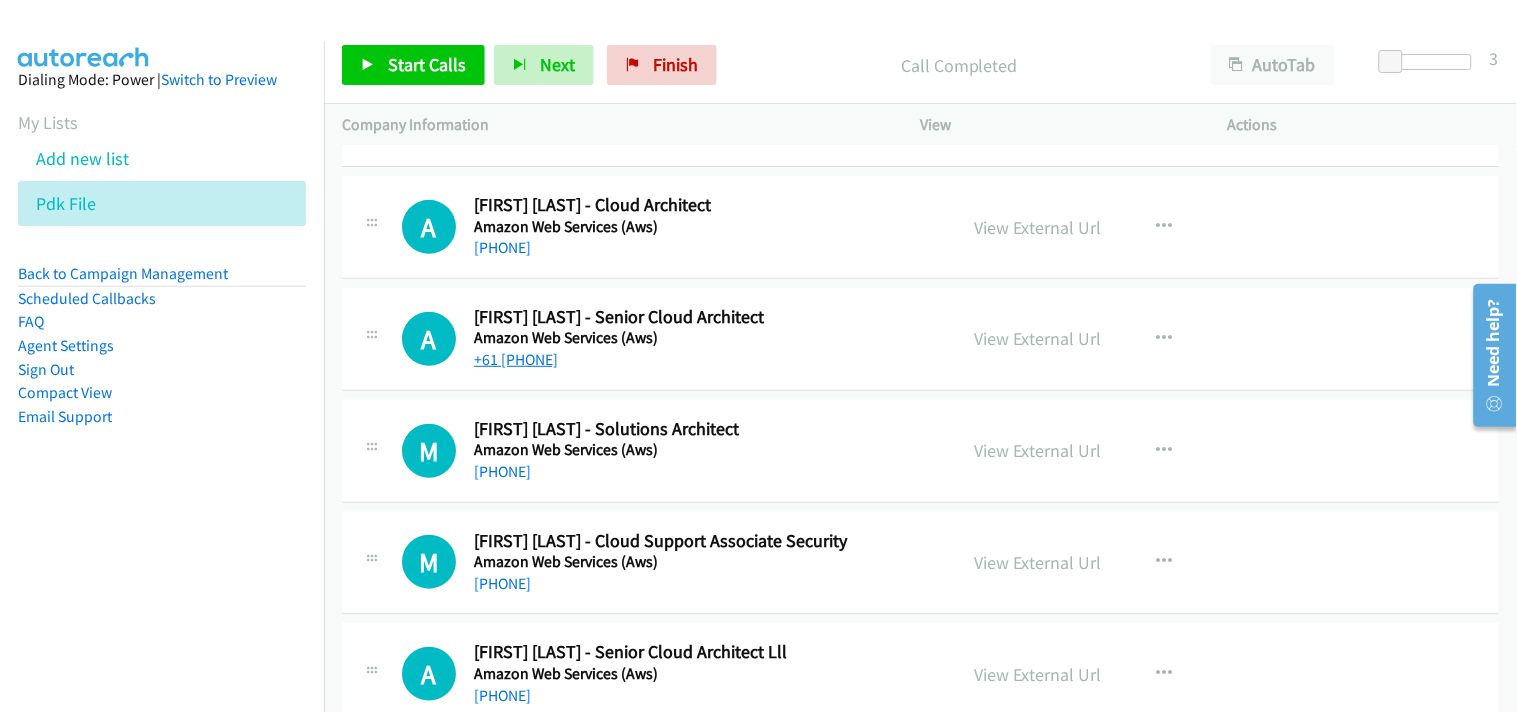 click on "+61 [PHONE]" at bounding box center (516, 359) 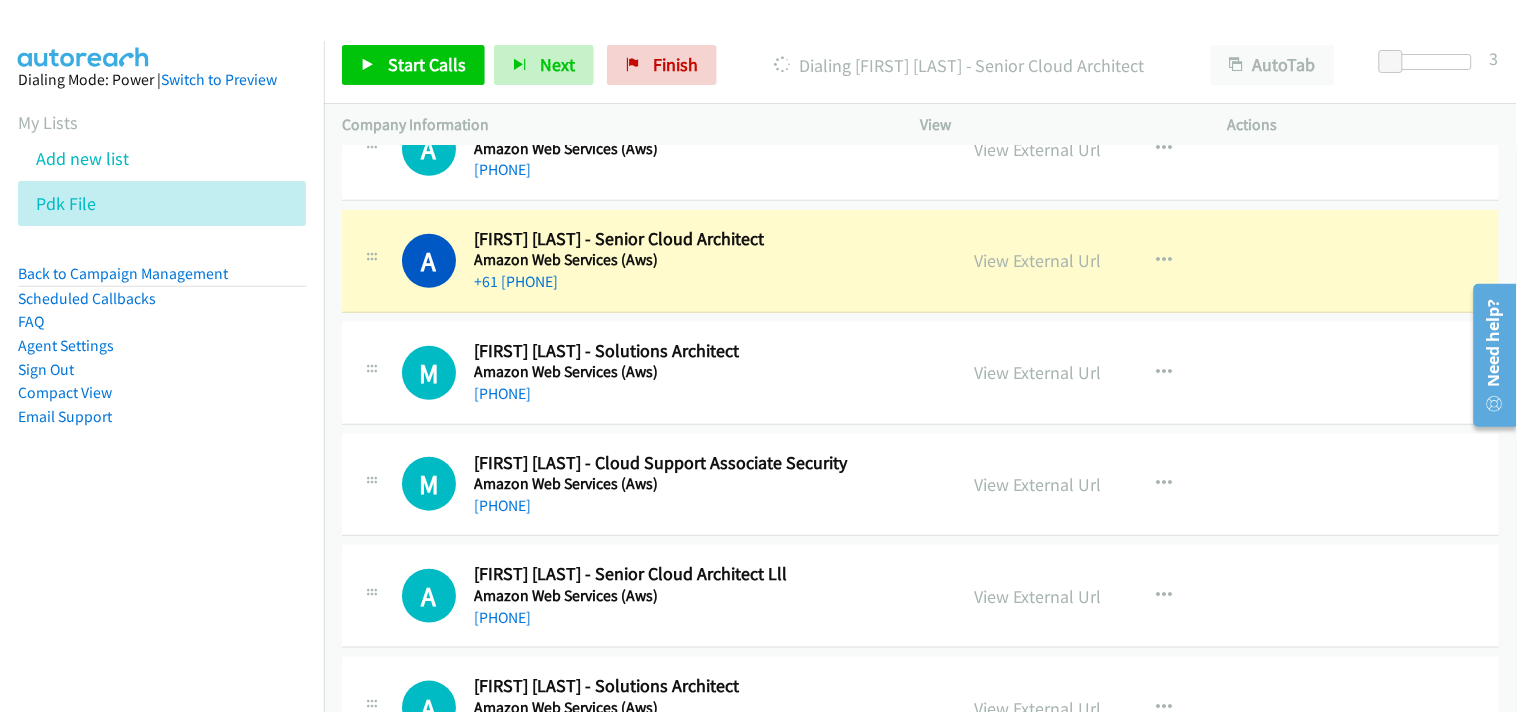 scroll, scrollTop: 21777, scrollLeft: 0, axis: vertical 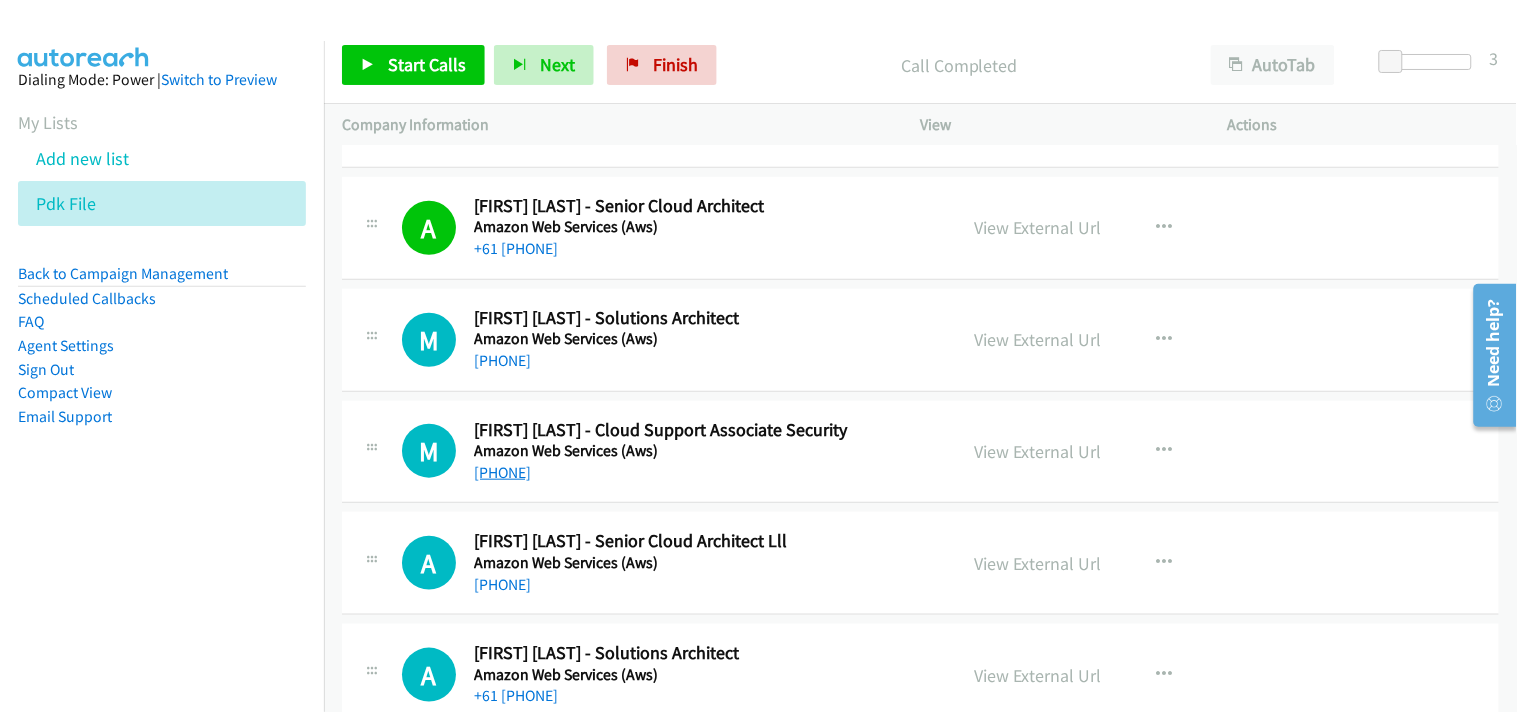 click on "[PHONE]" at bounding box center (502, 472) 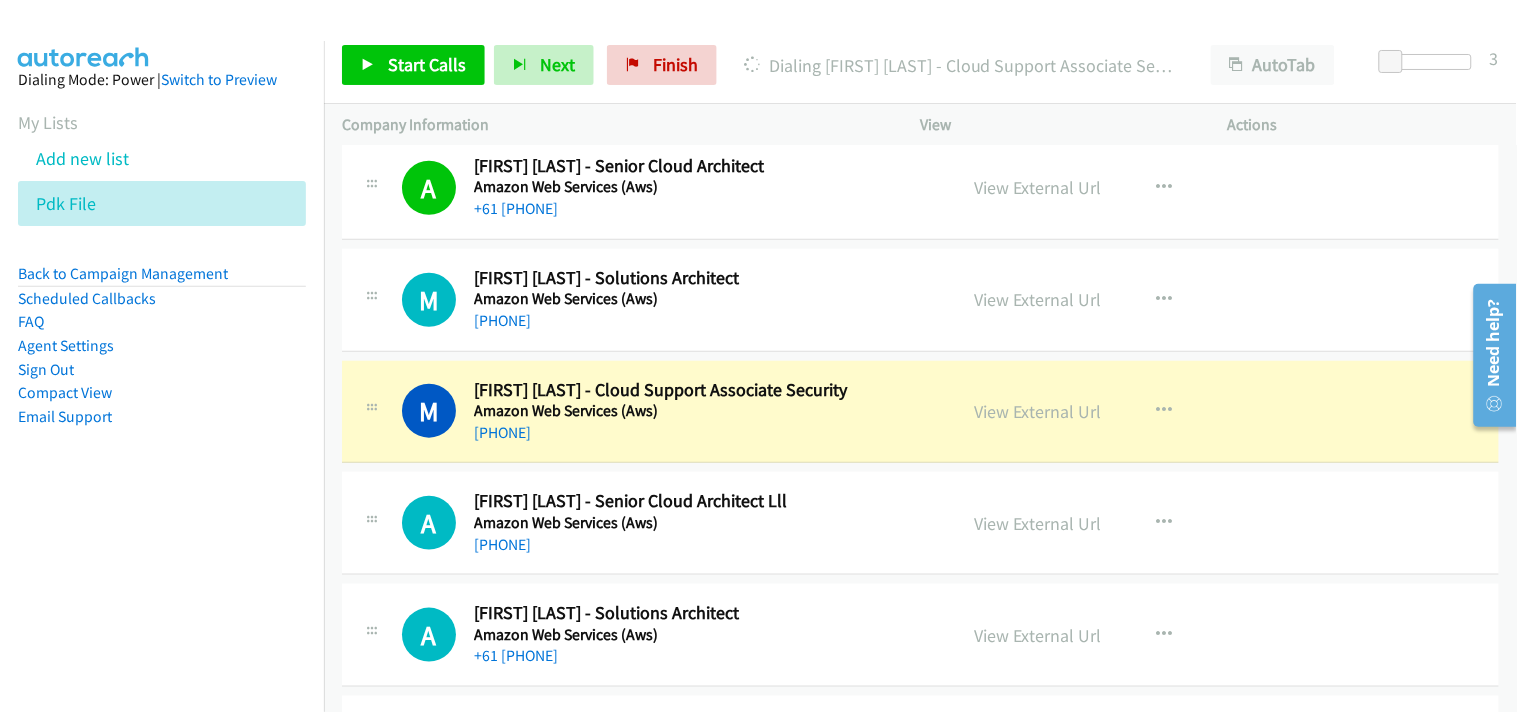 scroll, scrollTop: 21888, scrollLeft: 0, axis: vertical 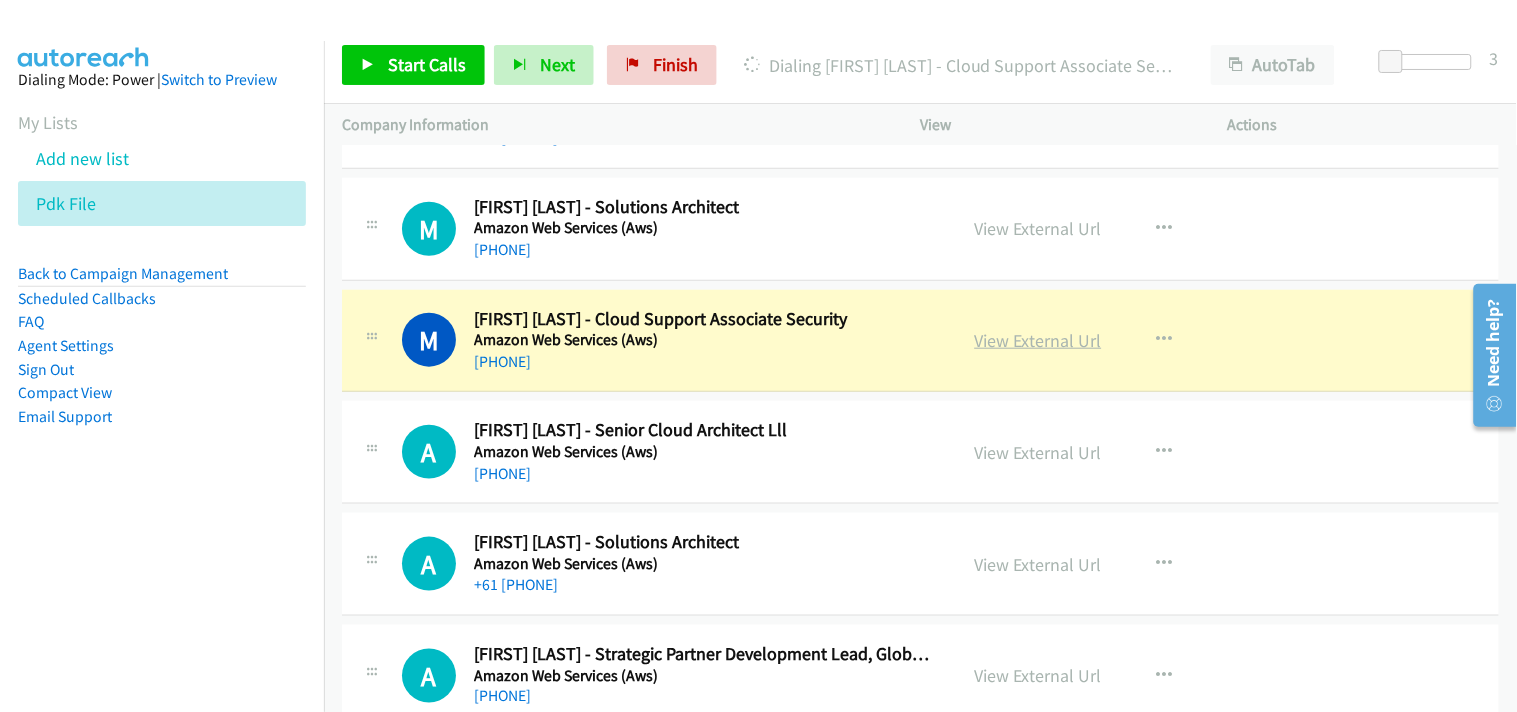 click on "View External Url" at bounding box center [1038, 340] 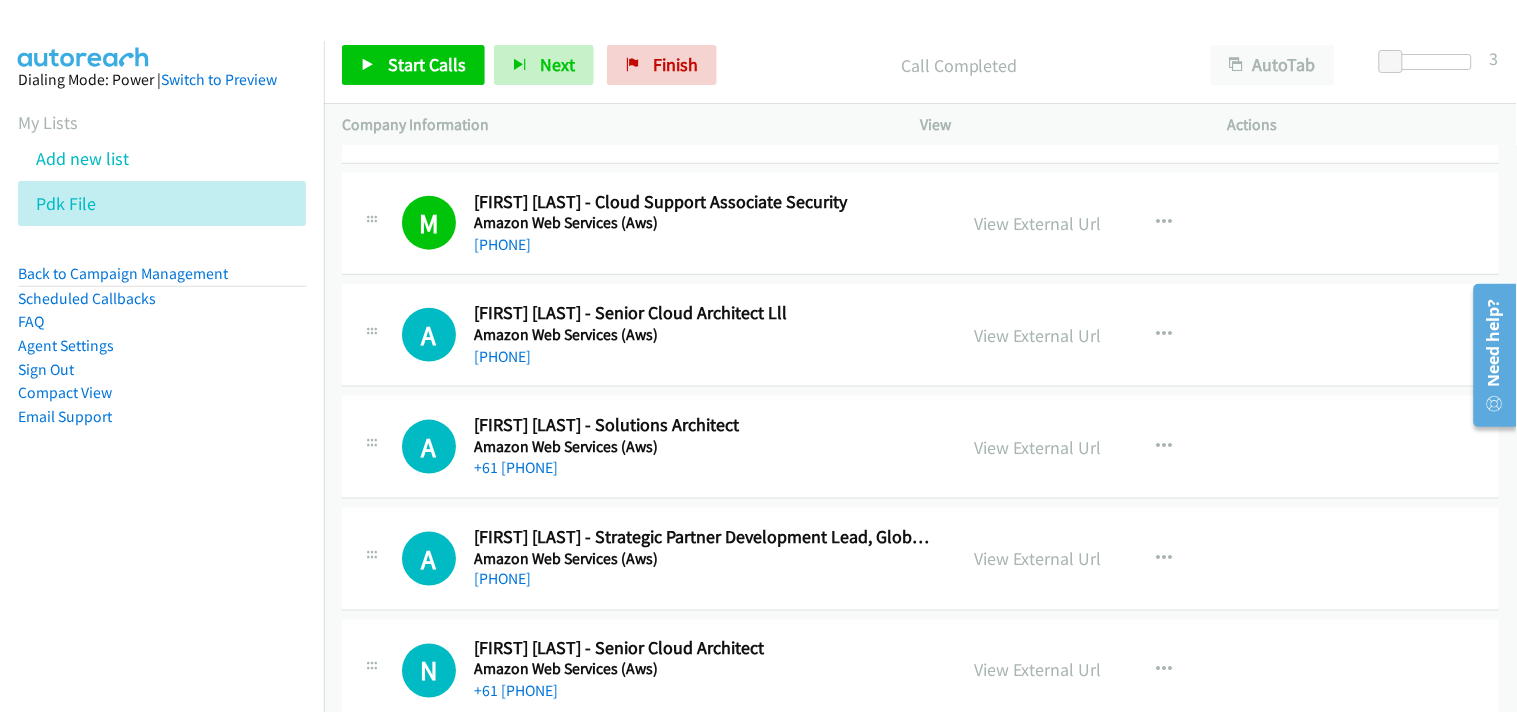 scroll, scrollTop: 21888, scrollLeft: 0, axis: vertical 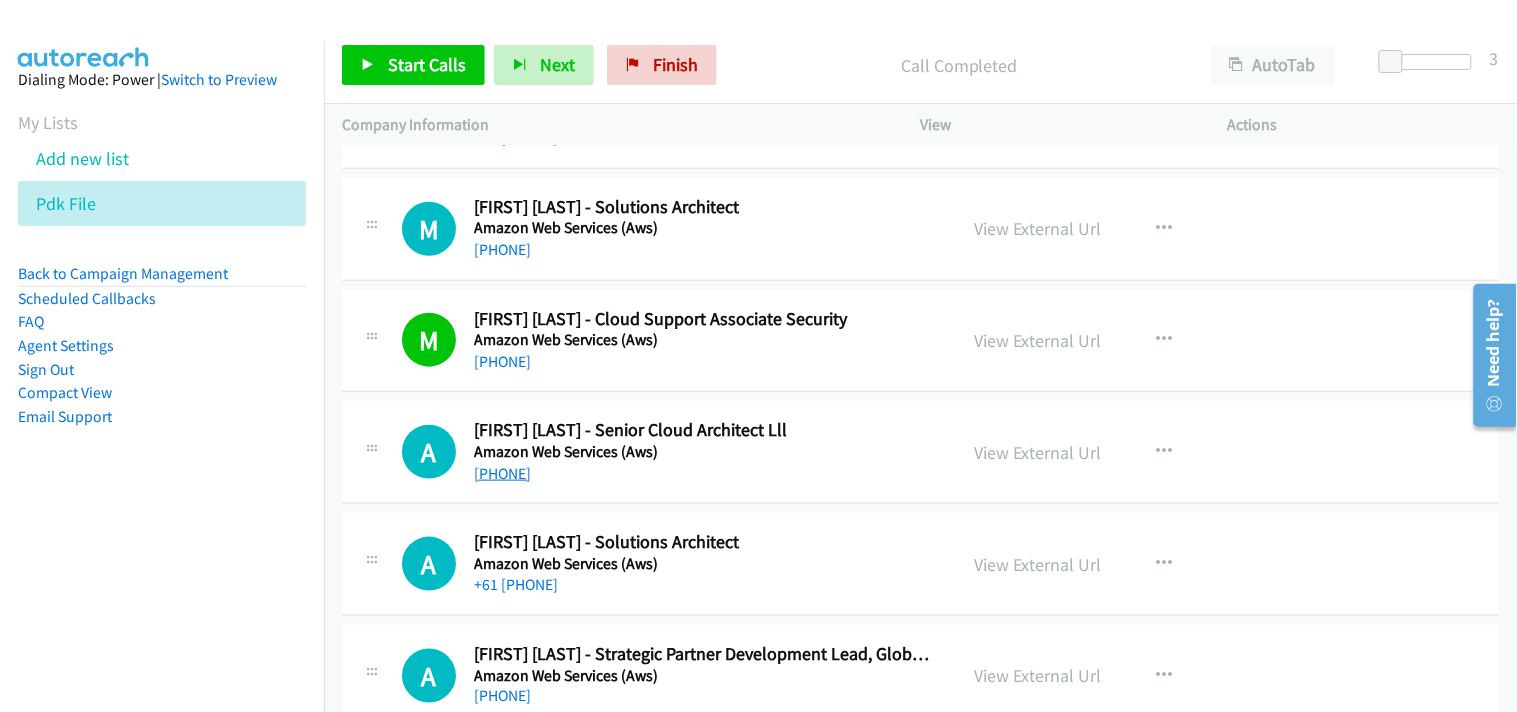 click on "[PHONE]" at bounding box center (502, 473) 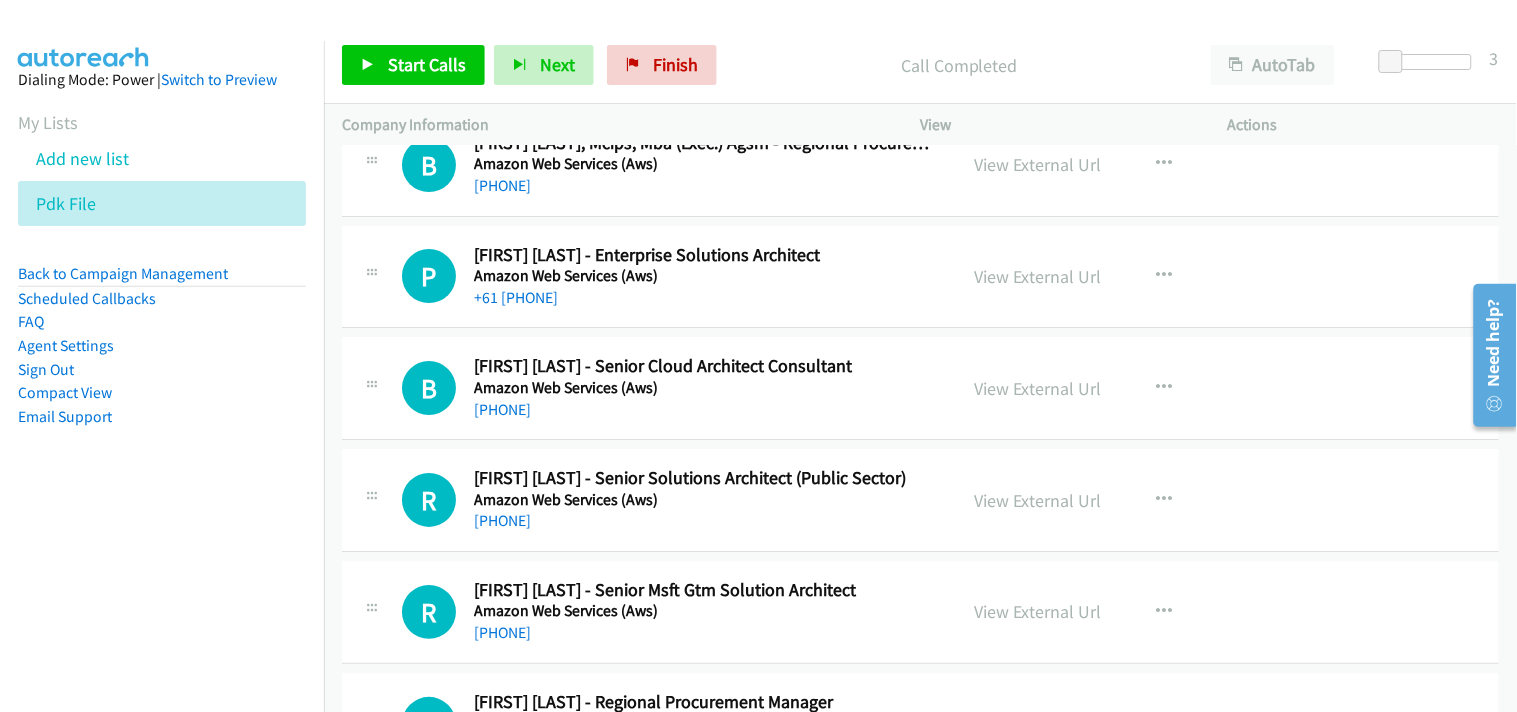scroll, scrollTop: 23222, scrollLeft: 0, axis: vertical 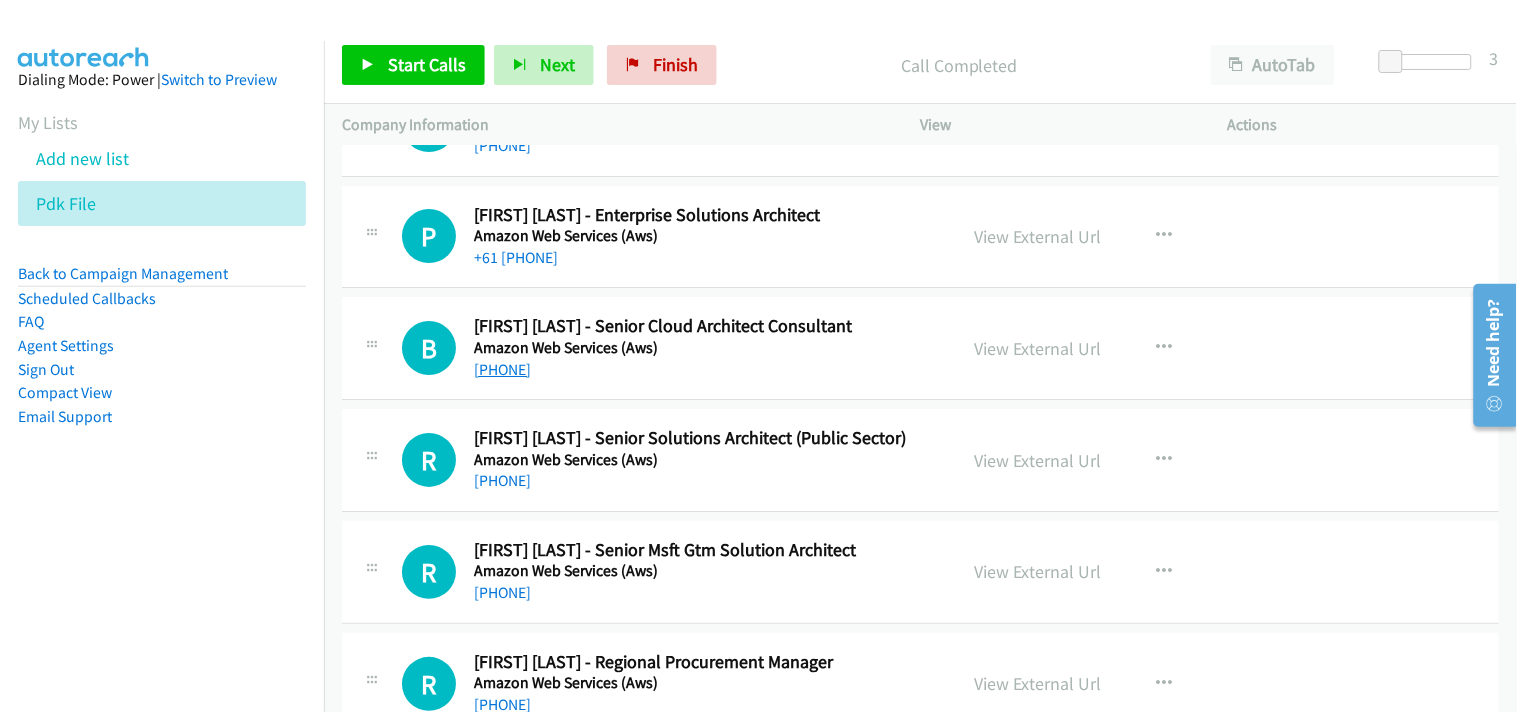 click on "[PHONE]" at bounding box center [502, 369] 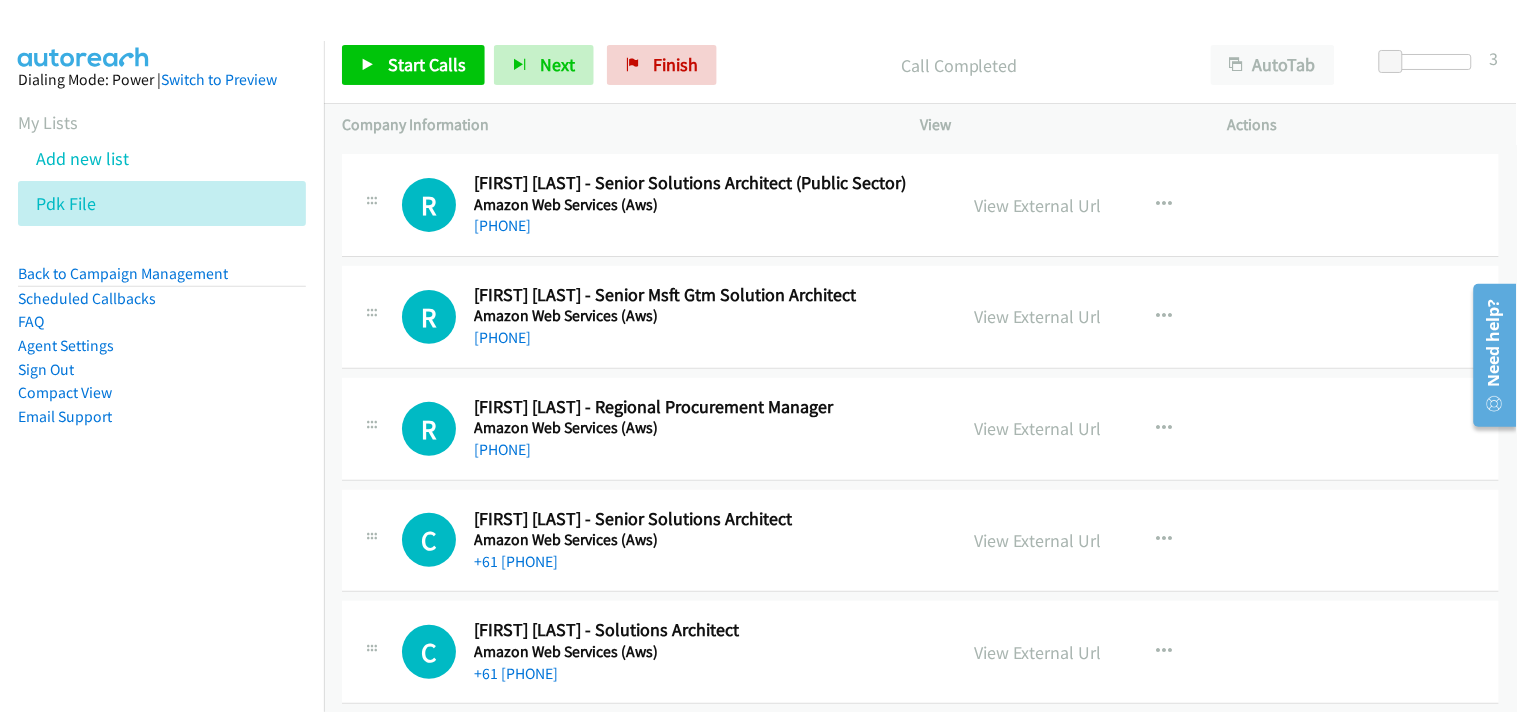 scroll, scrollTop: 23444, scrollLeft: 0, axis: vertical 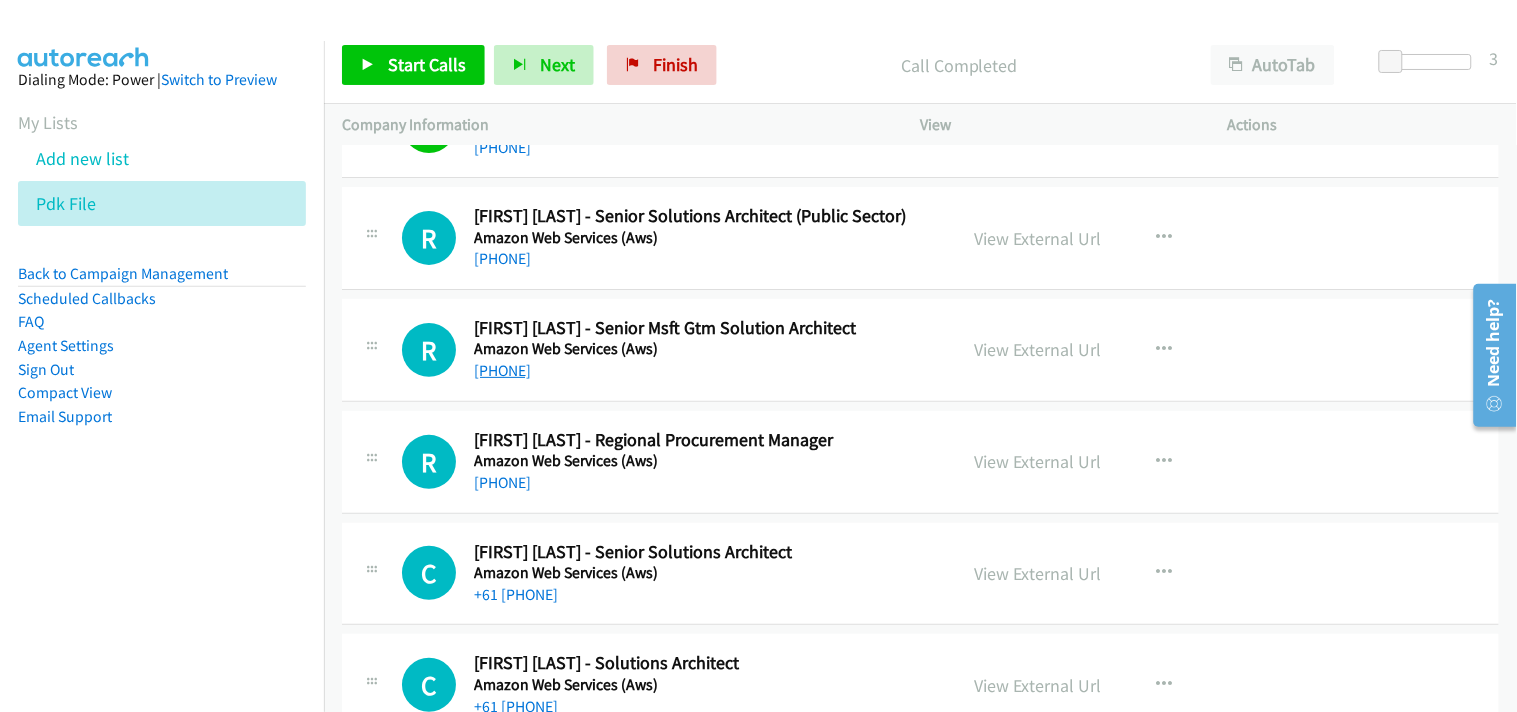 click on "[PHONE]" at bounding box center [502, 370] 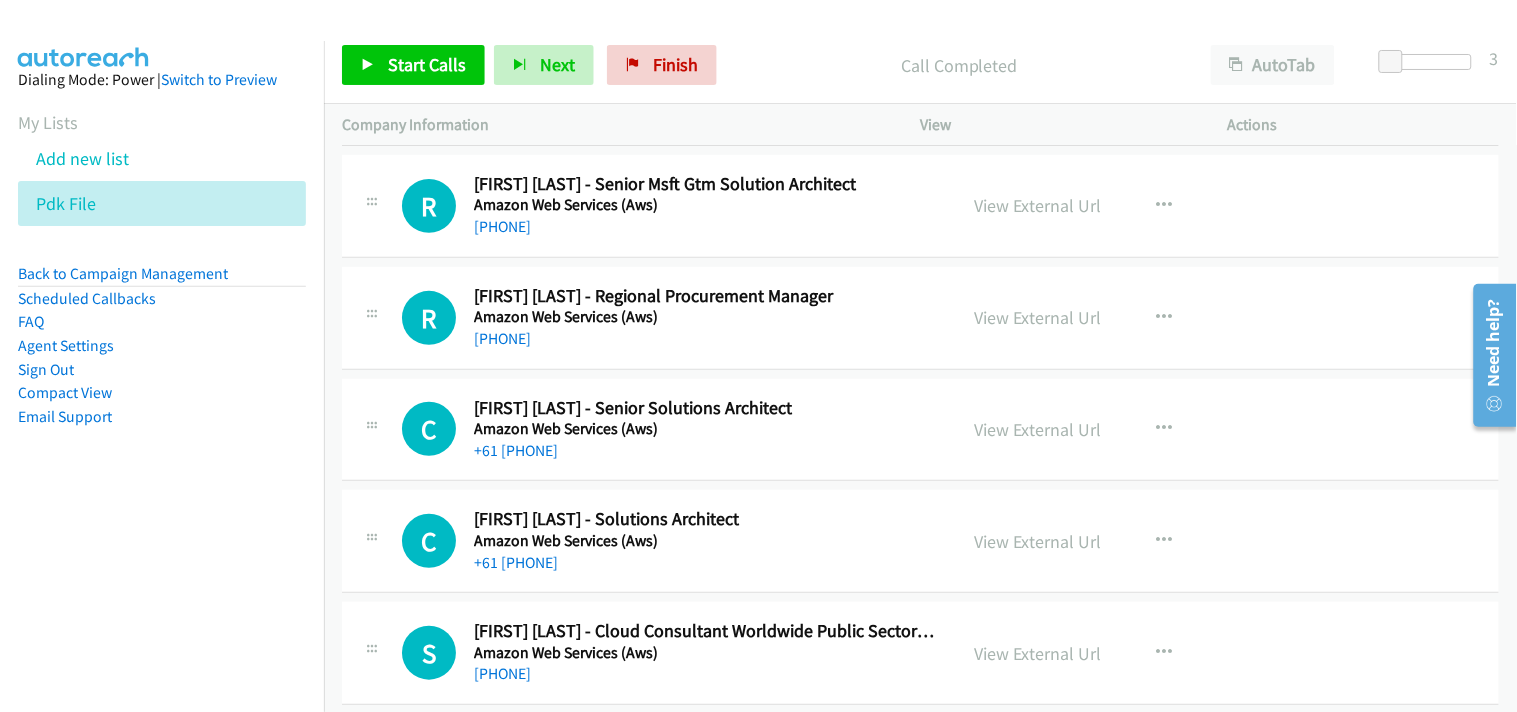 scroll, scrollTop: 23666, scrollLeft: 0, axis: vertical 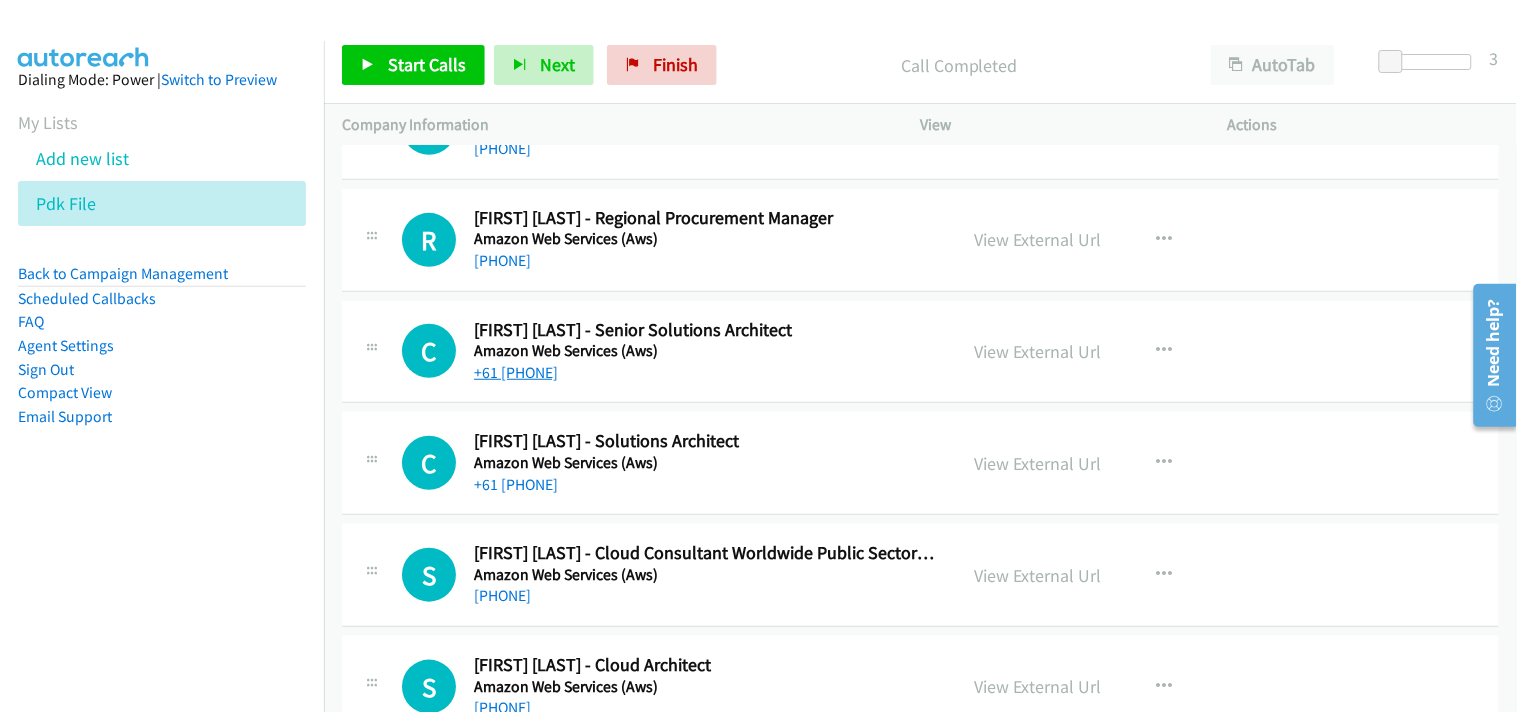 click on "+61 [PHONE]" at bounding box center [516, 372] 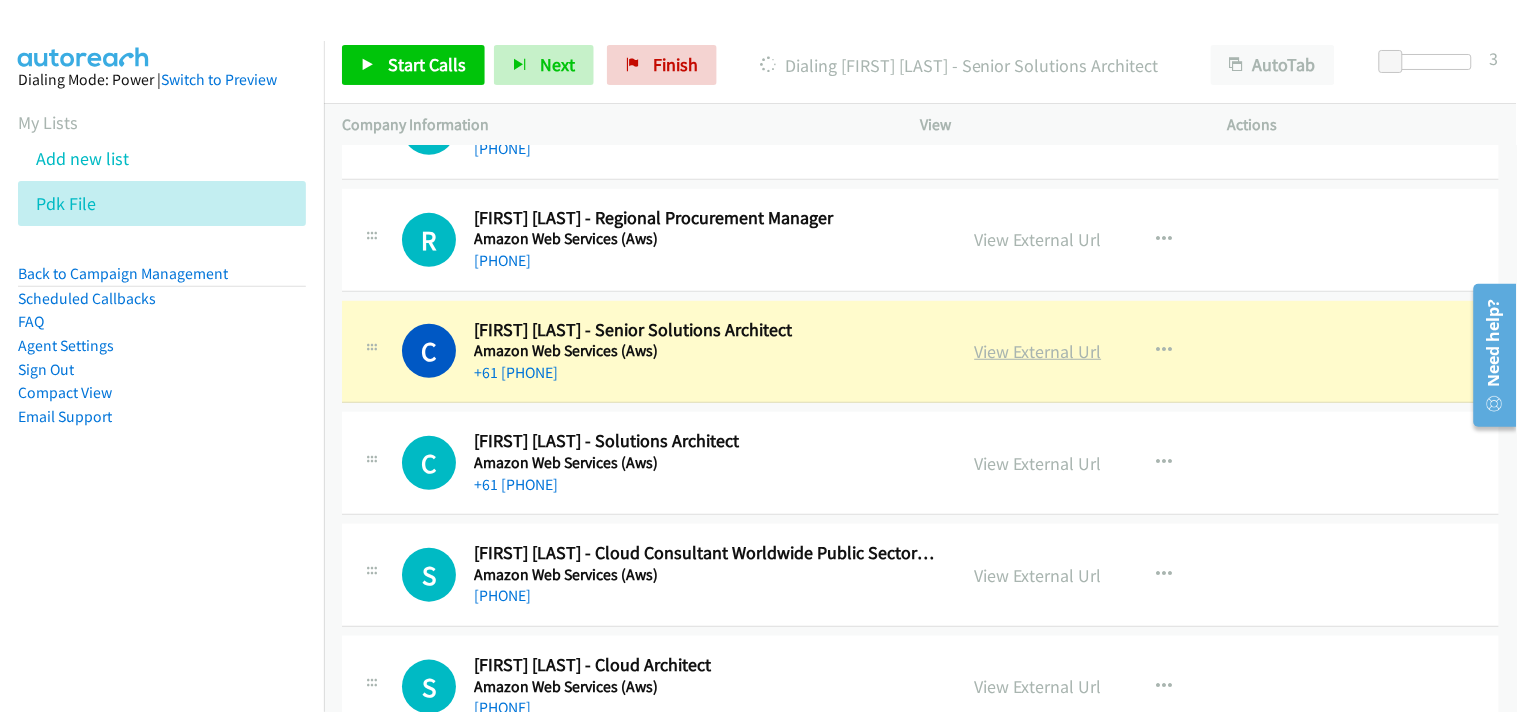 click on "View External Url" at bounding box center (1038, 351) 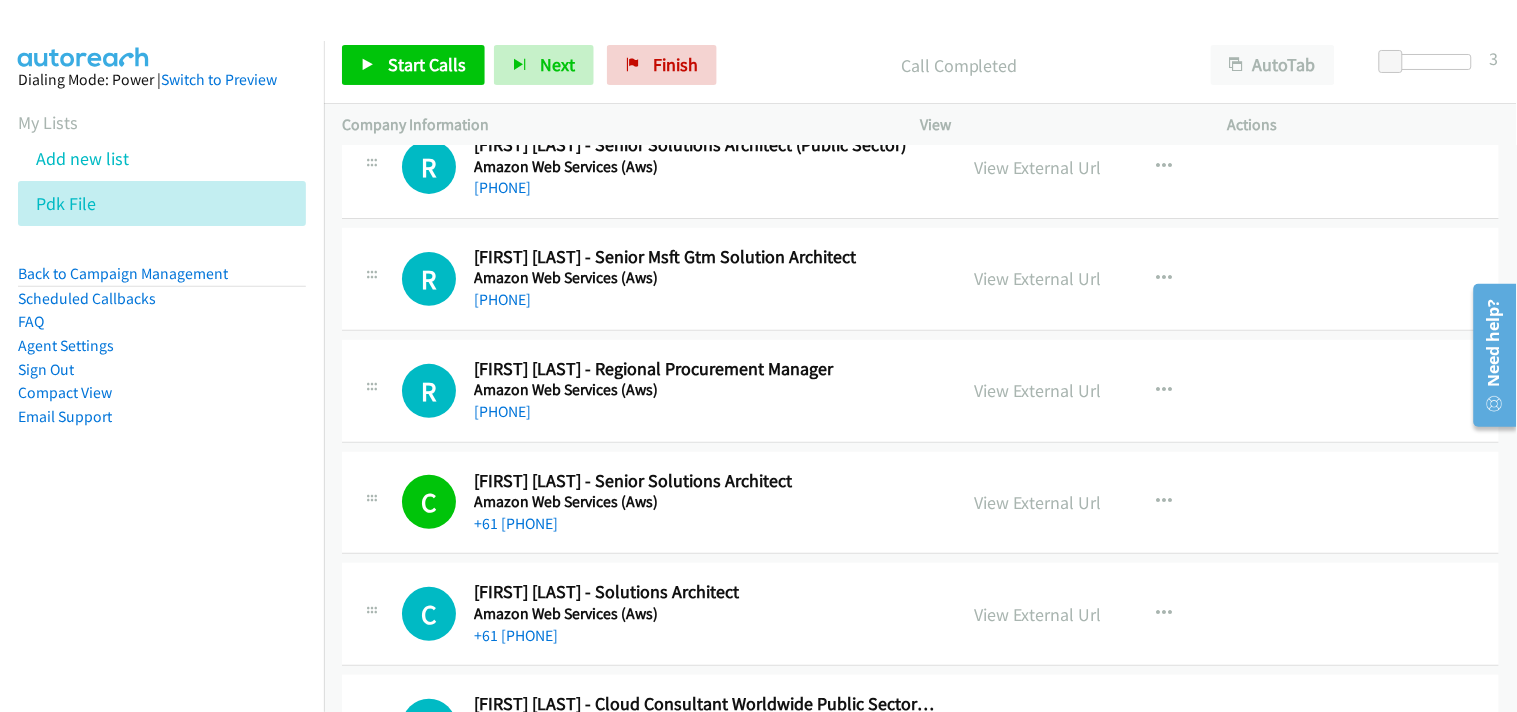 scroll, scrollTop: 23444, scrollLeft: 0, axis: vertical 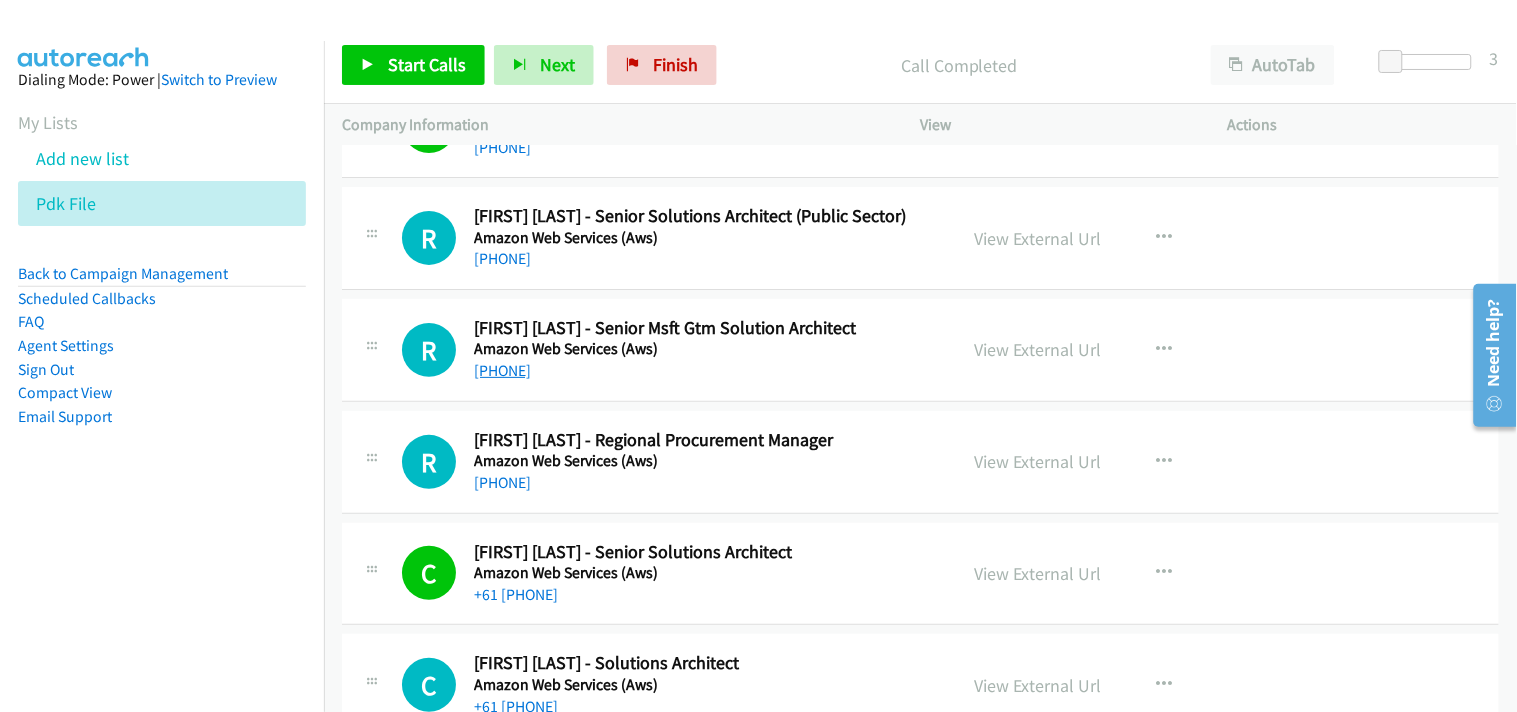 click on "[PHONE]" at bounding box center [502, 370] 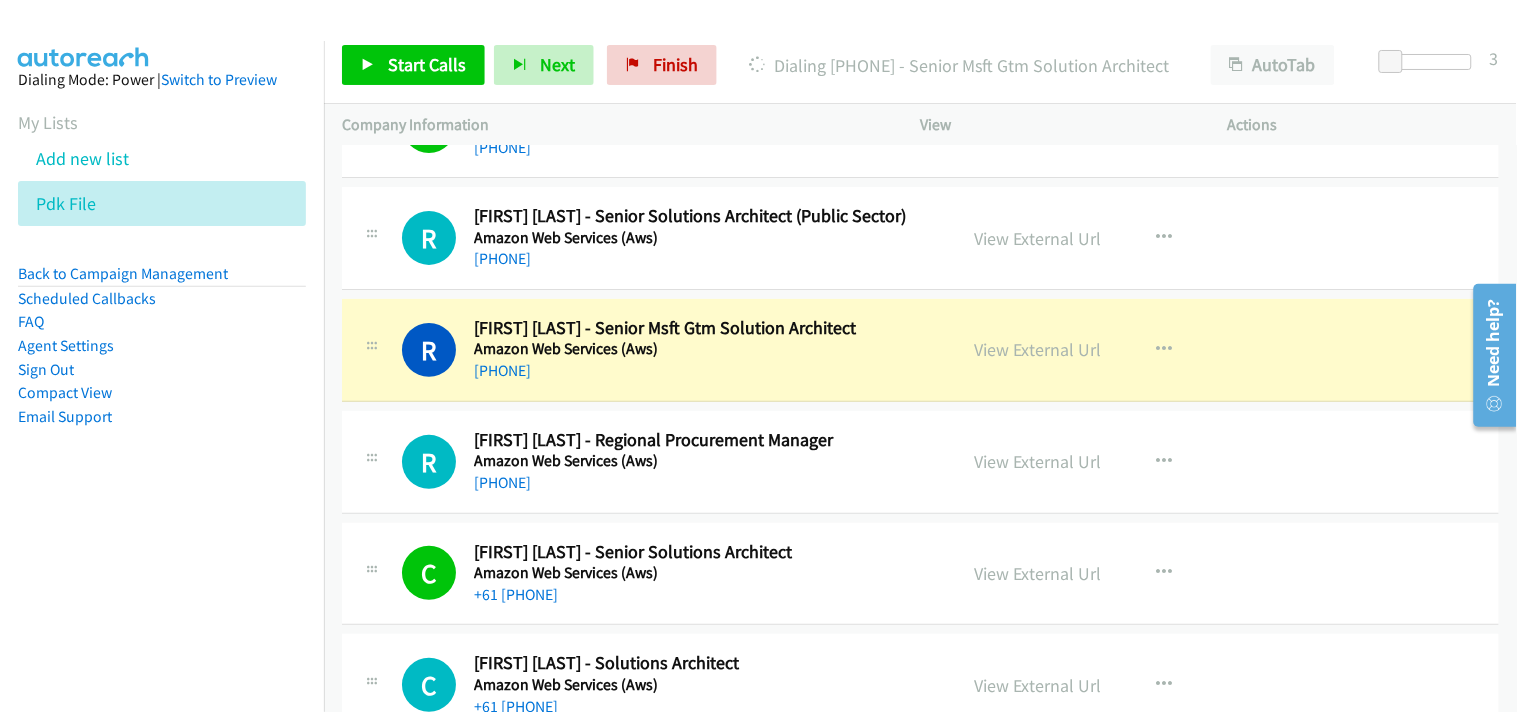 scroll, scrollTop: 23555, scrollLeft: 0, axis: vertical 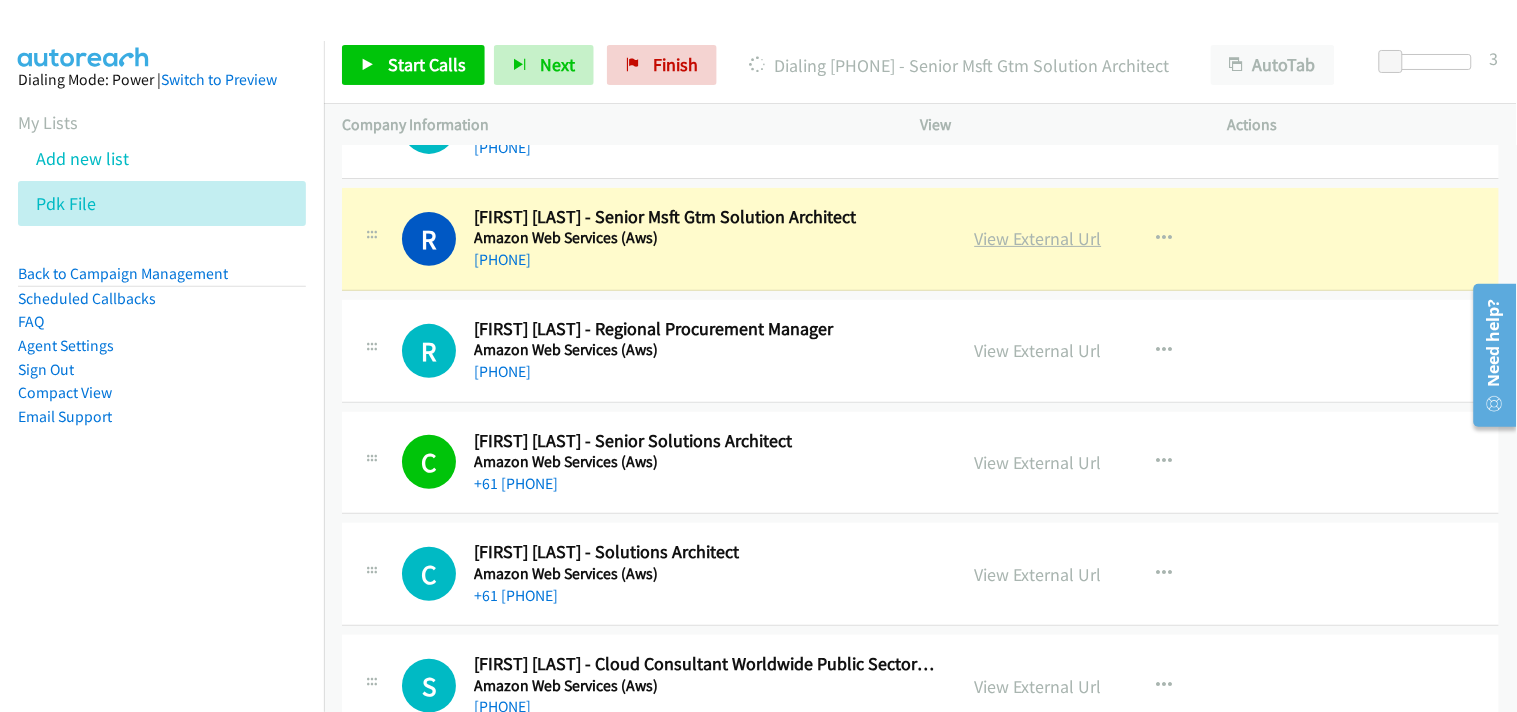 click on "View External Url" at bounding box center [1038, 238] 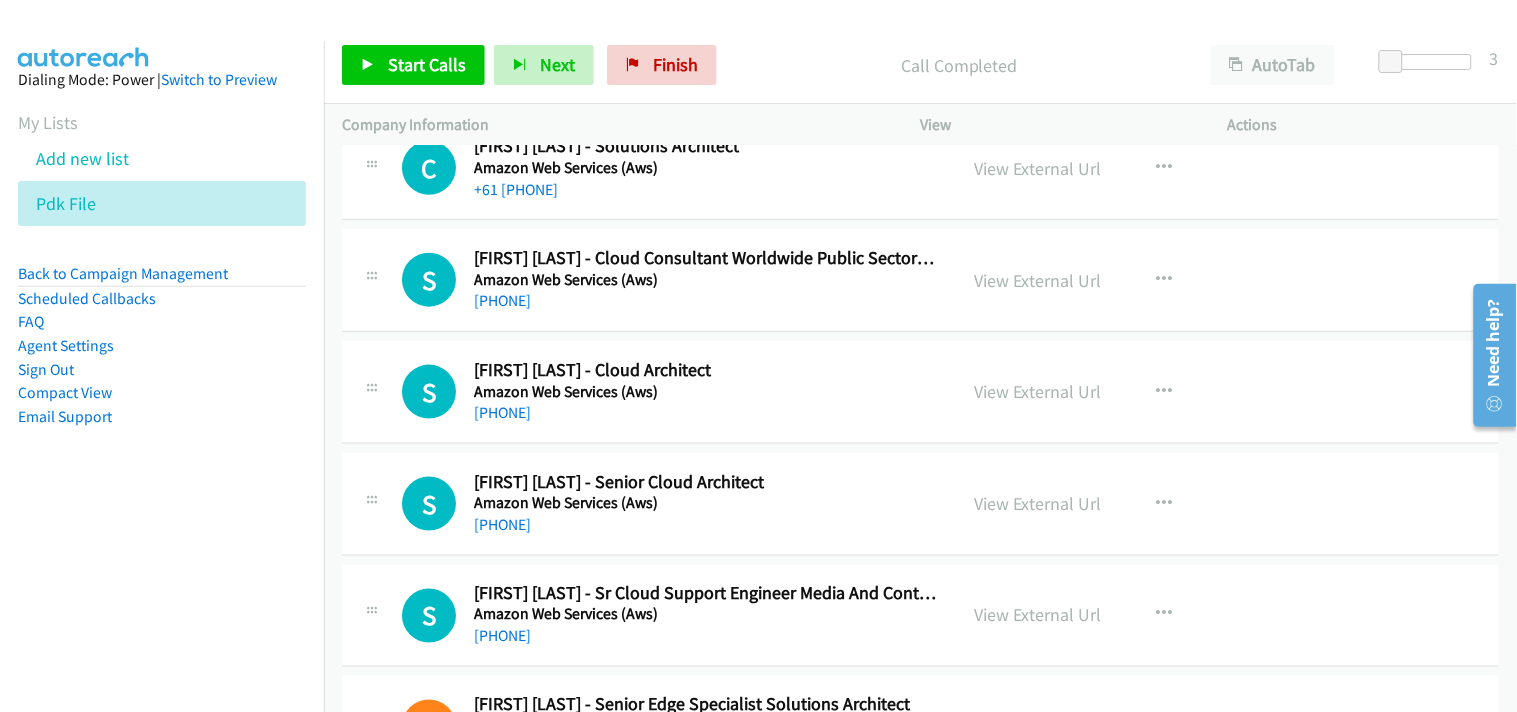 scroll, scrollTop: 24000, scrollLeft: 0, axis: vertical 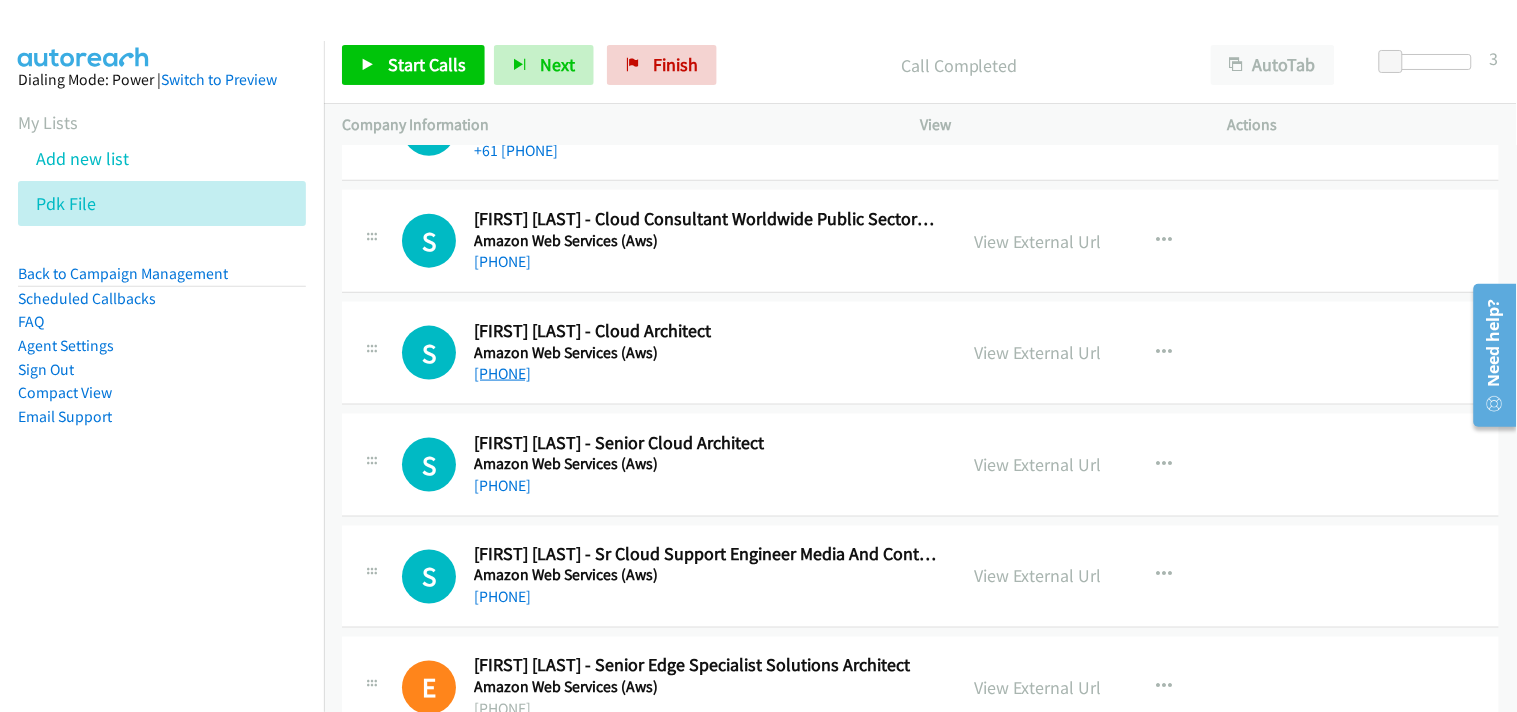 click on "[PHONE]" at bounding box center [502, 373] 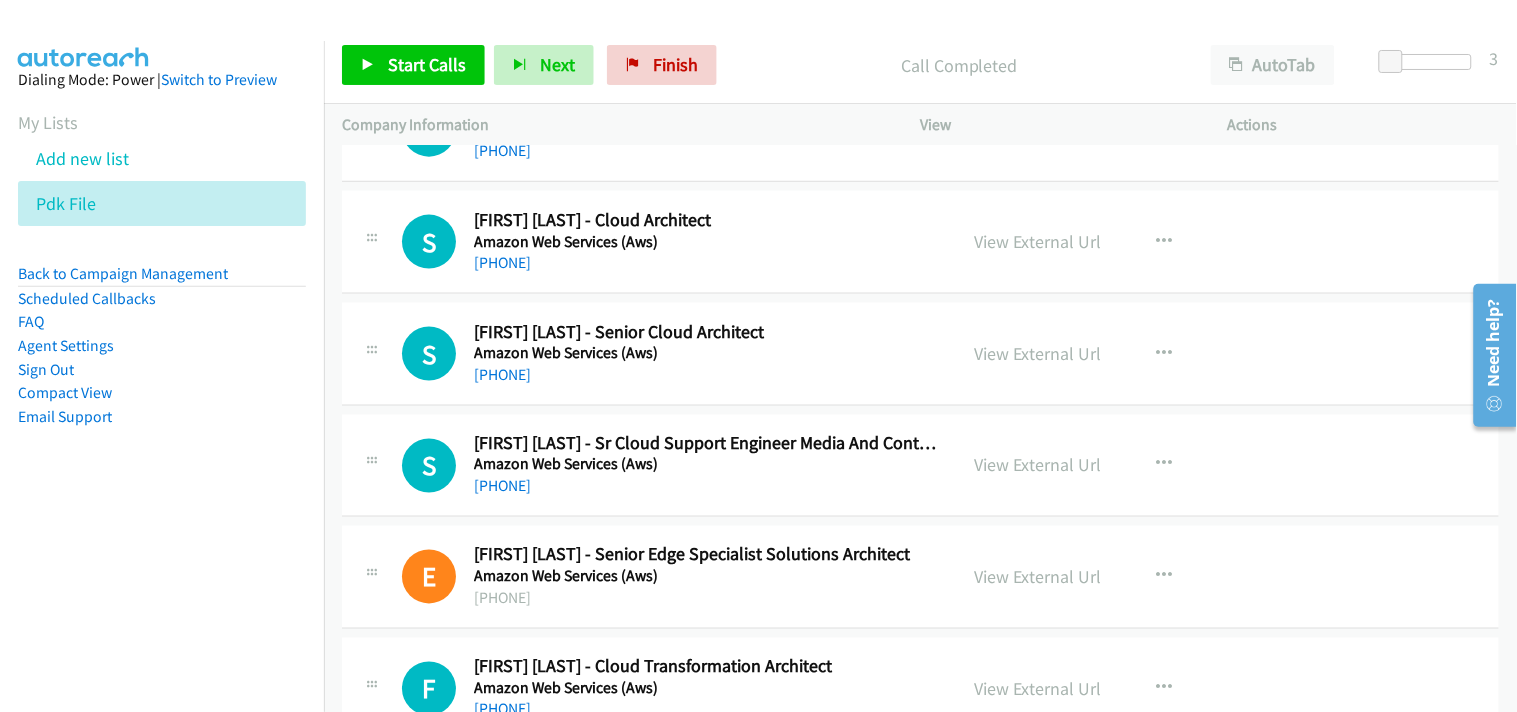 scroll, scrollTop: 24222, scrollLeft: 0, axis: vertical 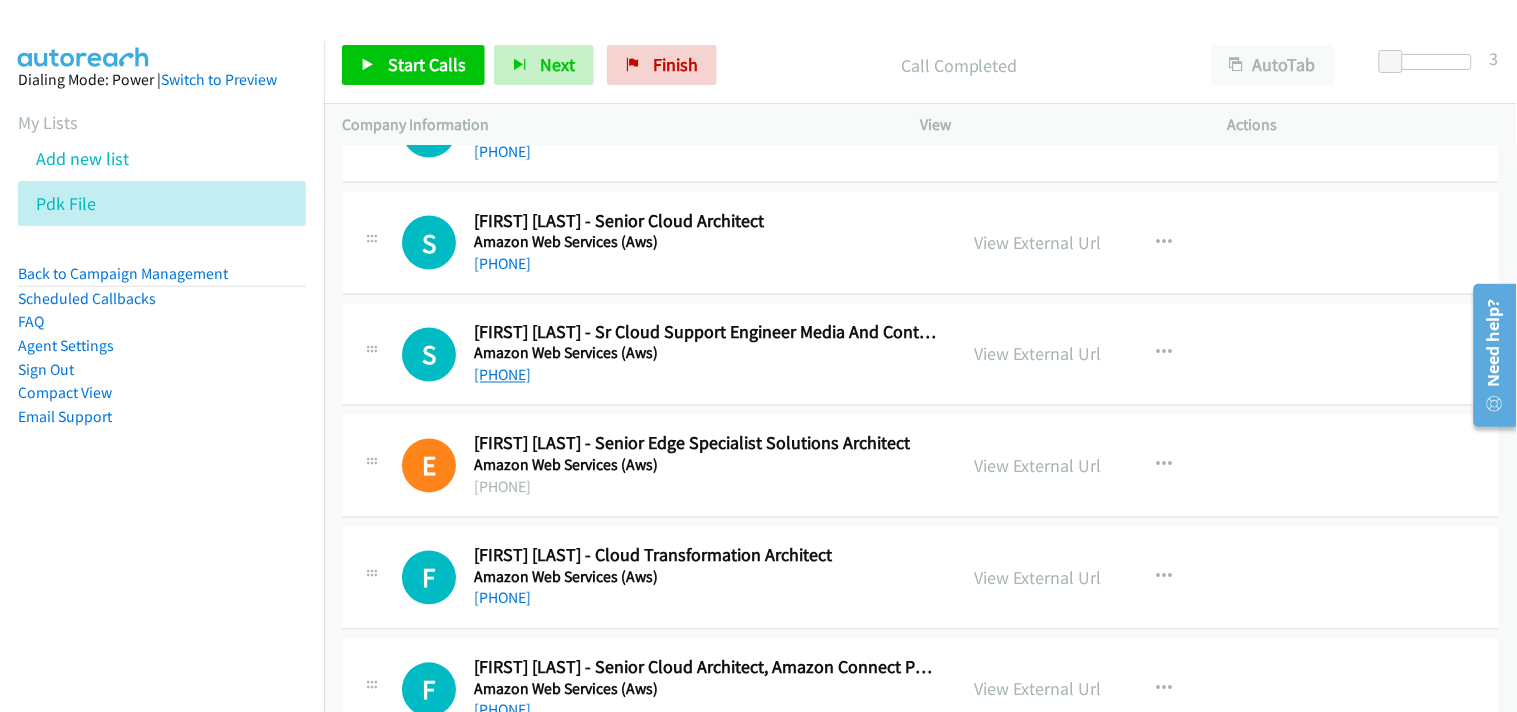 click on "[PHONE]" at bounding box center [502, 375] 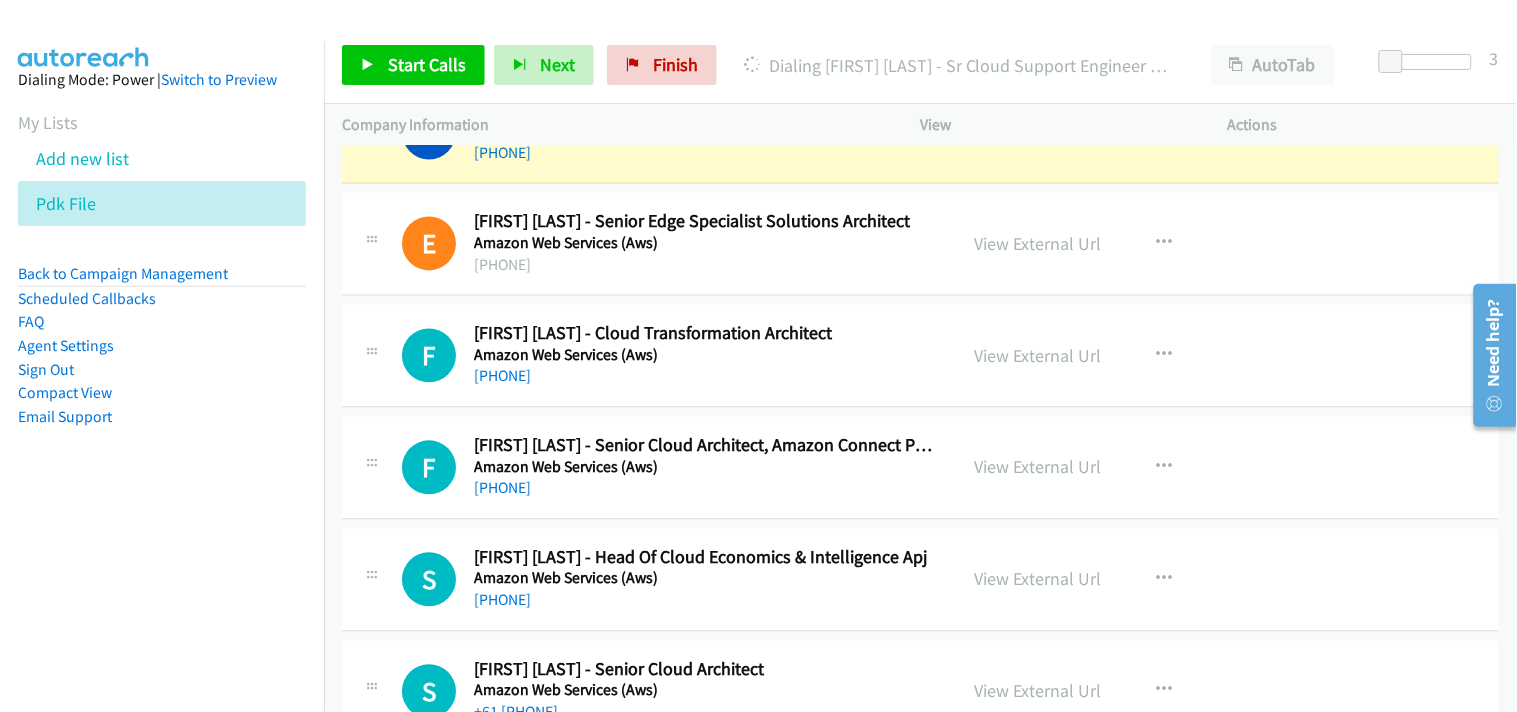 scroll, scrollTop: 24333, scrollLeft: 0, axis: vertical 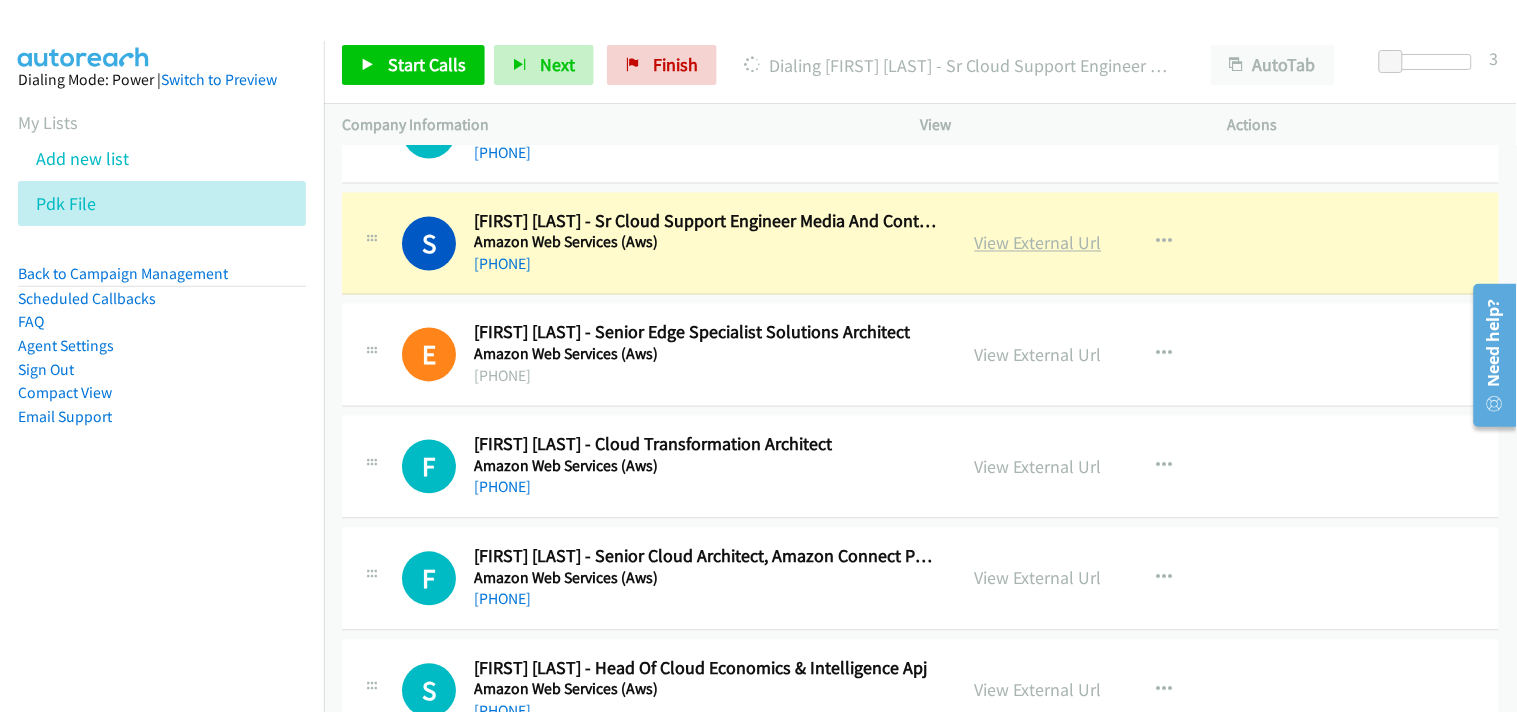 click on "View External Url" at bounding box center [1038, 243] 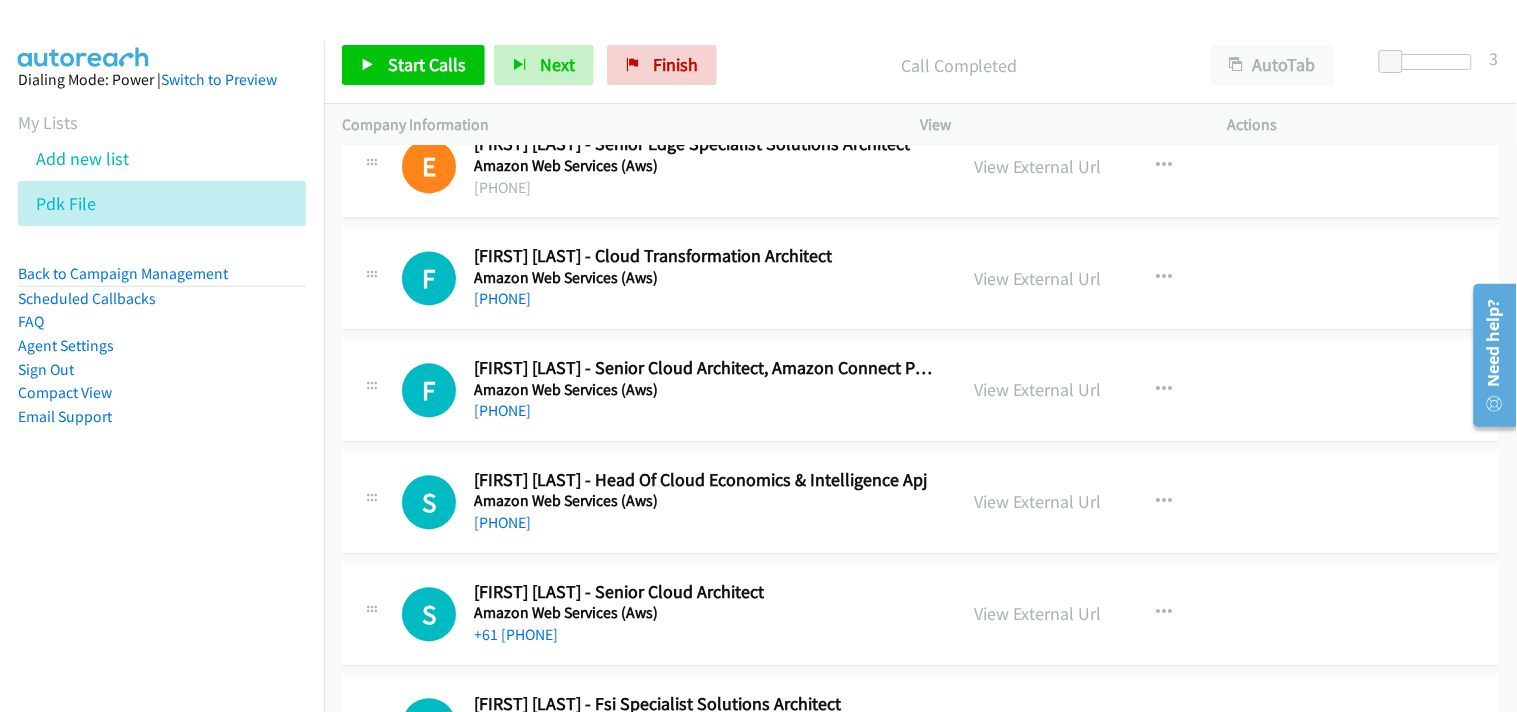 scroll, scrollTop: 24555, scrollLeft: 0, axis: vertical 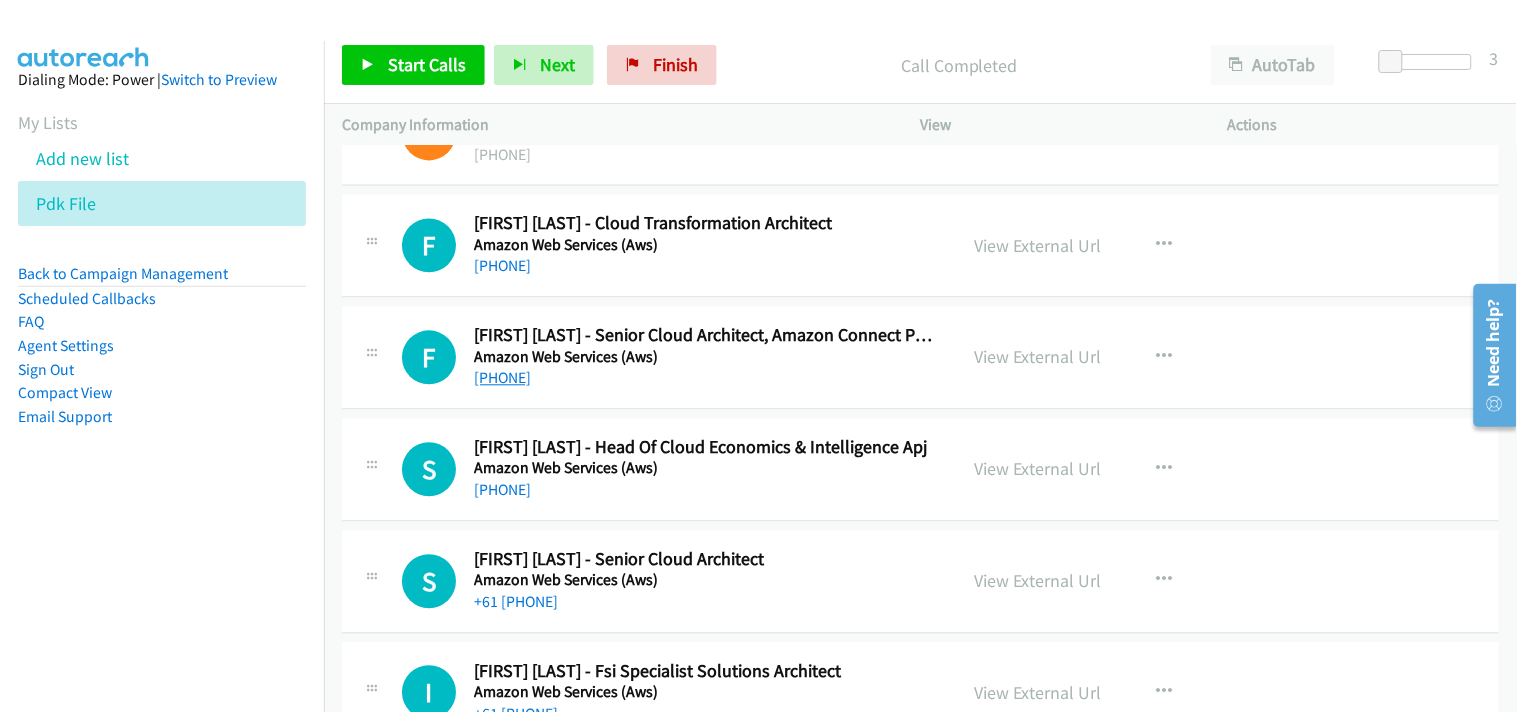click on "[PHONE]" at bounding box center (502, 377) 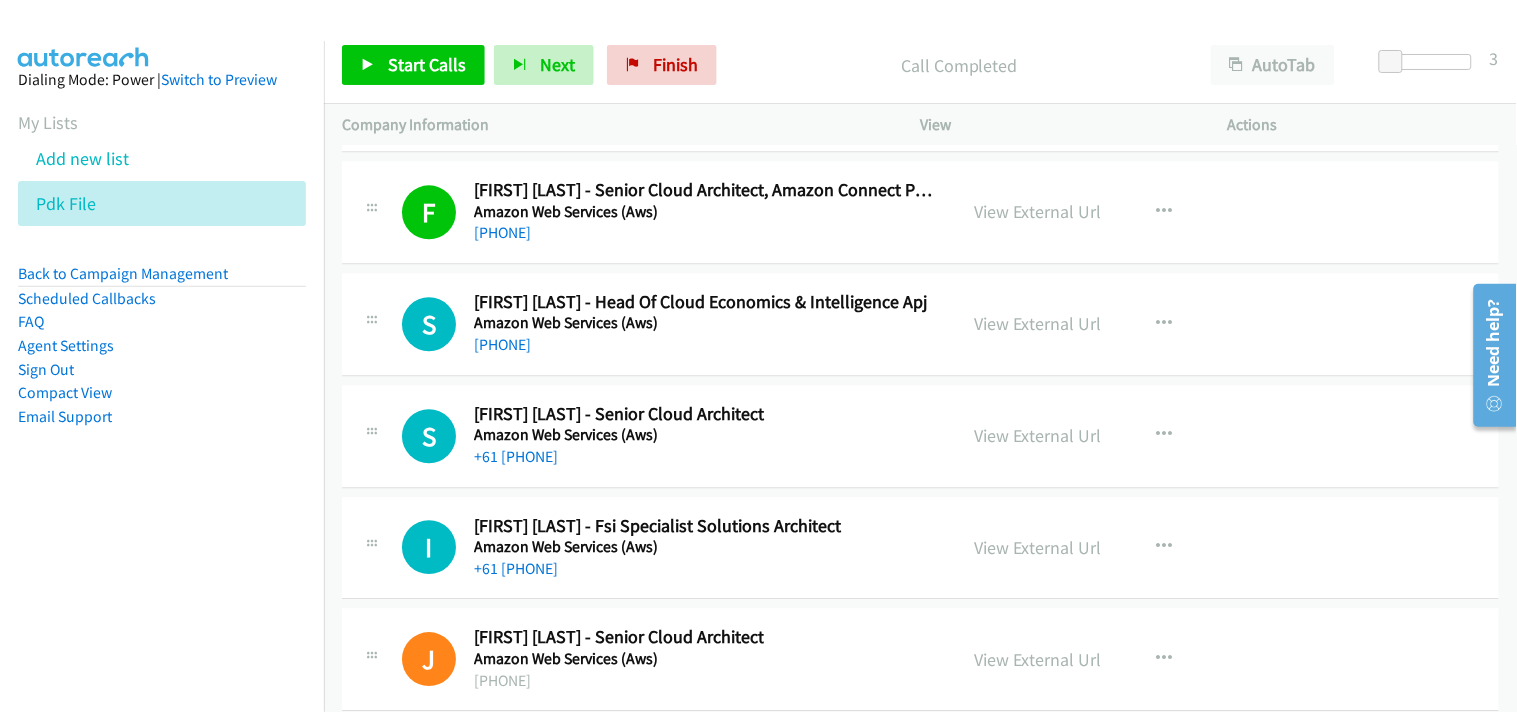 scroll, scrollTop: 24666, scrollLeft: 0, axis: vertical 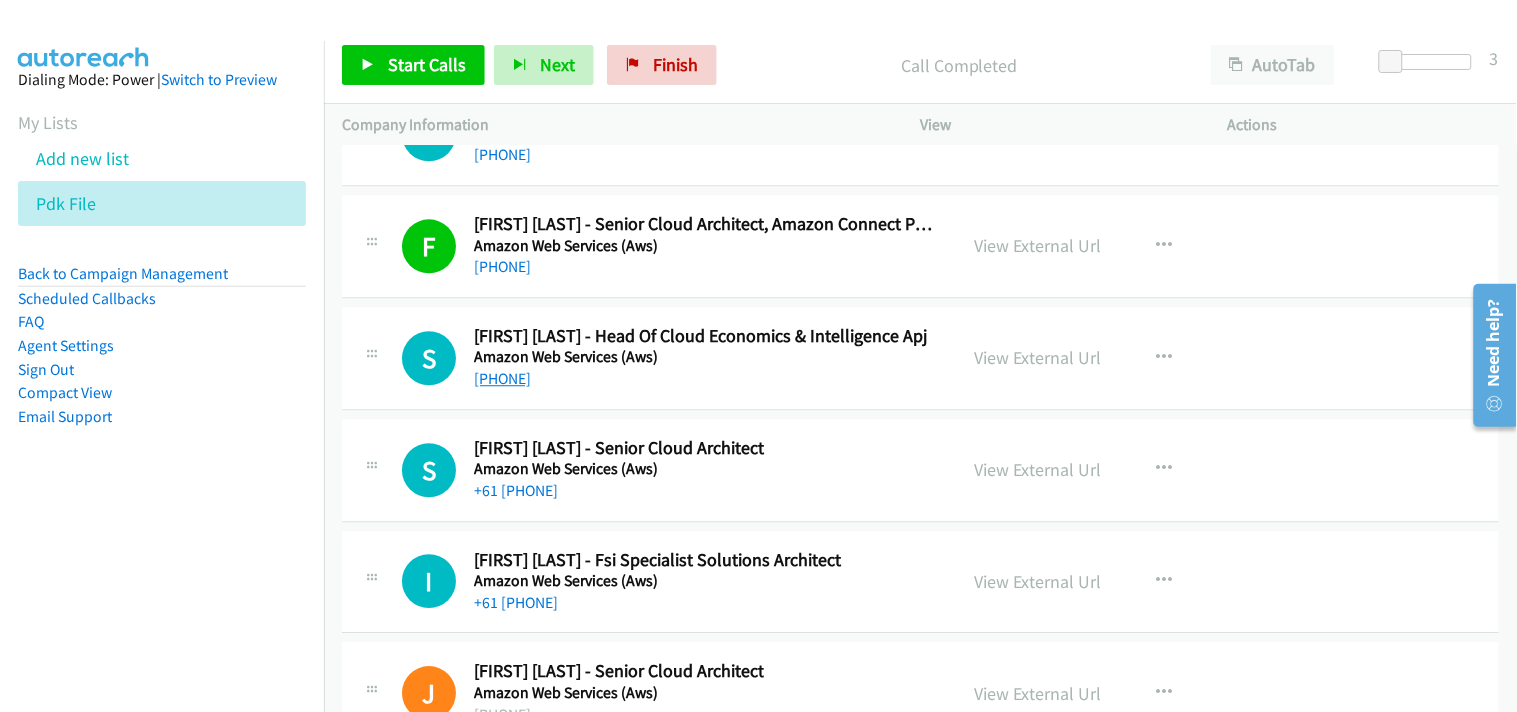 click on "[PHONE]" at bounding box center (502, 378) 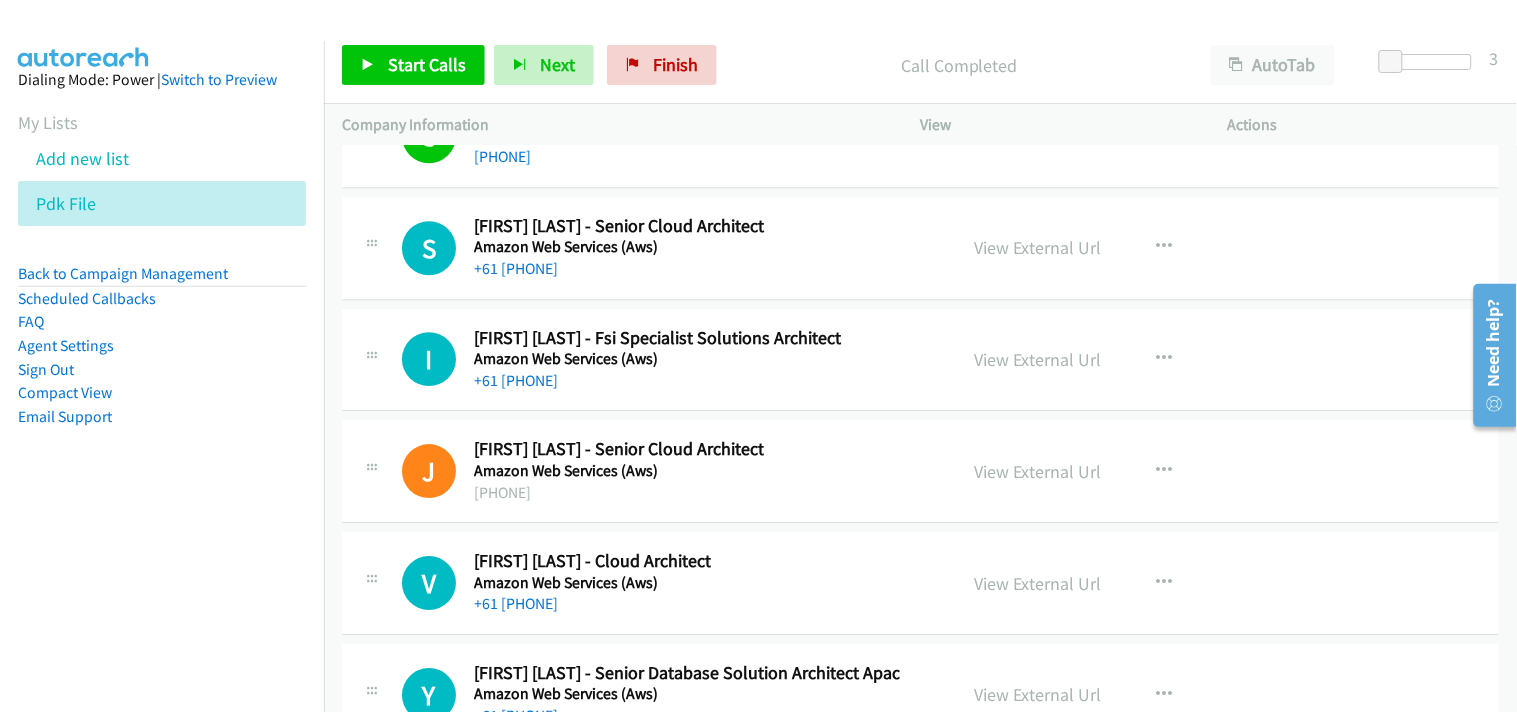 scroll, scrollTop: 24777, scrollLeft: 0, axis: vertical 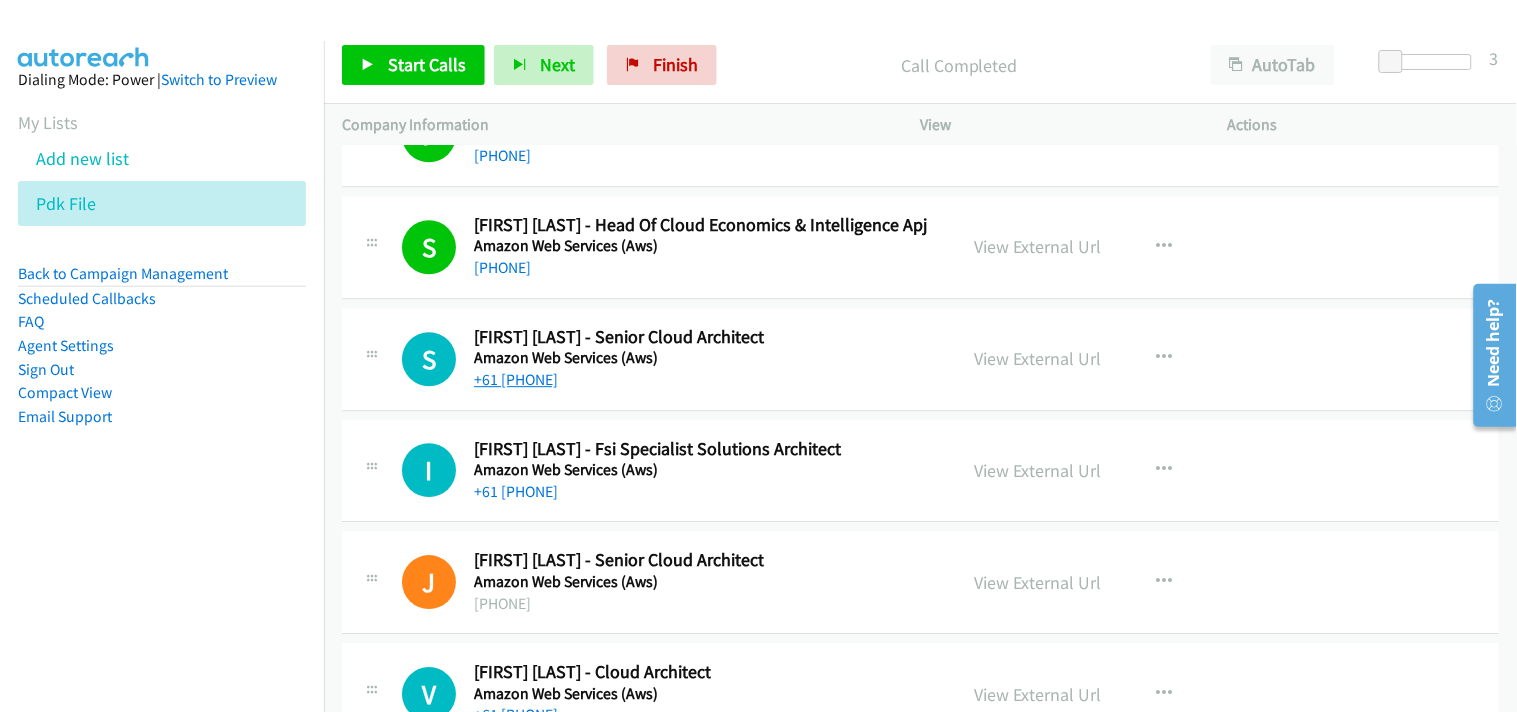 click on "+61 [PHONE]" at bounding box center (516, 379) 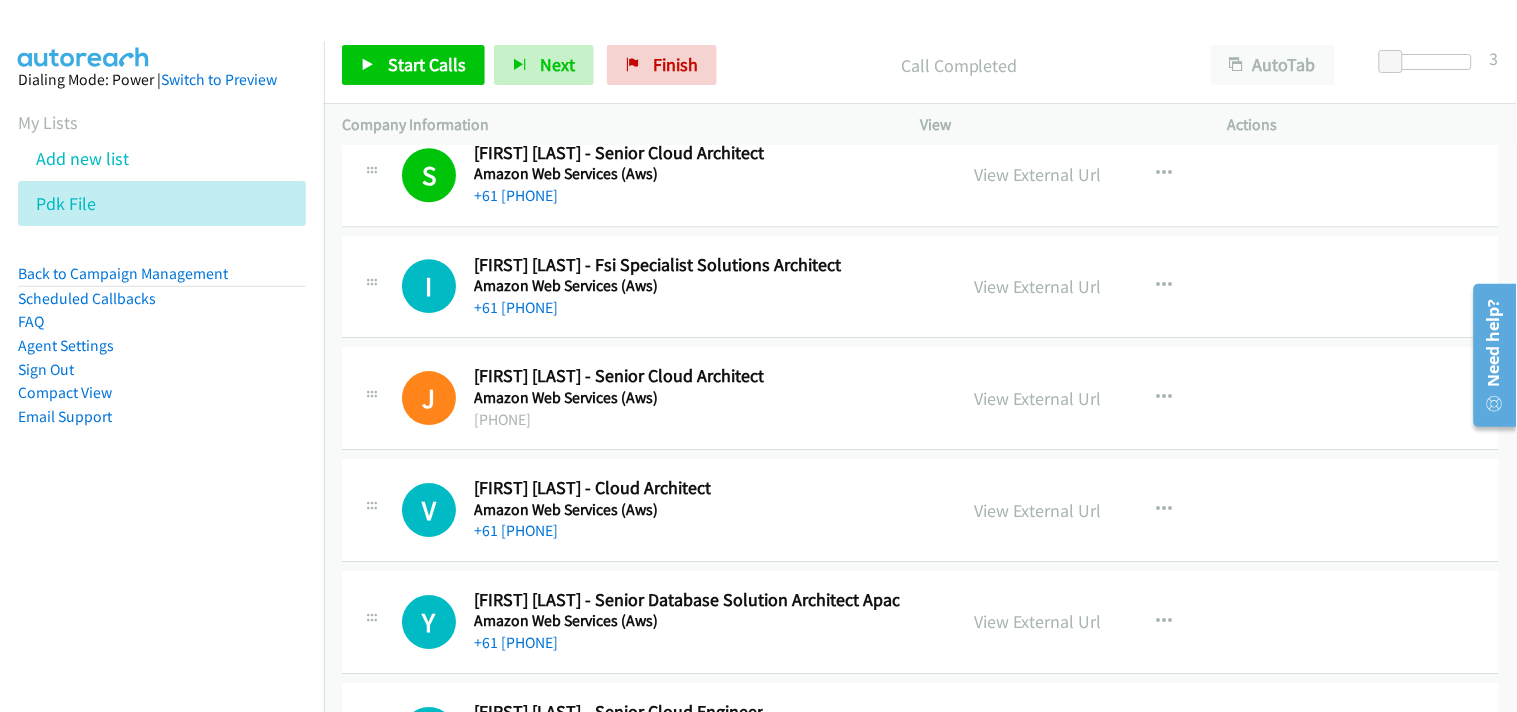 scroll, scrollTop: 25000, scrollLeft: 0, axis: vertical 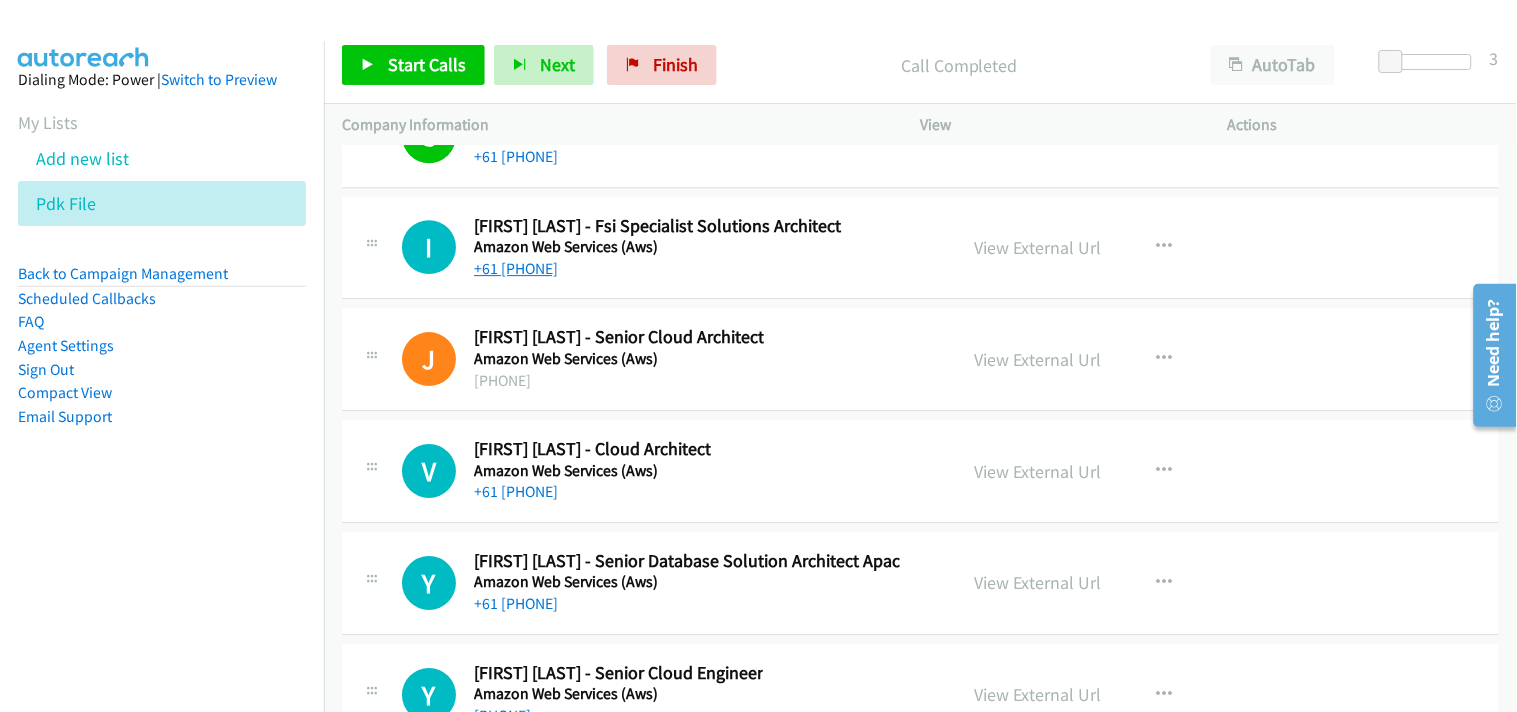 click on "+61 [PHONE]" at bounding box center [516, 268] 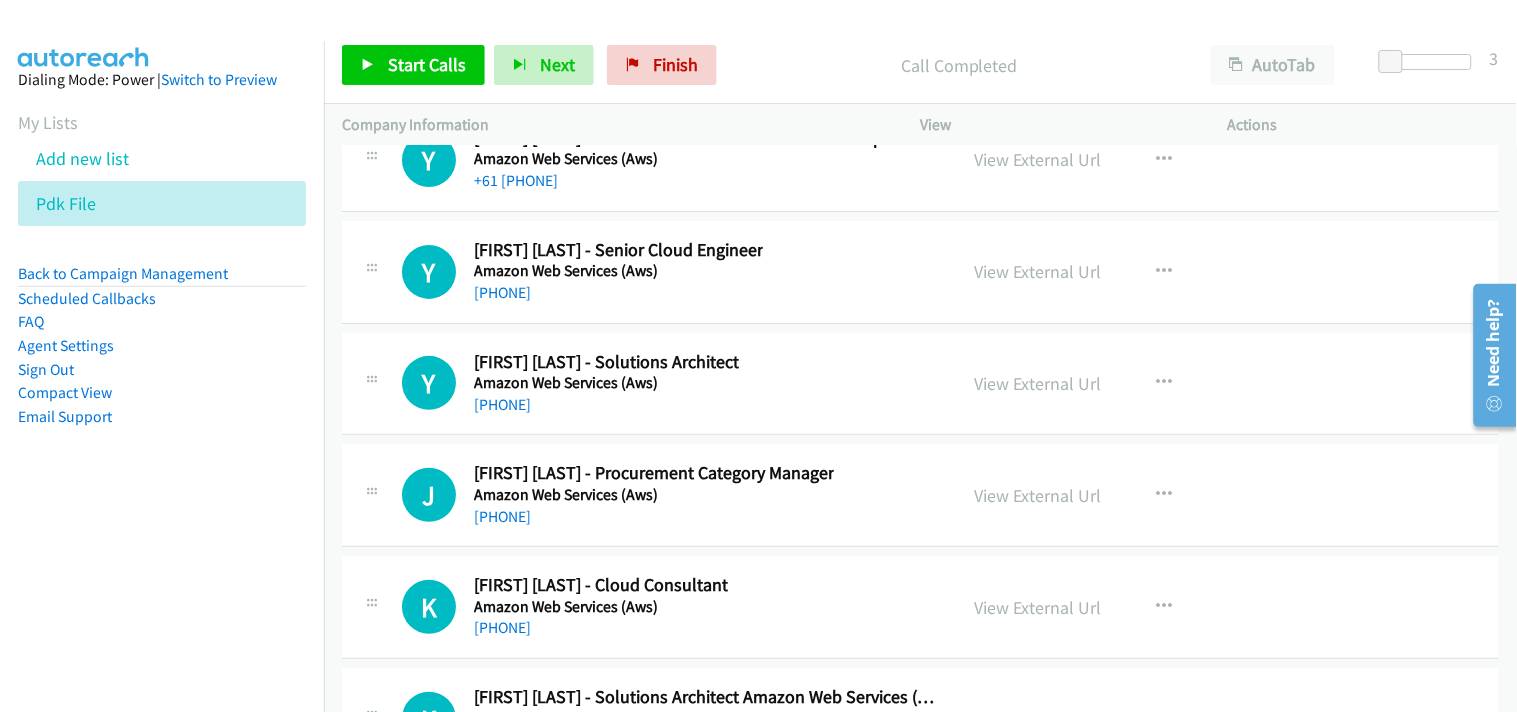 scroll, scrollTop: 25555, scrollLeft: 0, axis: vertical 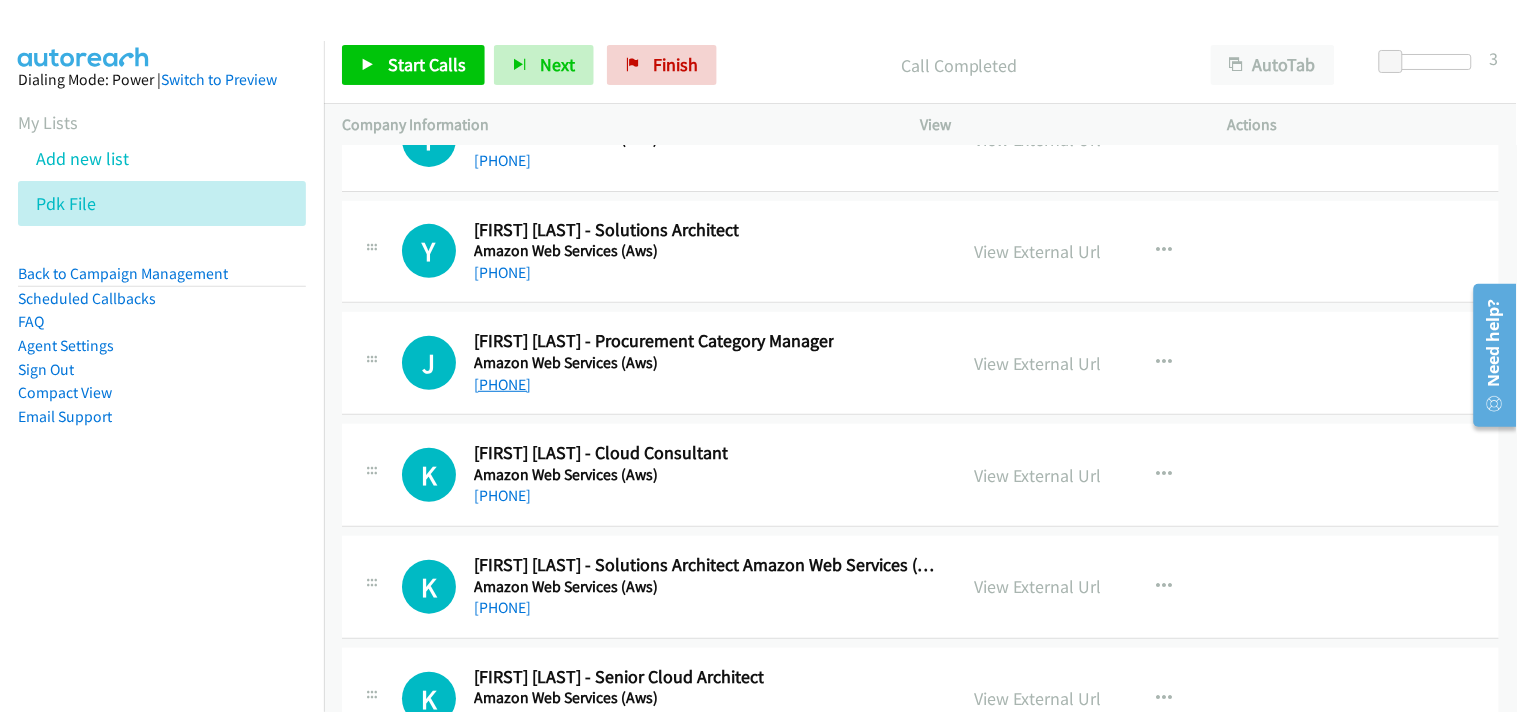 click on "[PHONE]" at bounding box center [502, 384] 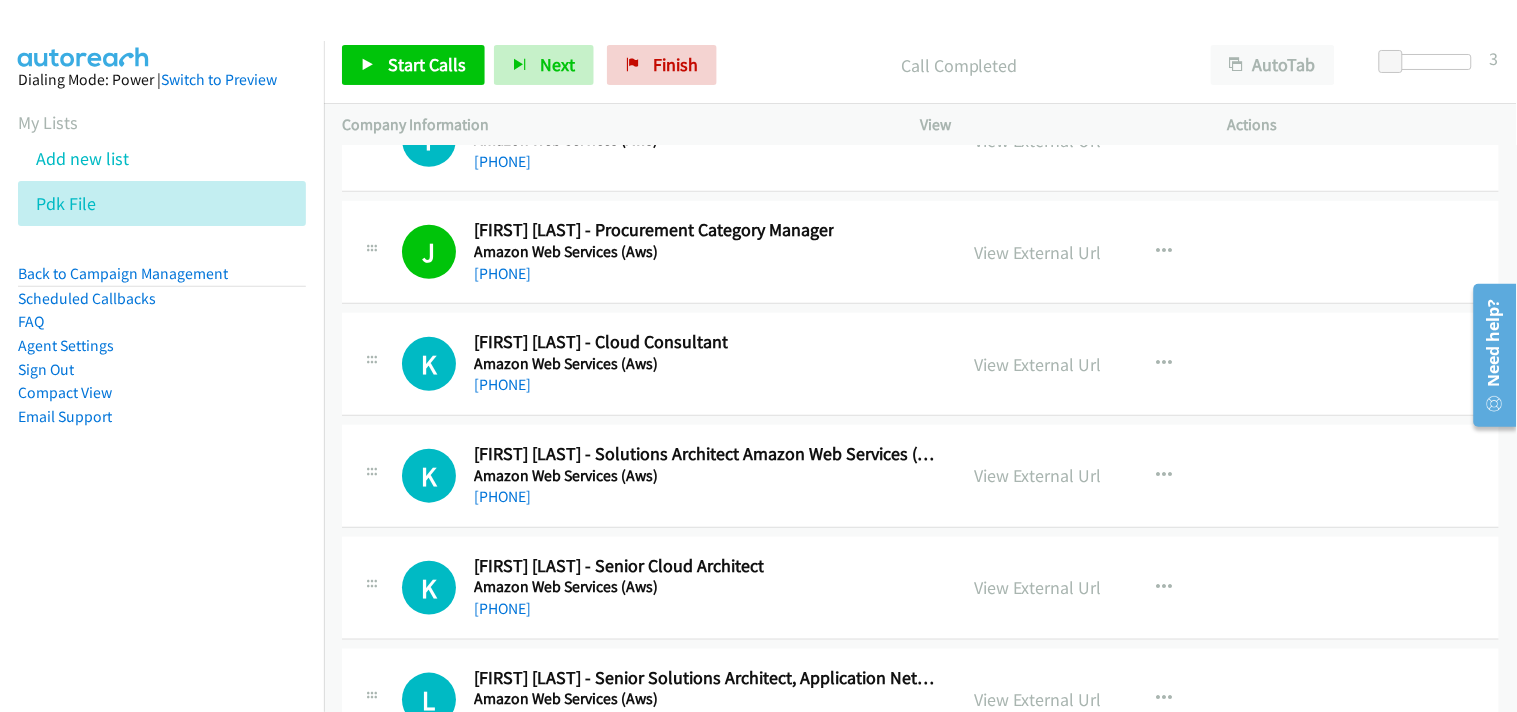 scroll, scrollTop: 25777, scrollLeft: 0, axis: vertical 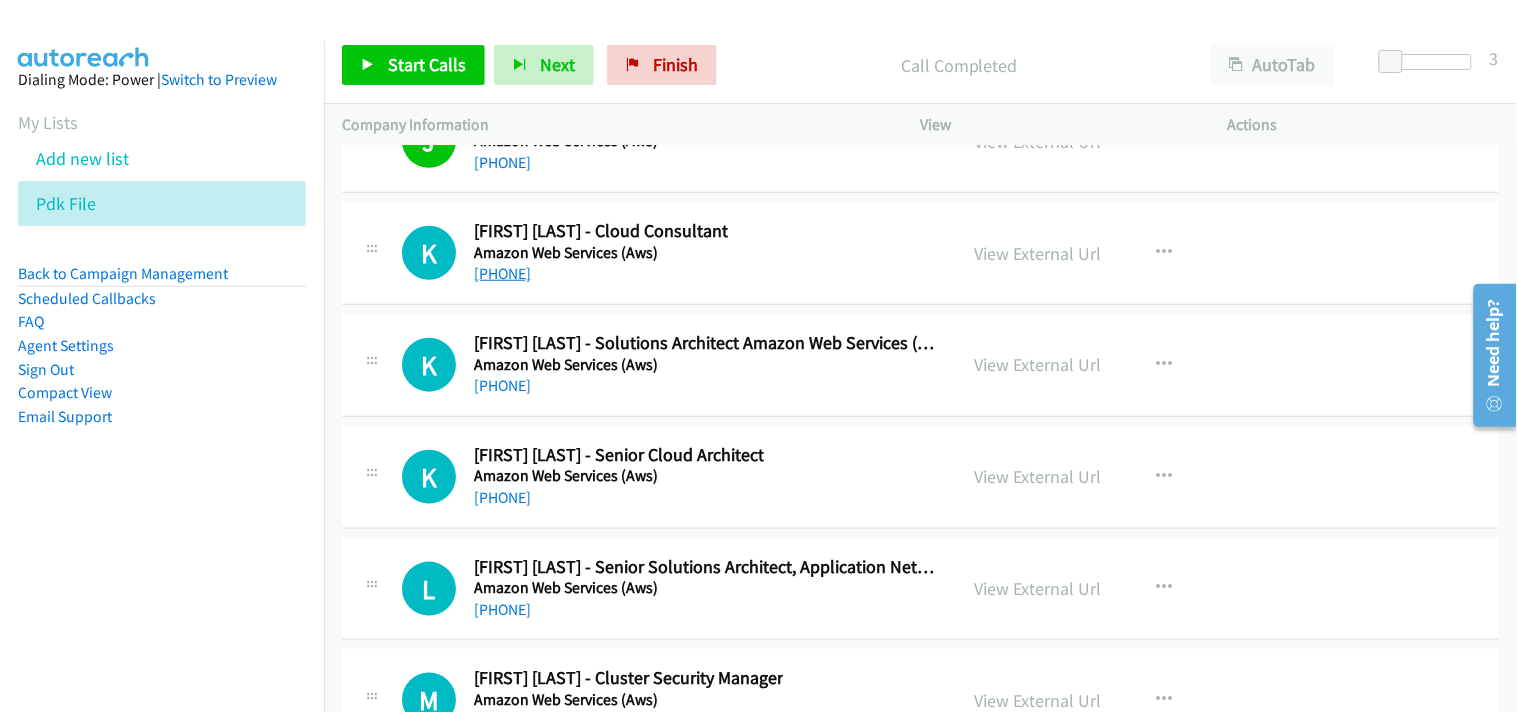 drag, startPoint x: 533, startPoint y: 276, endPoint x: 544, endPoint y: 274, distance: 11.18034 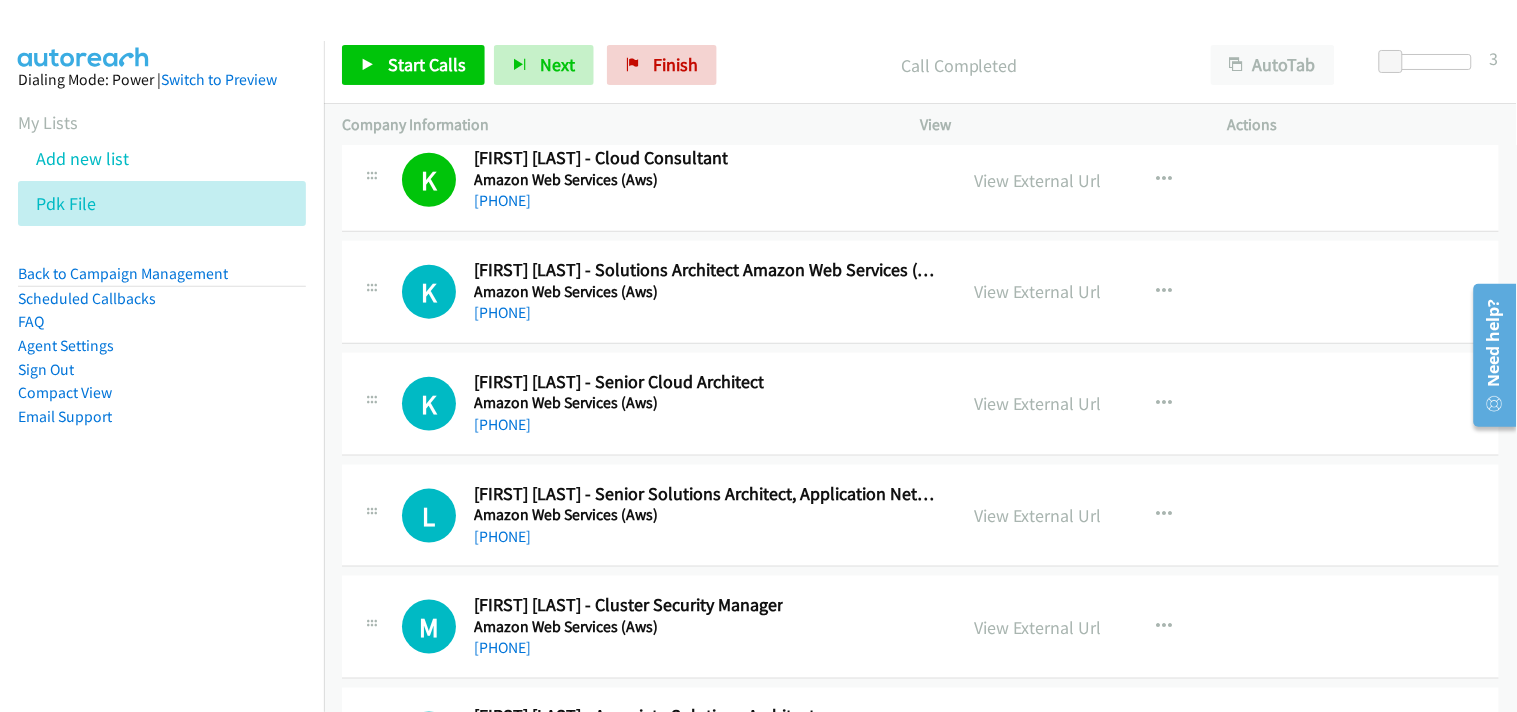 scroll, scrollTop: 25888, scrollLeft: 0, axis: vertical 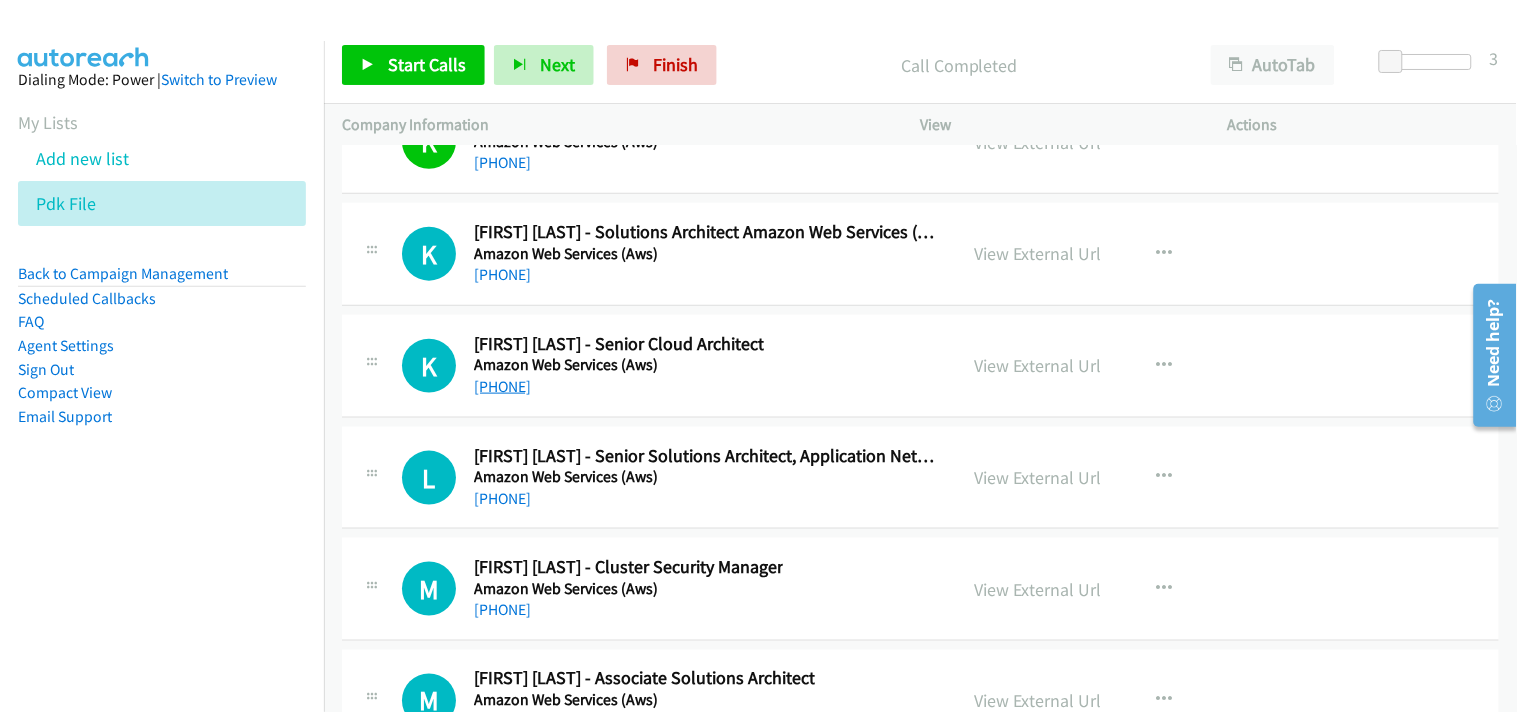 click on "[PHONE]" at bounding box center (502, 386) 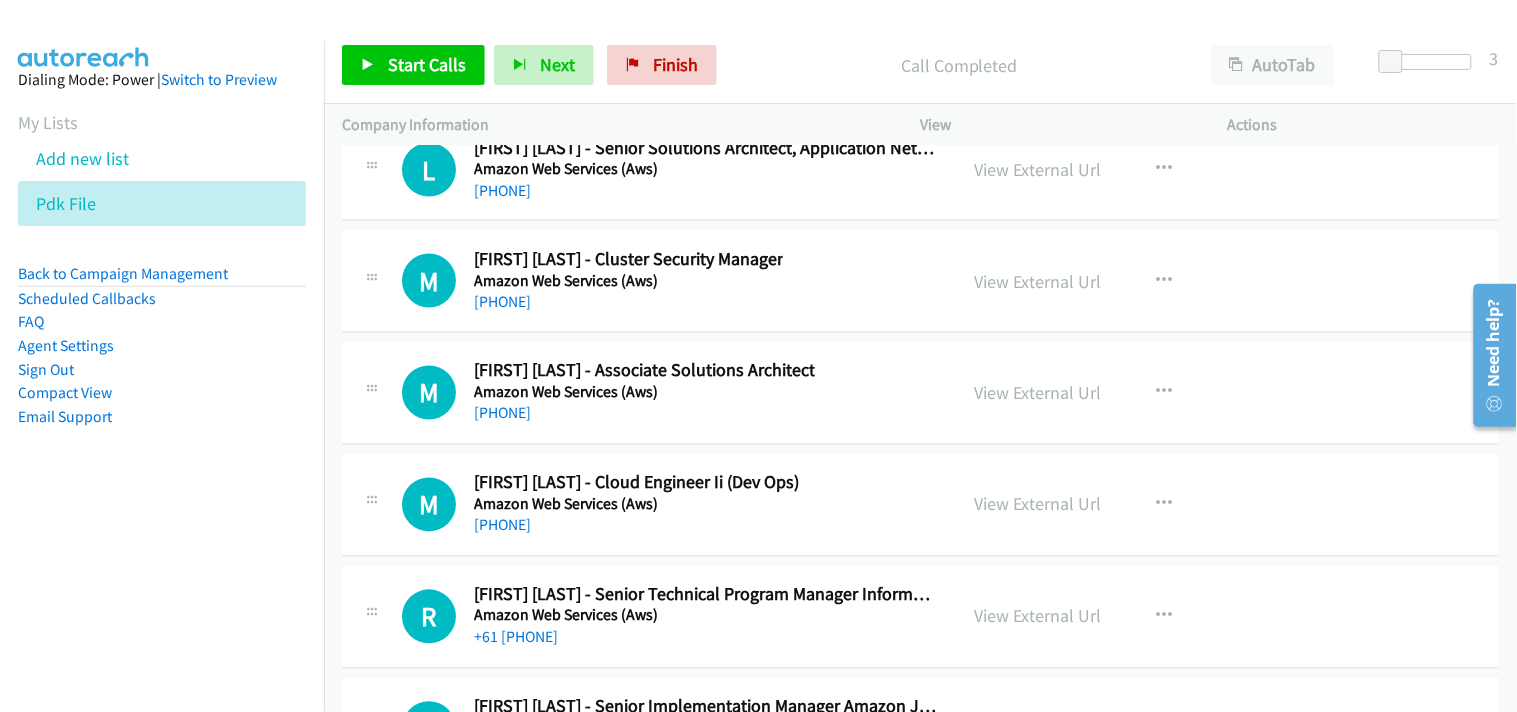scroll, scrollTop: 26222, scrollLeft: 0, axis: vertical 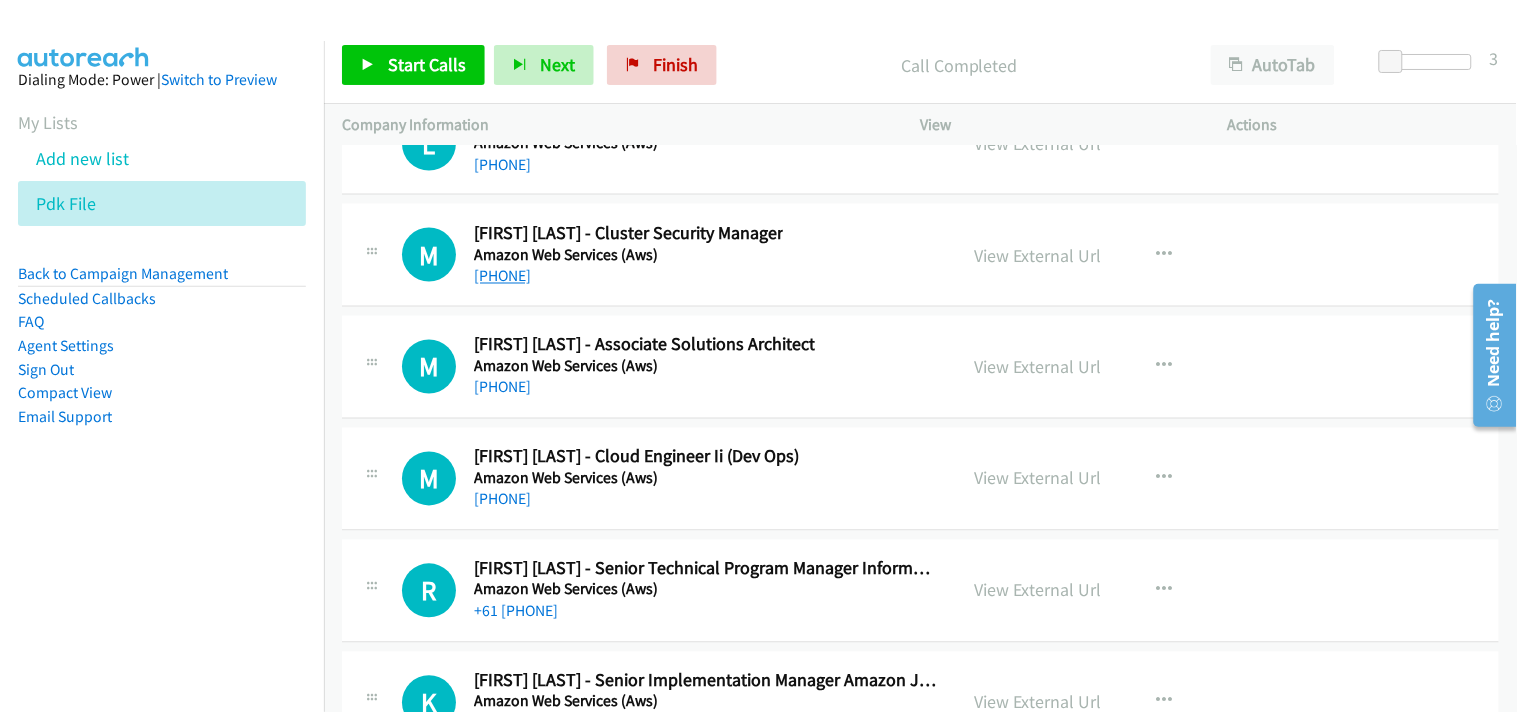 click on "[PHONE]" at bounding box center (502, 276) 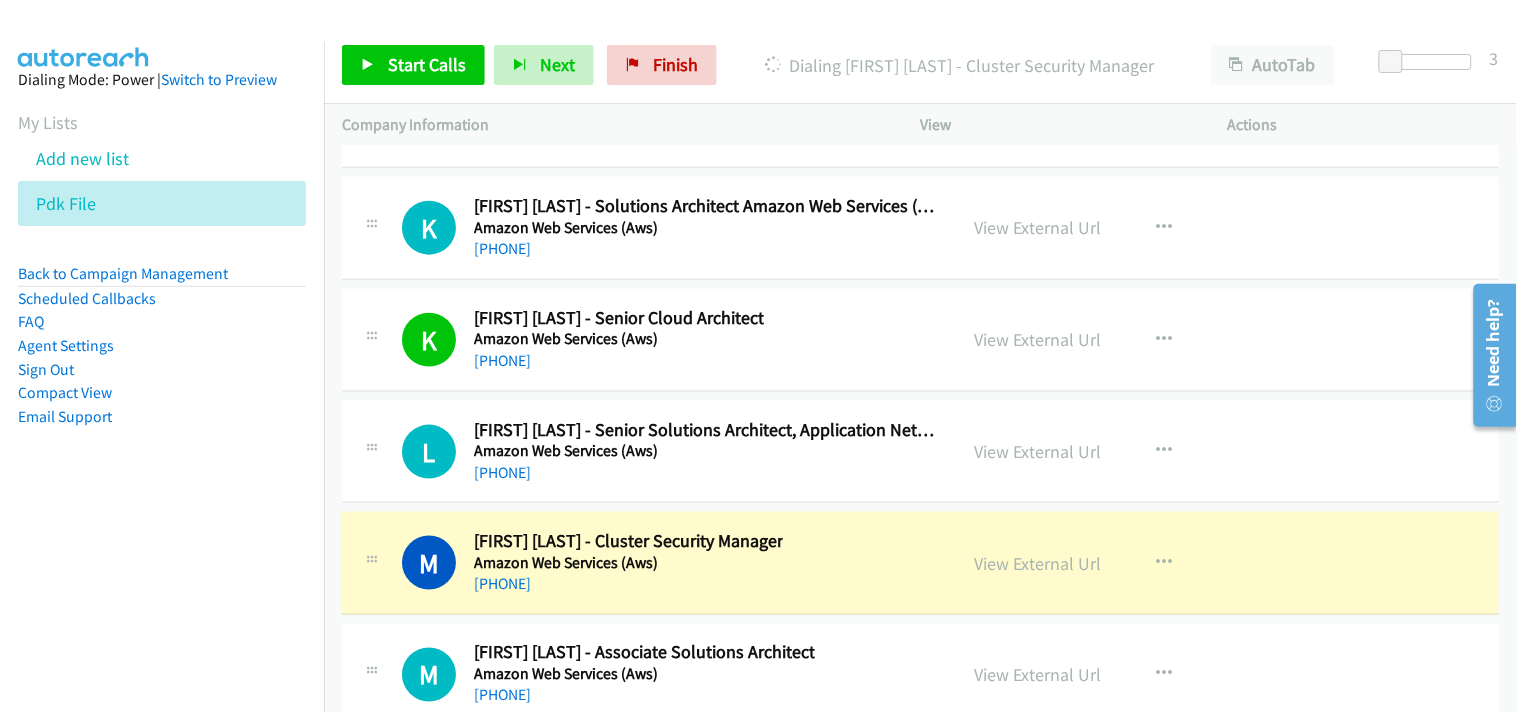 scroll, scrollTop: 25888, scrollLeft: 0, axis: vertical 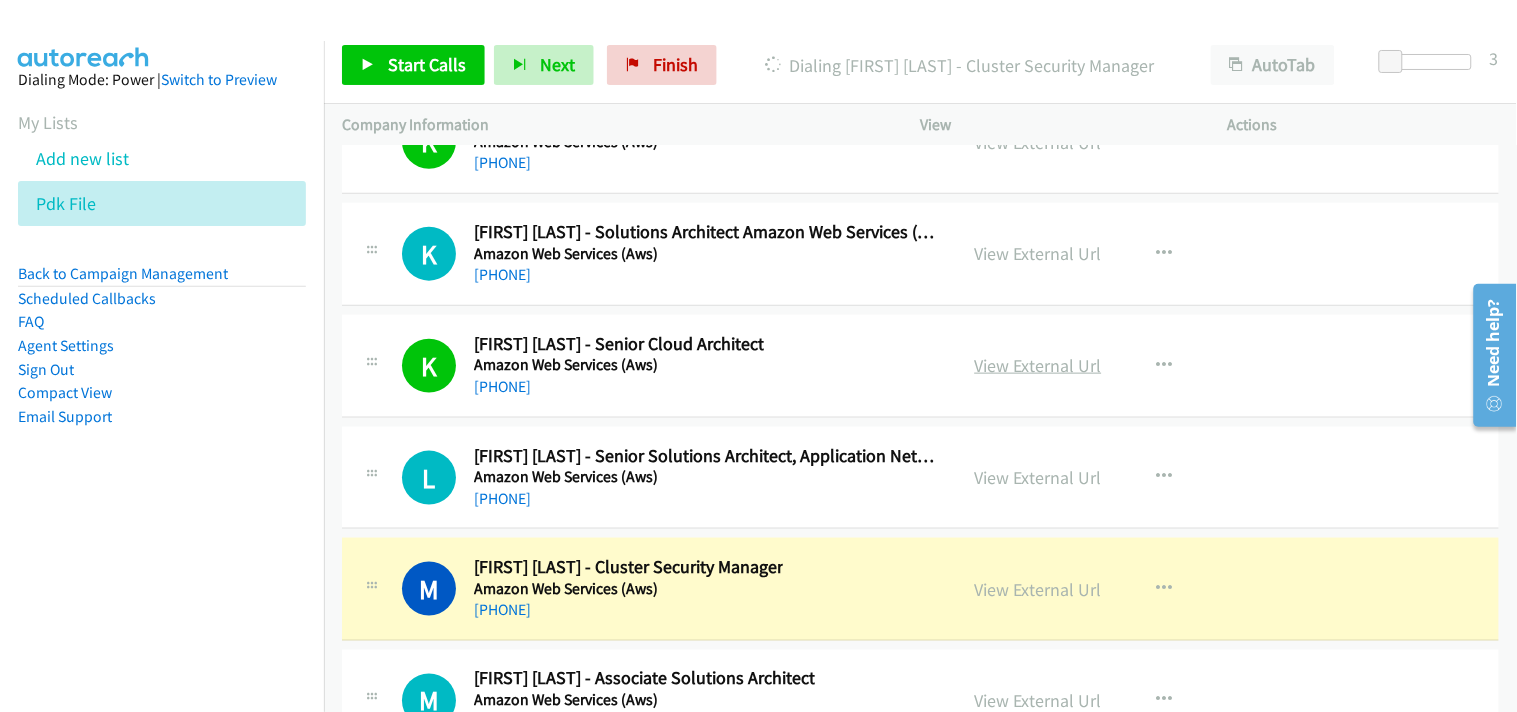 click on "View External Url" at bounding box center (1038, 365) 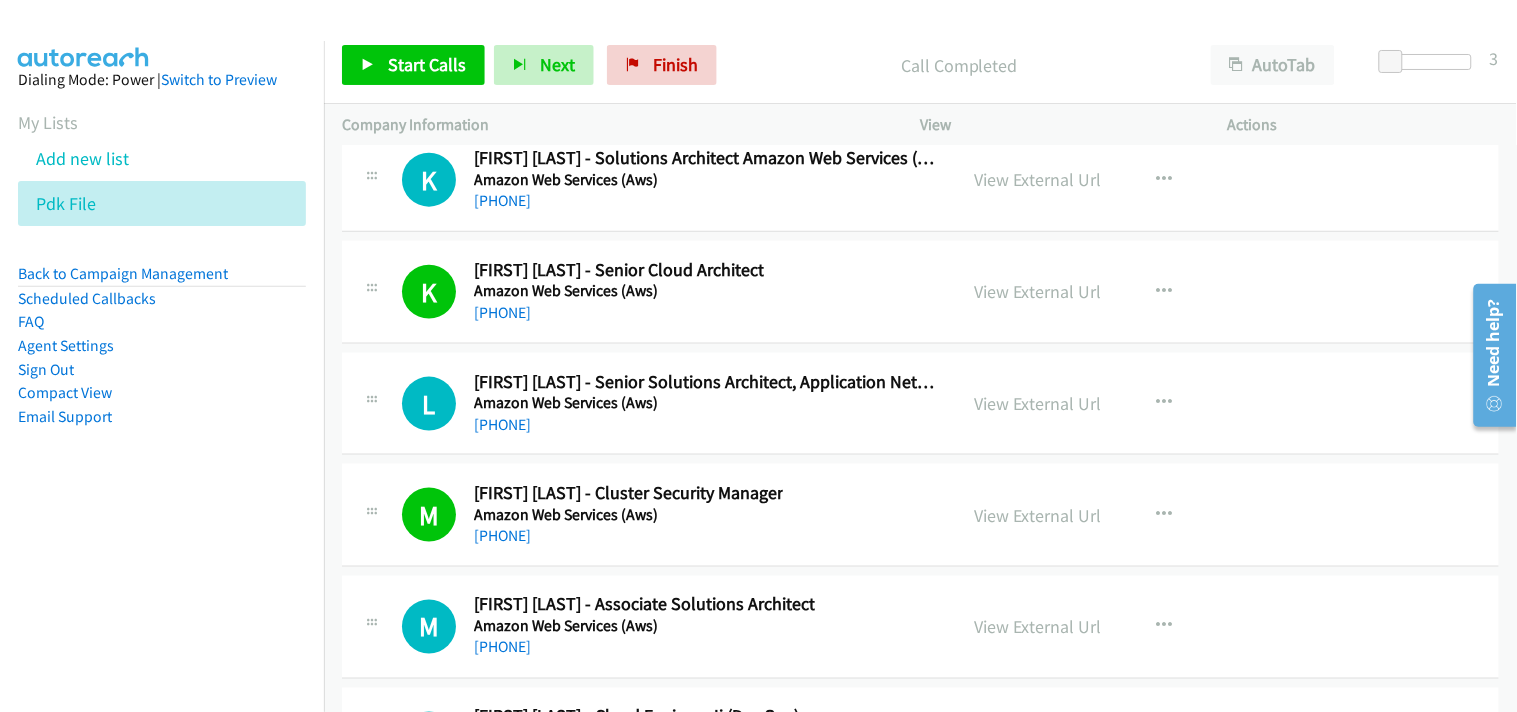 scroll, scrollTop: 26000, scrollLeft: 0, axis: vertical 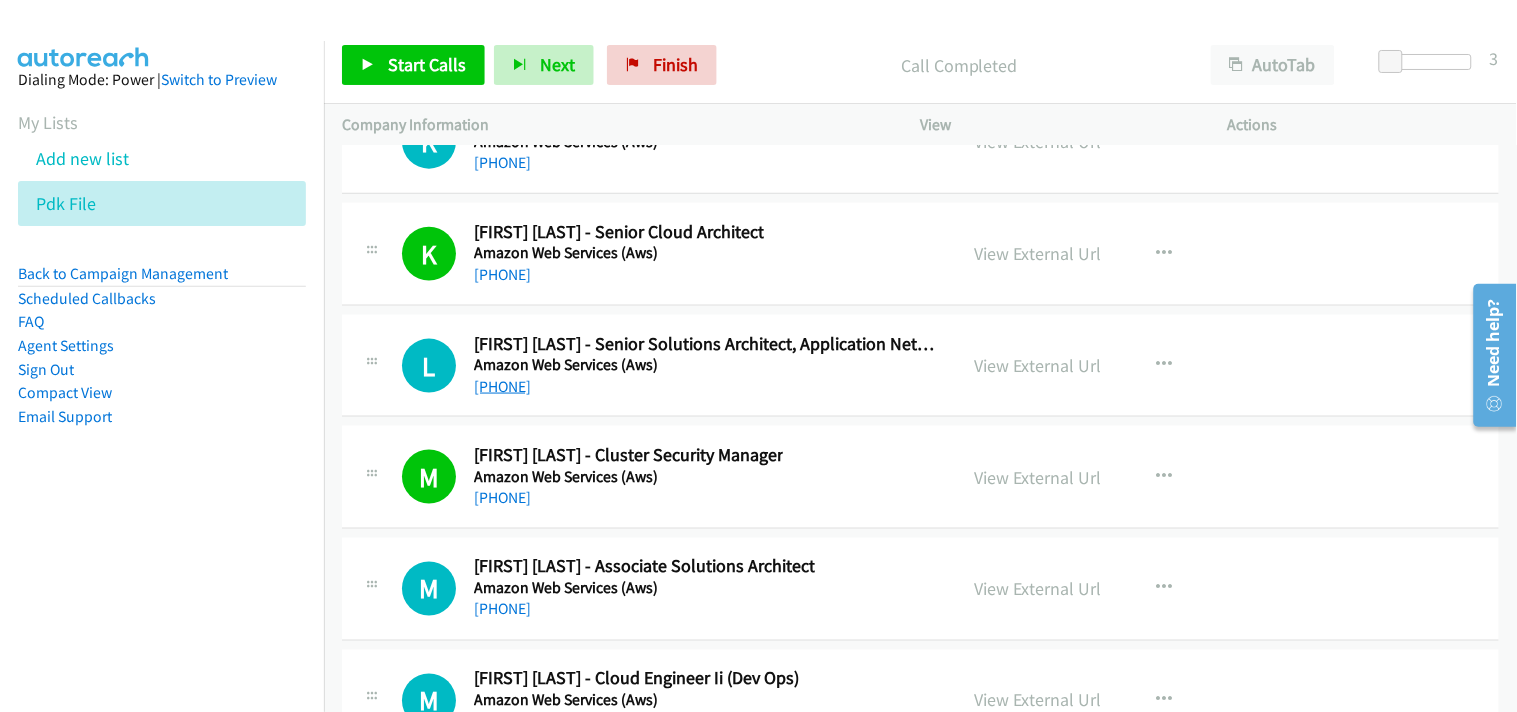 click on "[PHONE]" at bounding box center [502, 386] 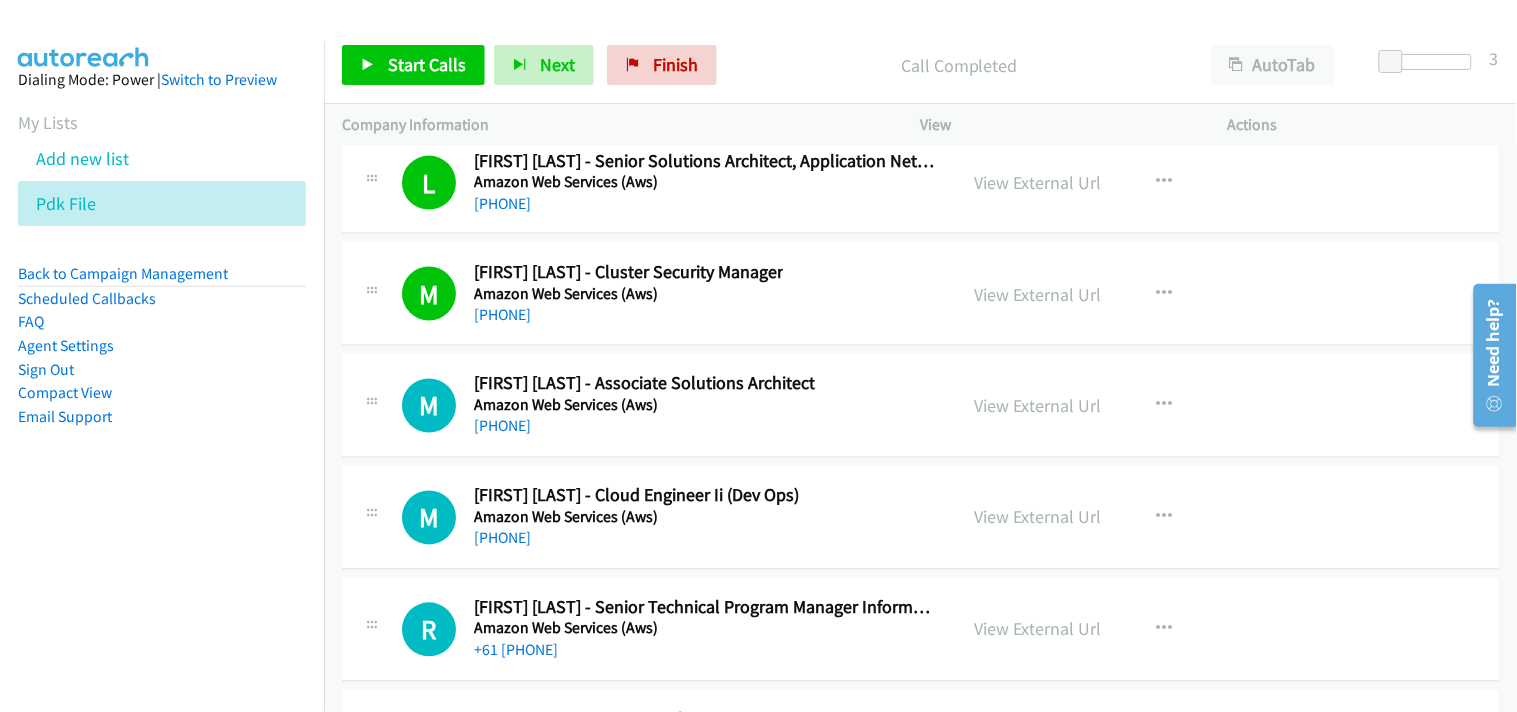 scroll, scrollTop: 26222, scrollLeft: 0, axis: vertical 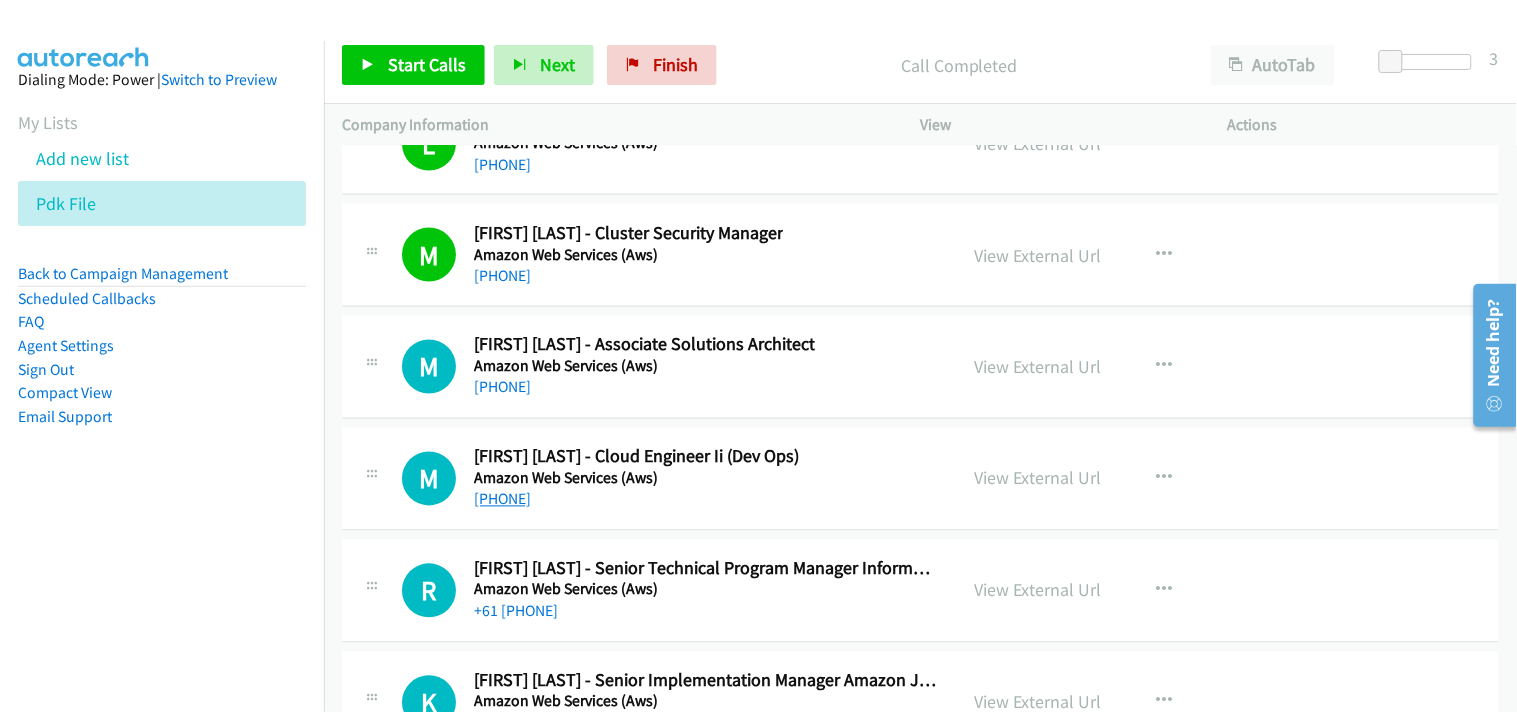 click on "[PHONE]" at bounding box center (502, 499) 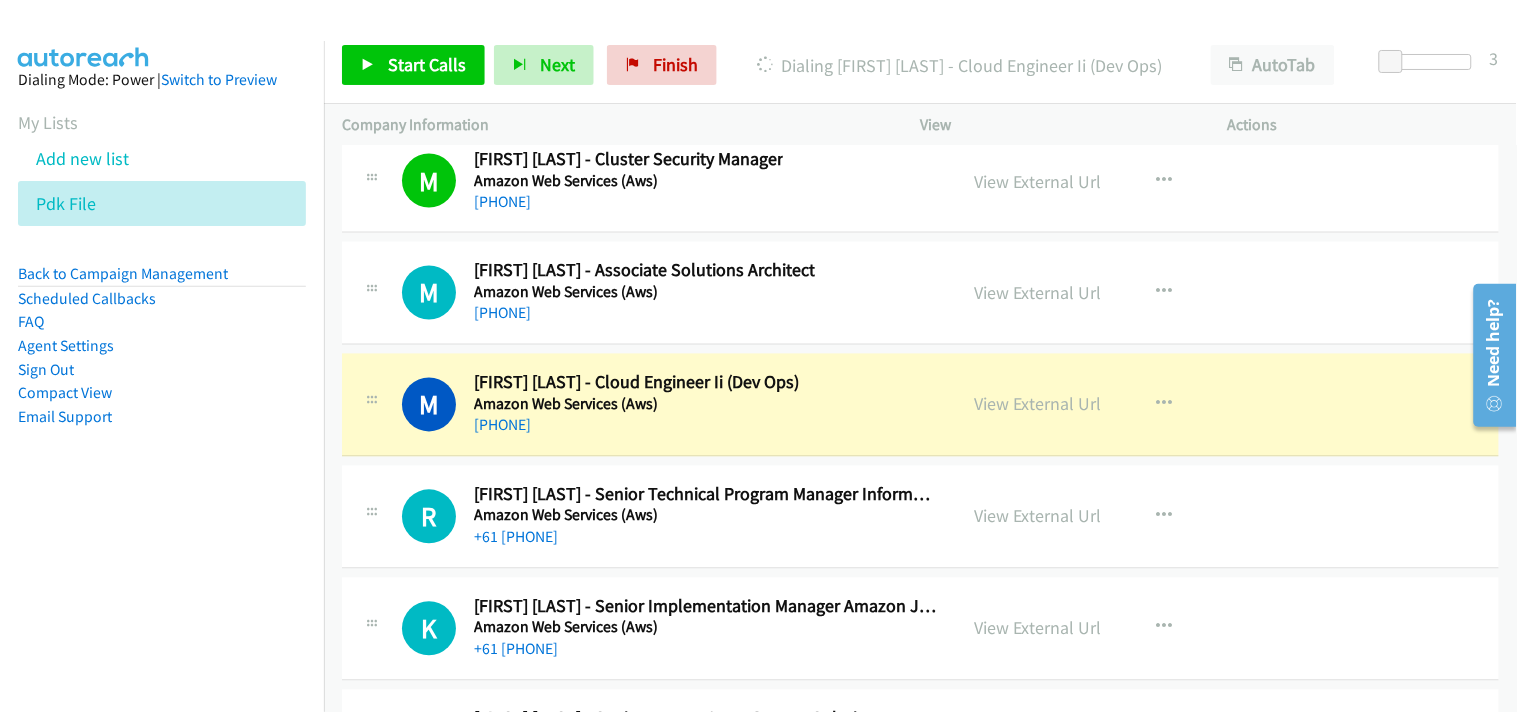 scroll, scrollTop: 26333, scrollLeft: 0, axis: vertical 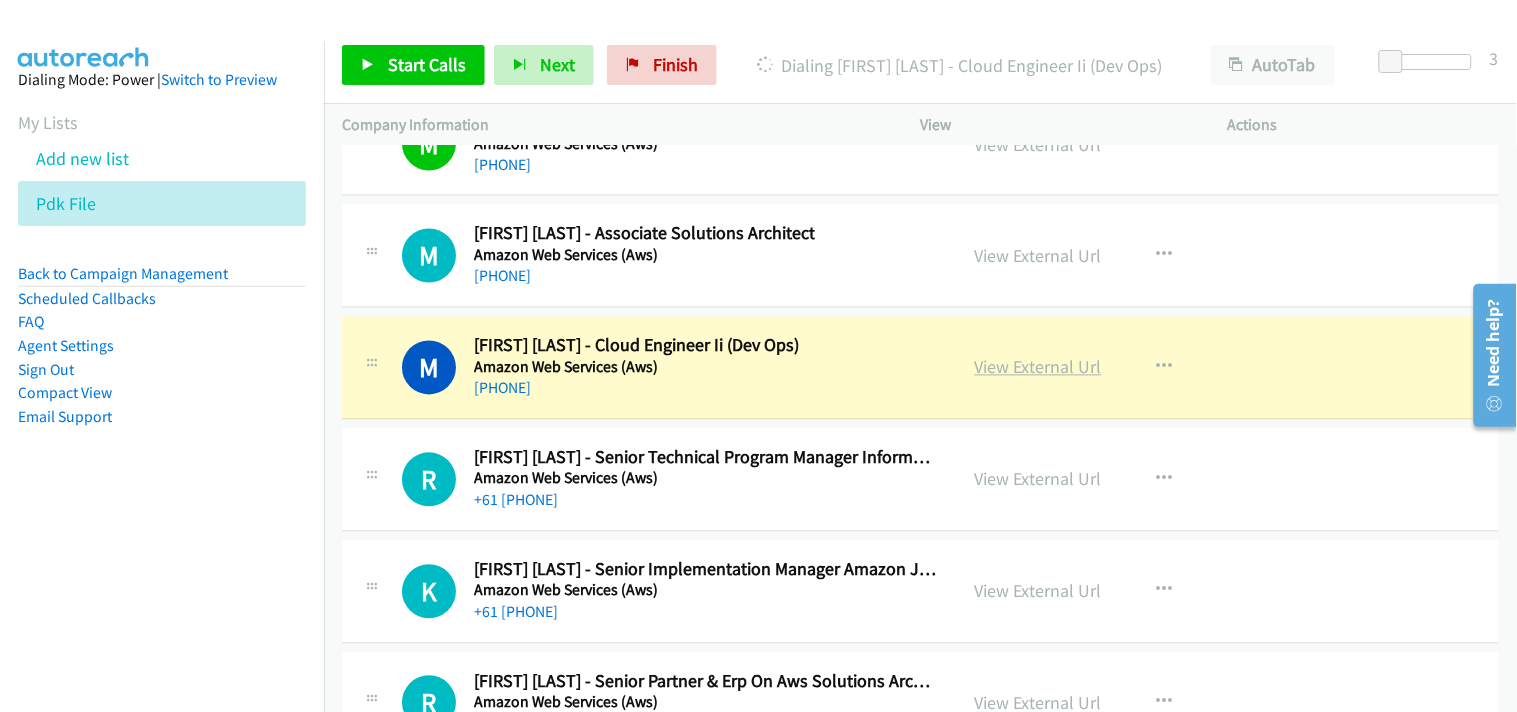 click on "View External Url" at bounding box center (1038, 367) 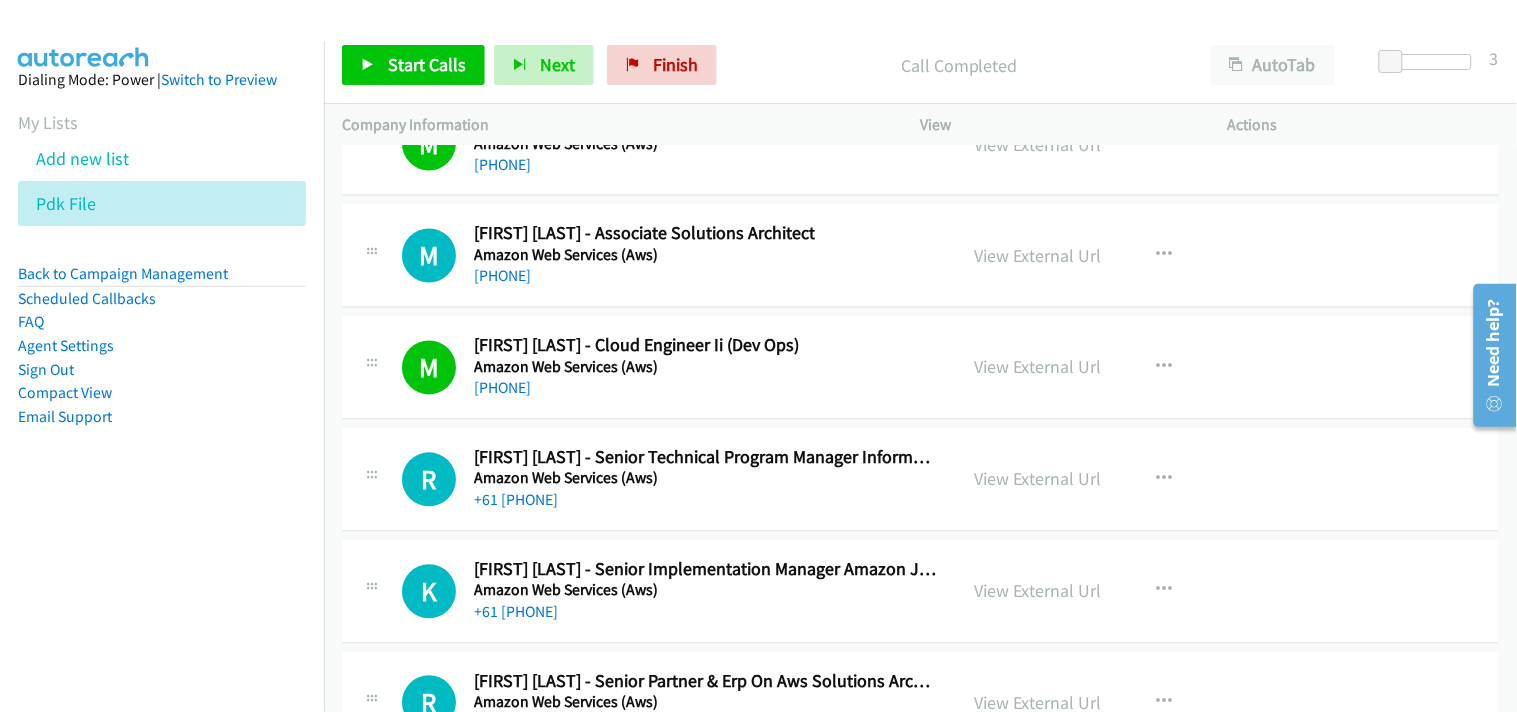 scroll, scrollTop: 26555, scrollLeft: 0, axis: vertical 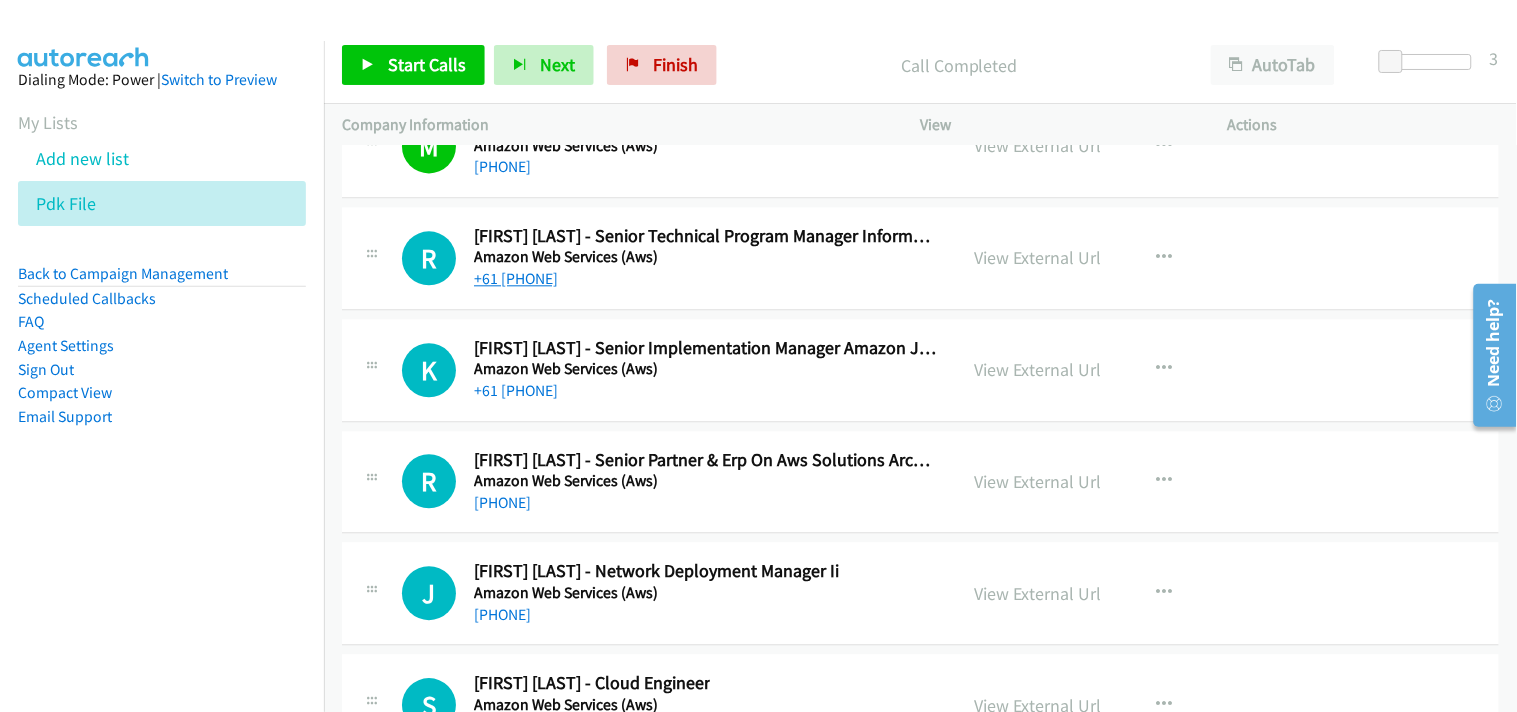 click on "+61 [PHONE]" at bounding box center [516, 278] 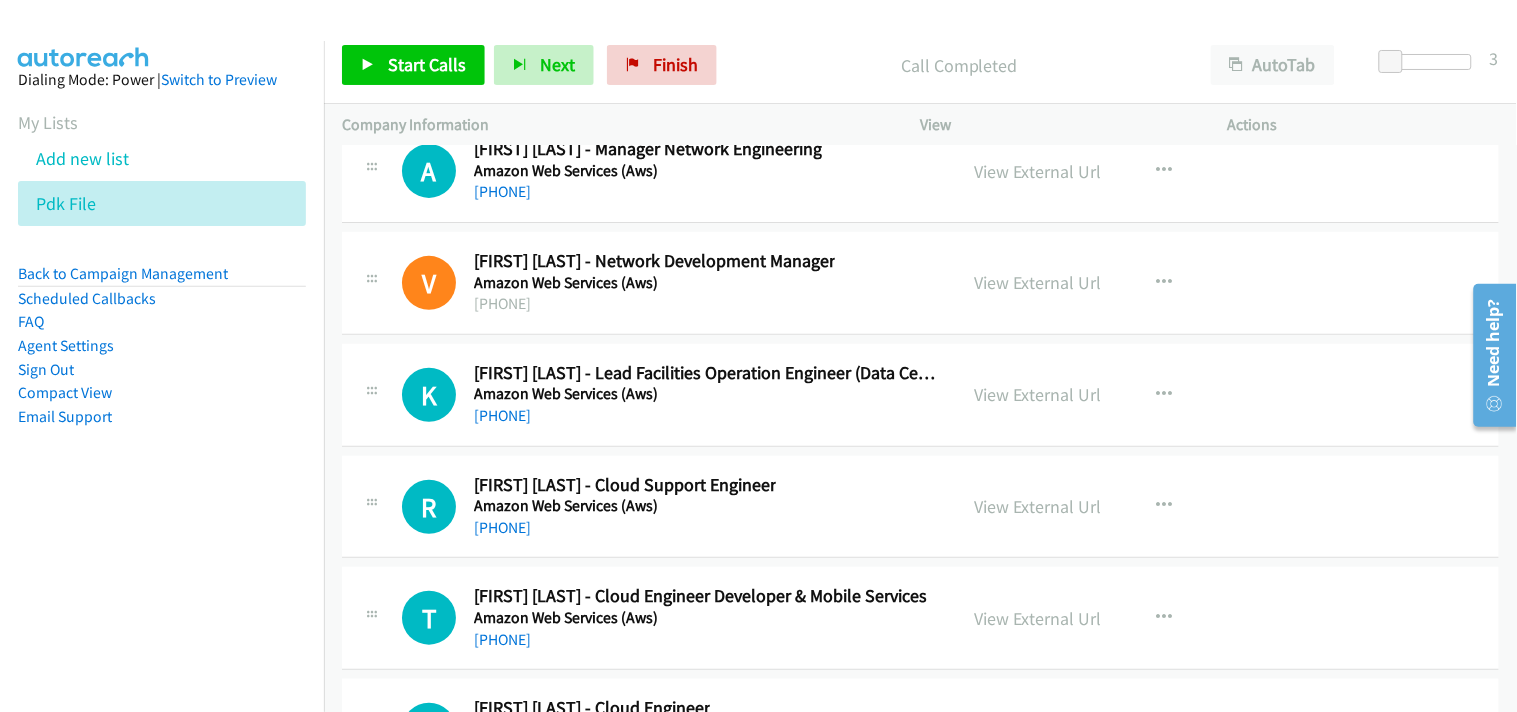scroll, scrollTop: 29444, scrollLeft: 0, axis: vertical 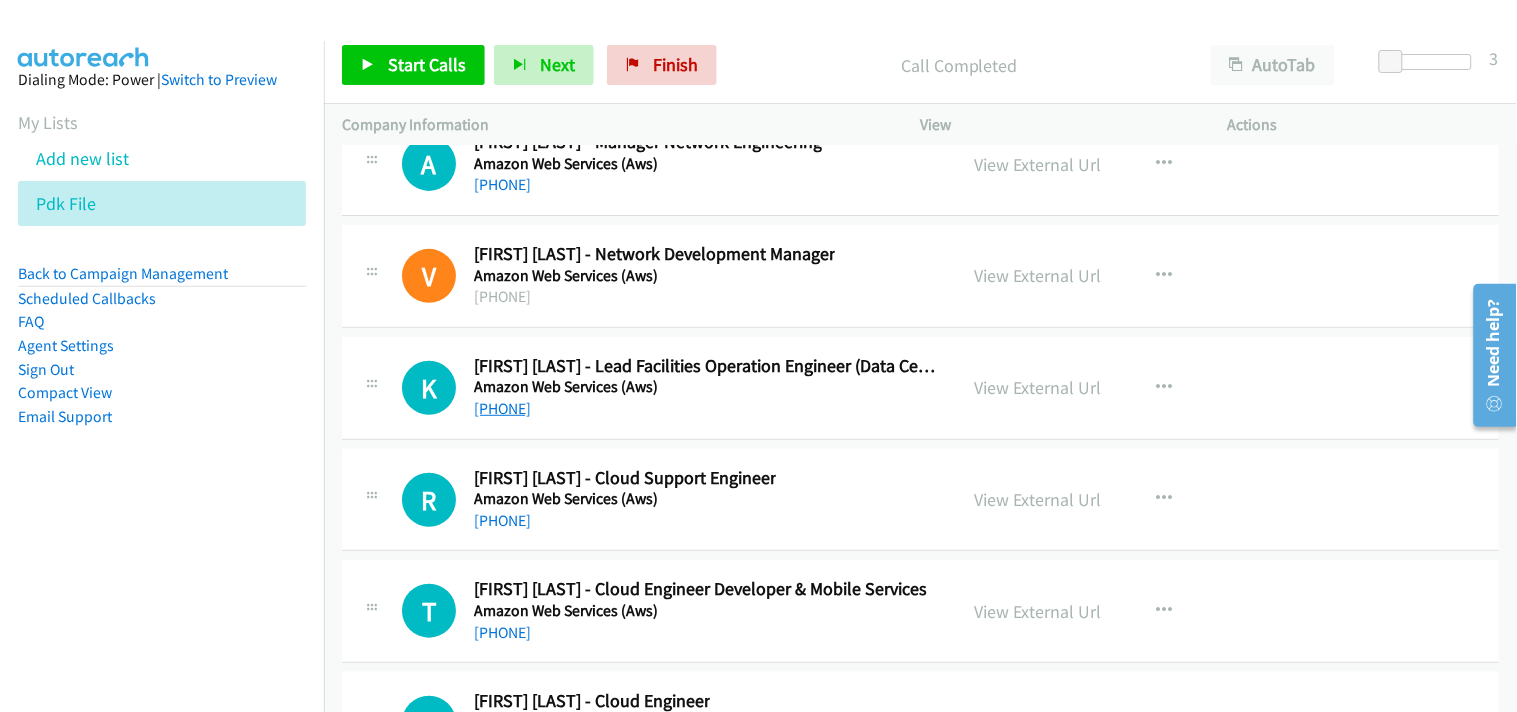 click on "[PHONE]" at bounding box center (502, 408) 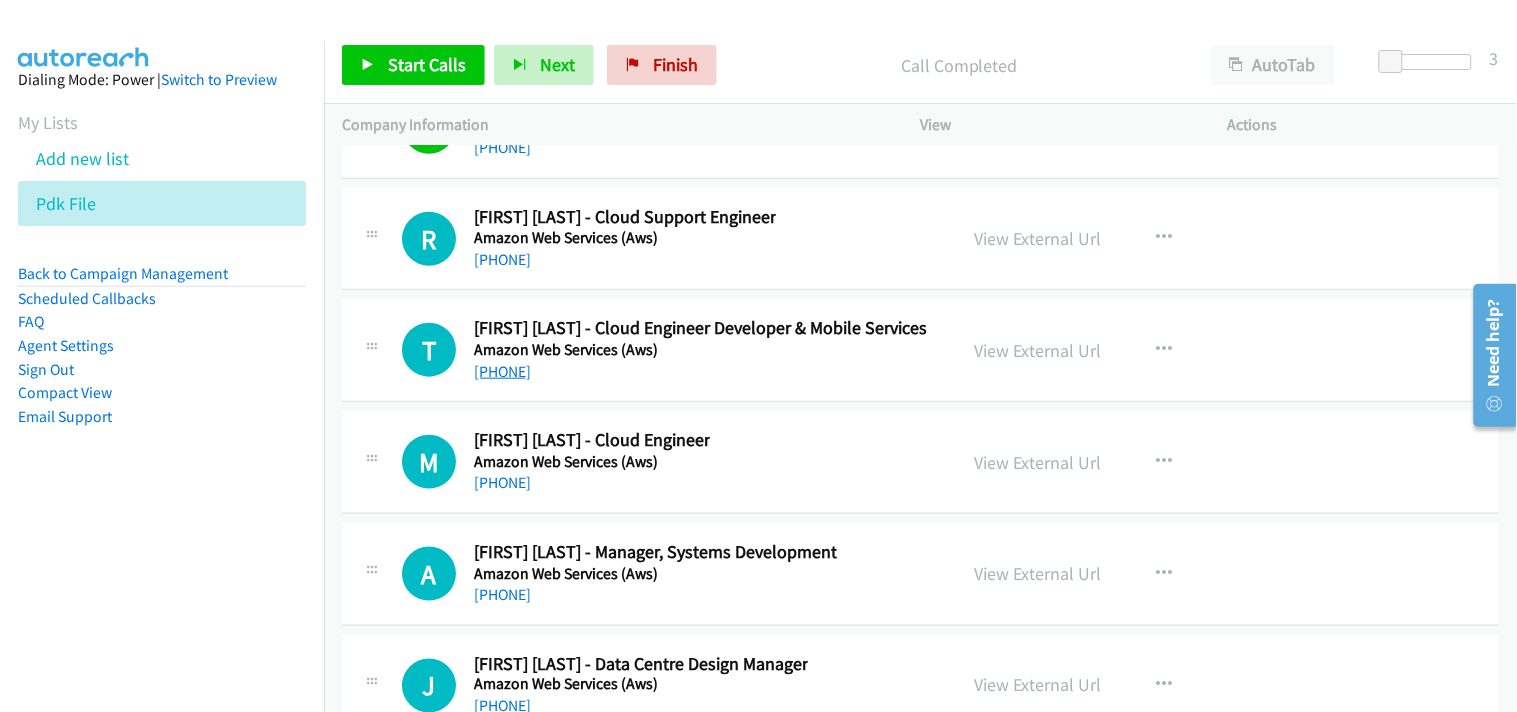scroll, scrollTop: 29666, scrollLeft: 0, axis: vertical 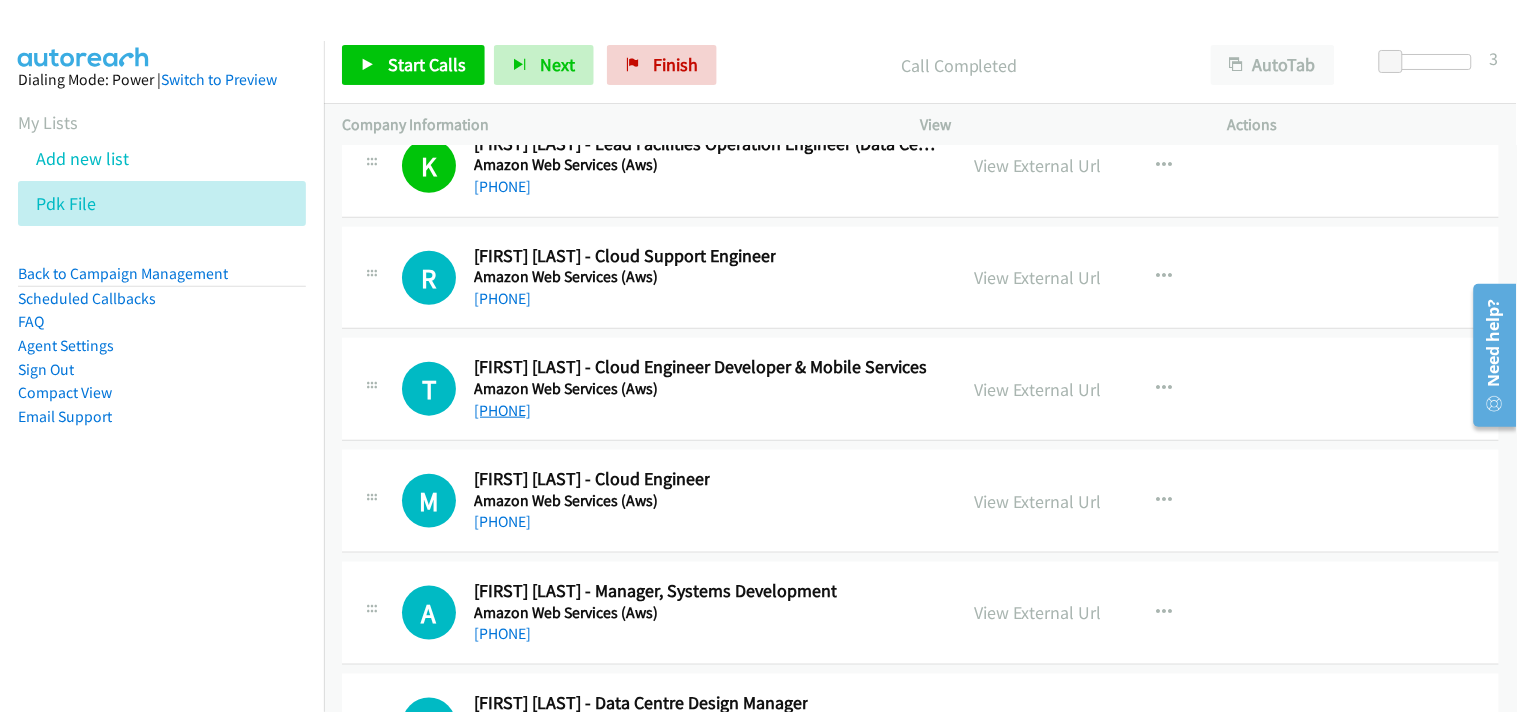 click on "[PHONE]" at bounding box center [502, 298] 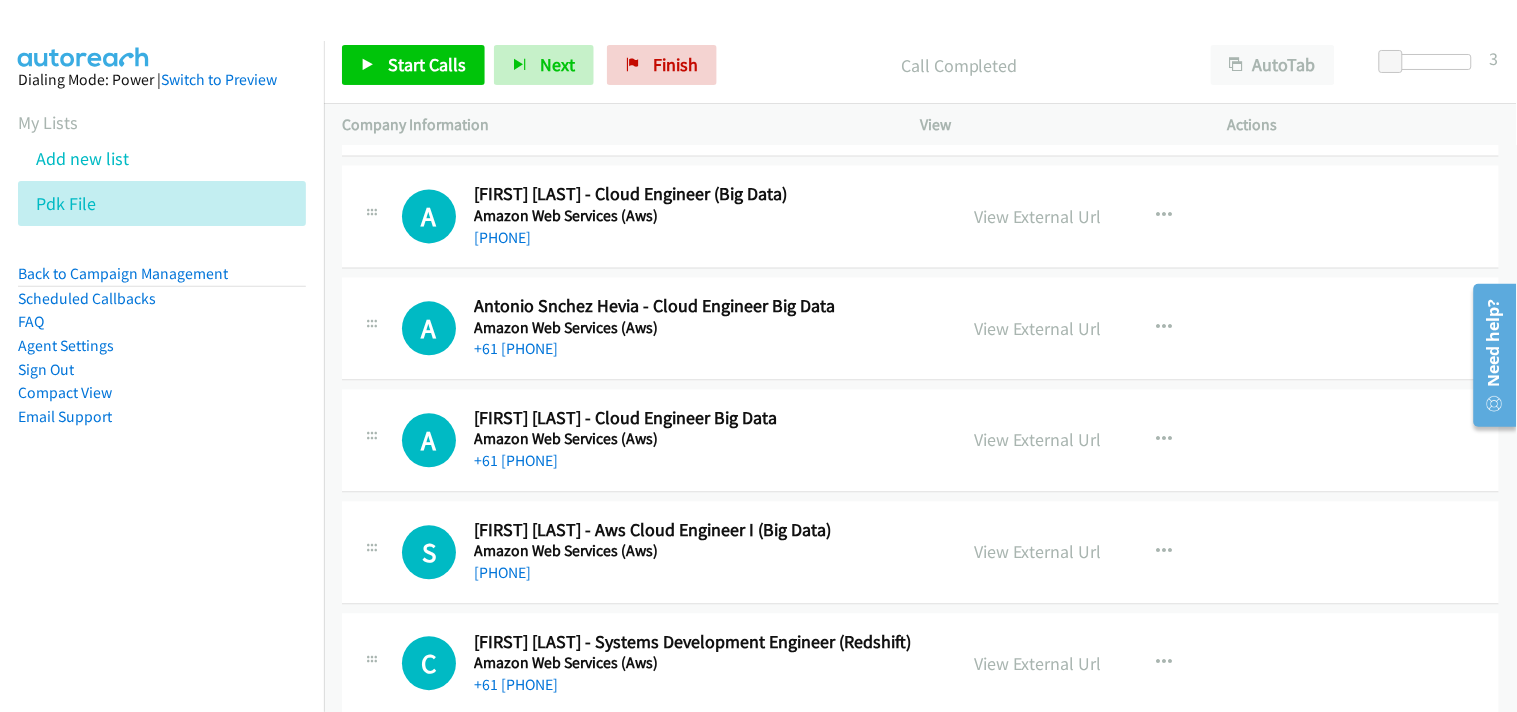 scroll, scrollTop: 32333, scrollLeft: 0, axis: vertical 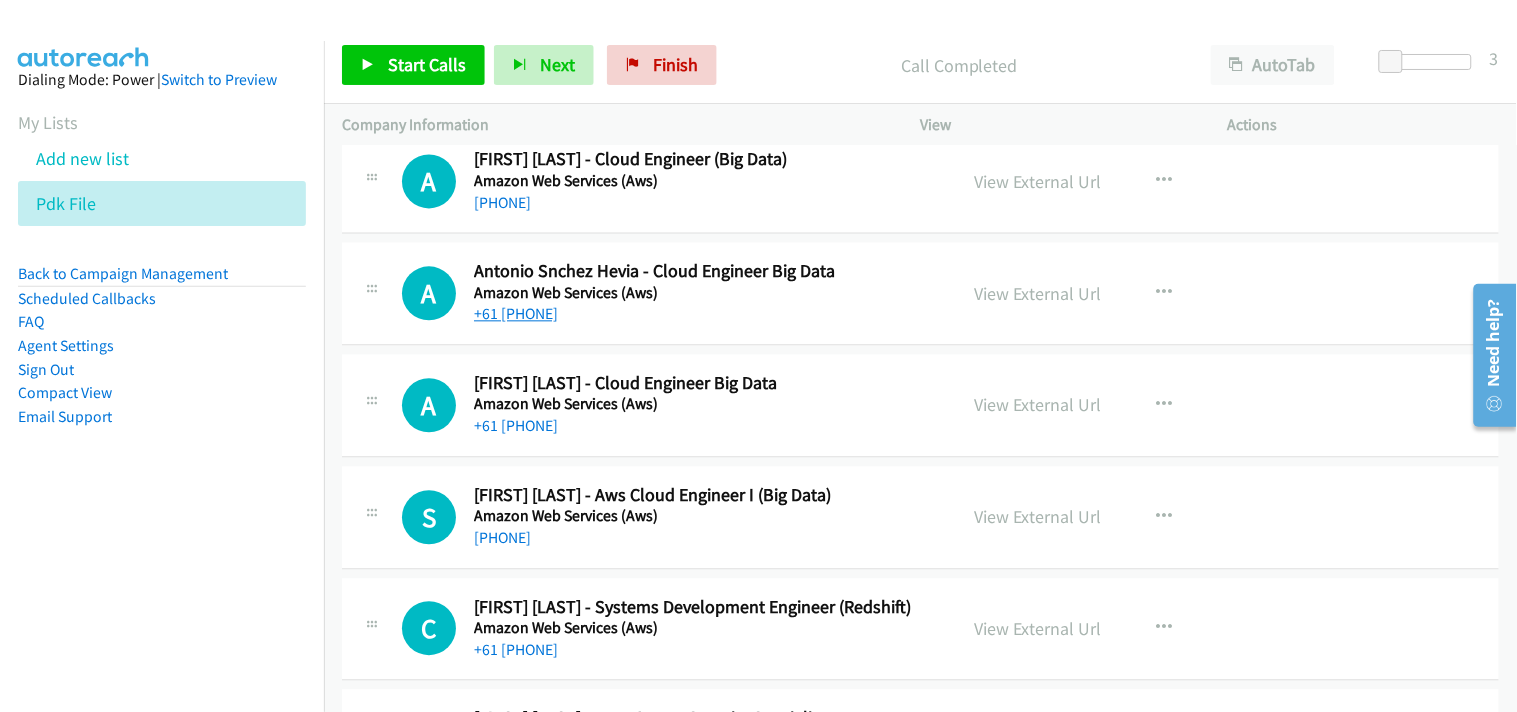 click on "+61 [PHONE]" at bounding box center (516, 314) 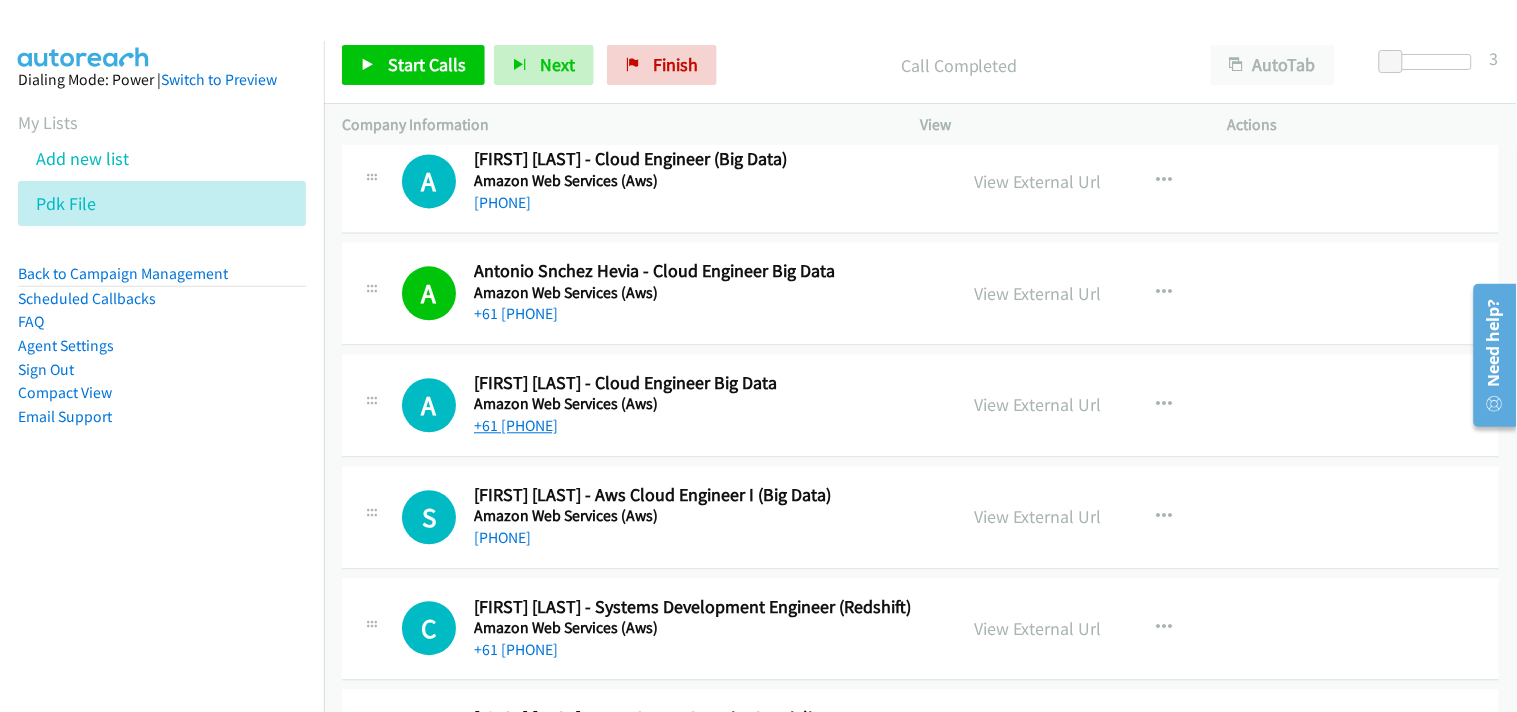 drag, startPoint x: 525, startPoint y: 214, endPoint x: 563, endPoint y: 430, distance: 219.31712 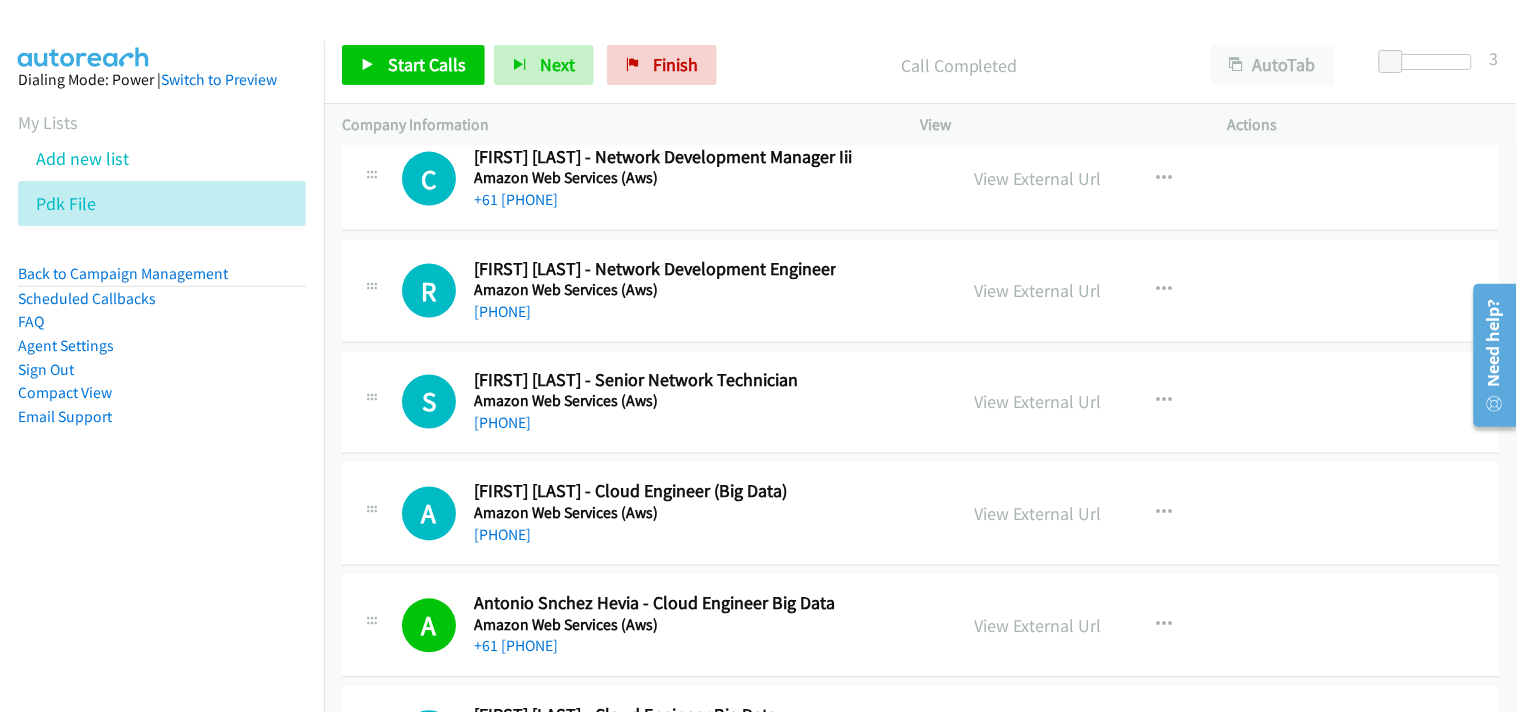 scroll, scrollTop: 32000, scrollLeft: 0, axis: vertical 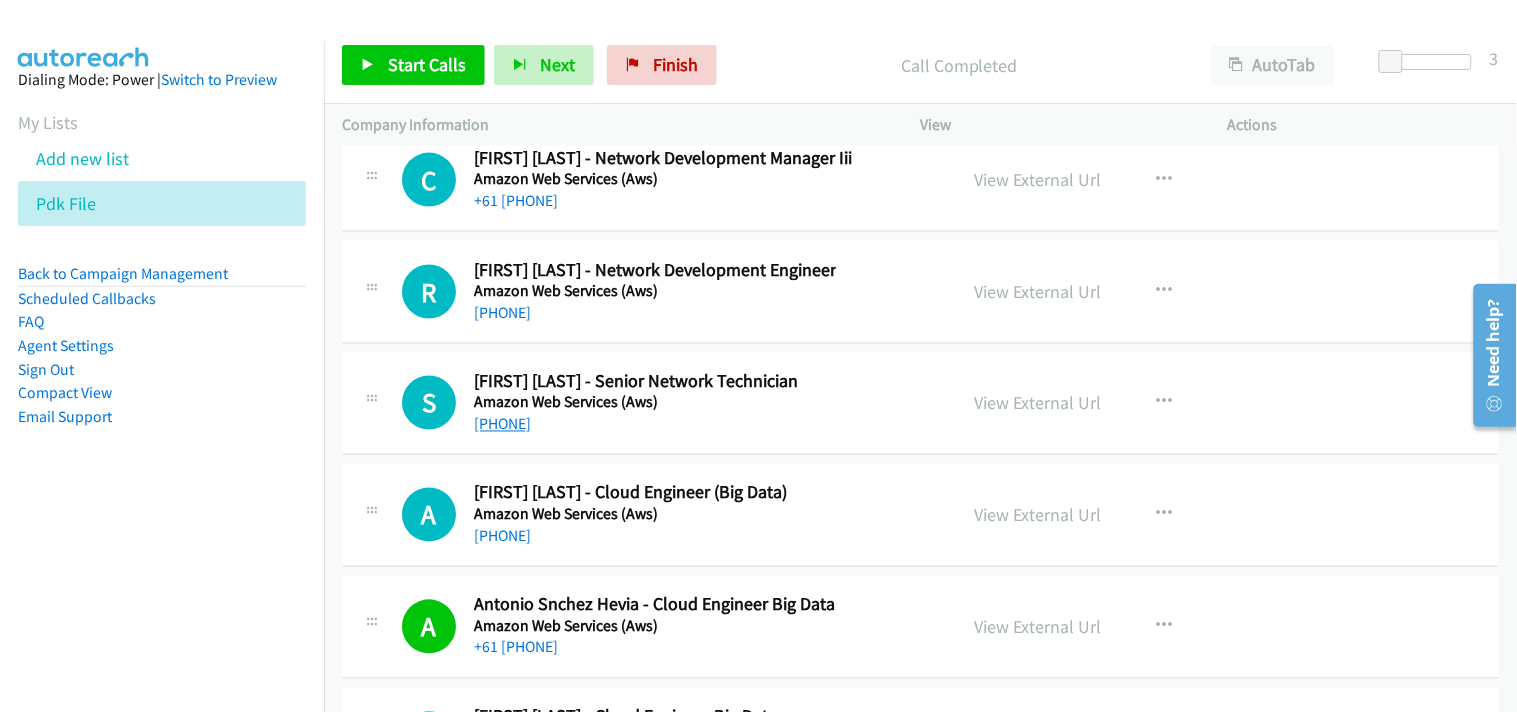 click on "[PHONE]" at bounding box center (502, 424) 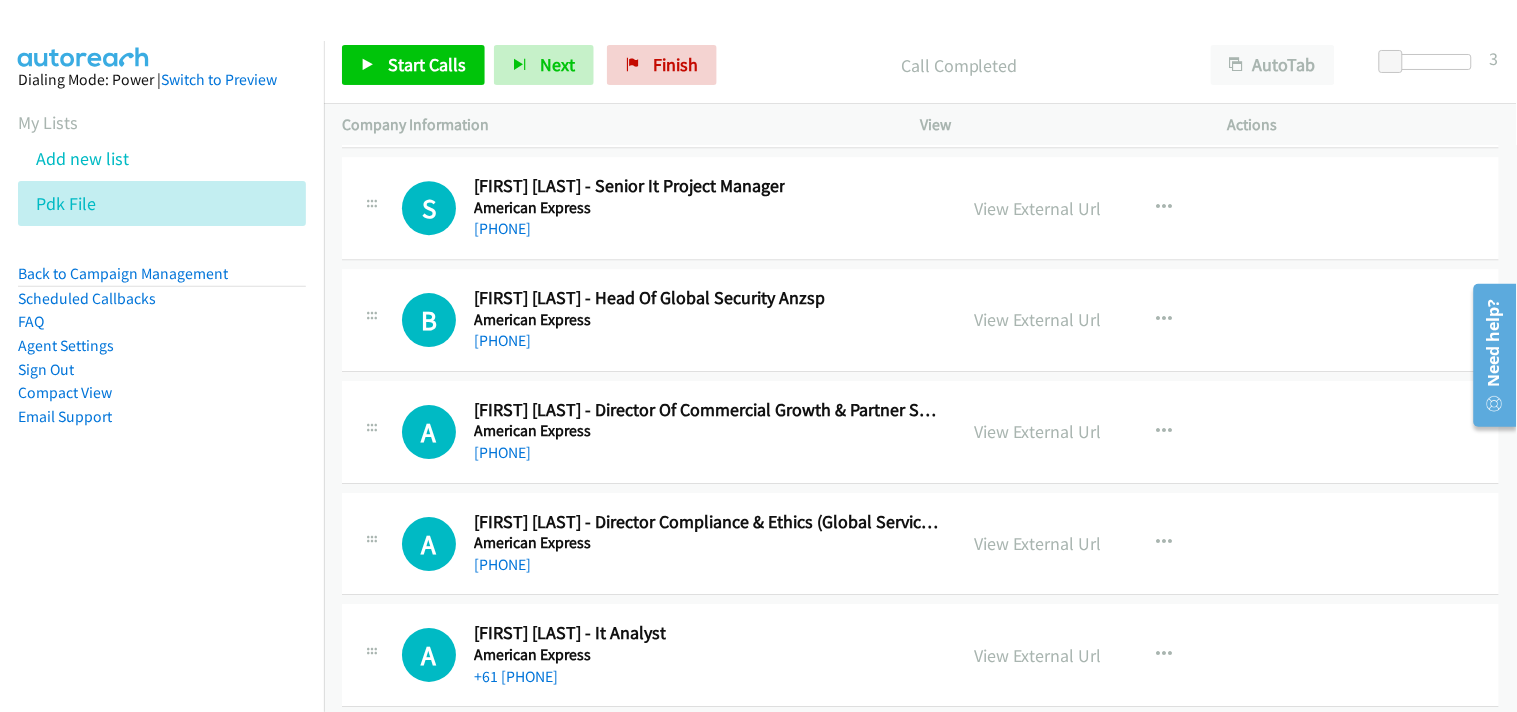 scroll, scrollTop: 34777, scrollLeft: 0, axis: vertical 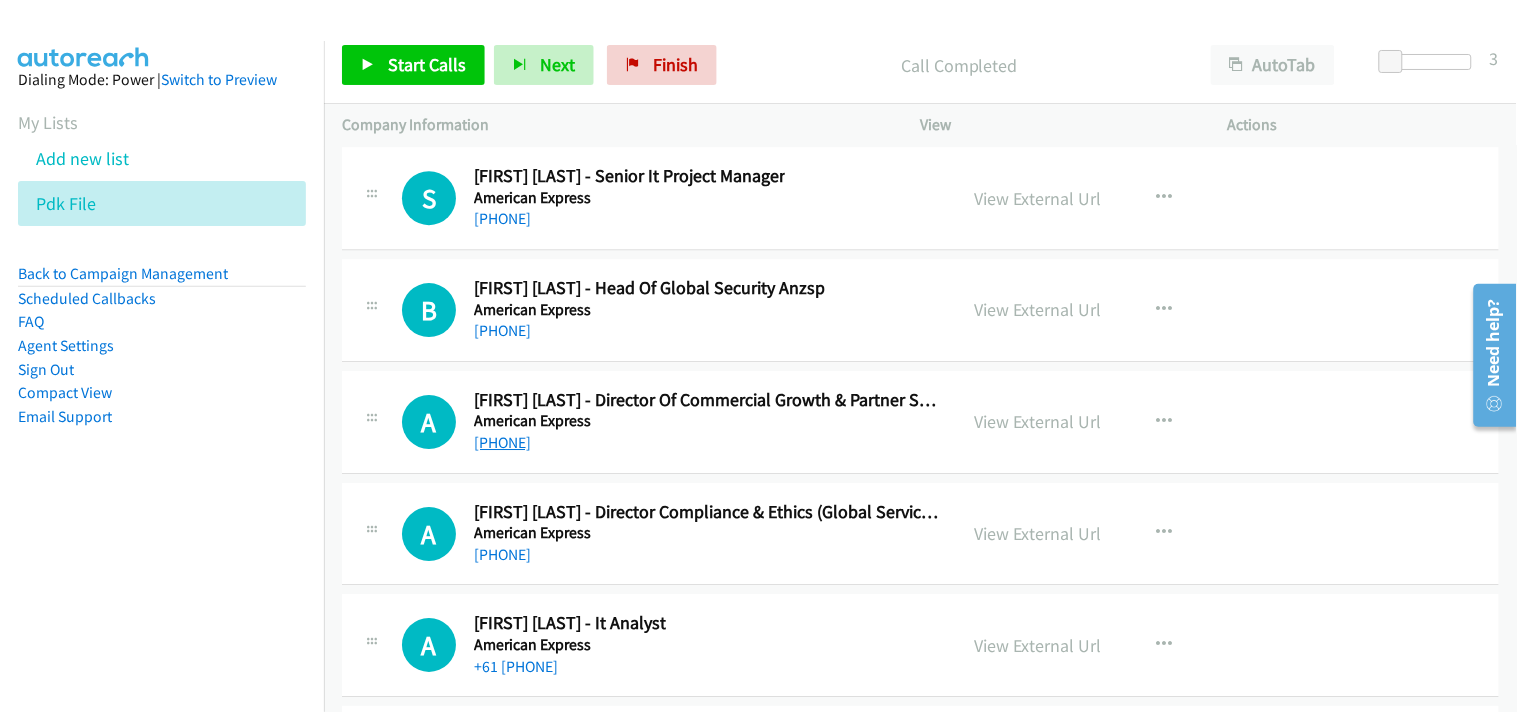 click on "[PHONE]" at bounding box center (502, 442) 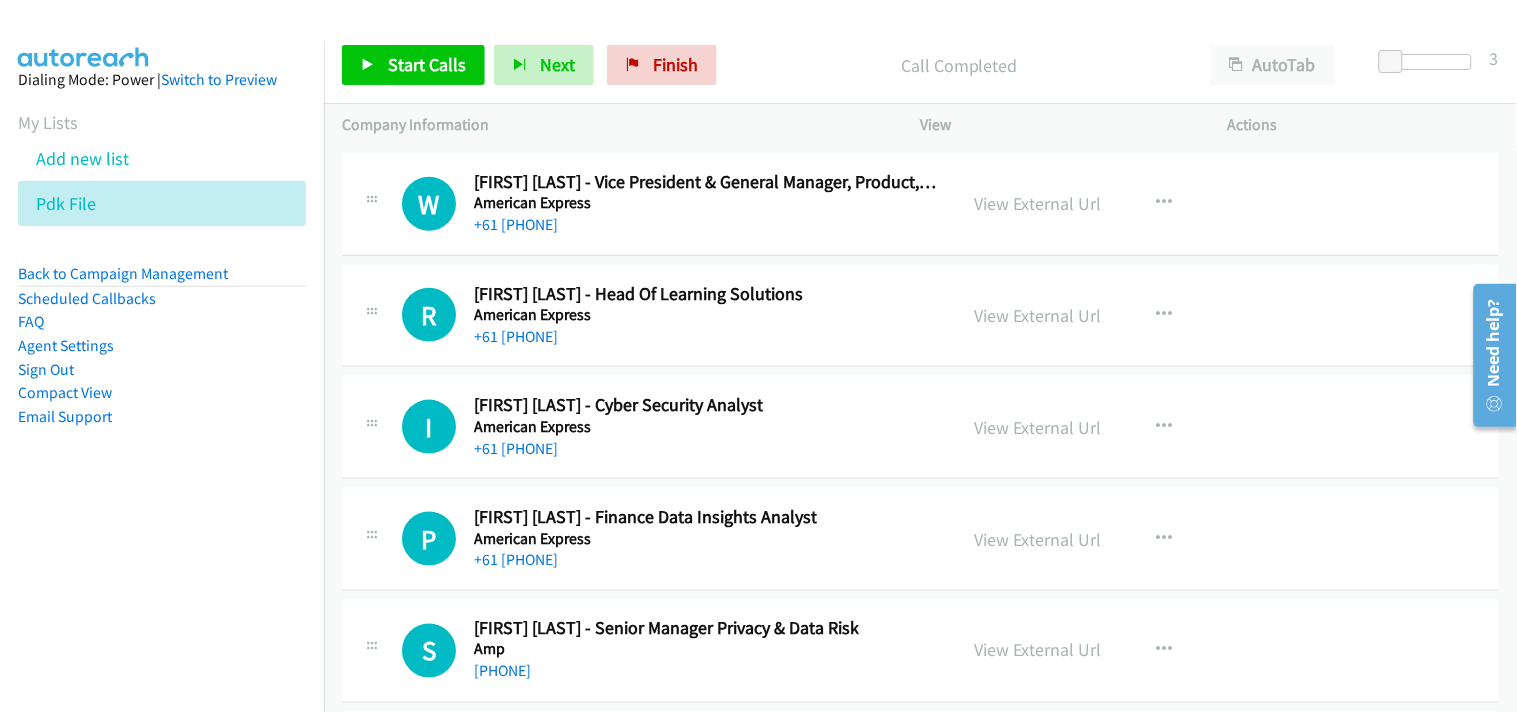 scroll, scrollTop: 35777, scrollLeft: 0, axis: vertical 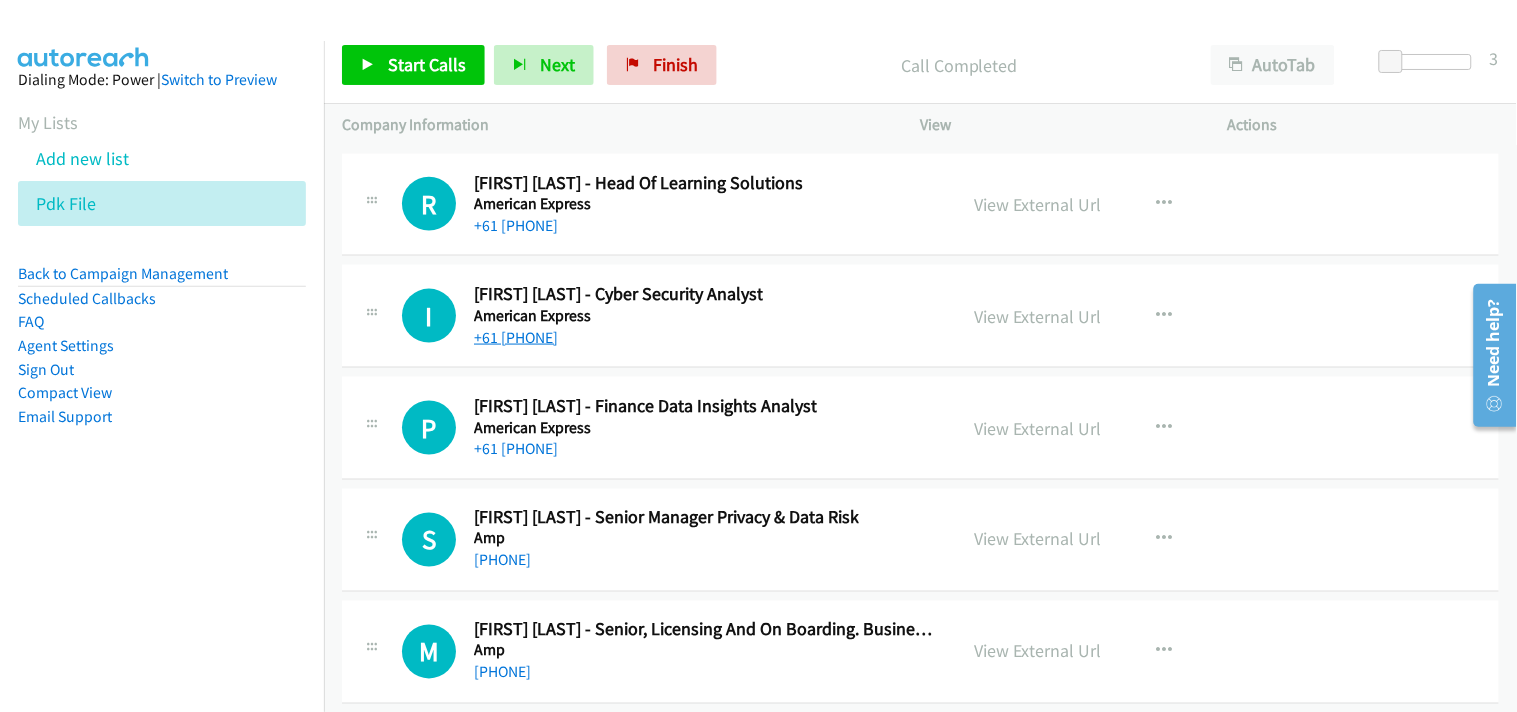 click on "+61 [PHONE]" at bounding box center [516, 337] 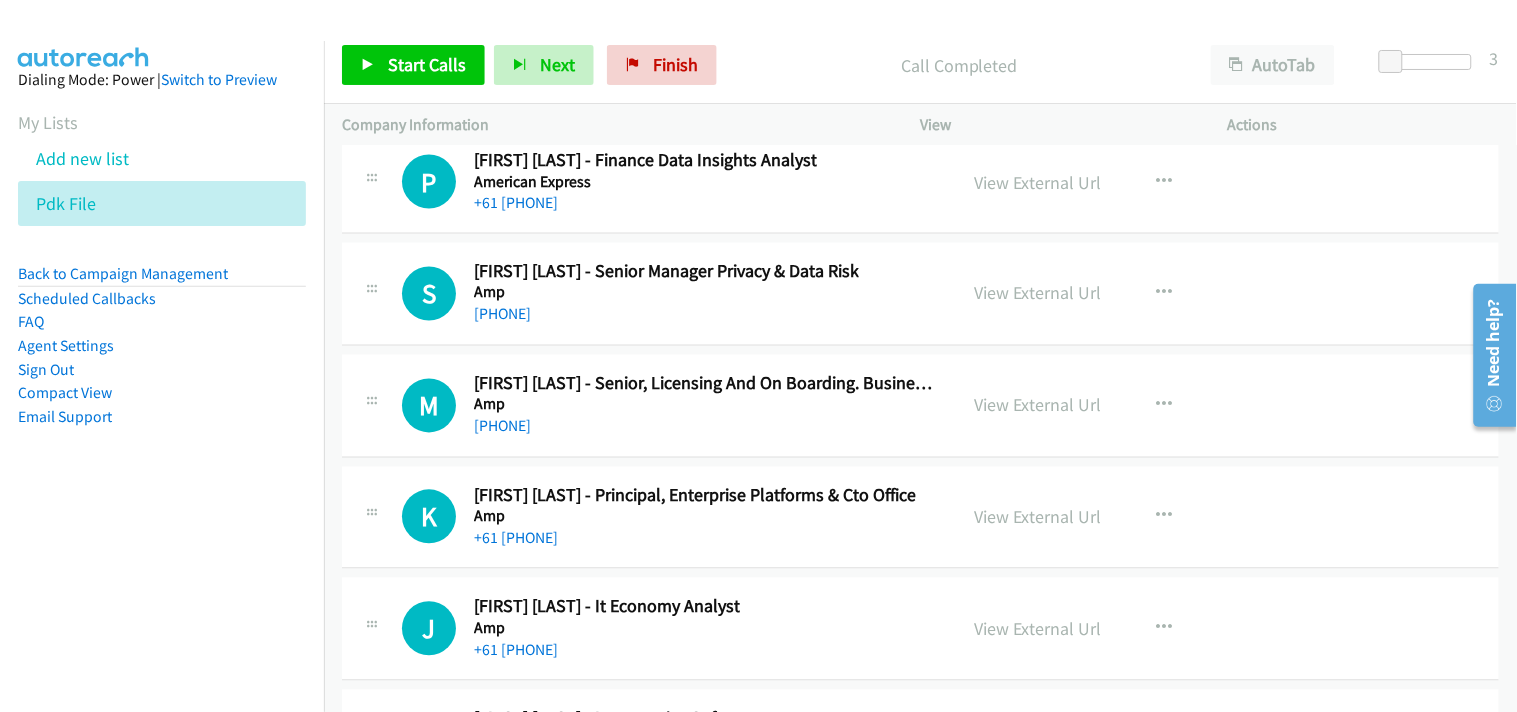 scroll, scrollTop: 36000, scrollLeft: 0, axis: vertical 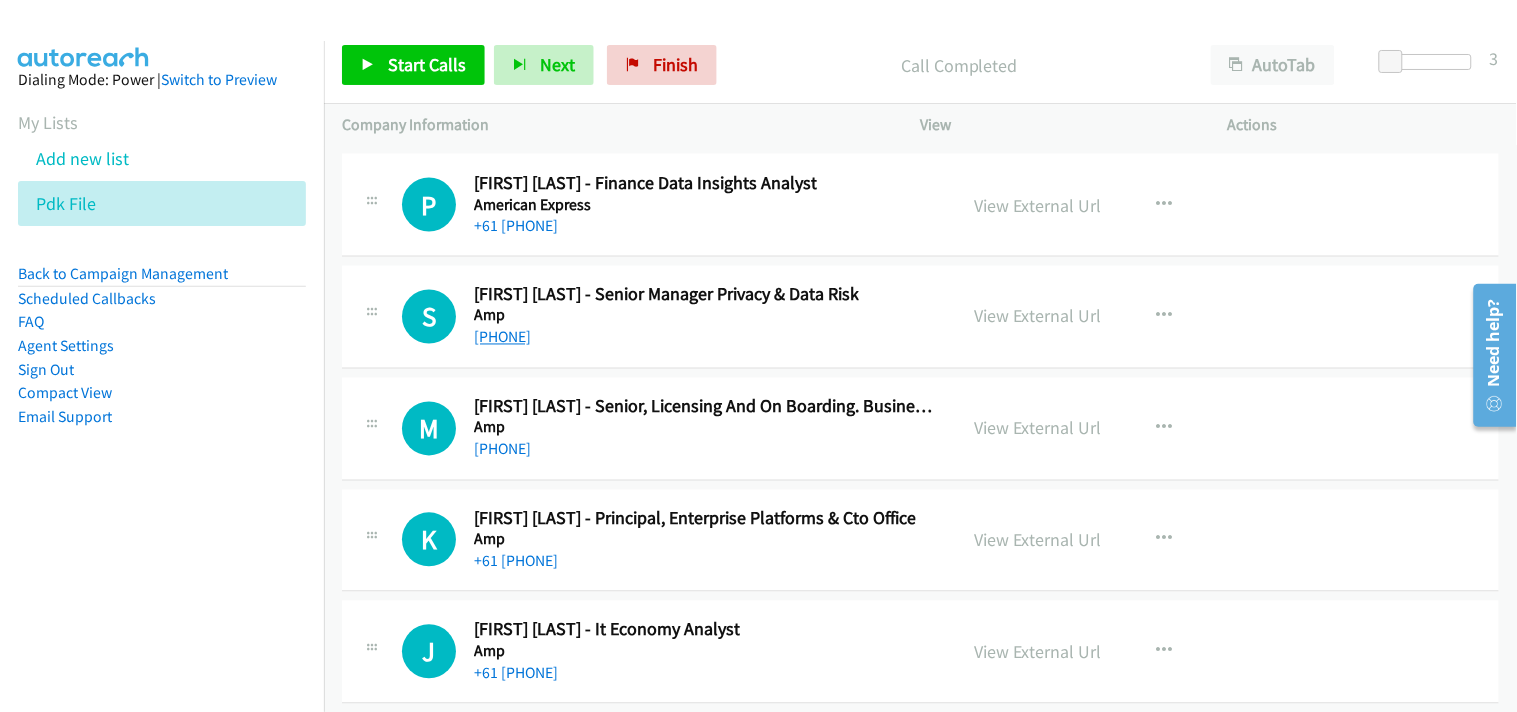 click on "[PHONE]" at bounding box center (502, 337) 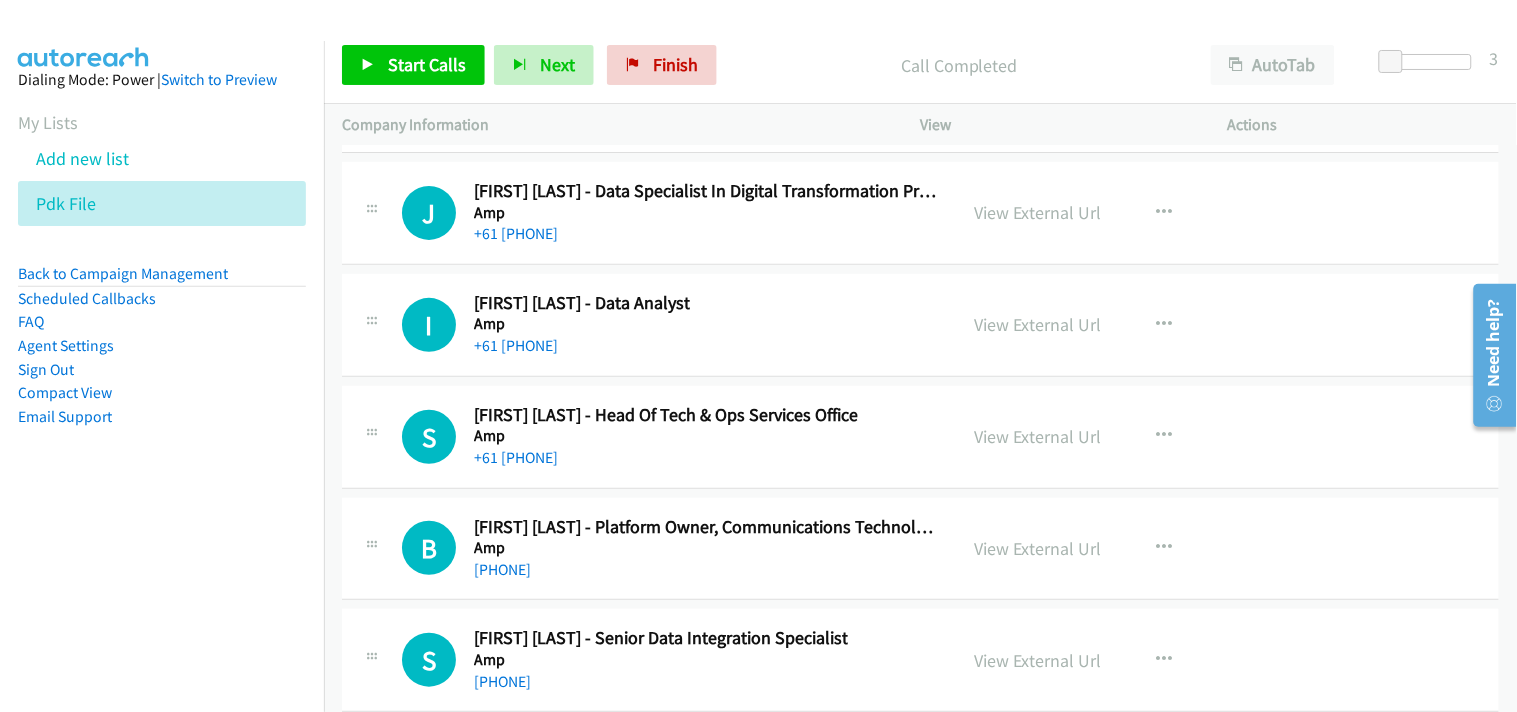 scroll, scrollTop: 37444, scrollLeft: 0, axis: vertical 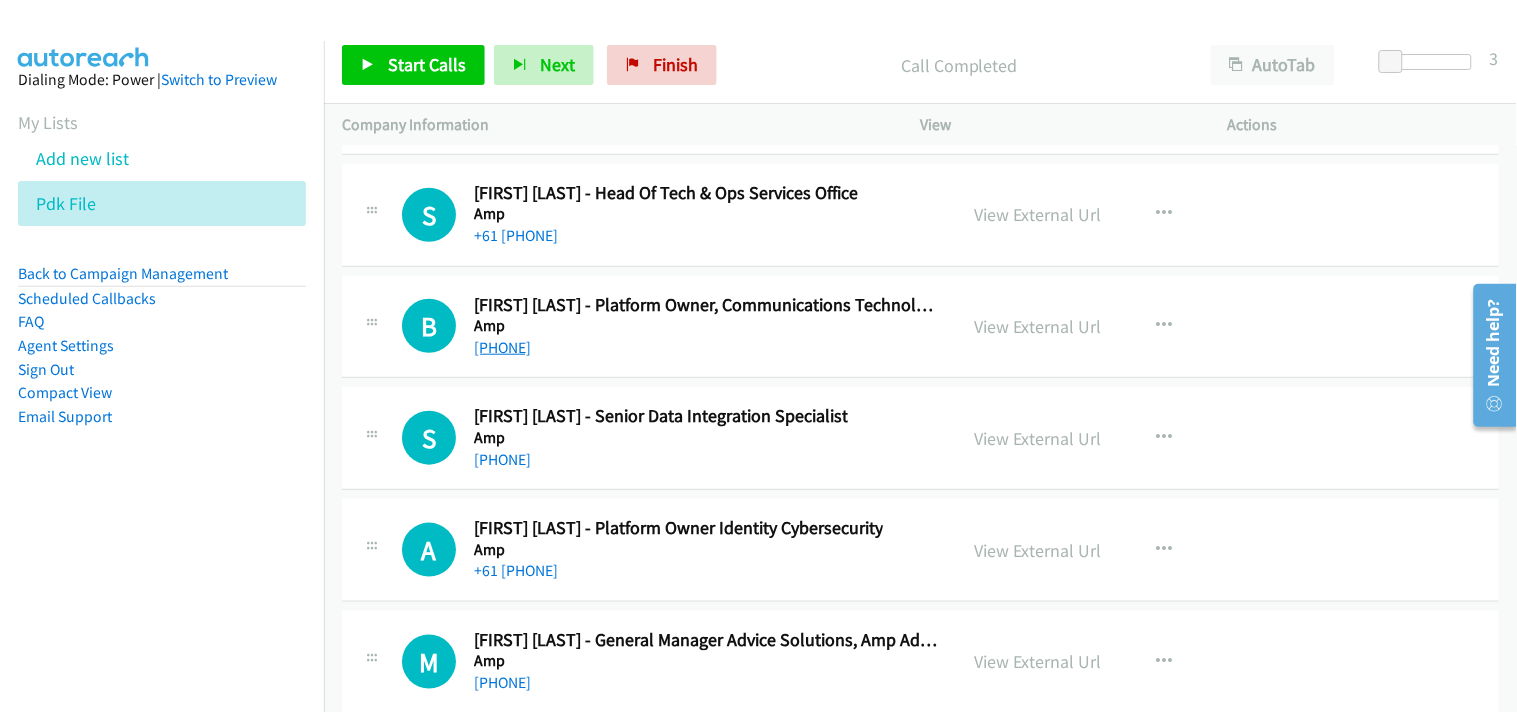click on "[PHONE]" at bounding box center [502, 347] 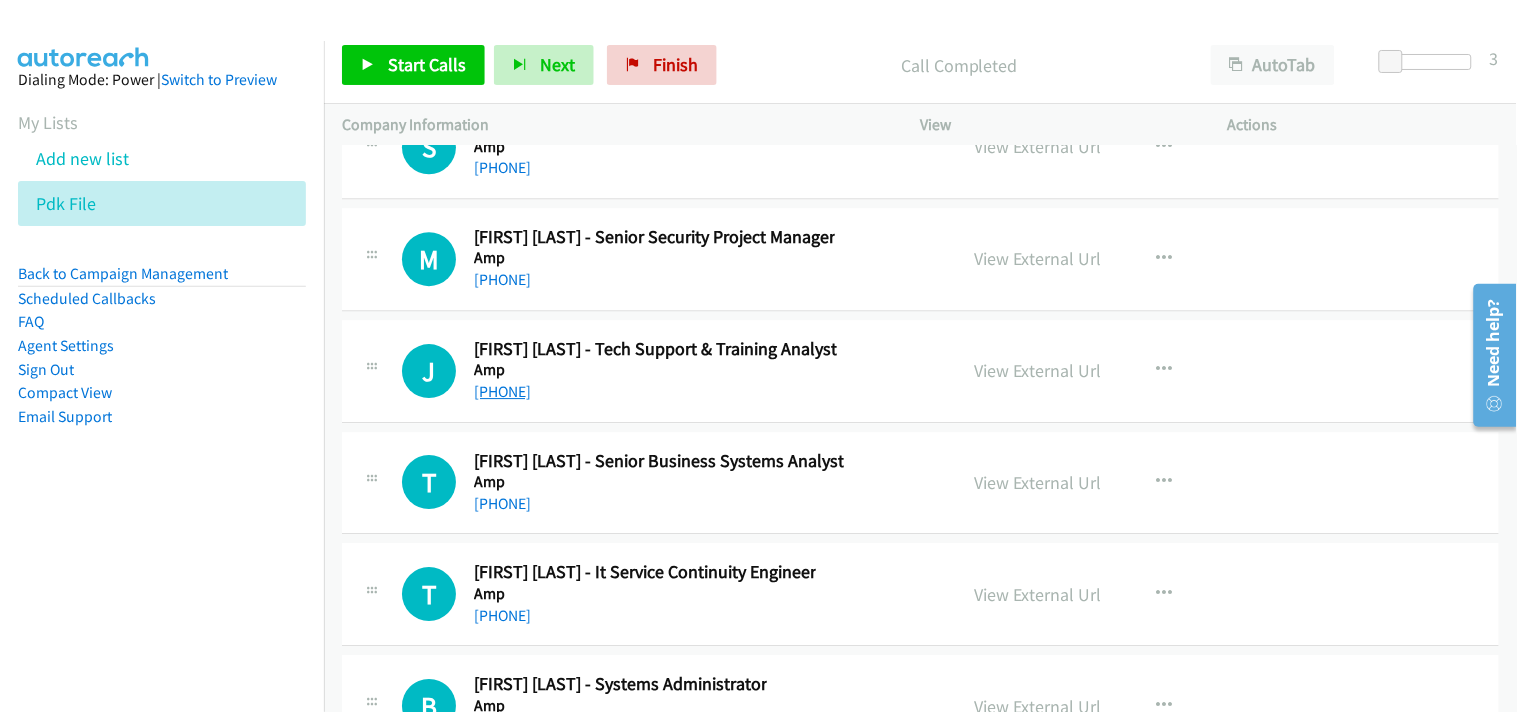 scroll, scrollTop: 44555, scrollLeft: 0, axis: vertical 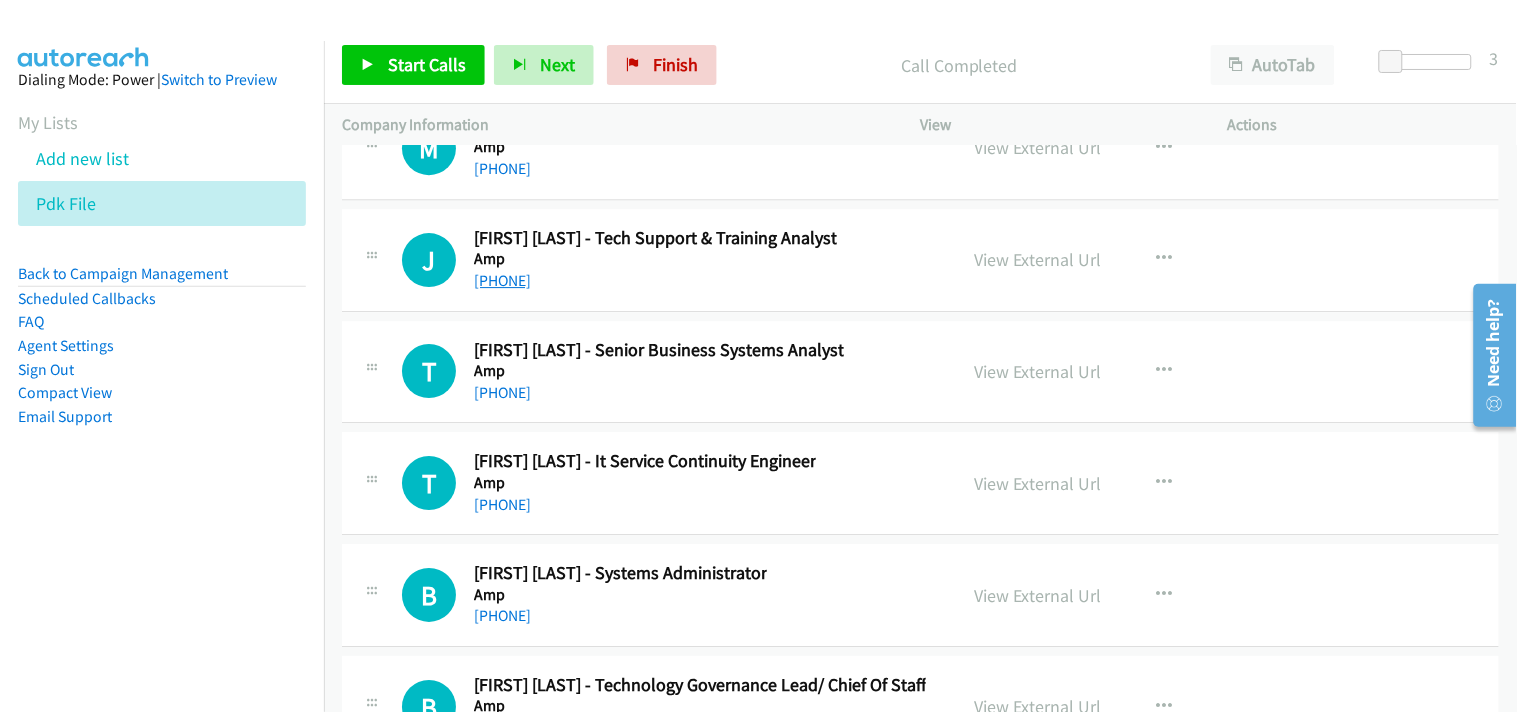 click on "[PHONE]" at bounding box center [502, 280] 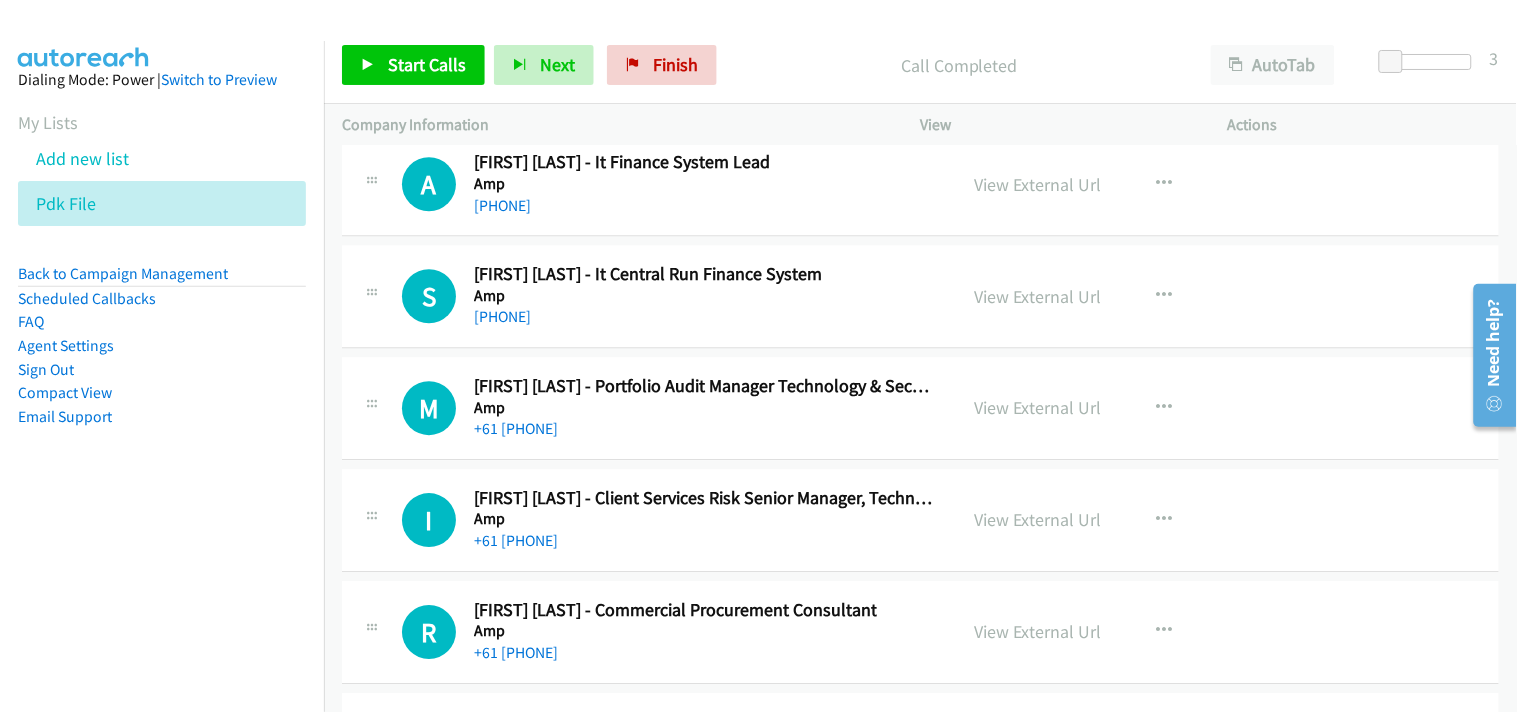 scroll, scrollTop: 42321, scrollLeft: 0, axis: vertical 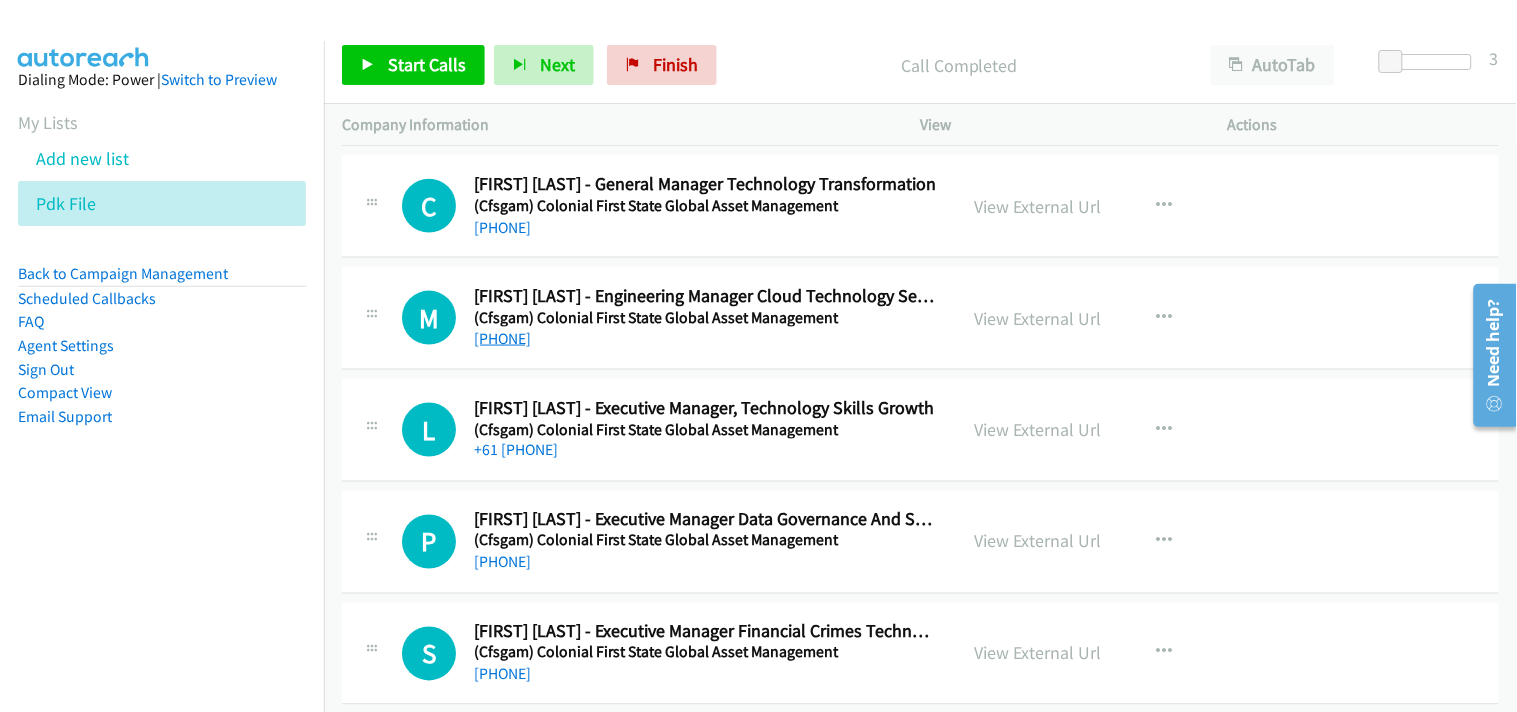click on "[PHONE]" at bounding box center (502, 338) 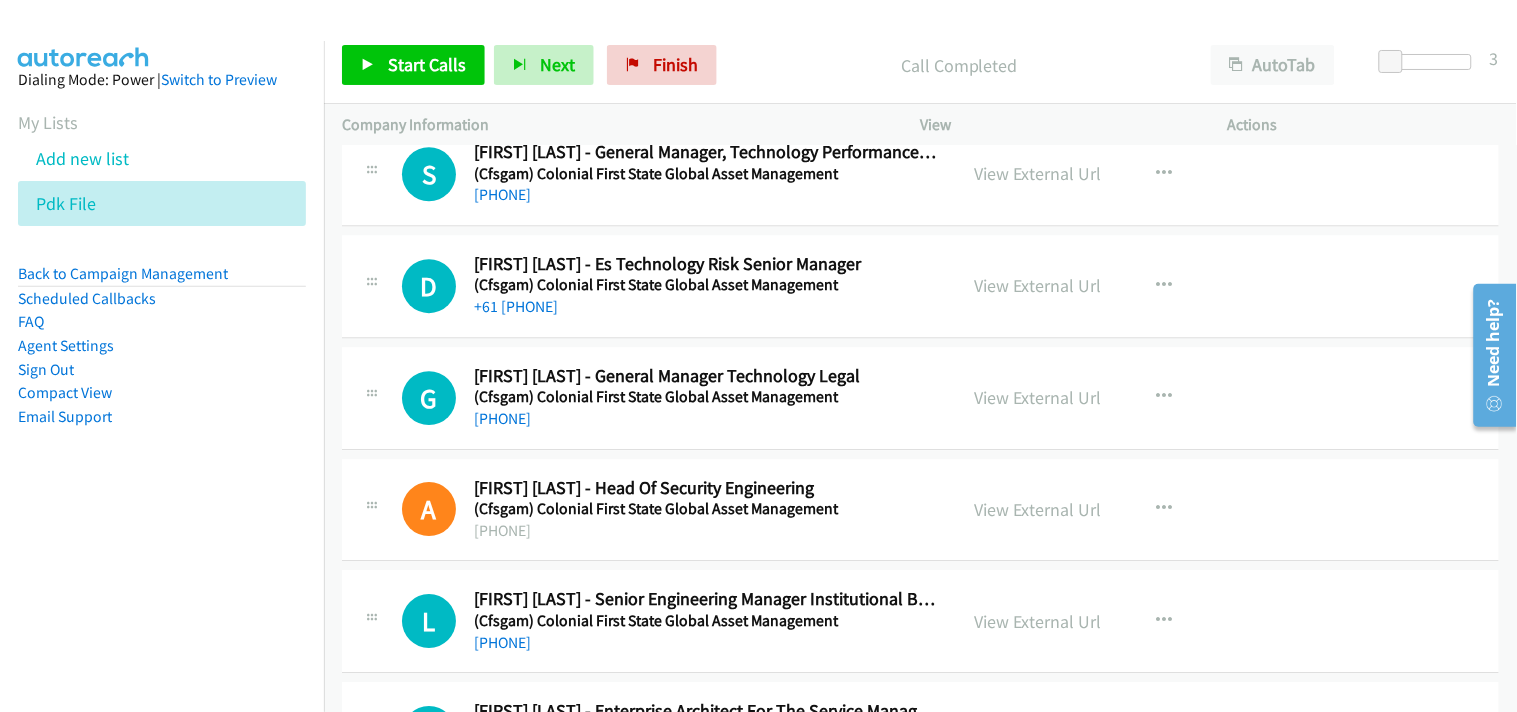 scroll, scrollTop: 1444, scrollLeft: 0, axis: vertical 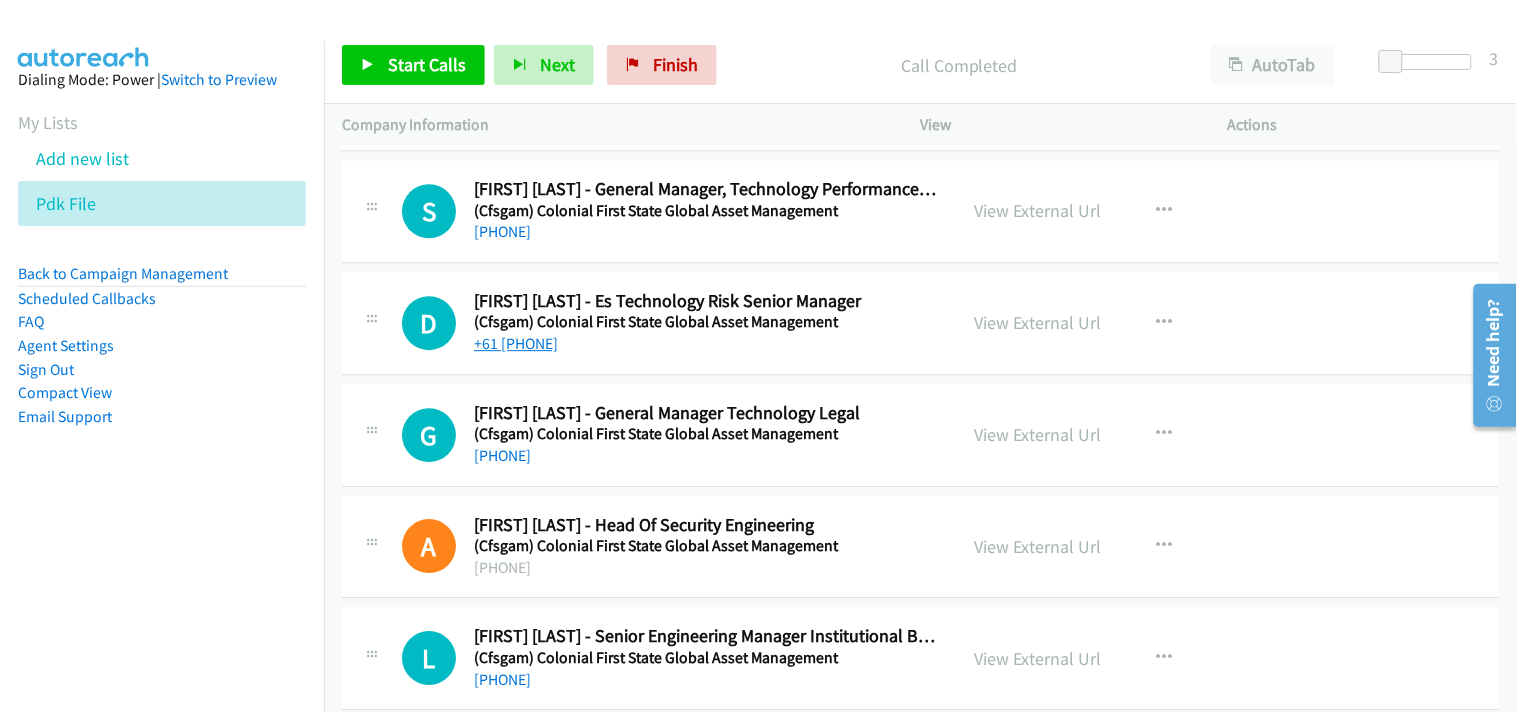 click on "+61 [PHONE]" at bounding box center (516, 343) 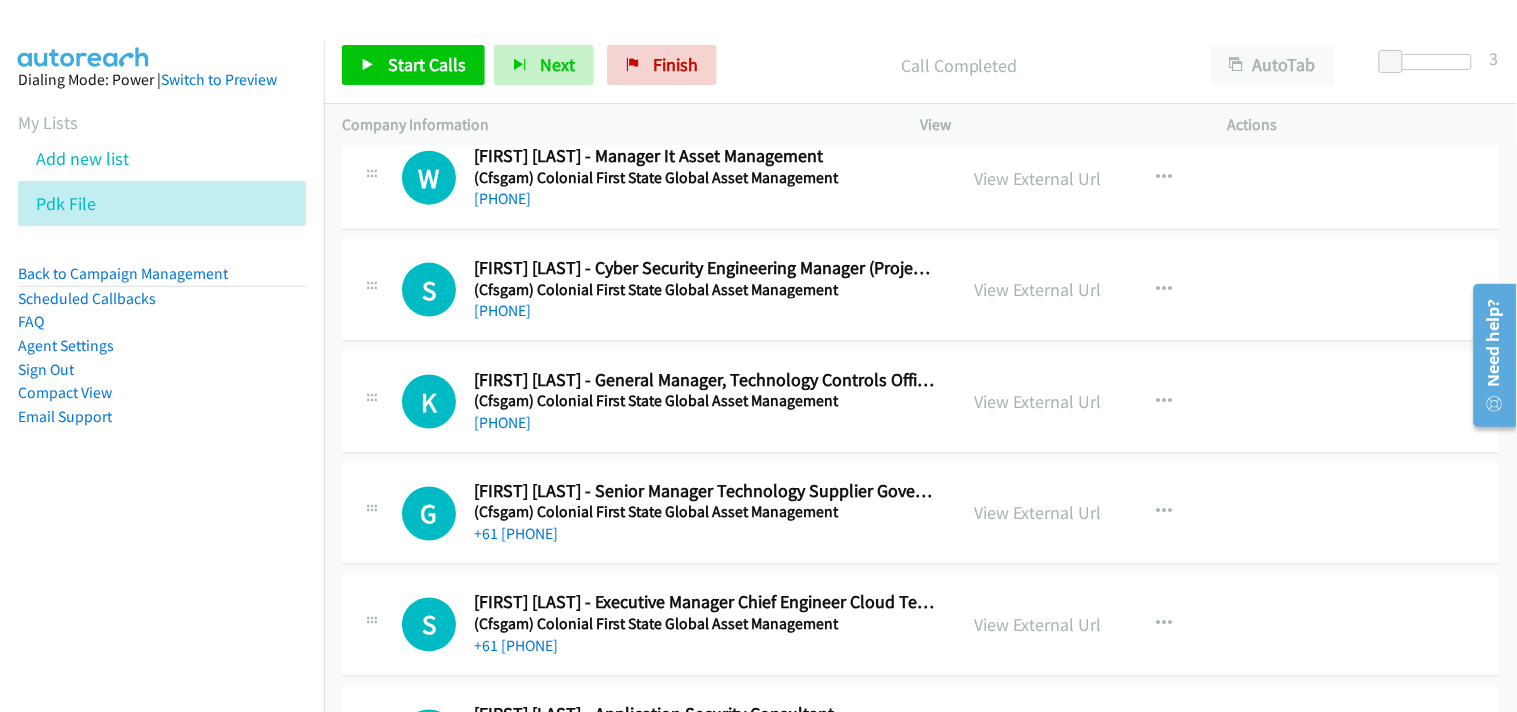 scroll, scrollTop: 2555, scrollLeft: 0, axis: vertical 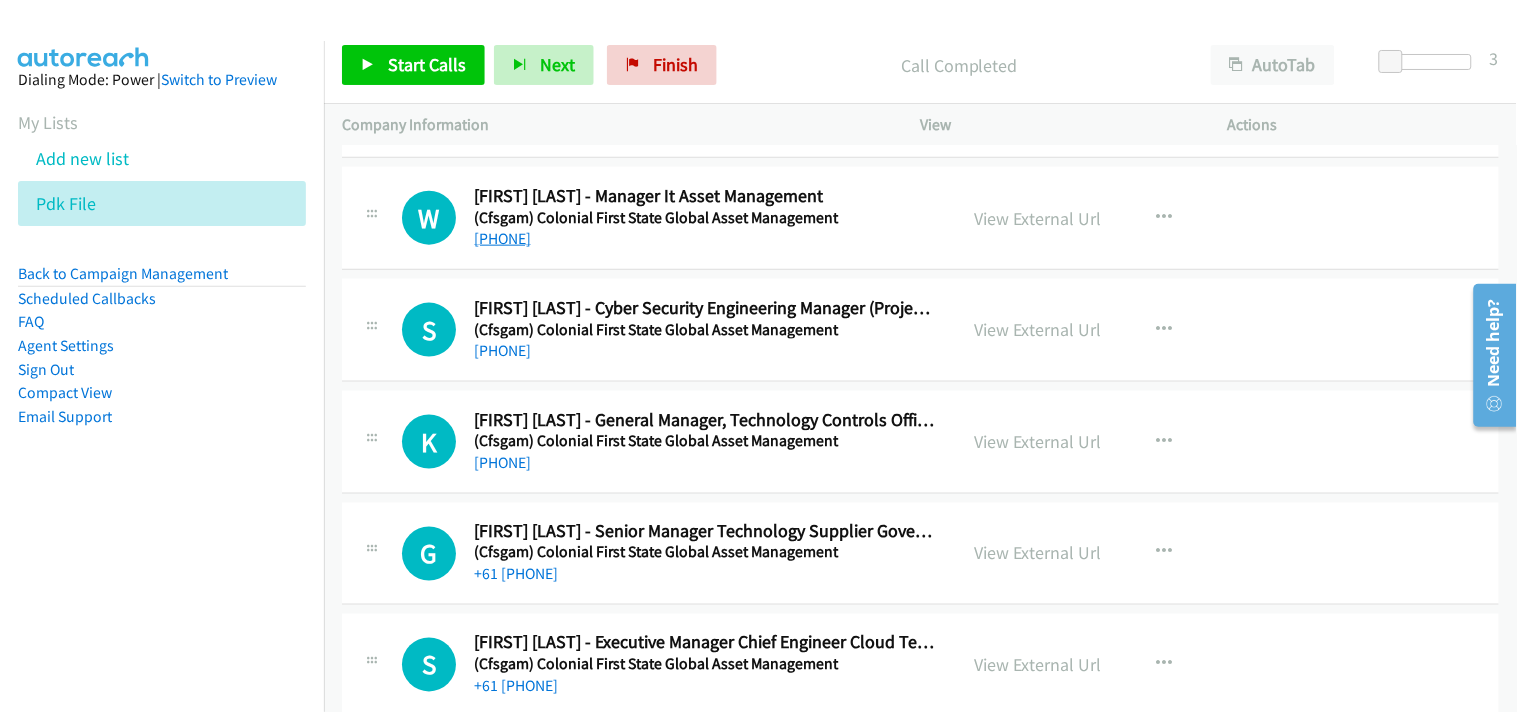 click on "[PHONE]" at bounding box center (502, 238) 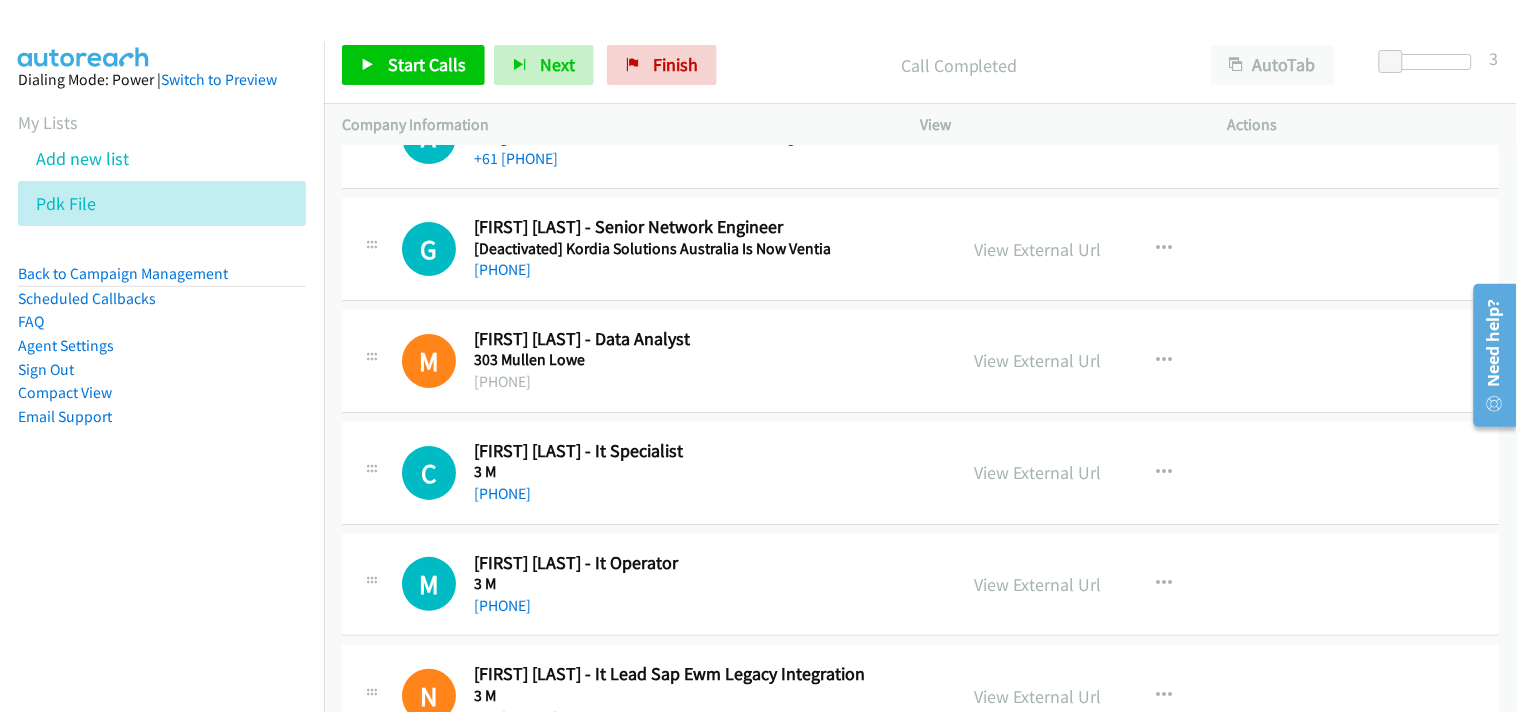 scroll, scrollTop: 3777, scrollLeft: 0, axis: vertical 